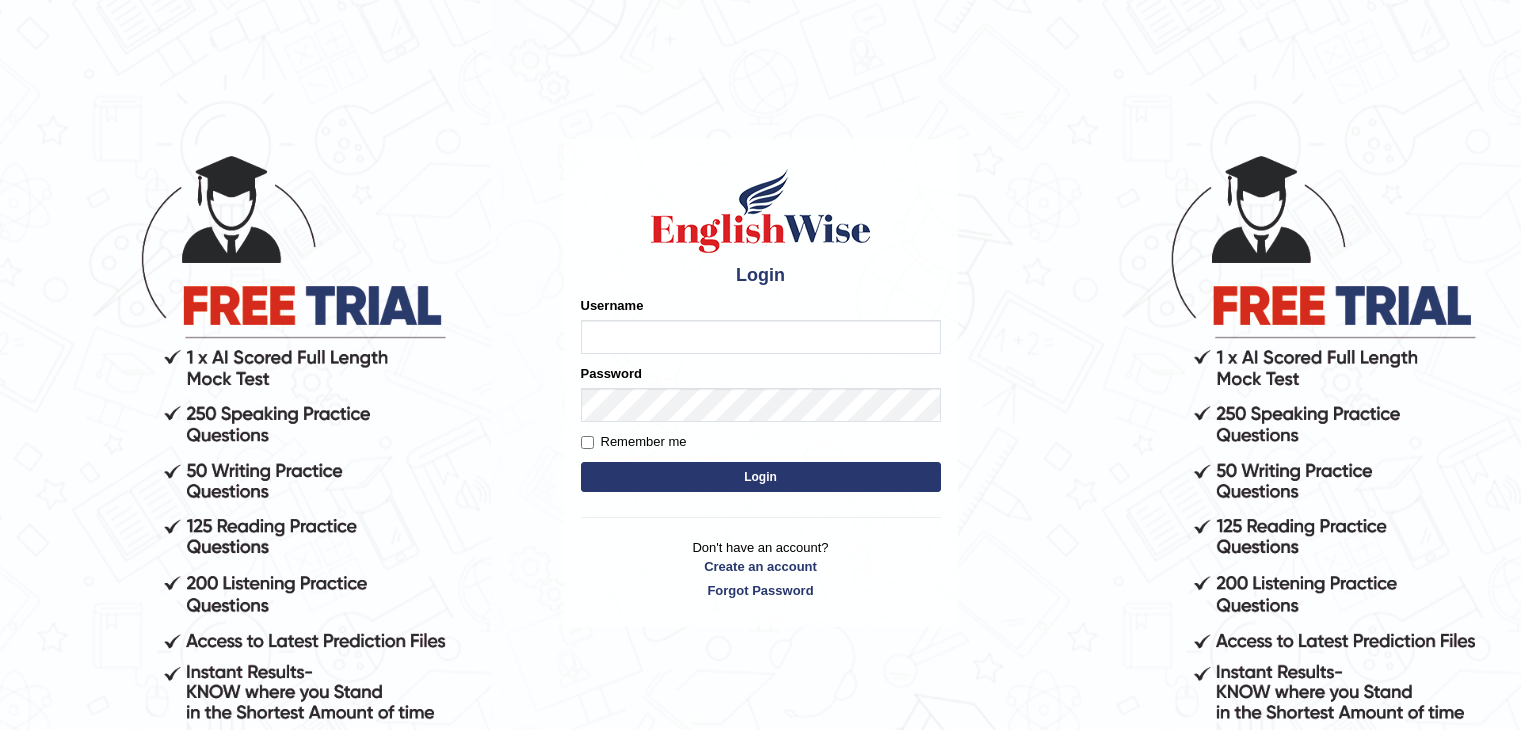 scroll, scrollTop: 0, scrollLeft: 0, axis: both 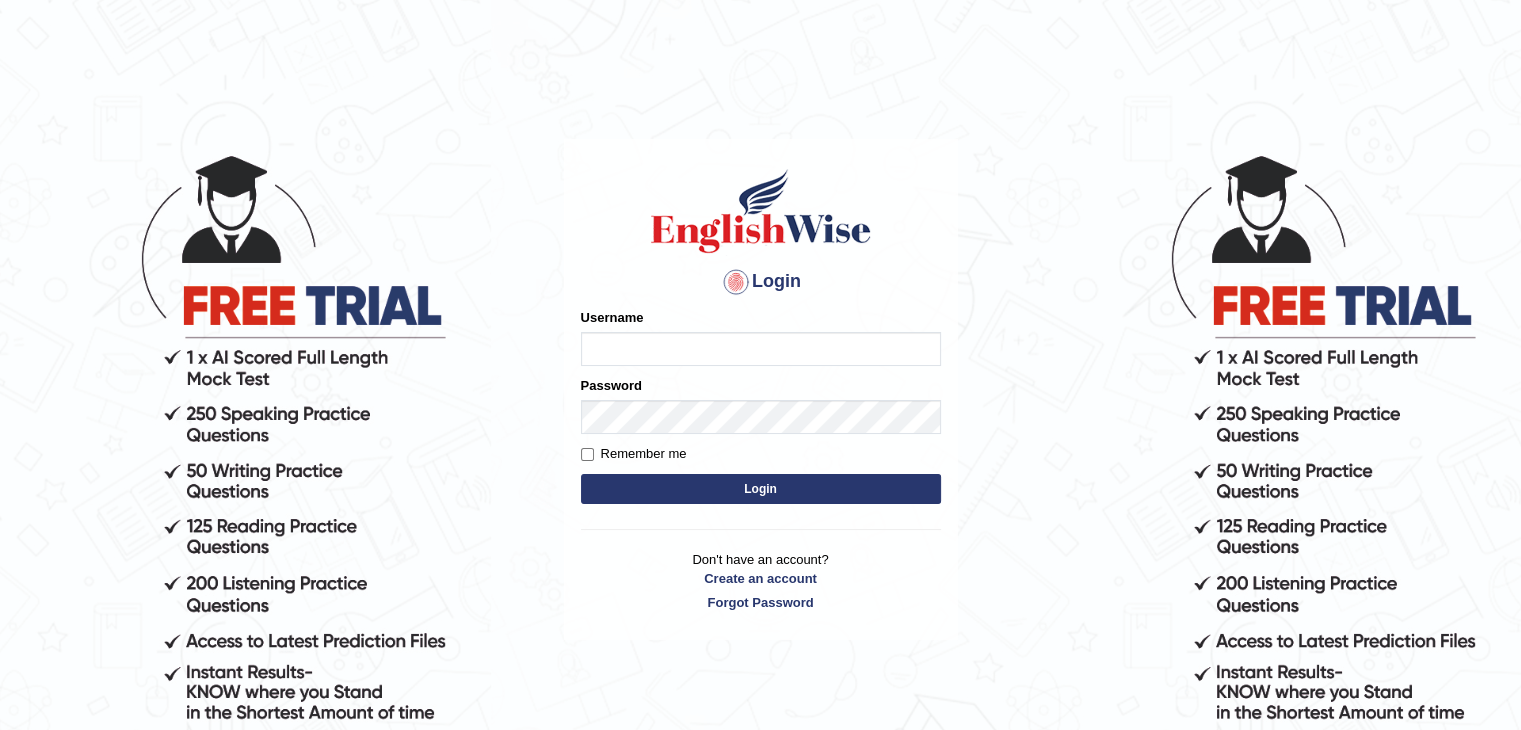 type on "Bharath_chary" 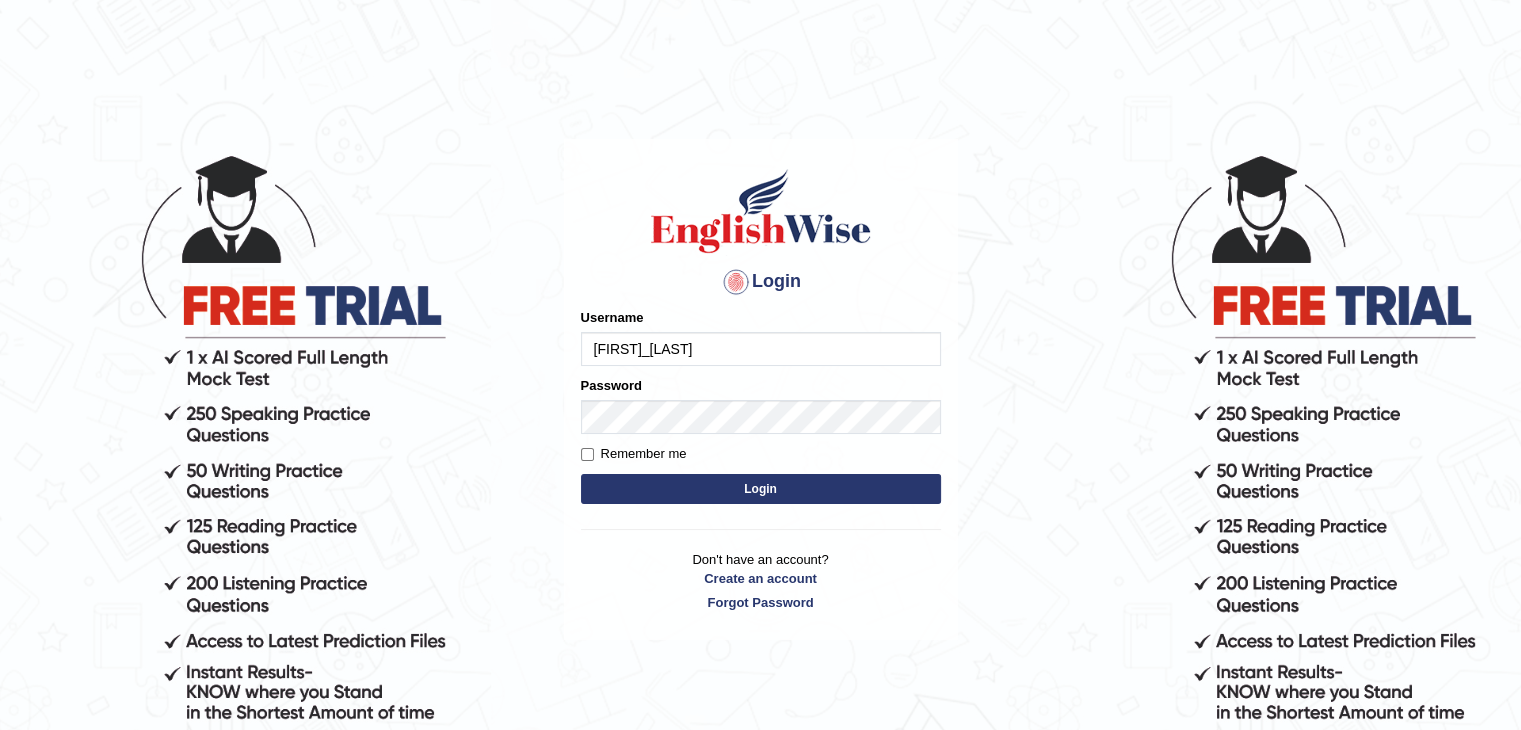 click on "Login" at bounding box center (761, 489) 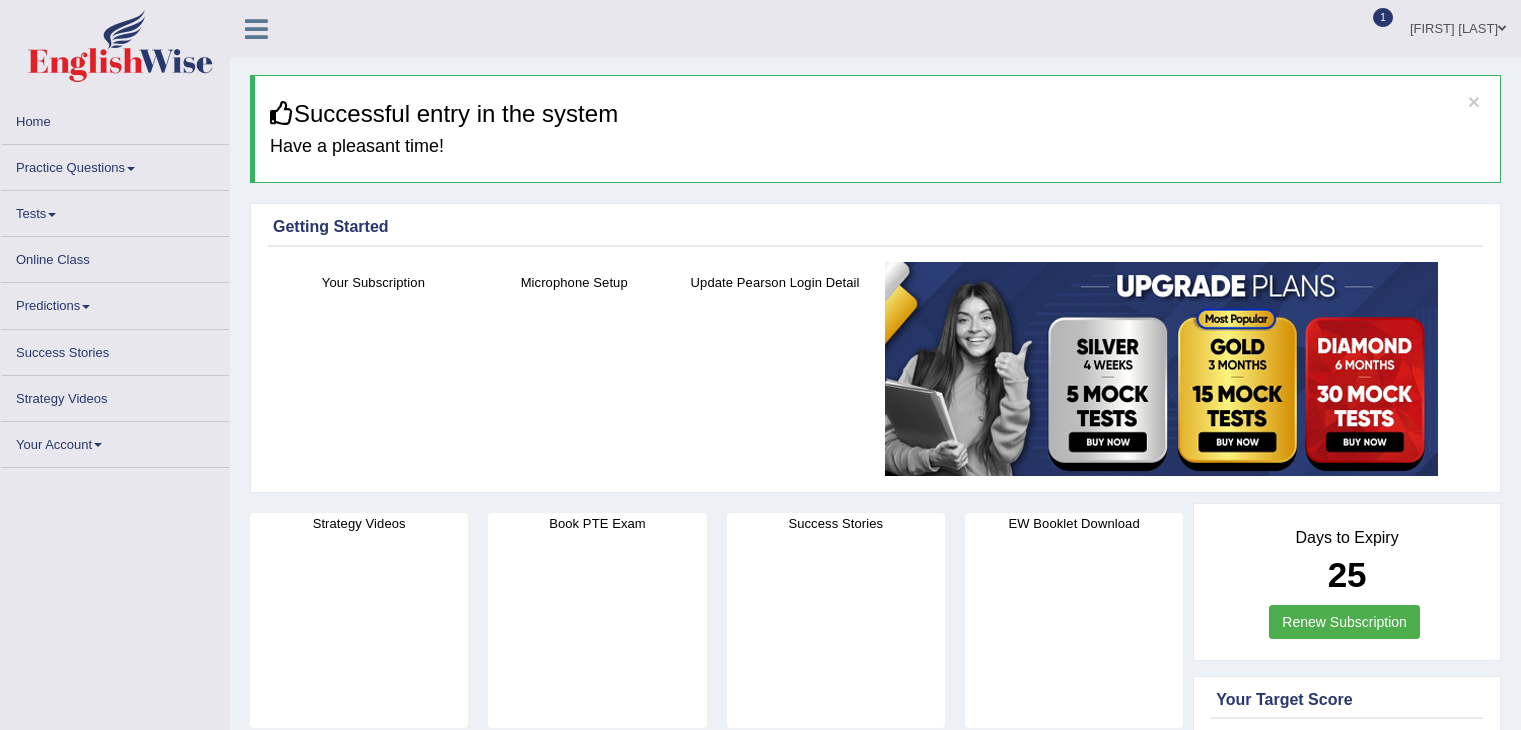 scroll, scrollTop: 0, scrollLeft: 0, axis: both 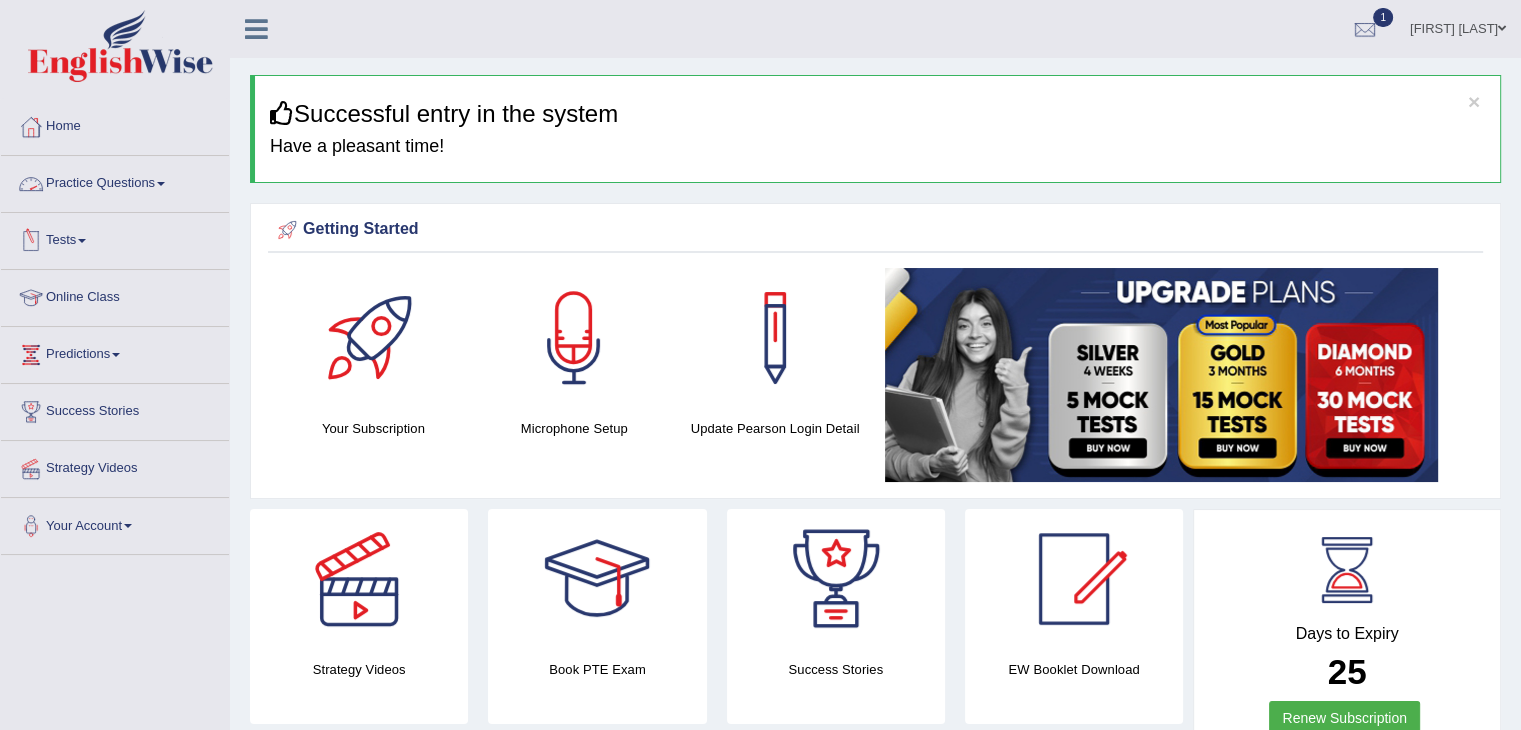 click on "Practice Questions" at bounding box center (115, 181) 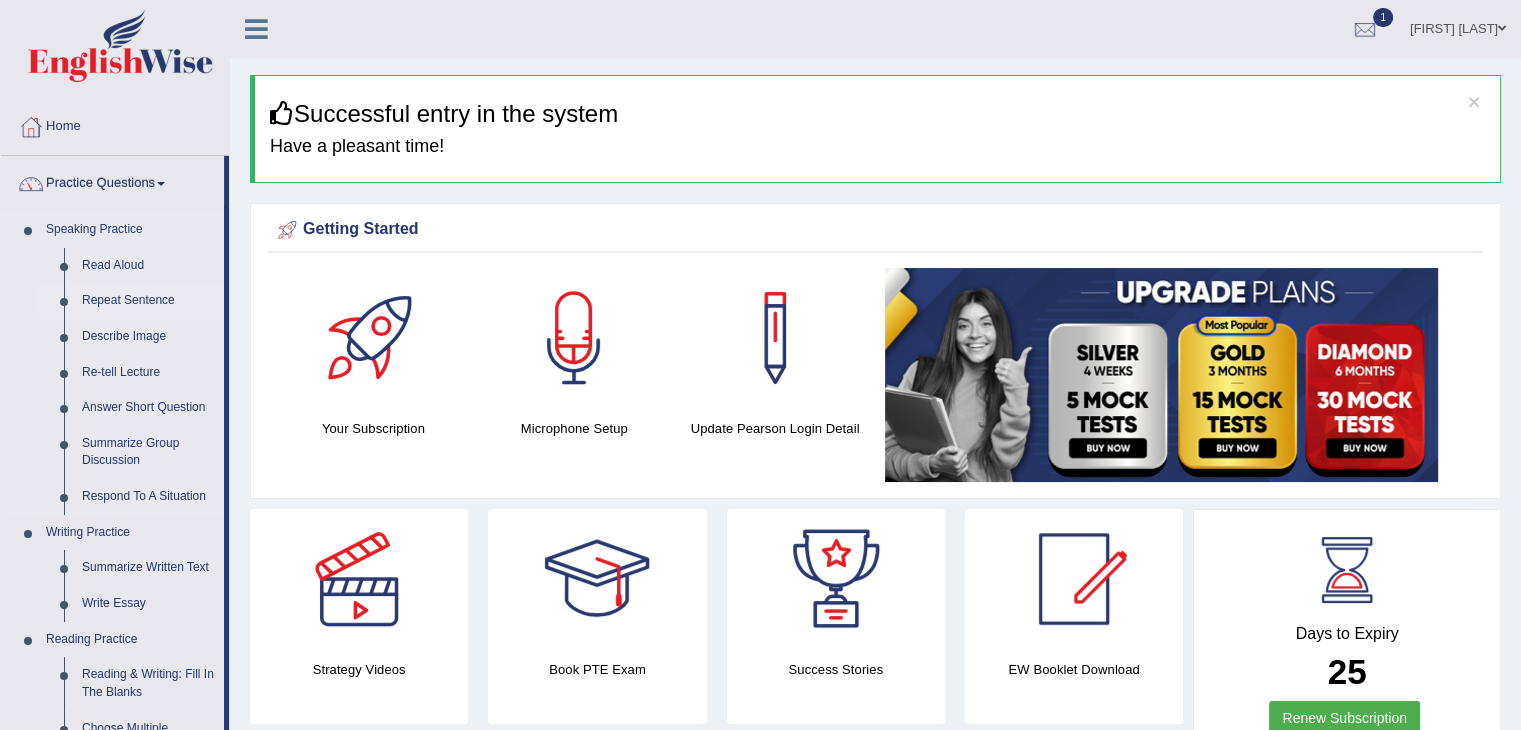 click on "Repeat Sentence" at bounding box center [148, 301] 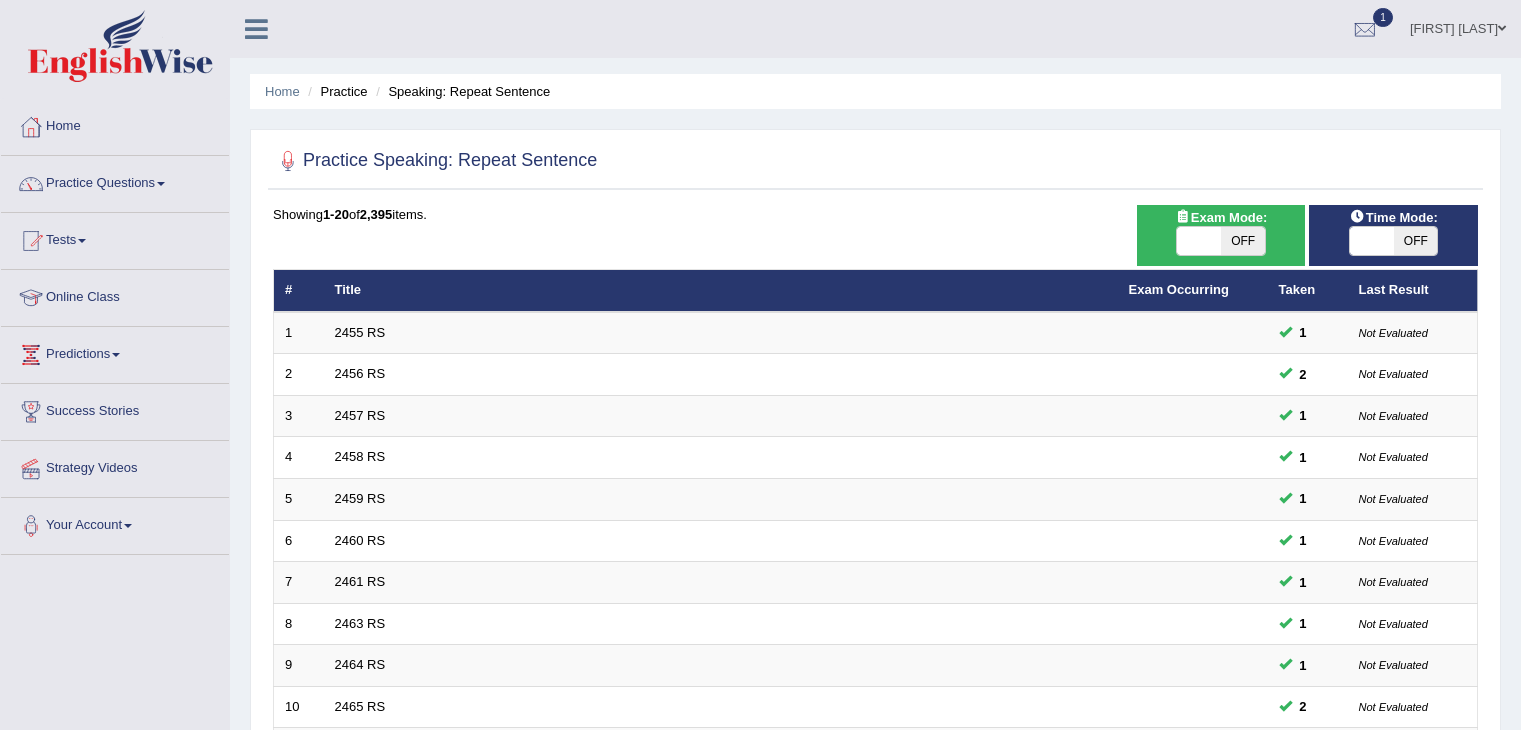 scroll, scrollTop: 0, scrollLeft: 0, axis: both 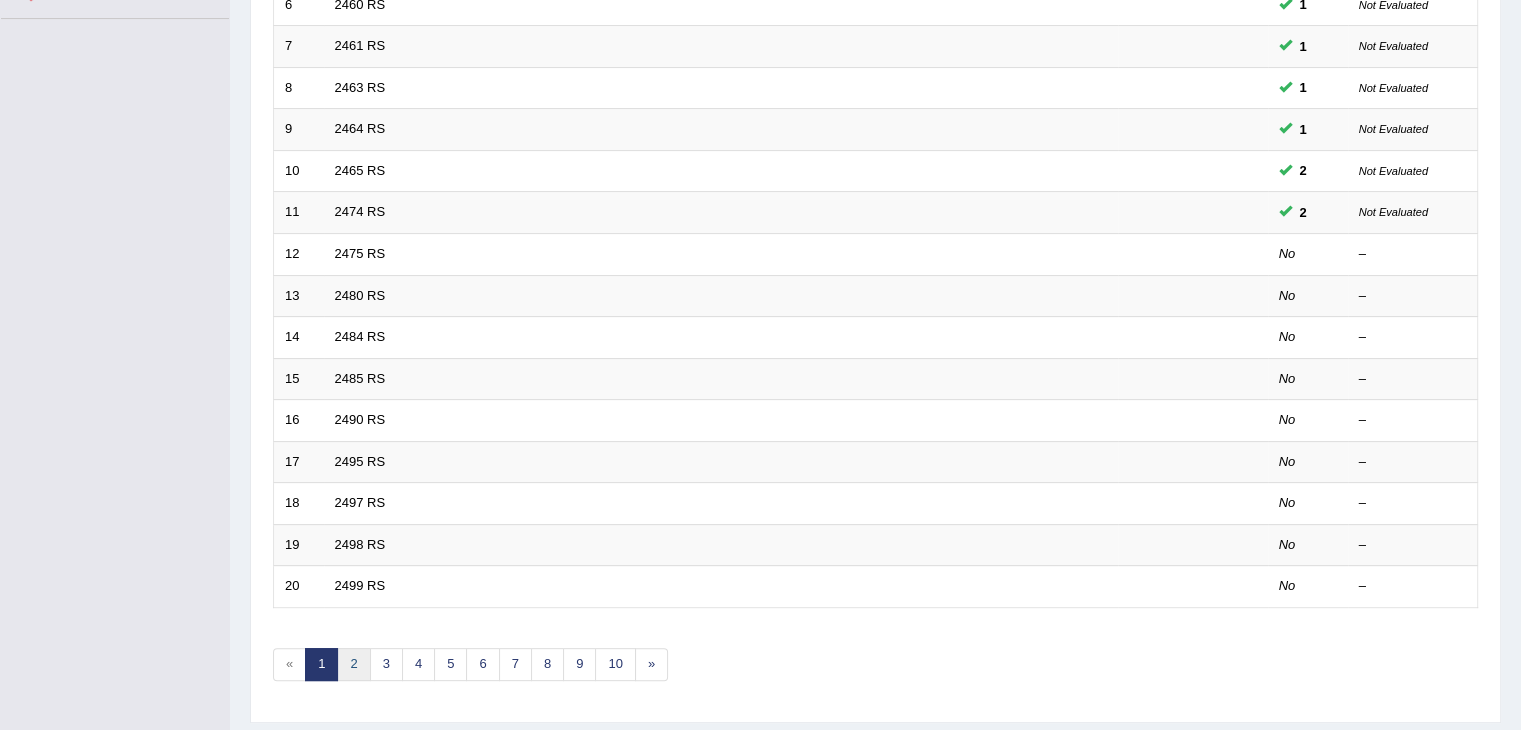 click on "2" at bounding box center [353, 664] 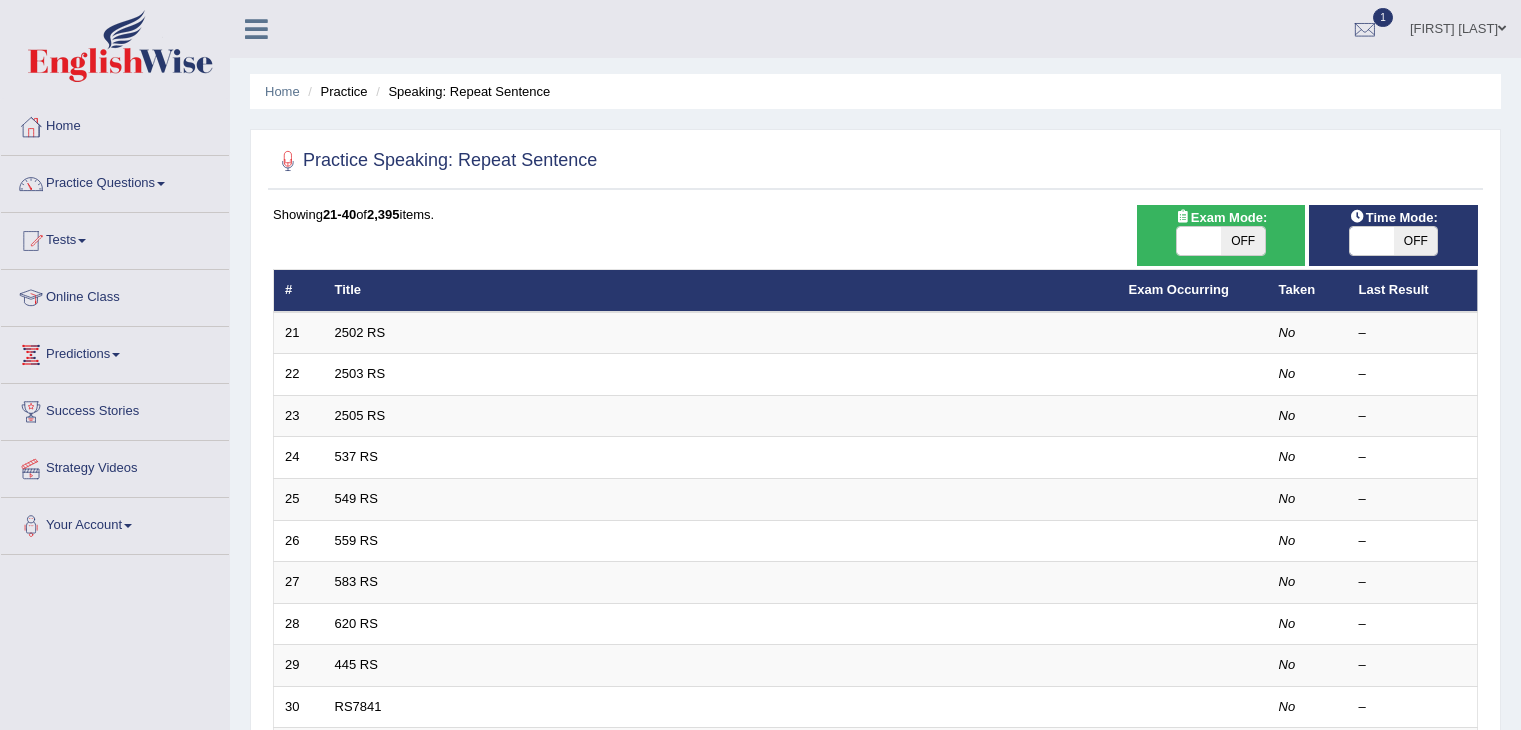scroll, scrollTop: 0, scrollLeft: 0, axis: both 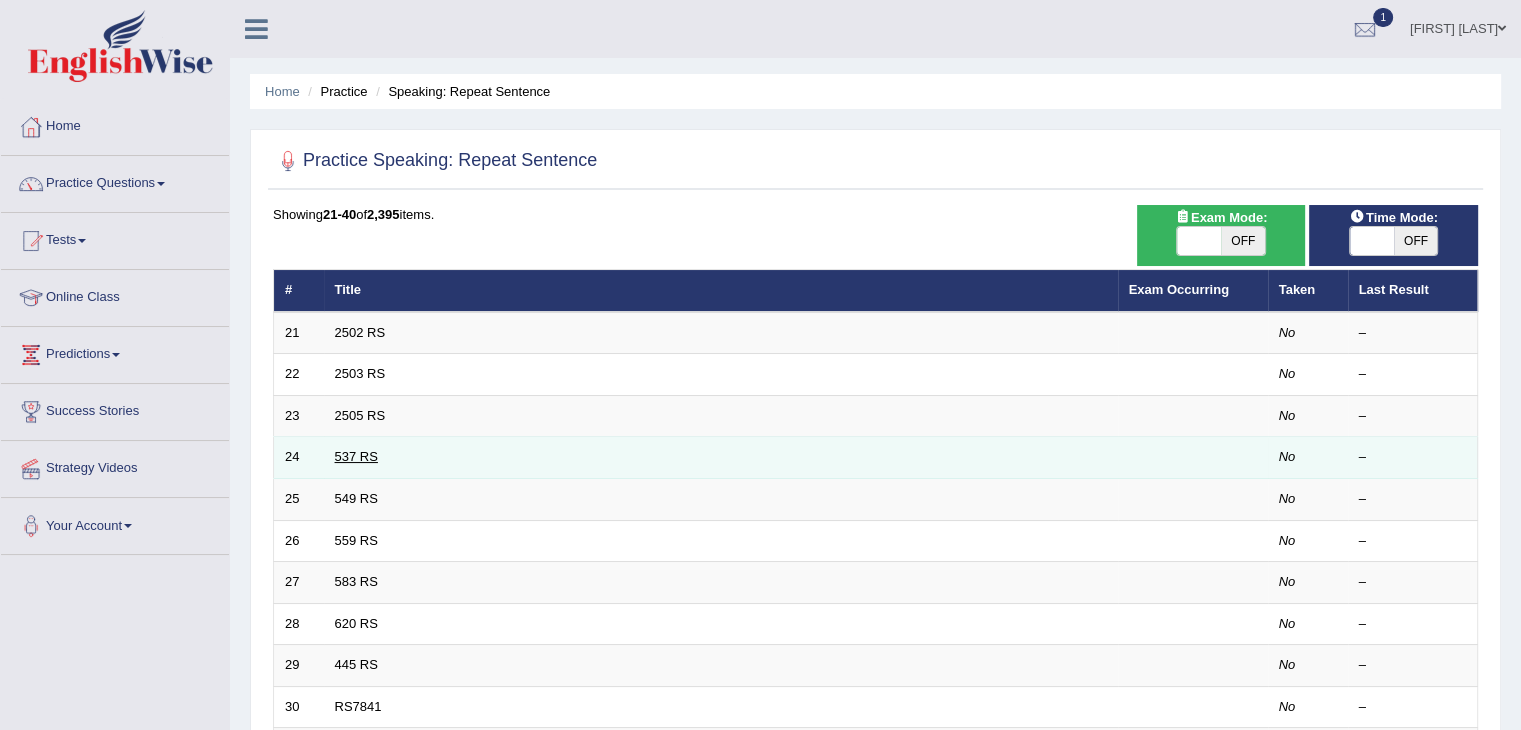 click on "537 RS" at bounding box center (356, 456) 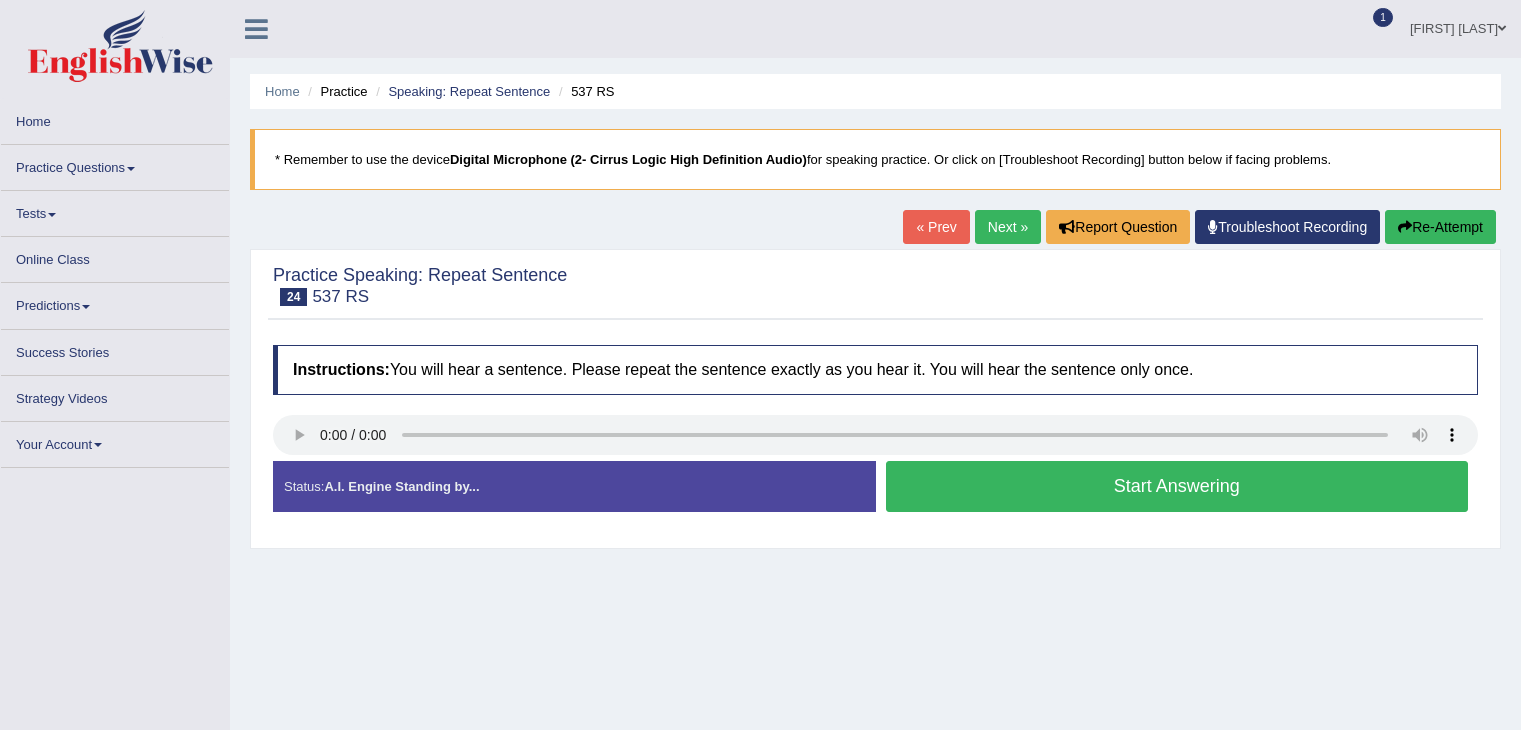scroll, scrollTop: 0, scrollLeft: 0, axis: both 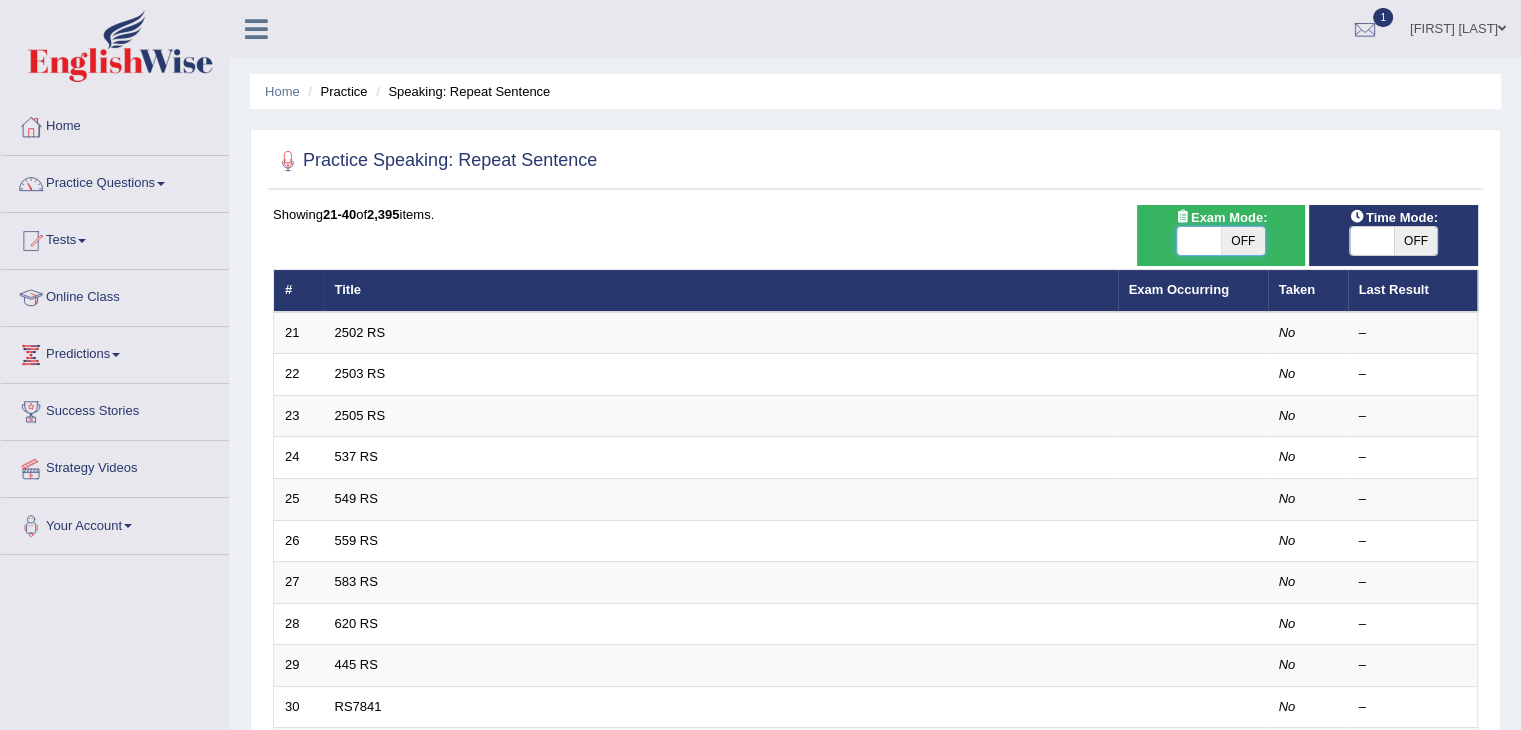 click at bounding box center (1199, 241) 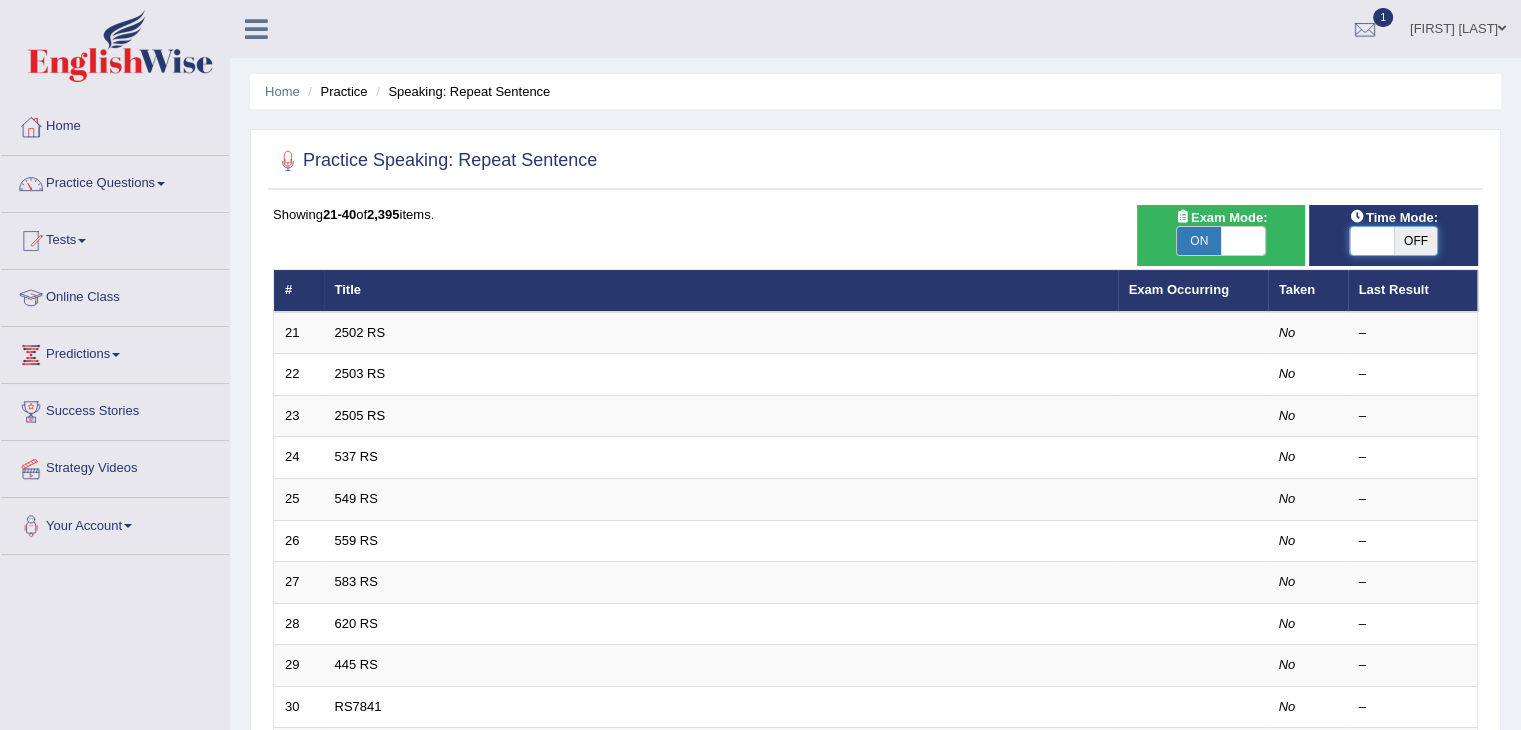 click at bounding box center (1372, 241) 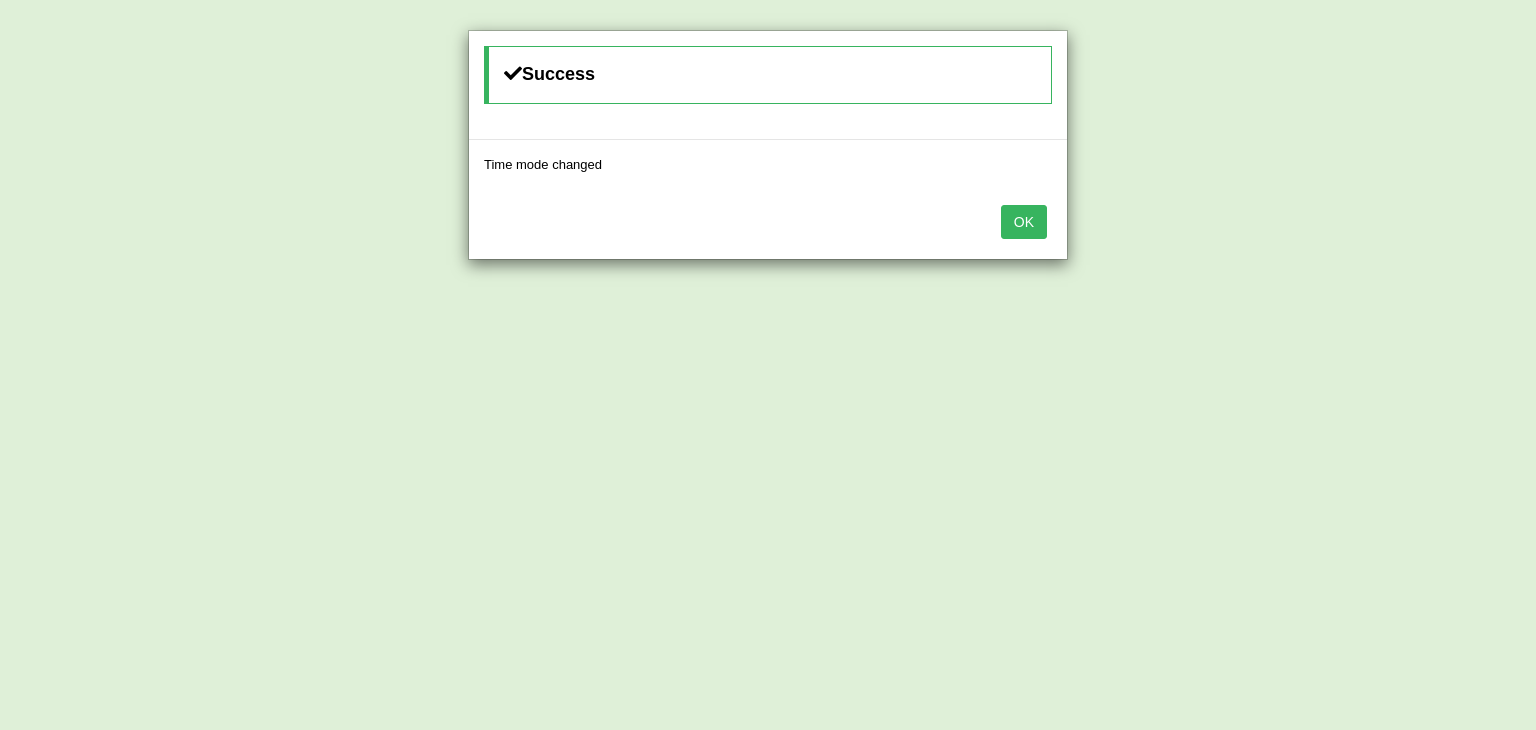 click on "OK" at bounding box center (1024, 222) 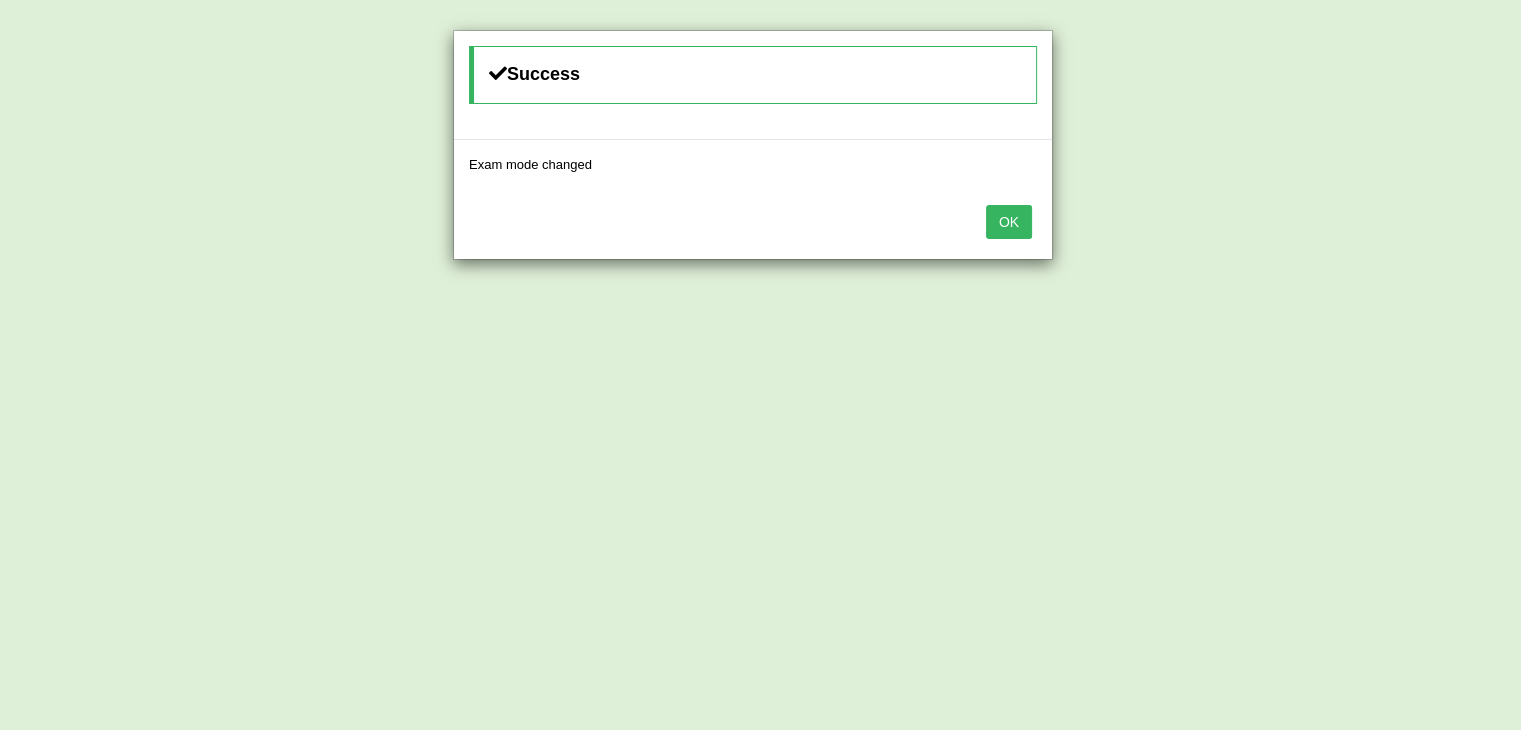 click on "OK" at bounding box center [1009, 222] 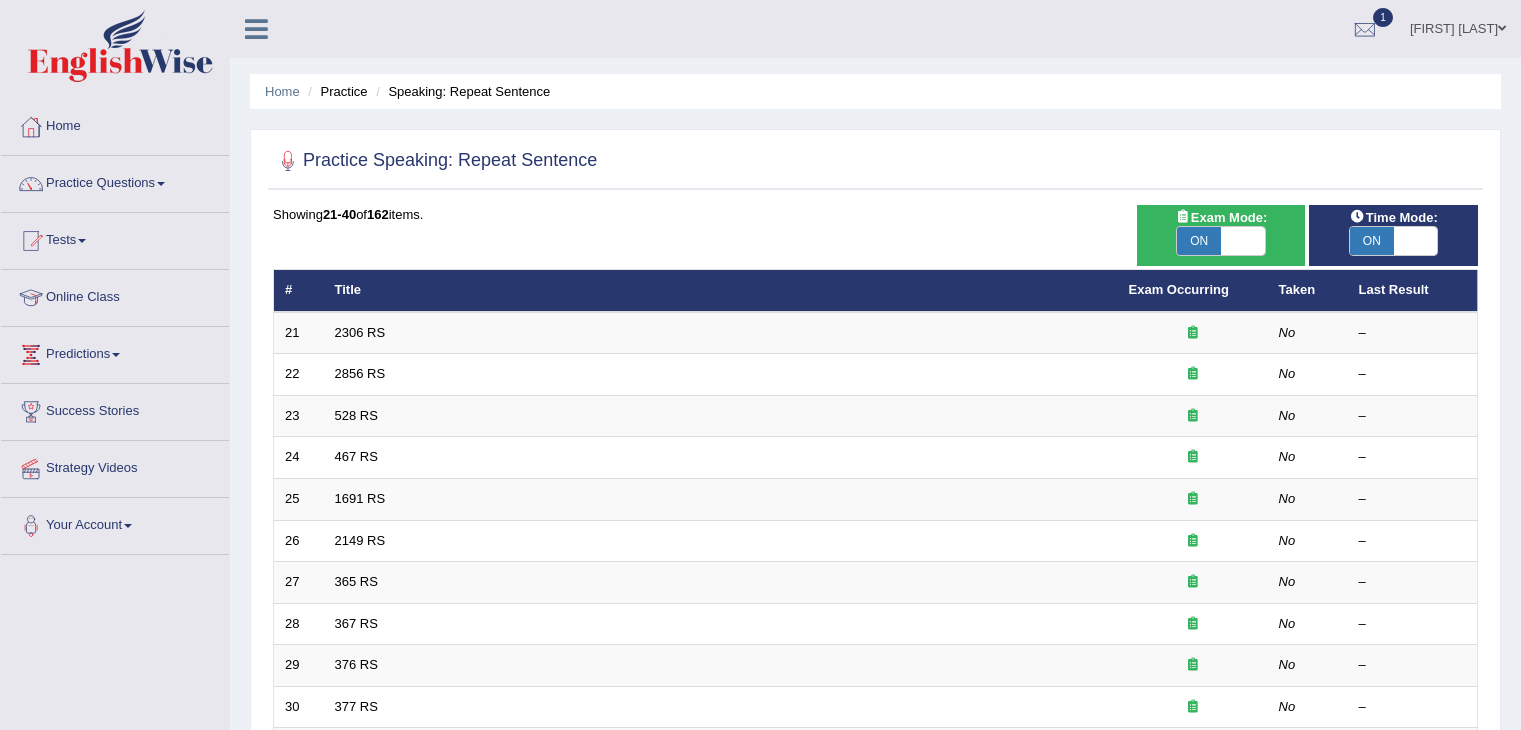 scroll, scrollTop: 231, scrollLeft: 0, axis: vertical 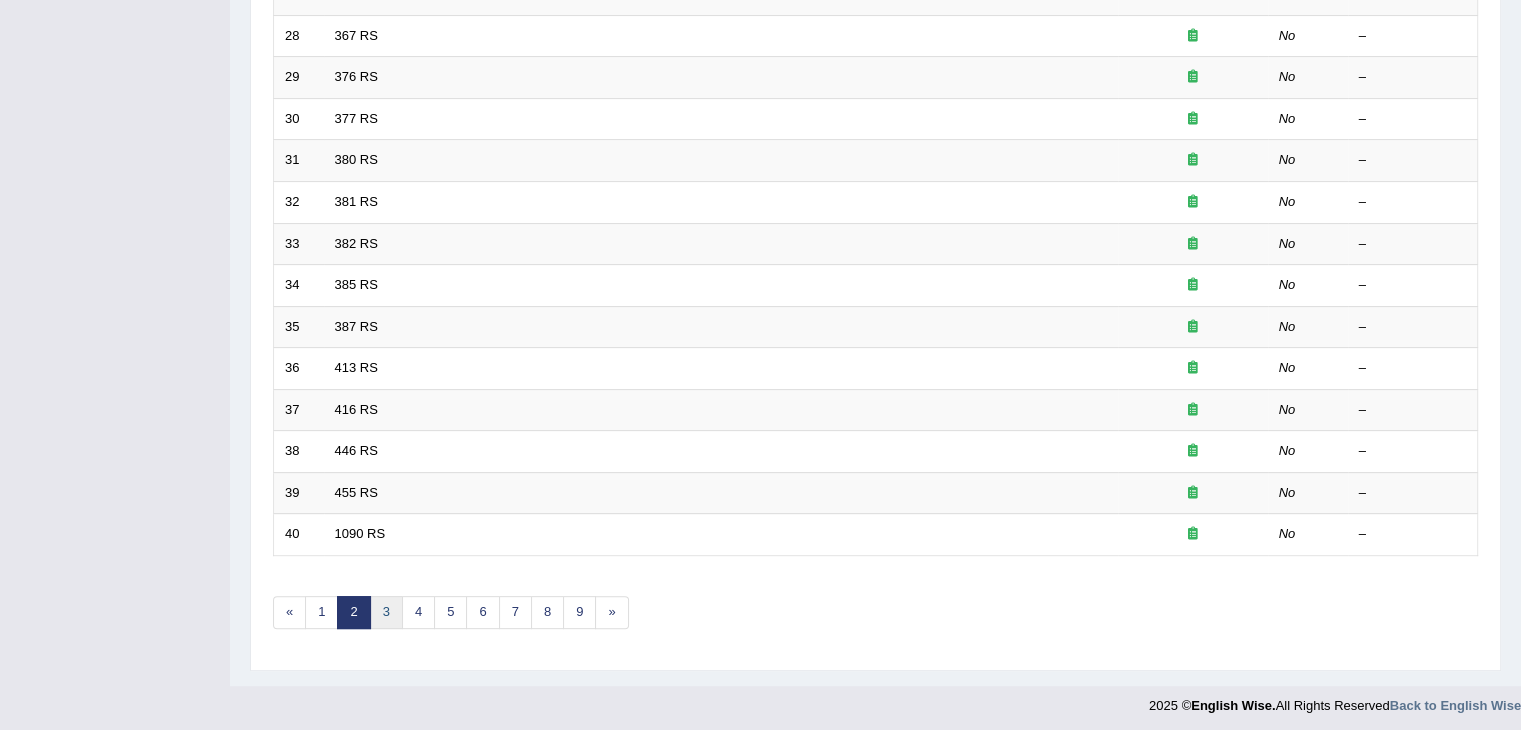 click on "3" at bounding box center (386, 612) 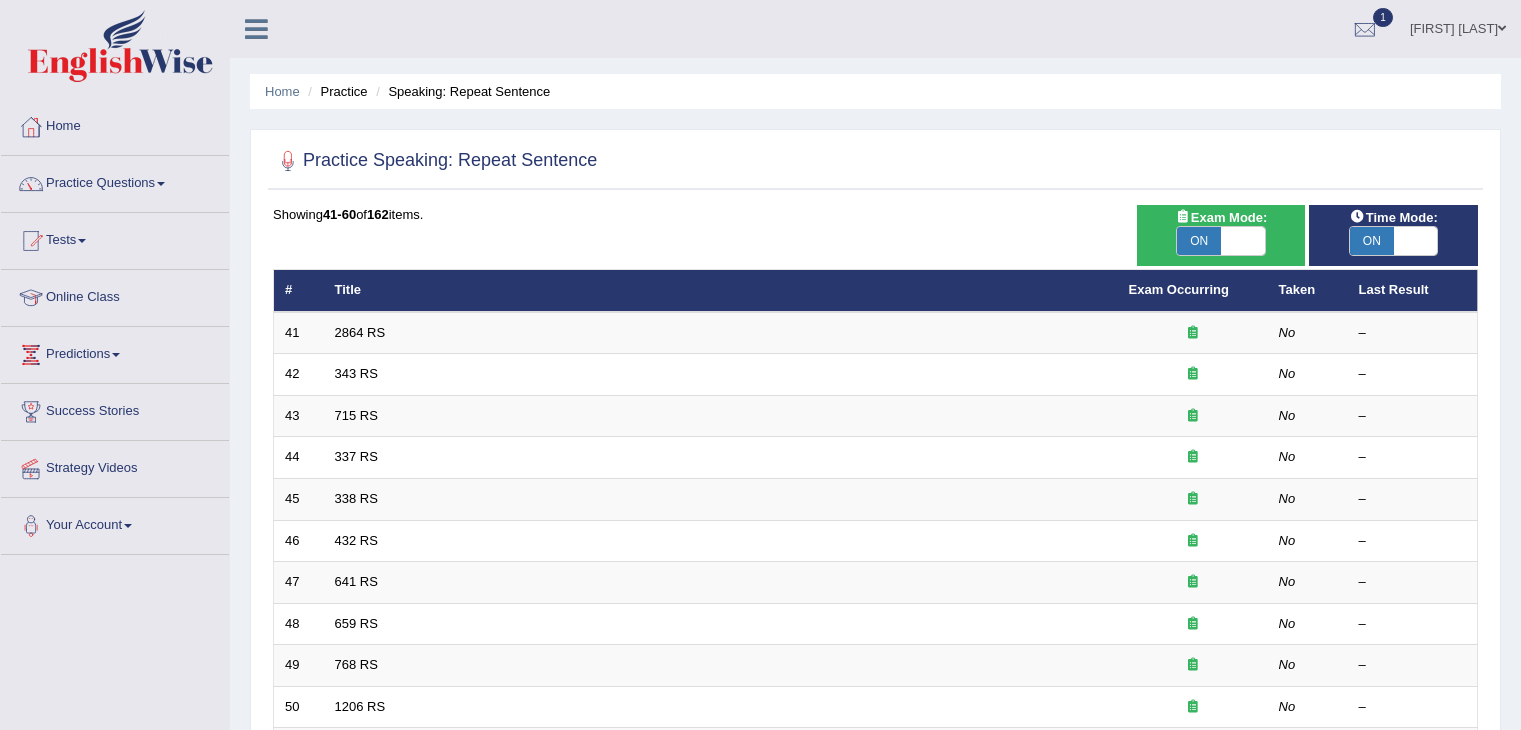 scroll, scrollTop: 0, scrollLeft: 0, axis: both 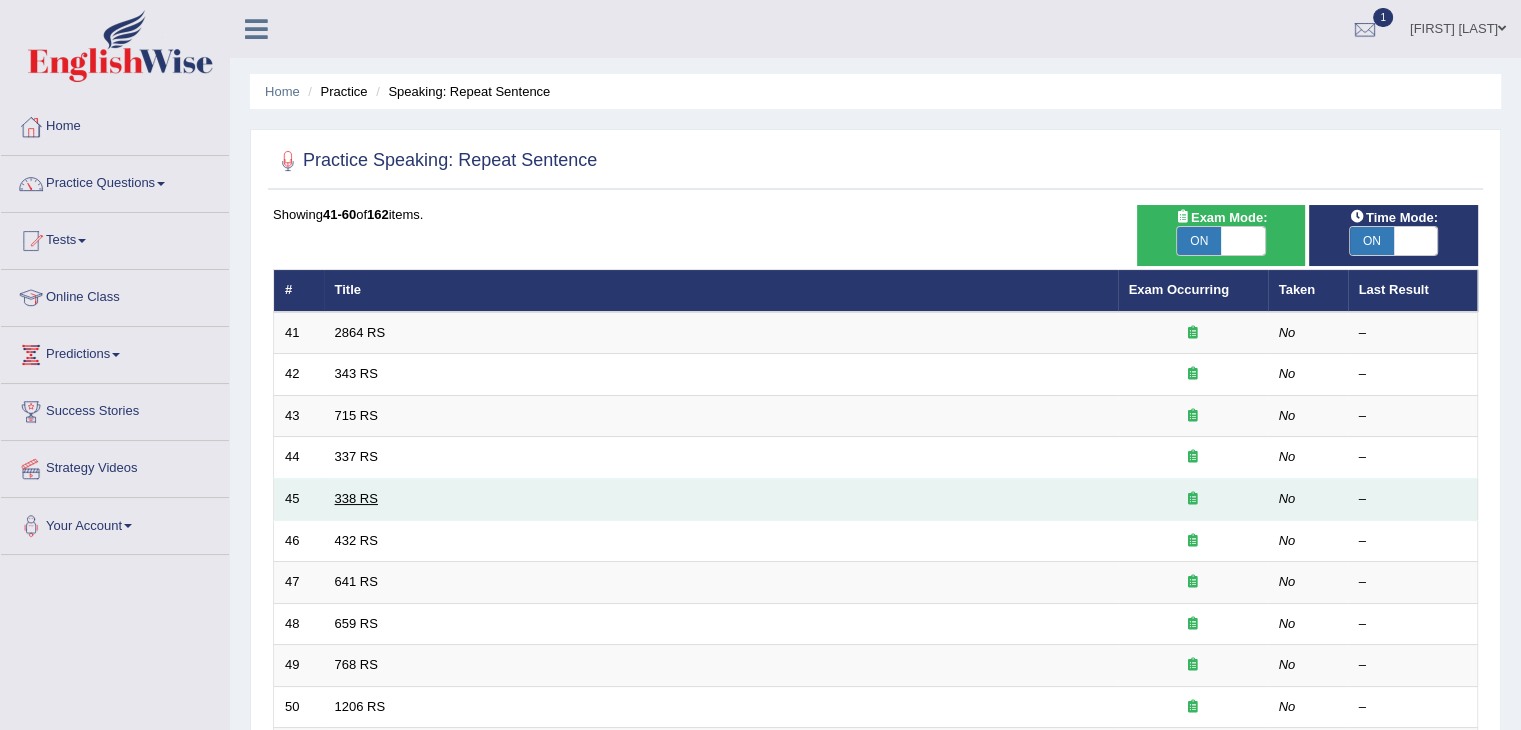 click on "338 RS" at bounding box center (356, 498) 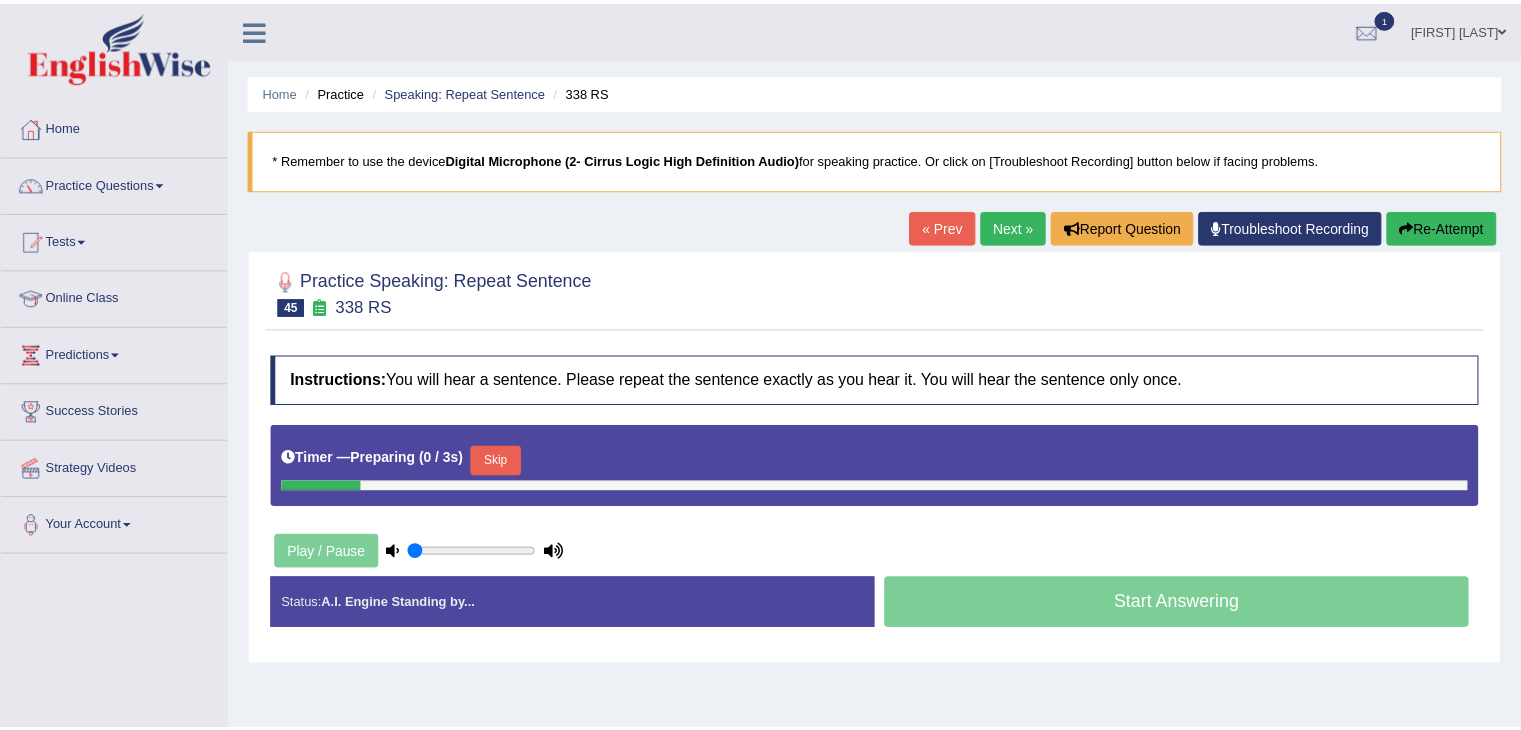 scroll, scrollTop: 0, scrollLeft: 0, axis: both 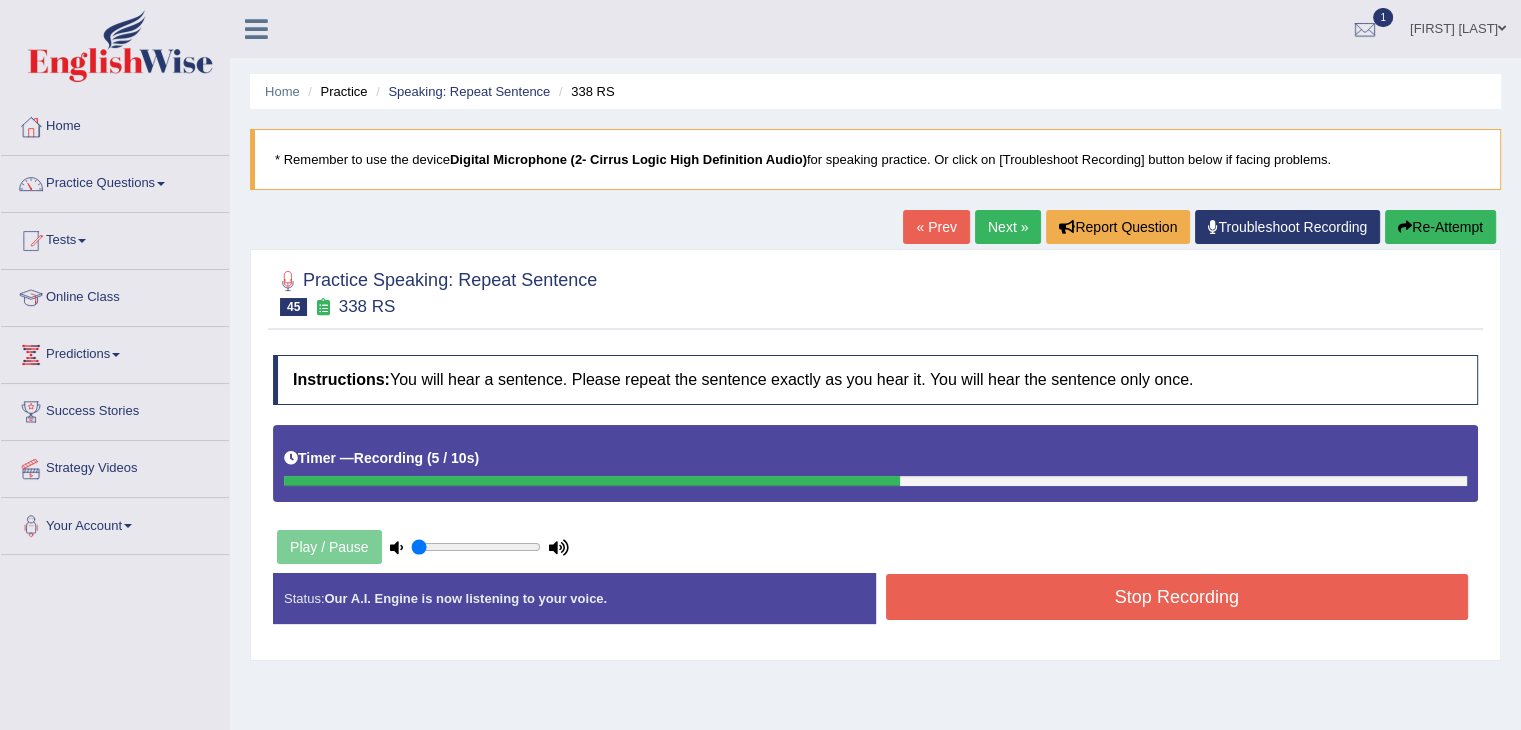 click on "Stop Recording" at bounding box center (1177, 597) 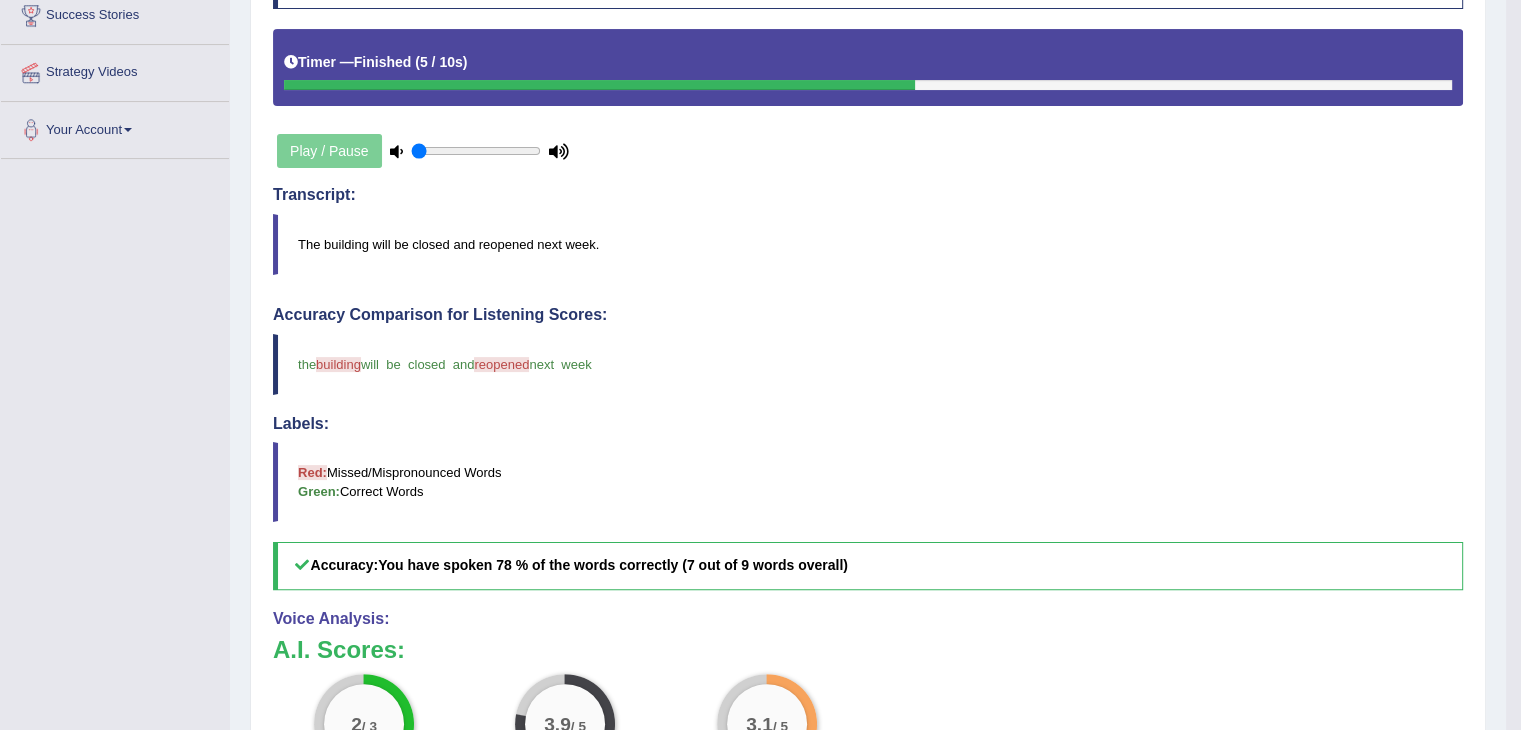 scroll, scrollTop: 702, scrollLeft: 0, axis: vertical 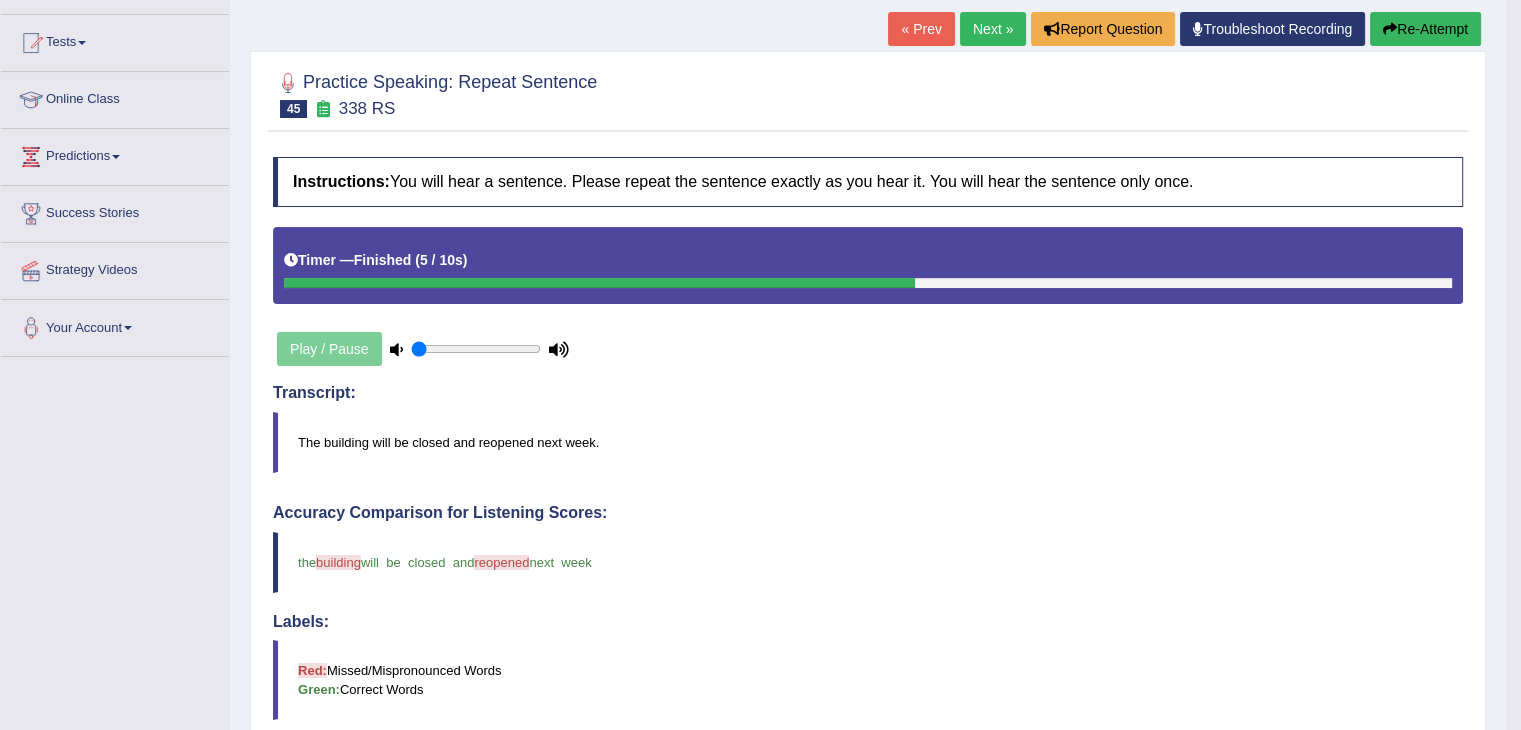 click on "Next »" at bounding box center [993, 29] 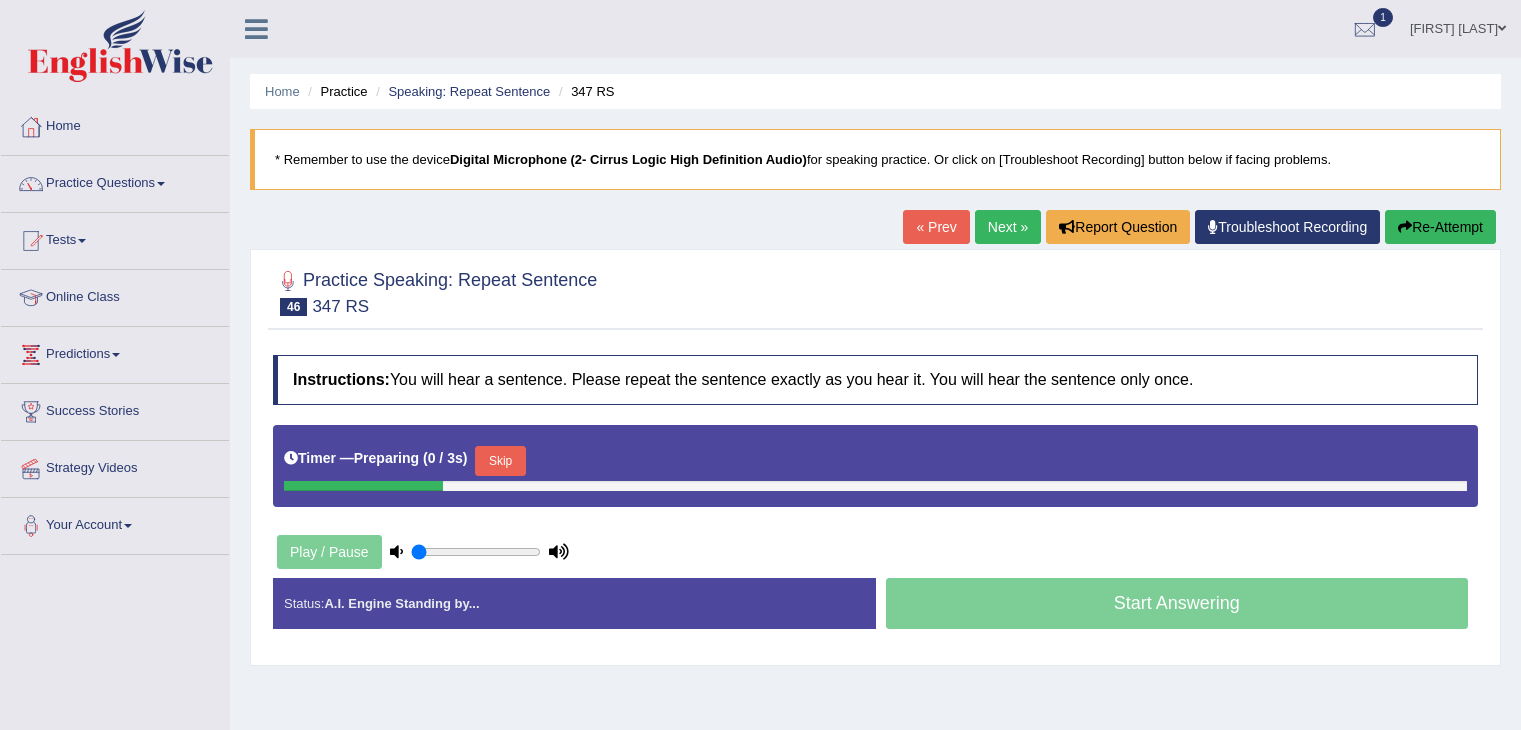 scroll, scrollTop: 0, scrollLeft: 0, axis: both 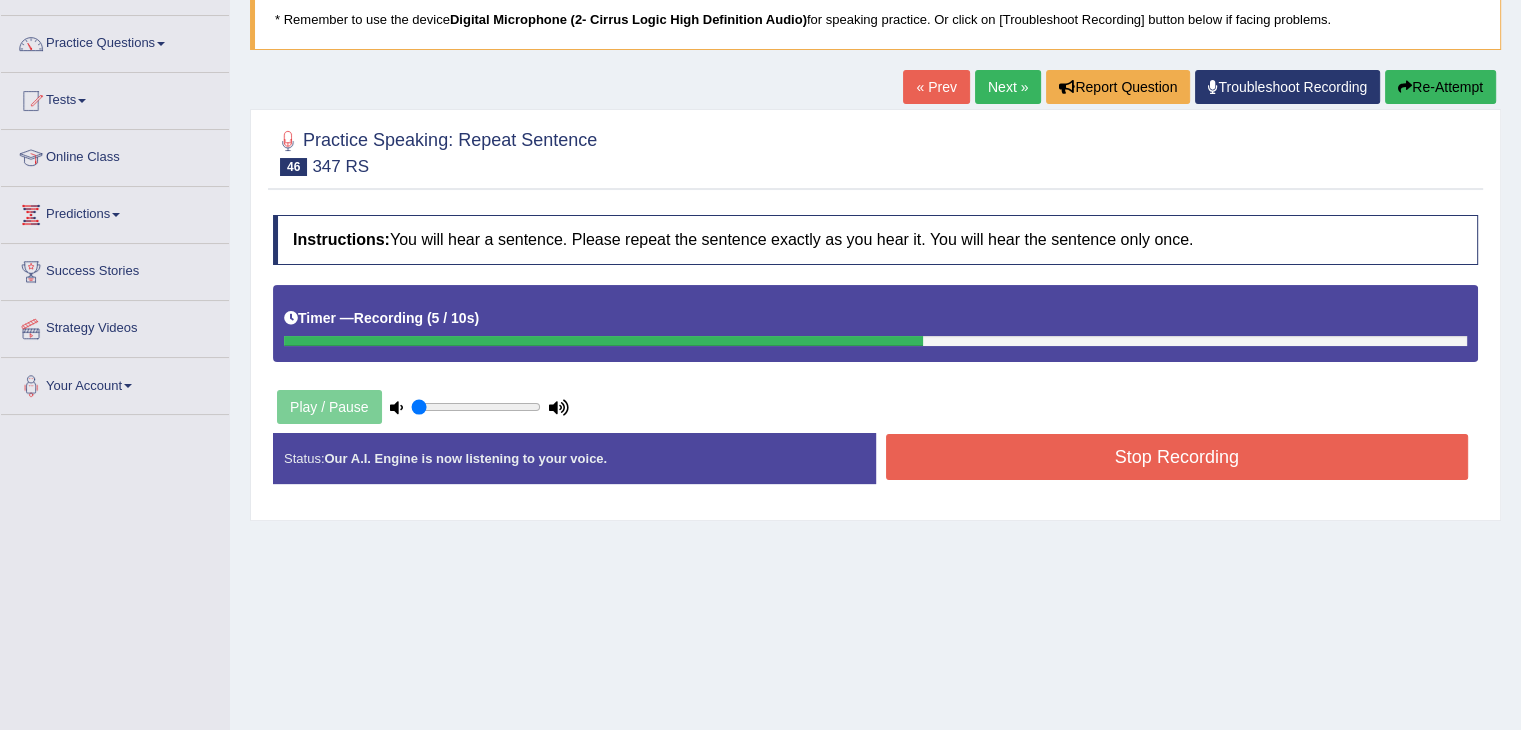 click on "Stop Recording" at bounding box center (1177, 457) 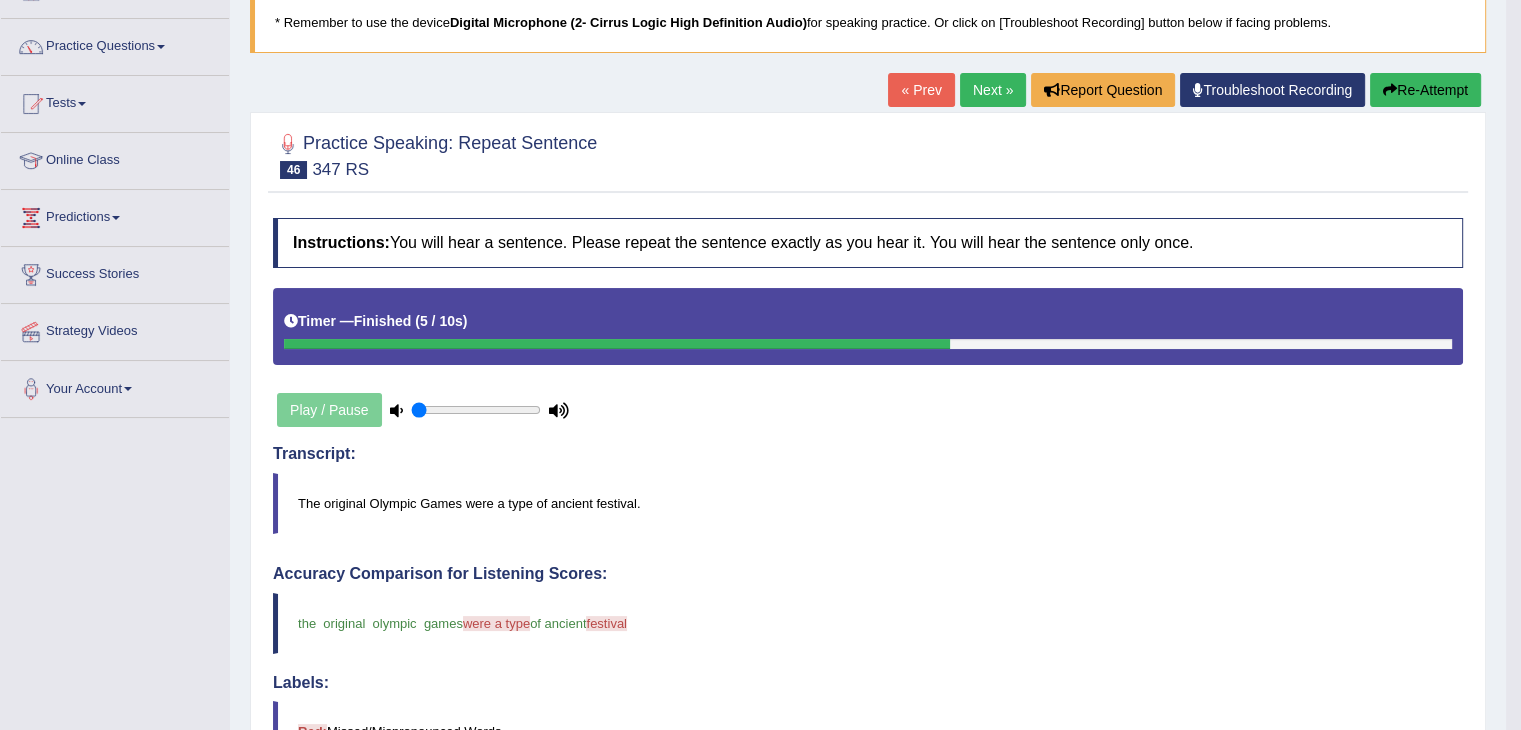 scroll, scrollTop: 0, scrollLeft: 0, axis: both 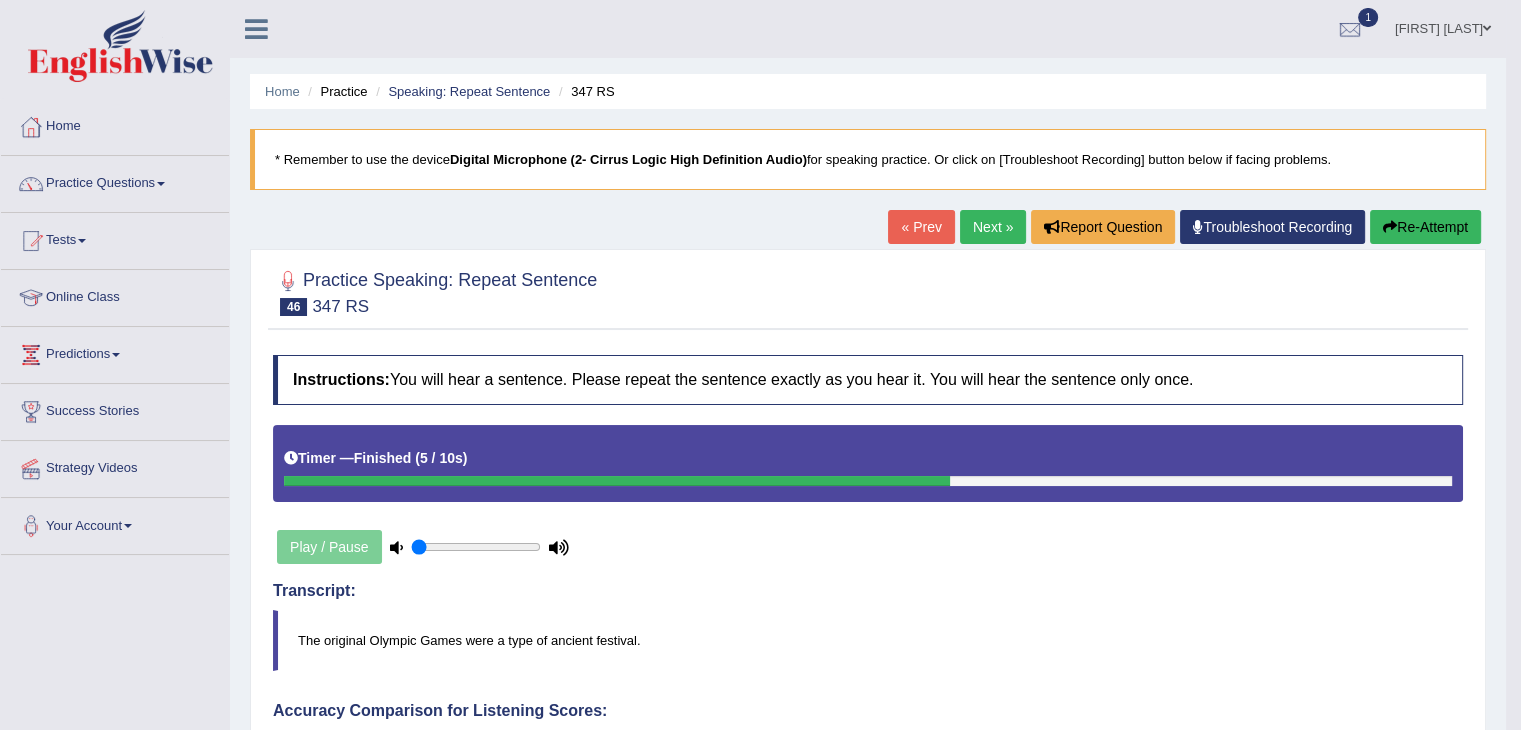 click on "Next »" at bounding box center (993, 227) 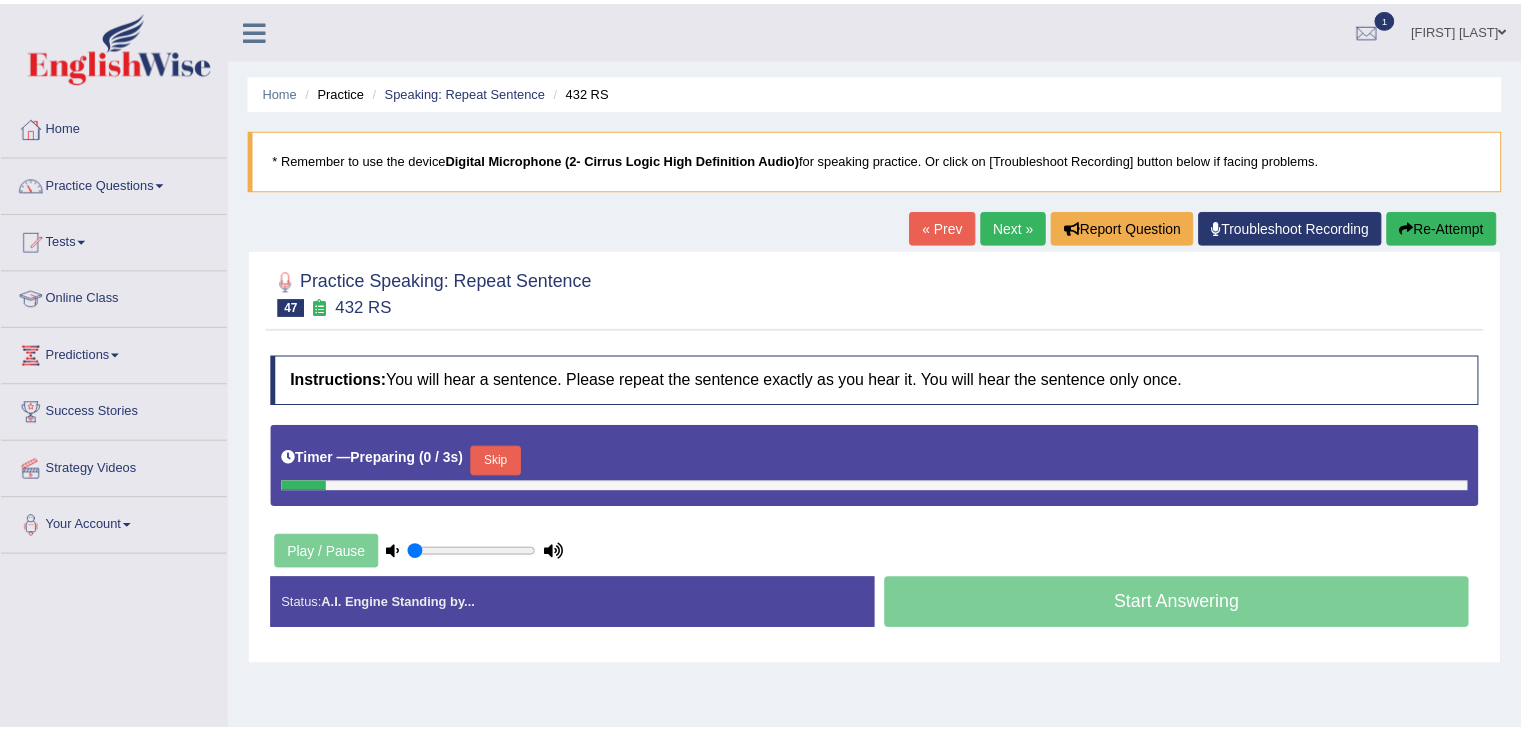 scroll, scrollTop: 0, scrollLeft: 0, axis: both 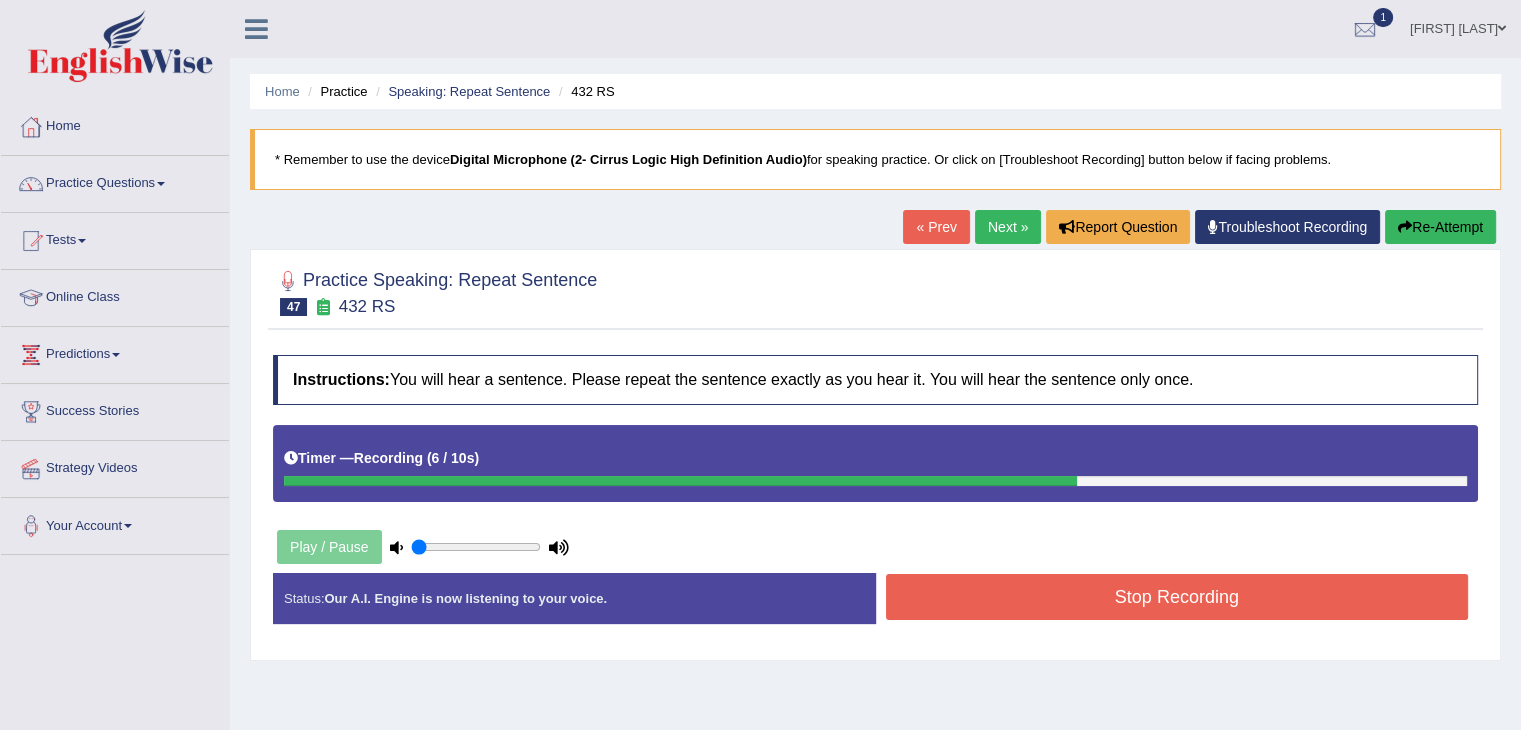 click on "Stop Recording" at bounding box center [1177, 597] 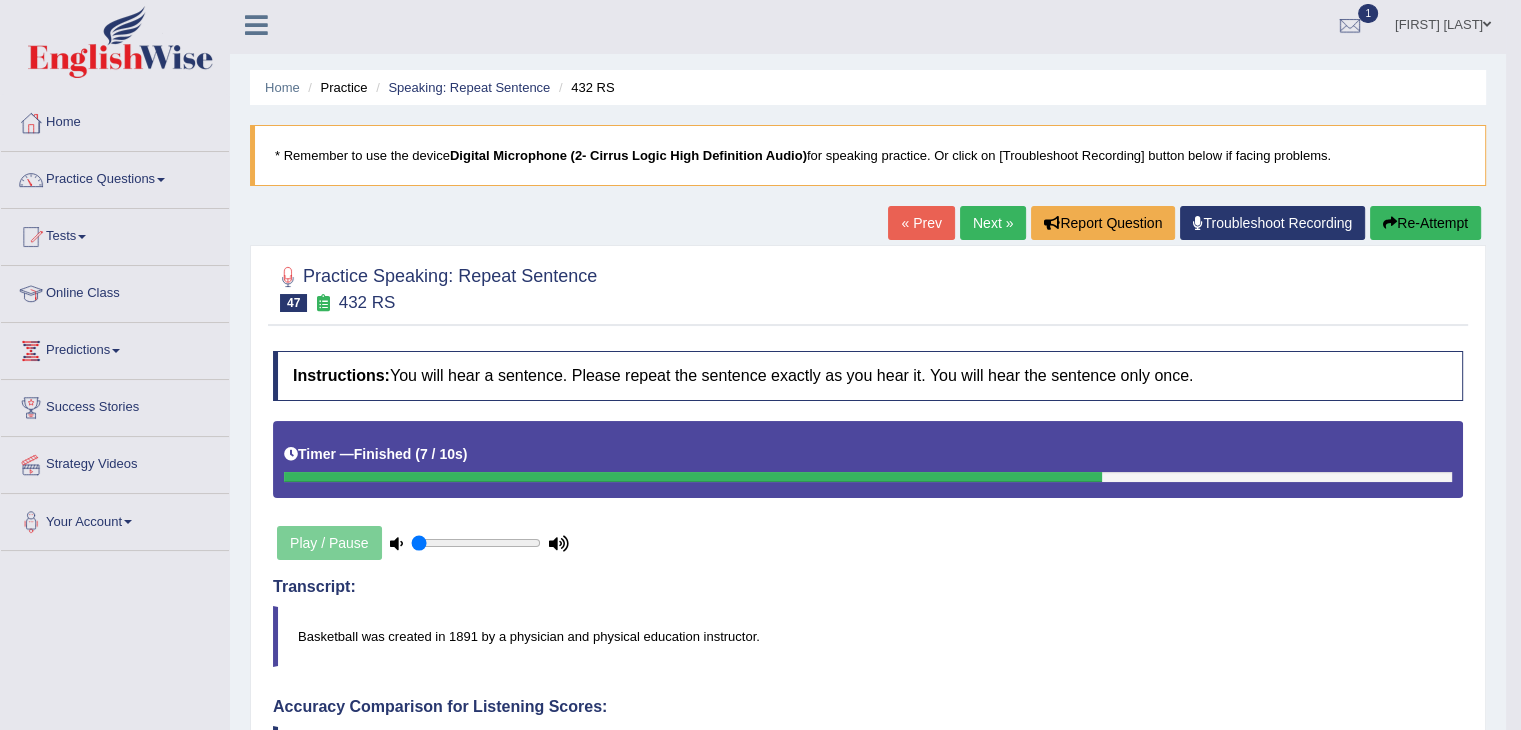 scroll, scrollTop: 0, scrollLeft: 0, axis: both 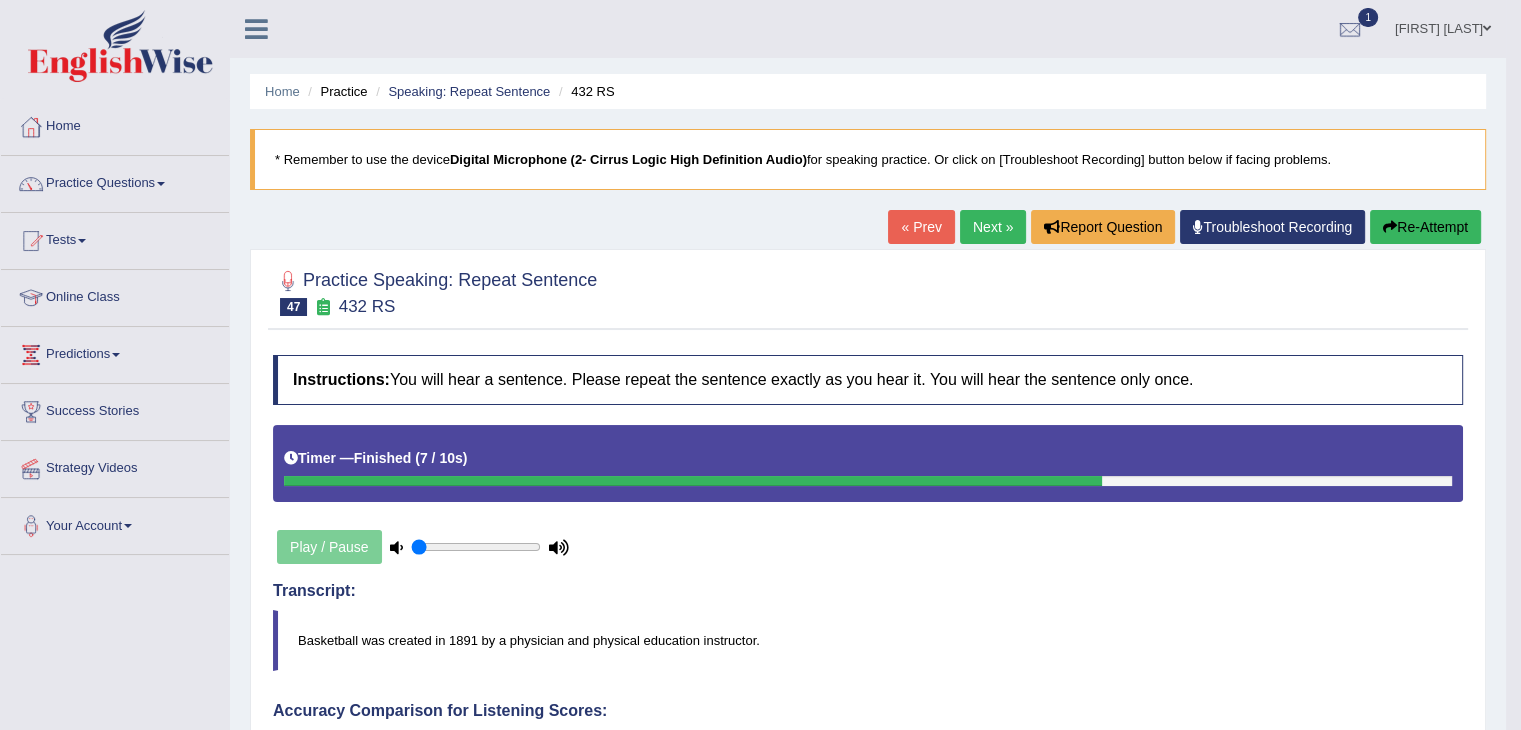 click on "Next »" at bounding box center (993, 227) 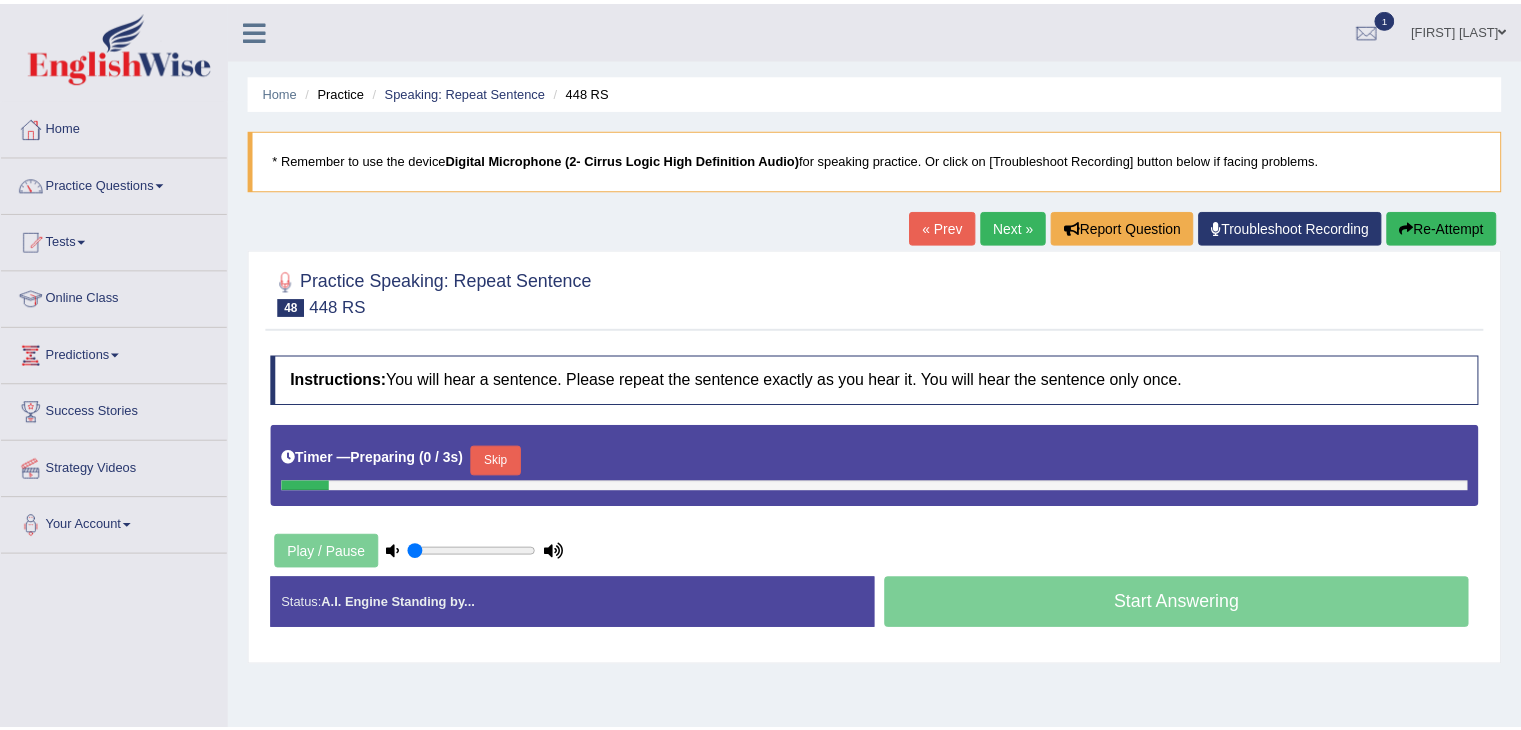 scroll, scrollTop: 0, scrollLeft: 0, axis: both 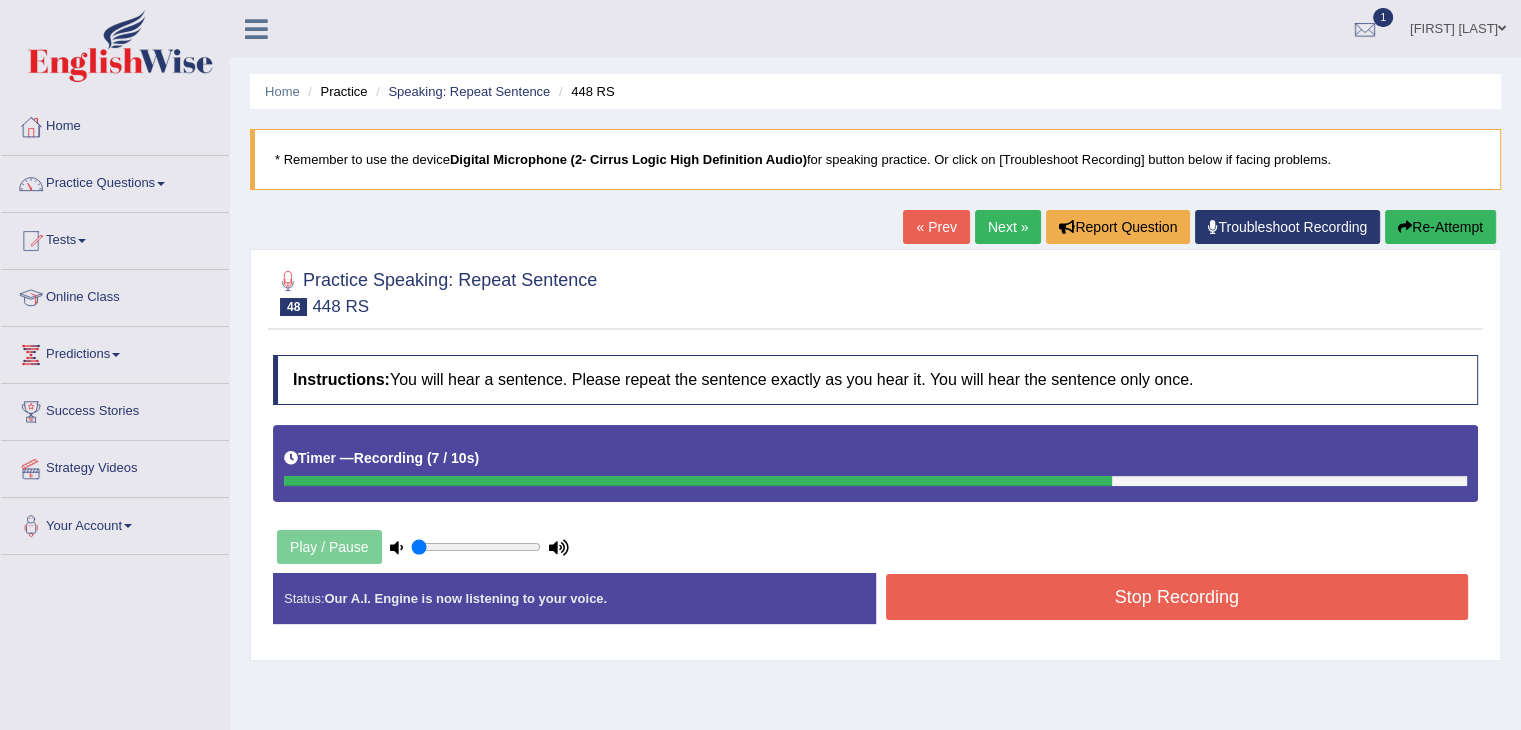 click on "Stop Recording" at bounding box center [1177, 597] 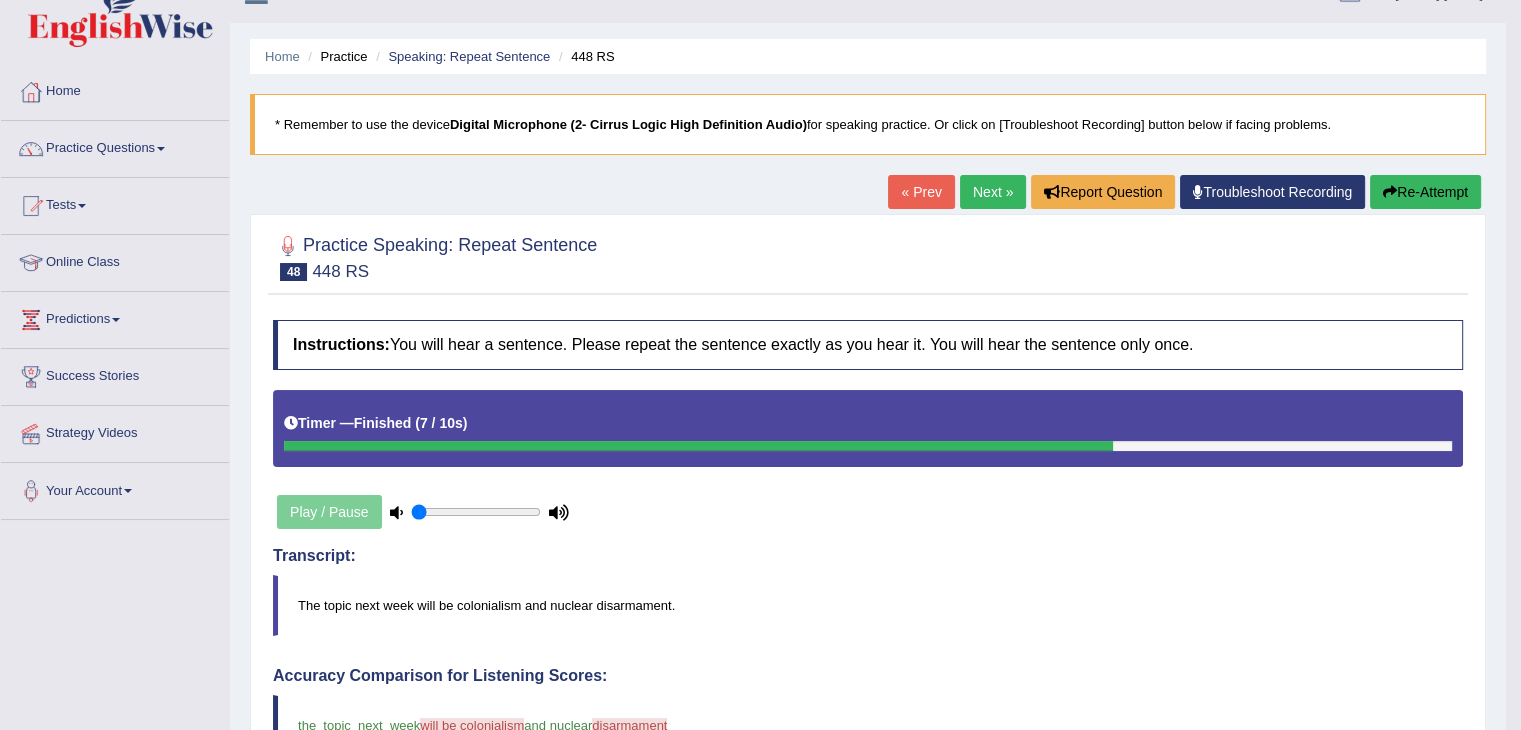 scroll, scrollTop: 32, scrollLeft: 0, axis: vertical 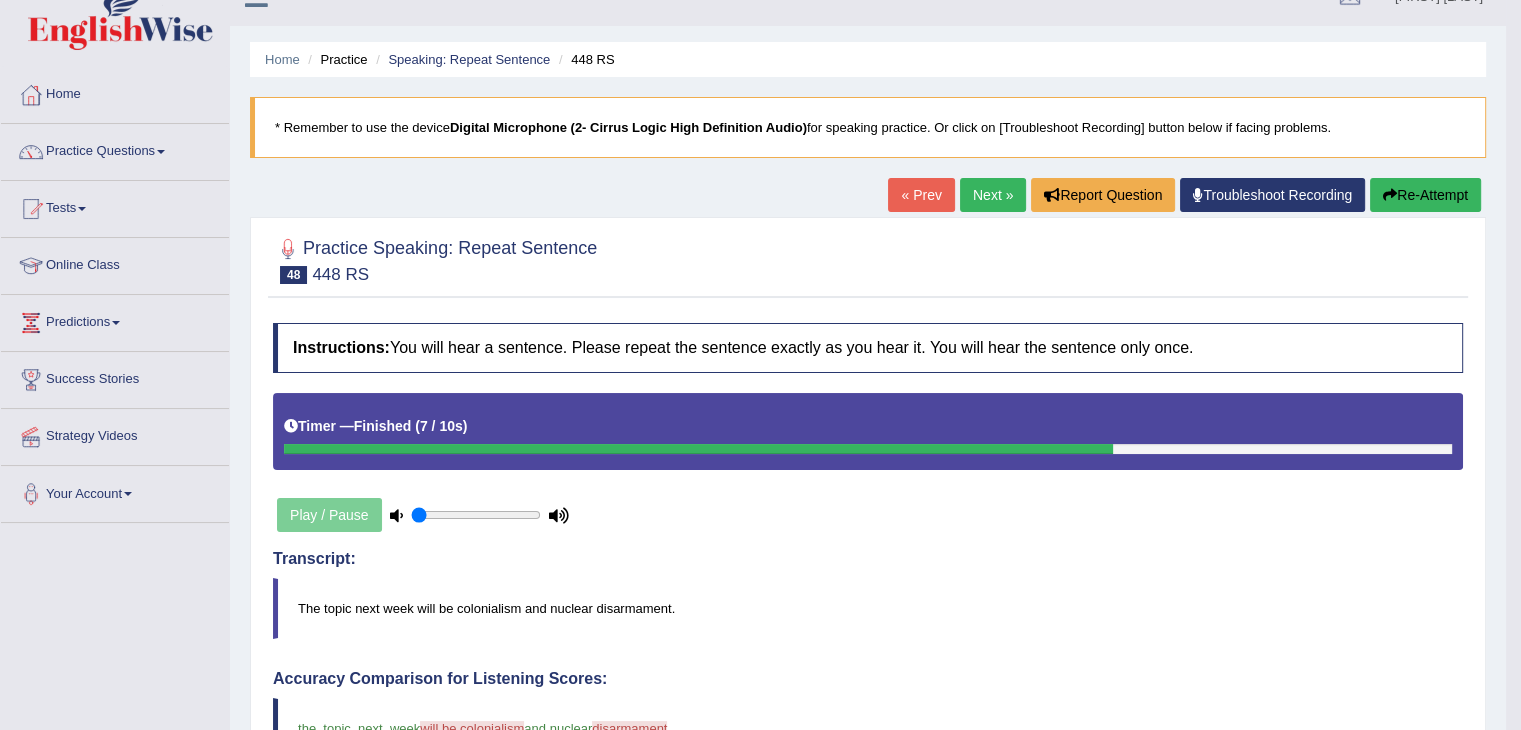 click on "Next »" at bounding box center (993, 195) 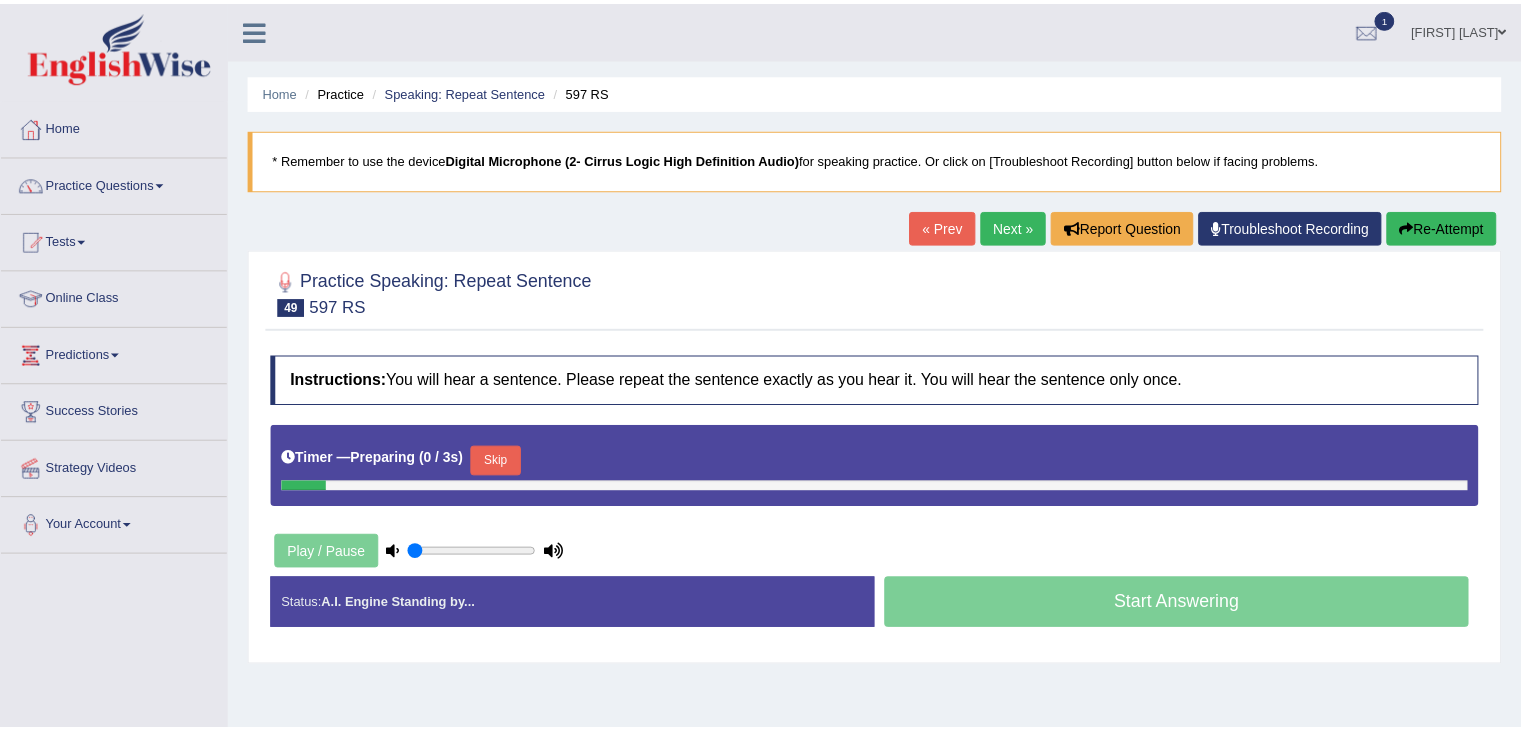 scroll, scrollTop: 0, scrollLeft: 0, axis: both 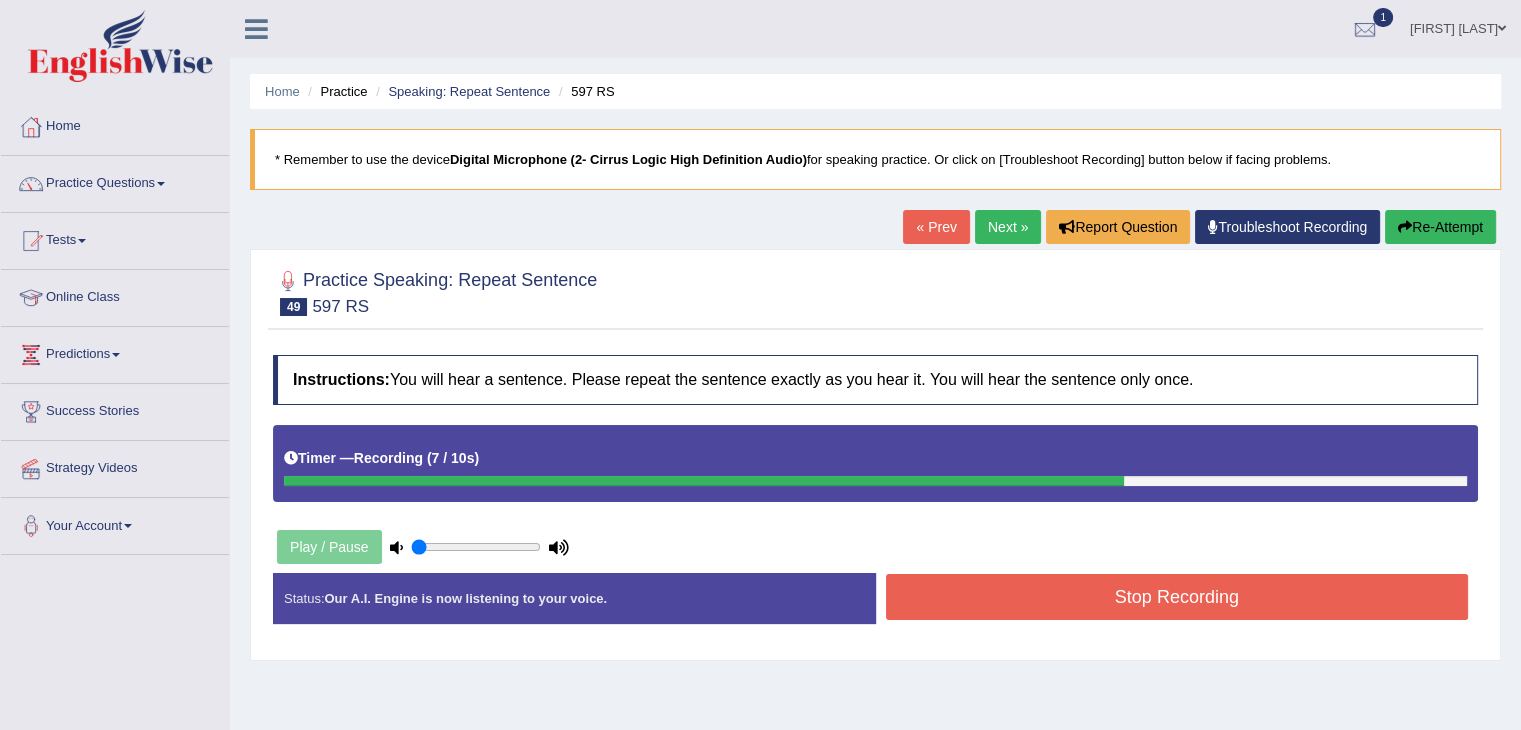 click on "Stop Recording" at bounding box center (1177, 597) 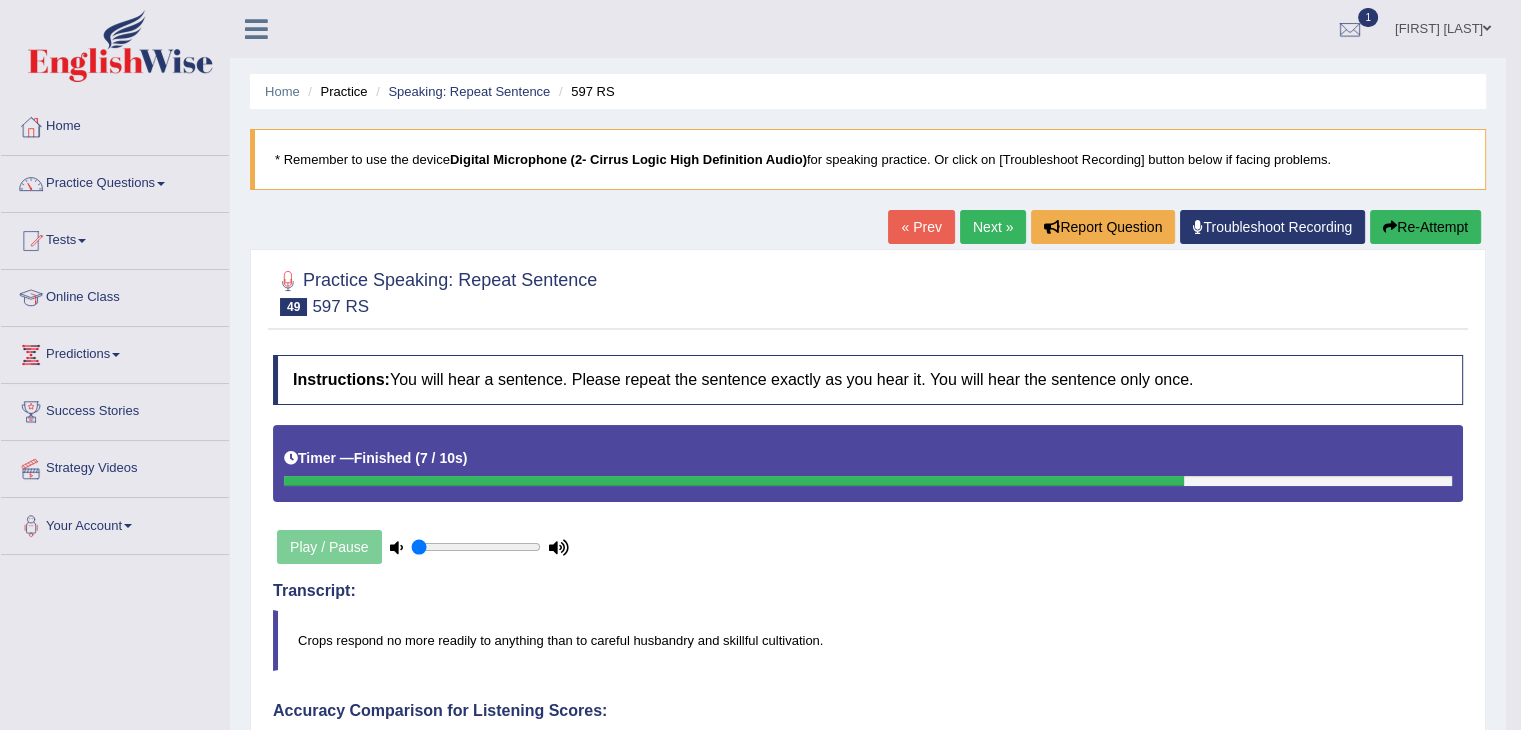 scroll, scrollTop: 0, scrollLeft: 0, axis: both 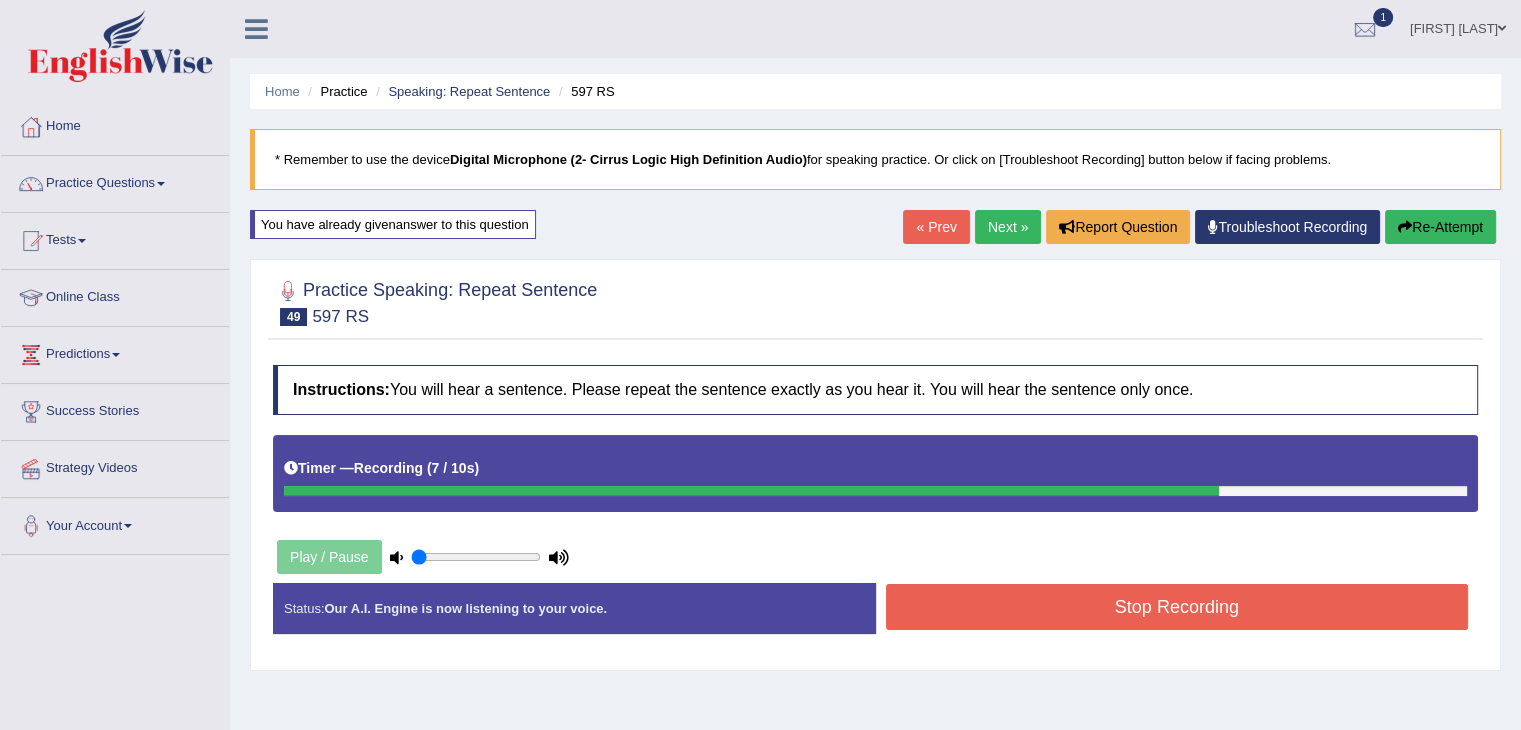 click on "Stop Recording" at bounding box center [1177, 607] 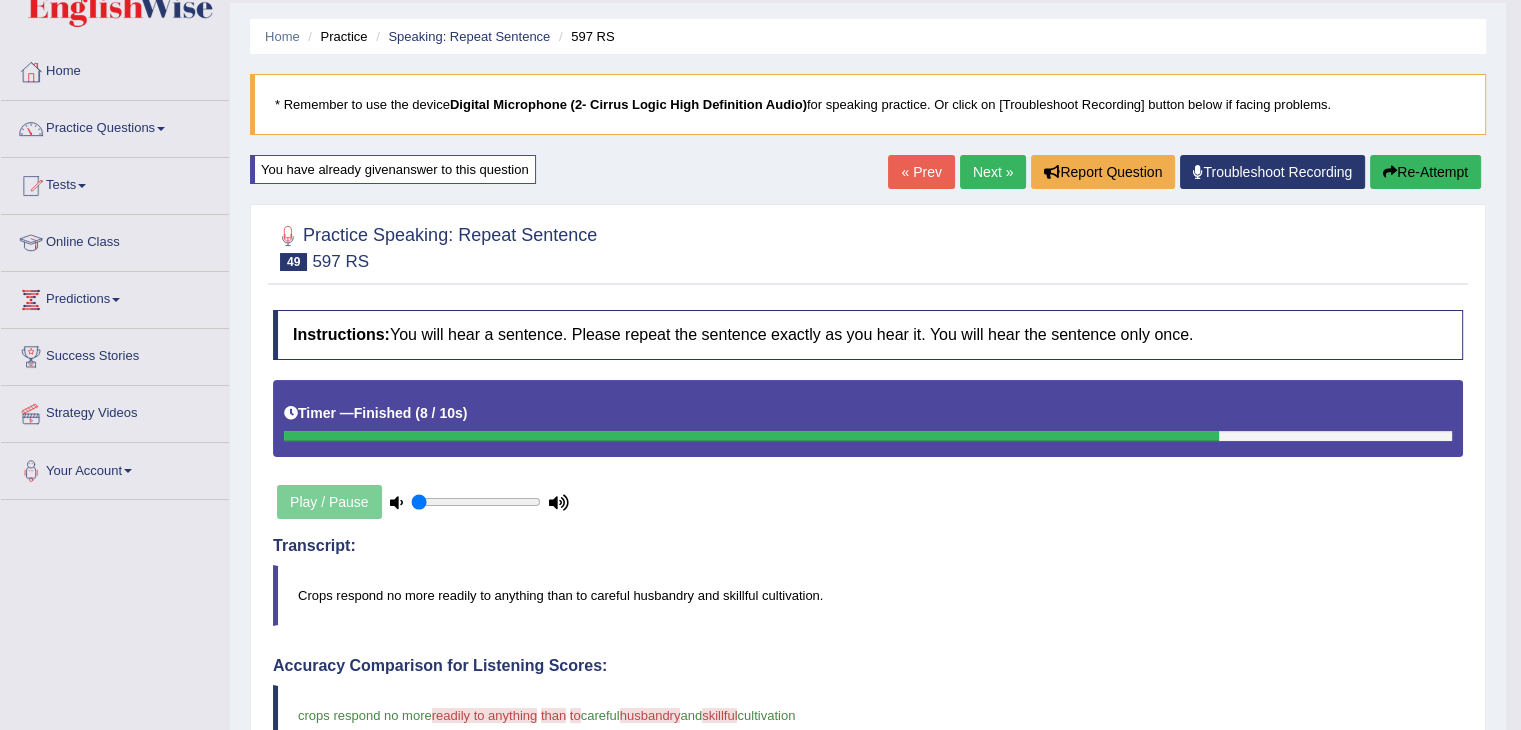 scroll, scrollTop: 10, scrollLeft: 0, axis: vertical 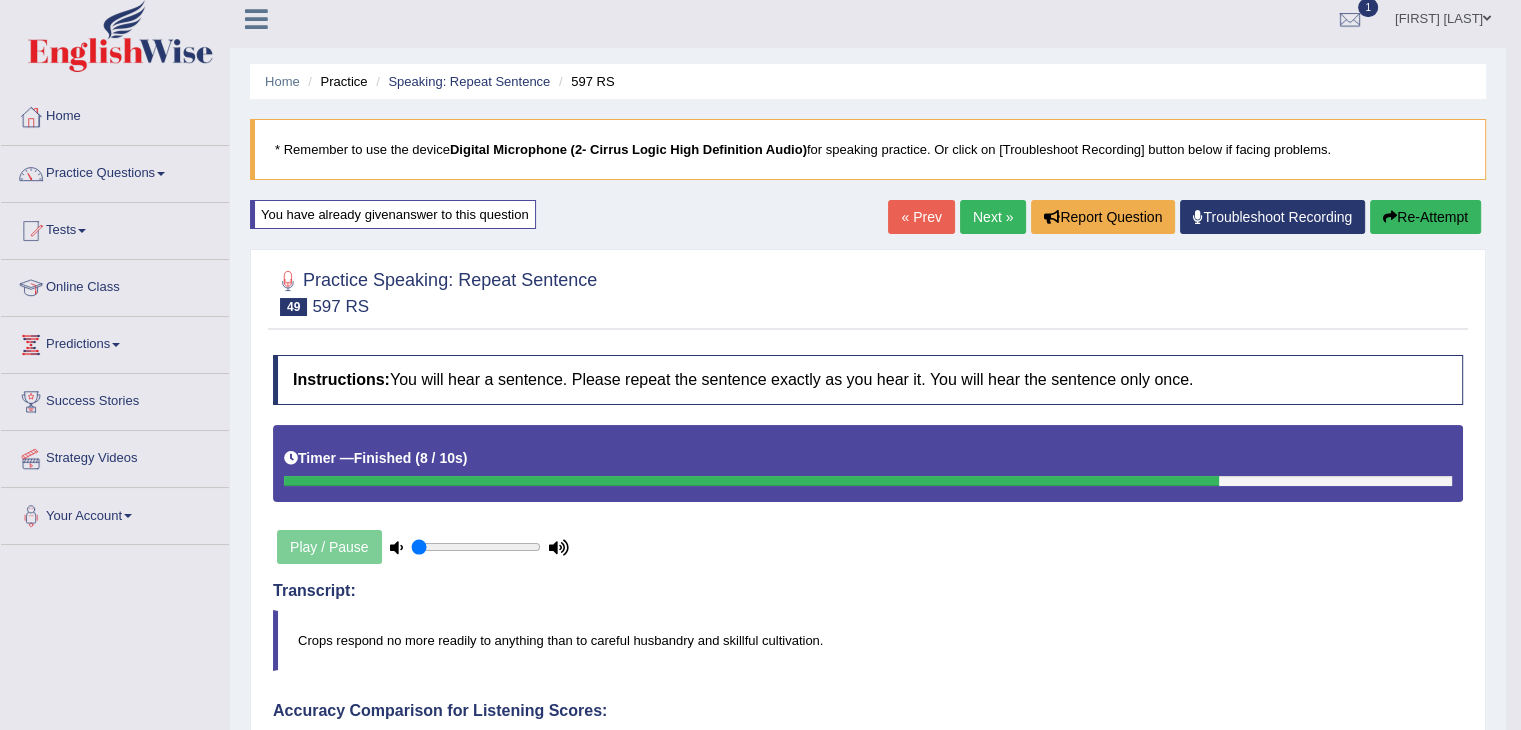 click on "Next »" at bounding box center (993, 217) 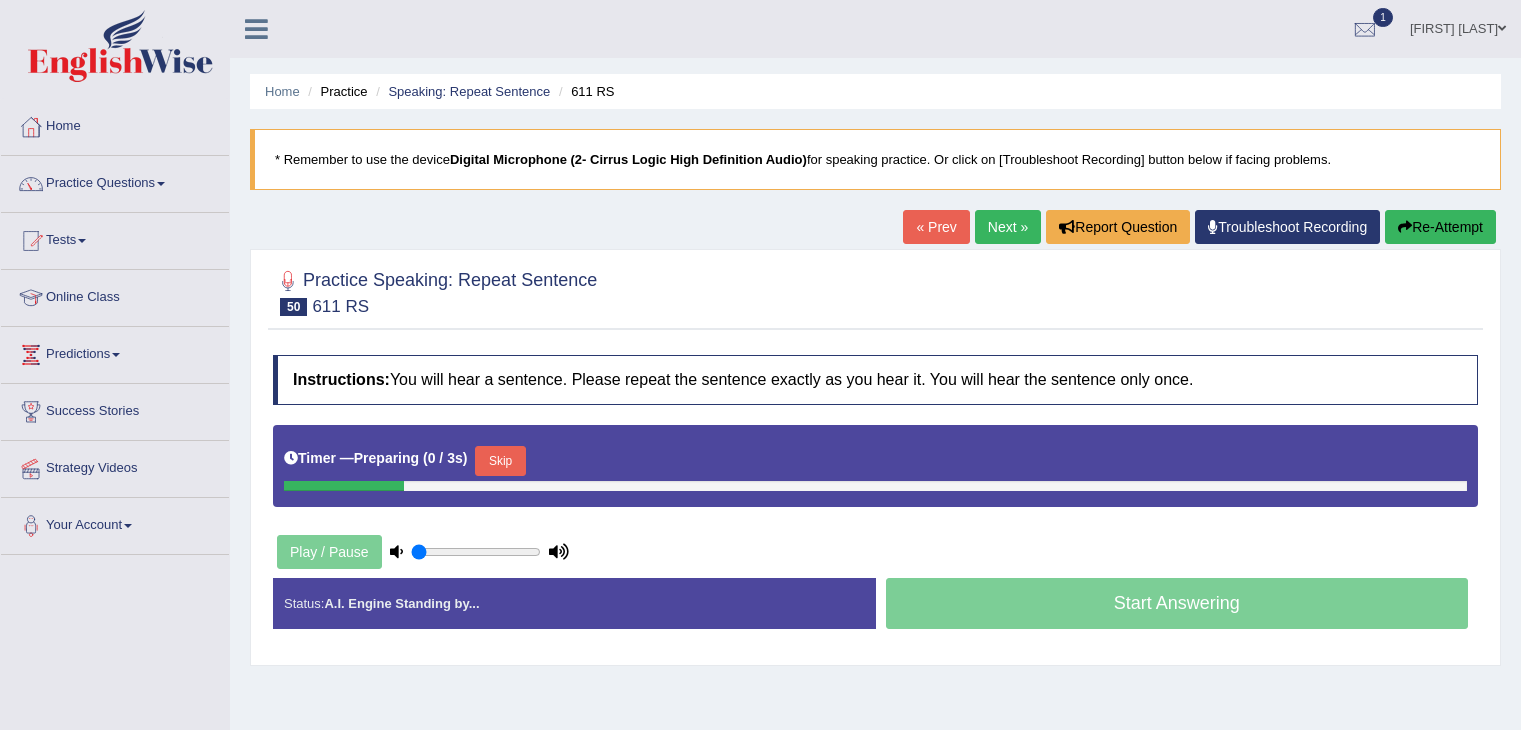 scroll, scrollTop: 0, scrollLeft: 0, axis: both 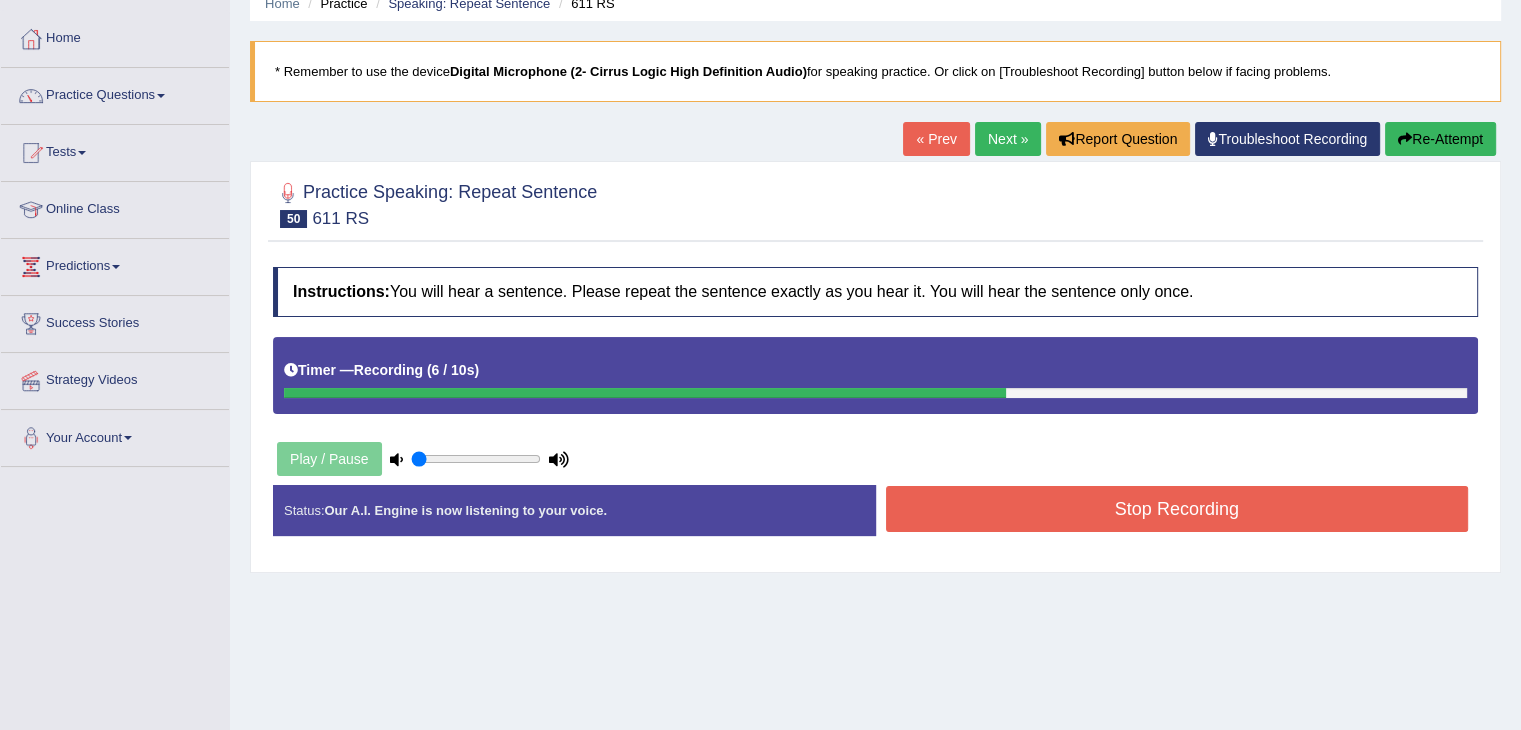 click on "Stop Recording" at bounding box center [1177, 509] 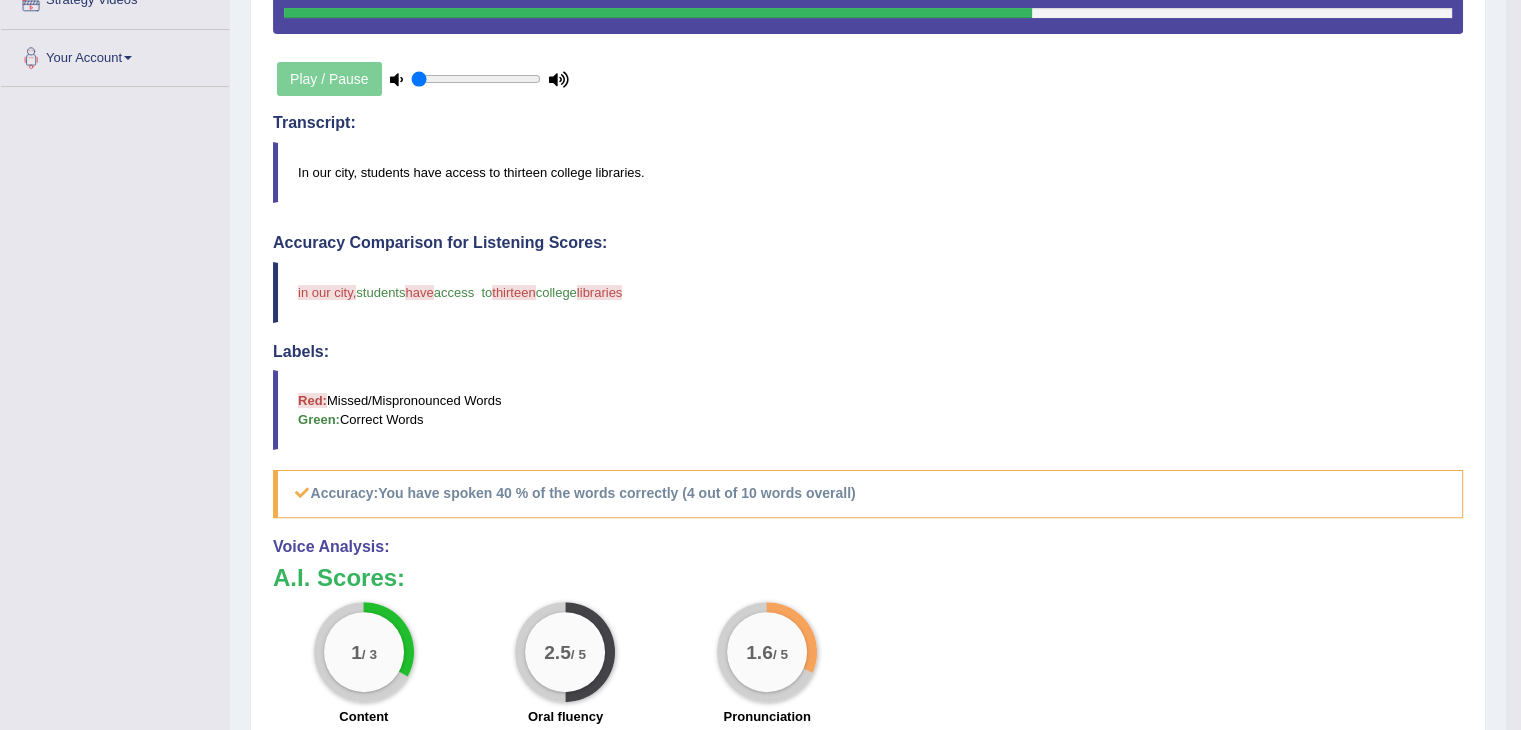 scroll, scrollTop: 702, scrollLeft: 0, axis: vertical 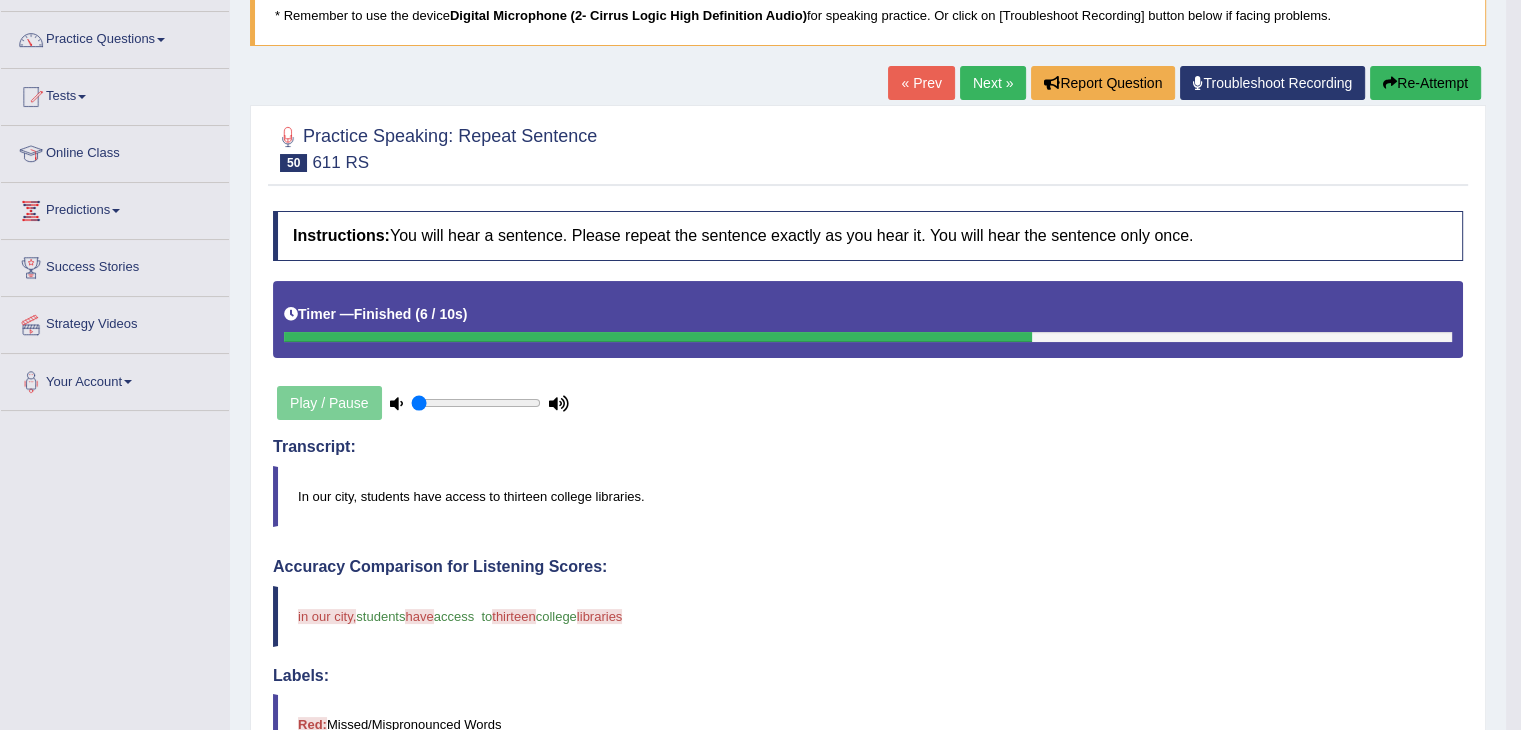 click on "Re-Attempt" at bounding box center (1425, 83) 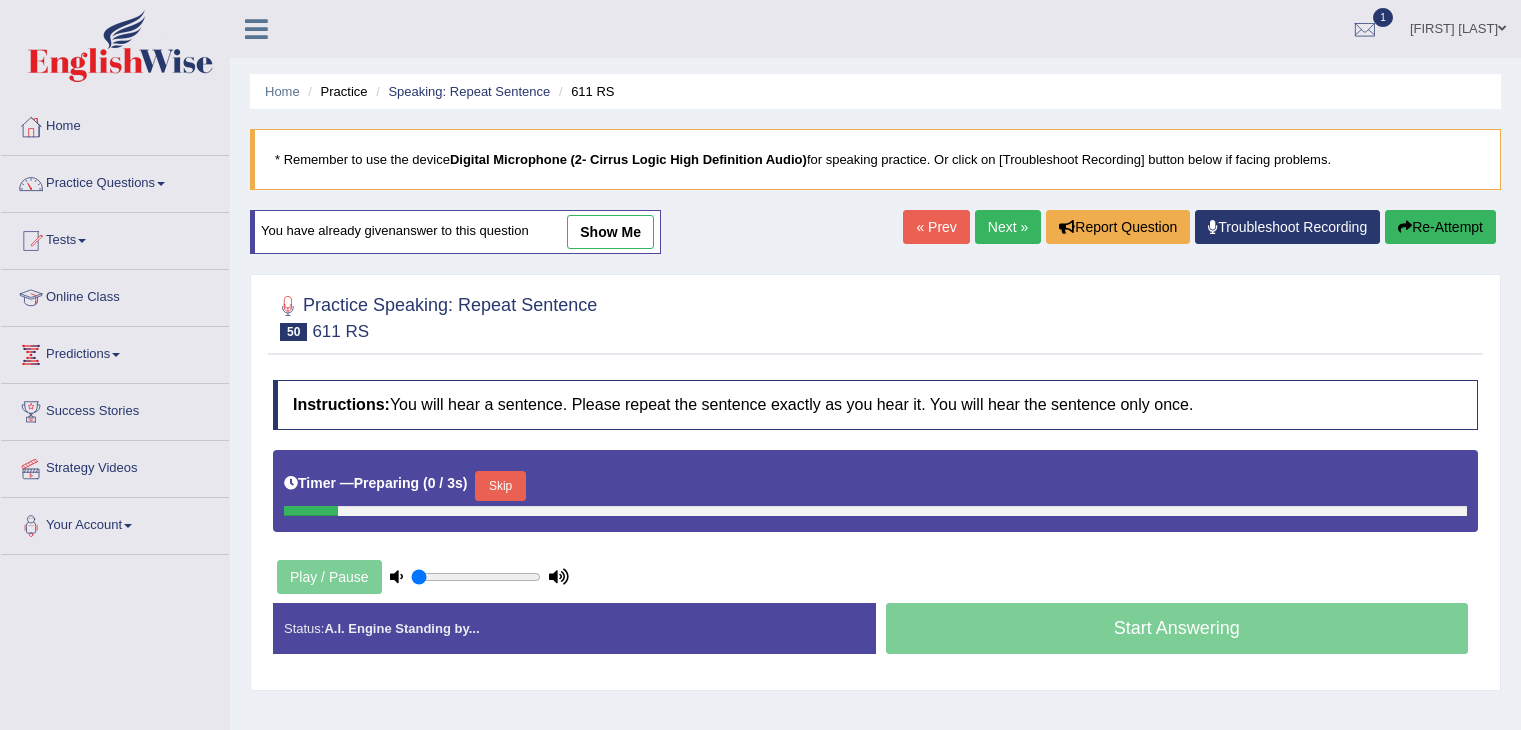 scroll, scrollTop: 160, scrollLeft: 0, axis: vertical 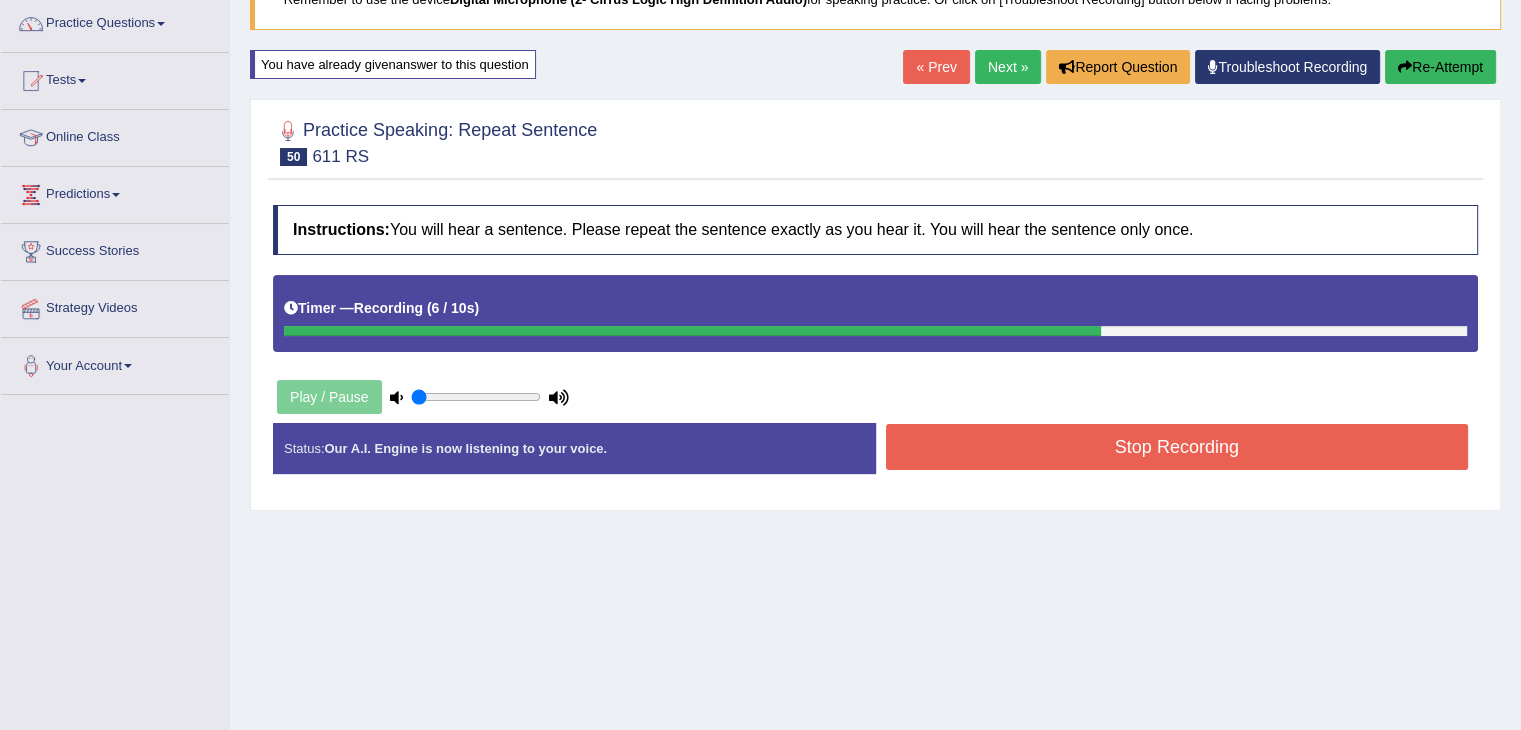click on "Stop Recording" at bounding box center (1177, 447) 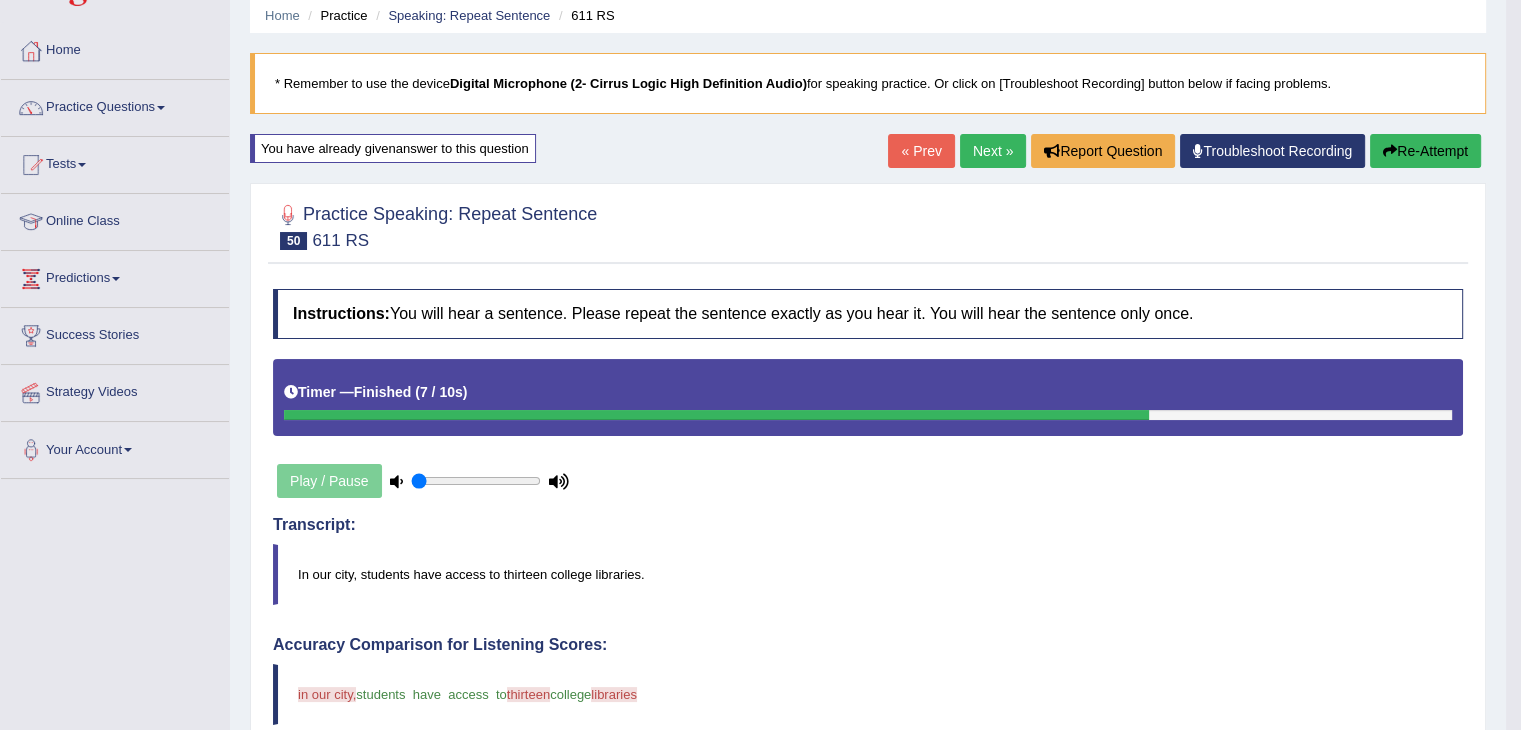 scroll, scrollTop: 71, scrollLeft: 0, axis: vertical 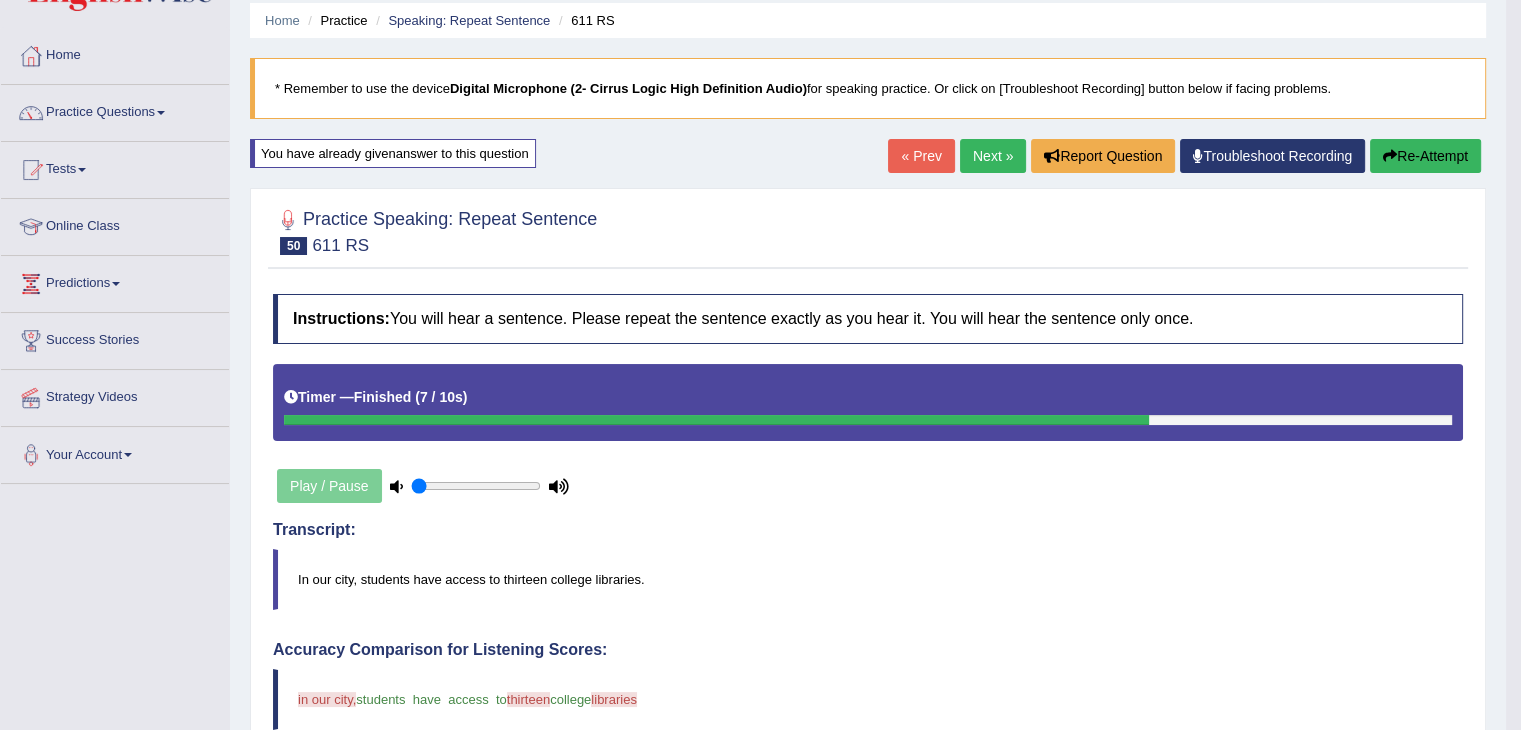 click on "Re-Attempt" at bounding box center [1425, 156] 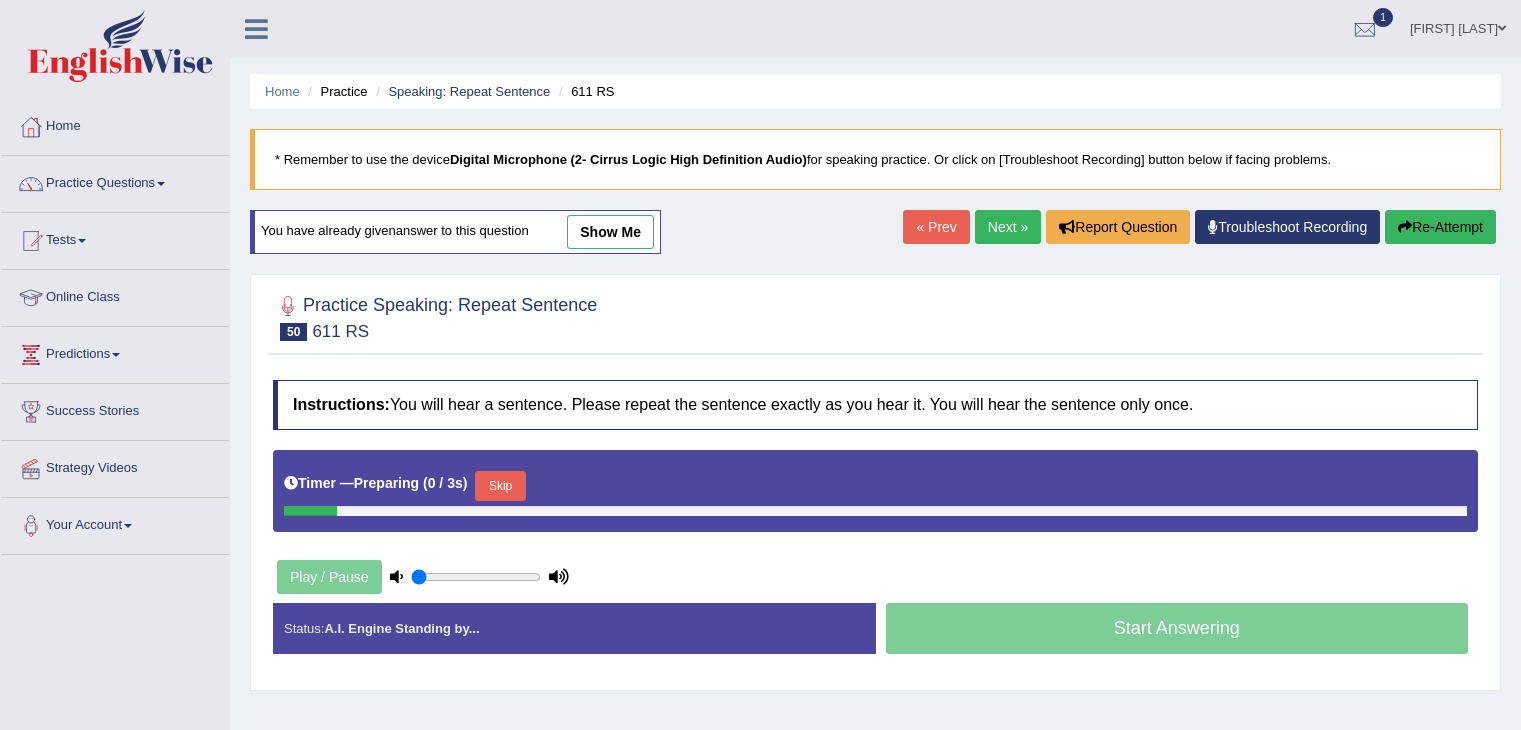 scroll, scrollTop: 71, scrollLeft: 0, axis: vertical 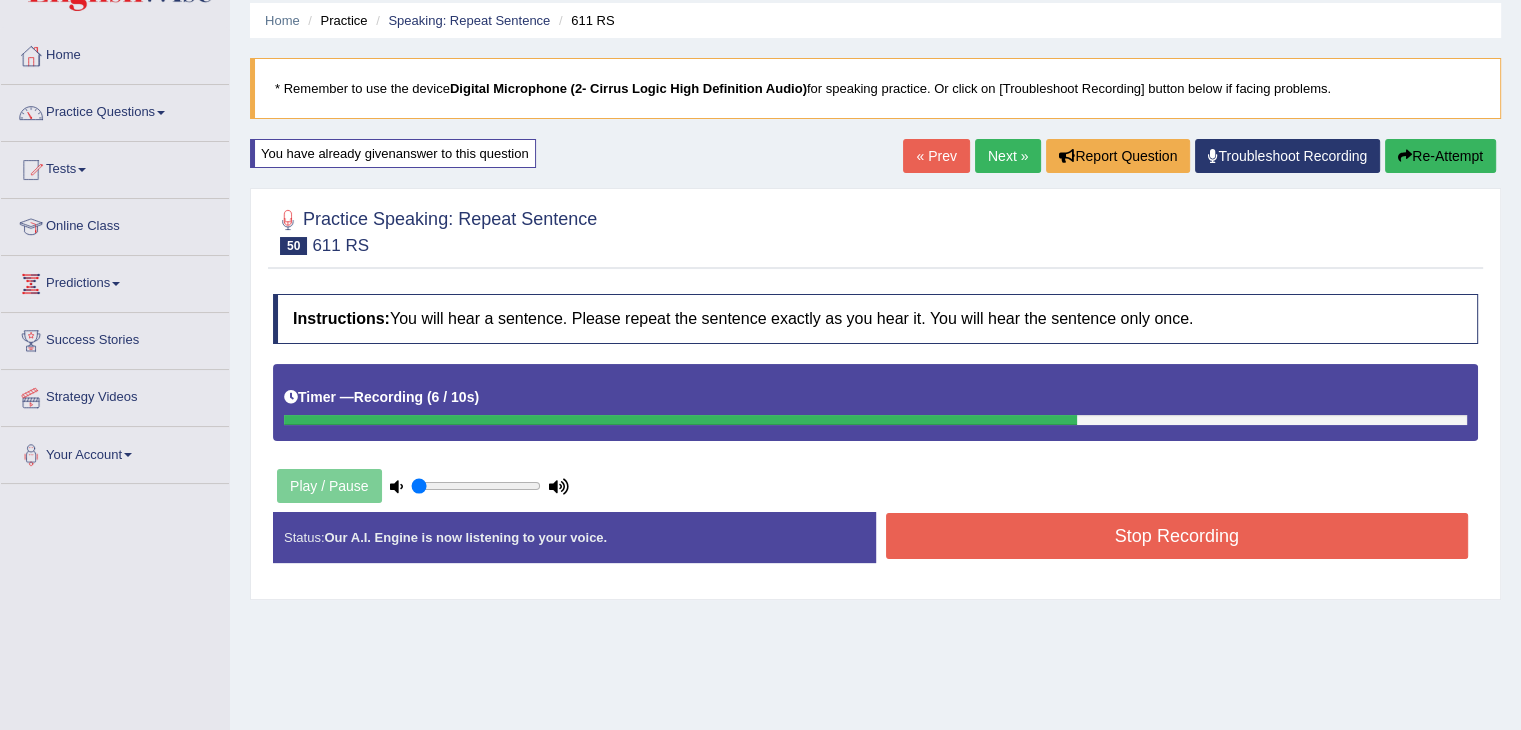 click on "Stop Recording" at bounding box center (1177, 536) 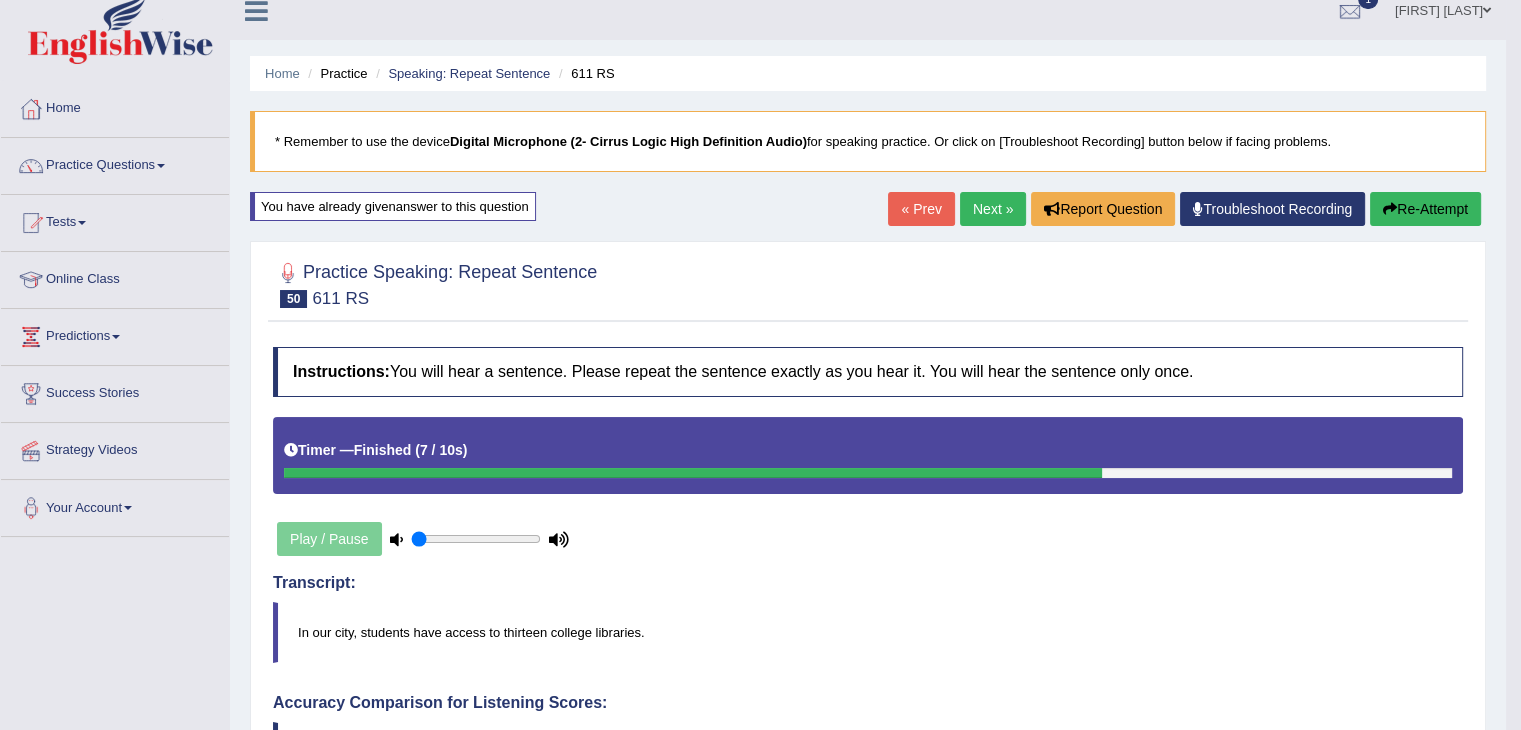 scroll, scrollTop: 17, scrollLeft: 0, axis: vertical 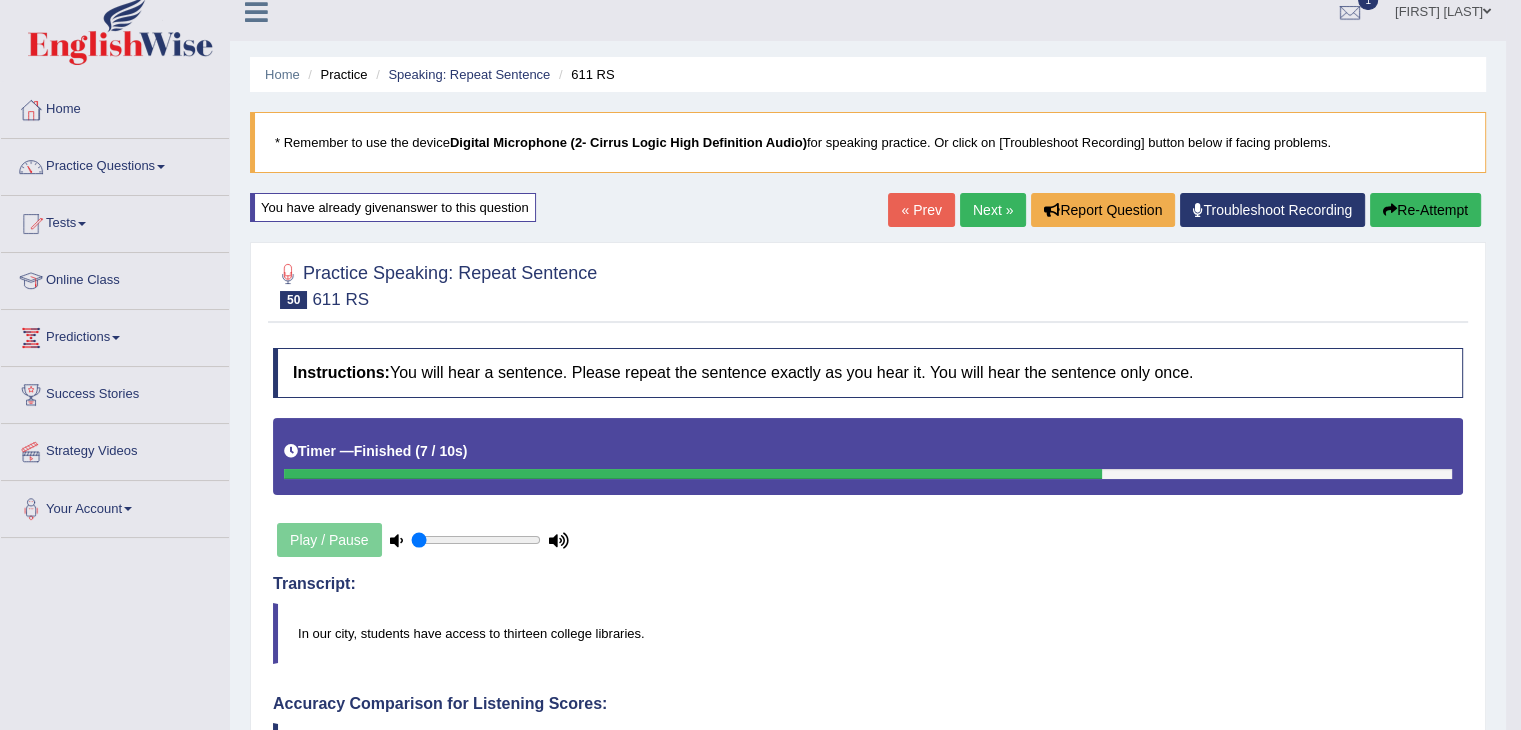 click on "Next »" at bounding box center [993, 210] 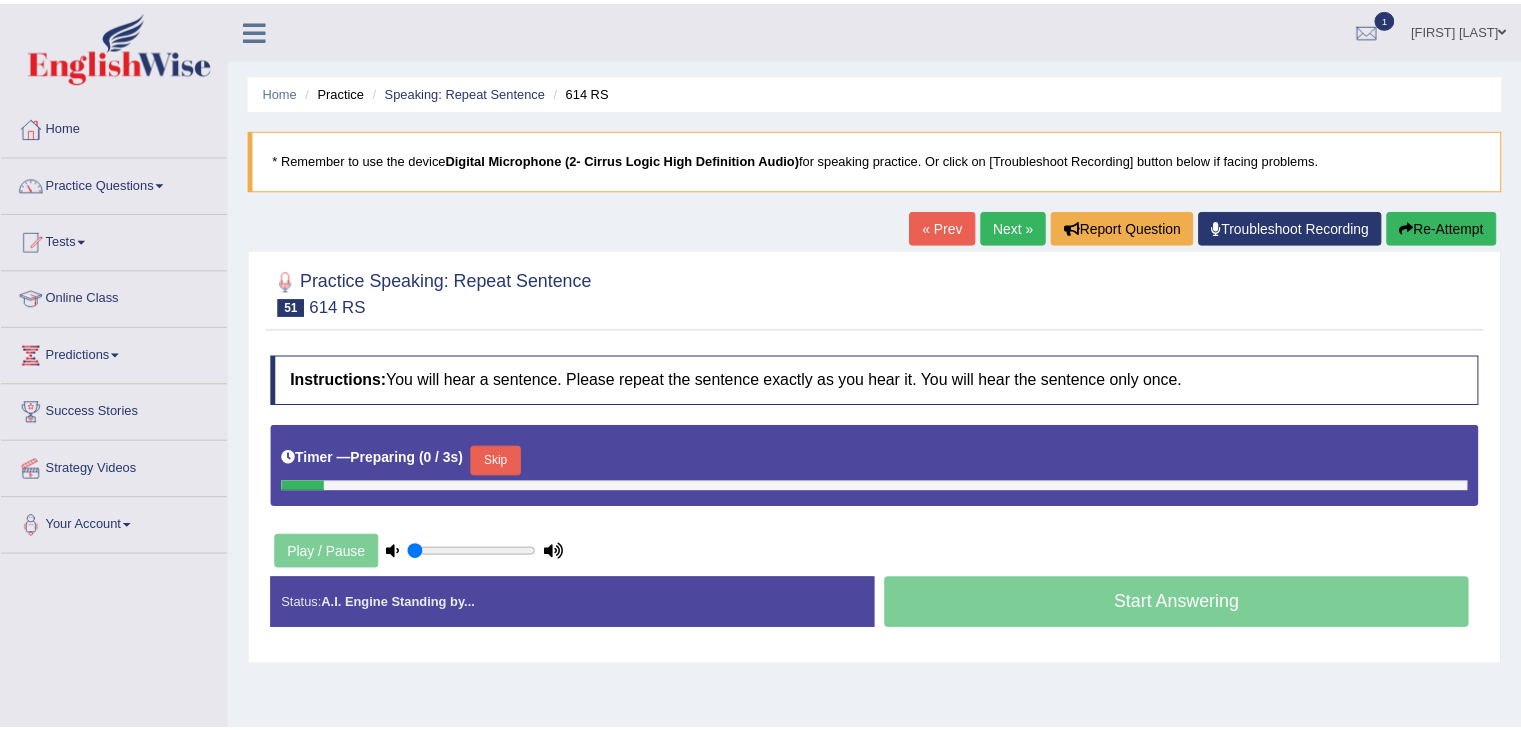 scroll, scrollTop: 0, scrollLeft: 0, axis: both 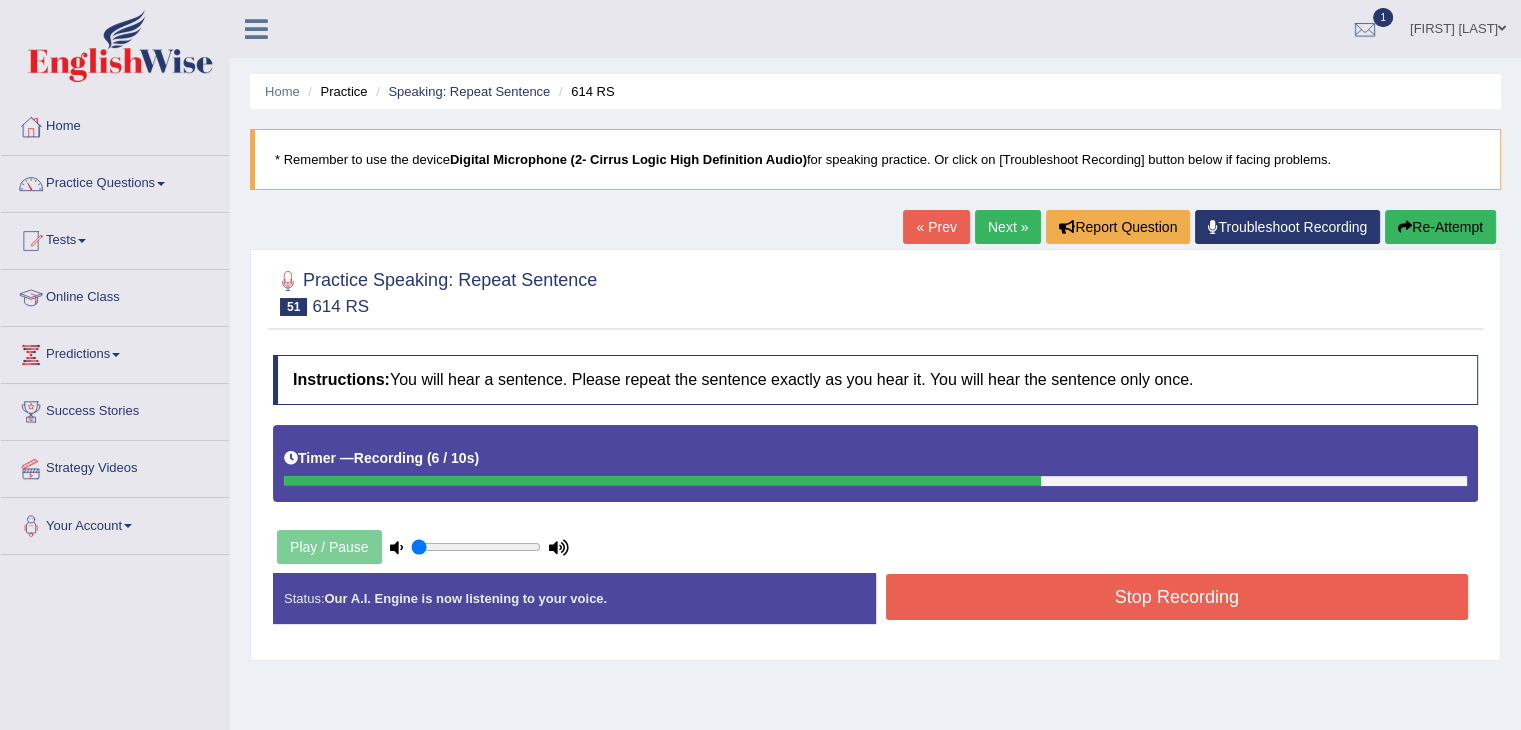 click on "Stop Recording" at bounding box center (1177, 597) 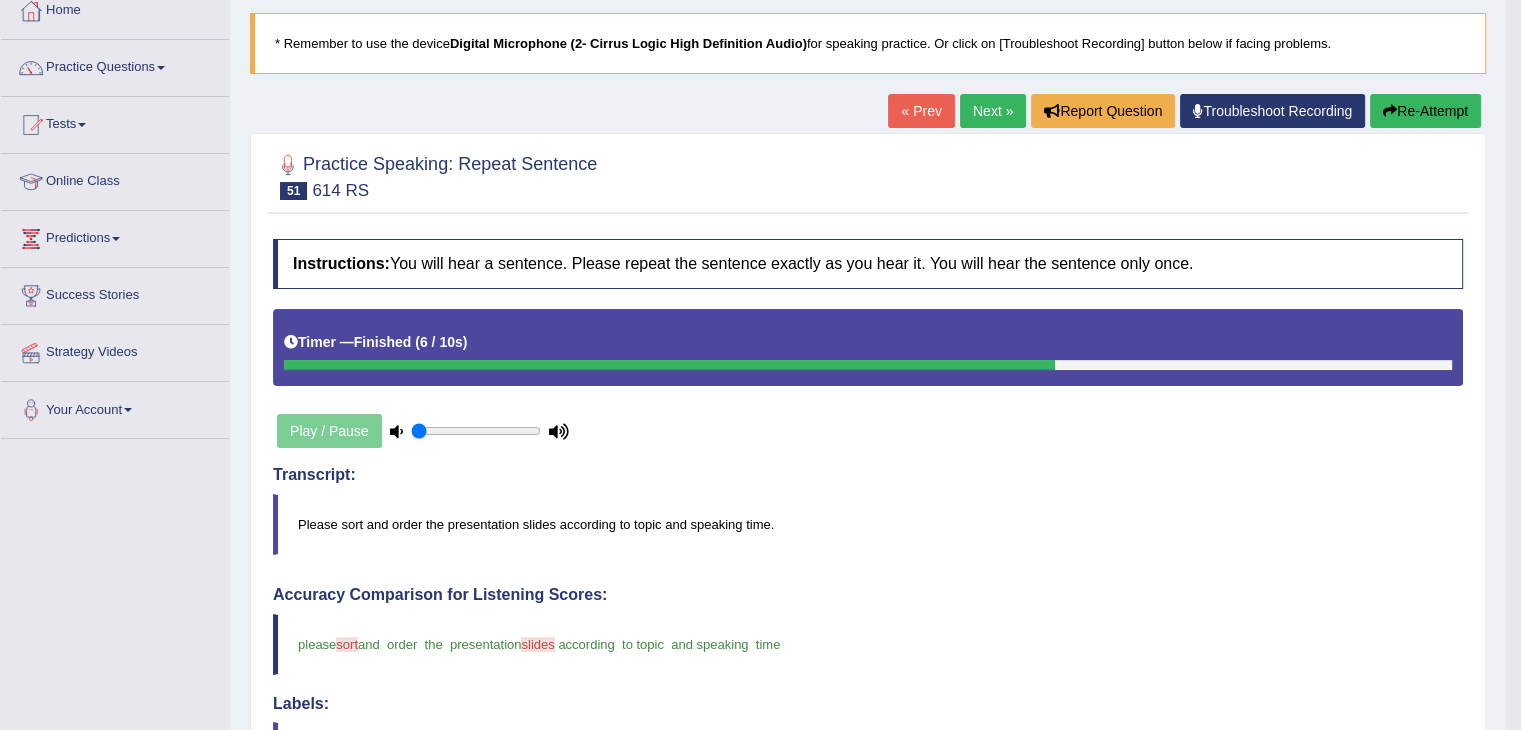 scroll, scrollTop: 115, scrollLeft: 0, axis: vertical 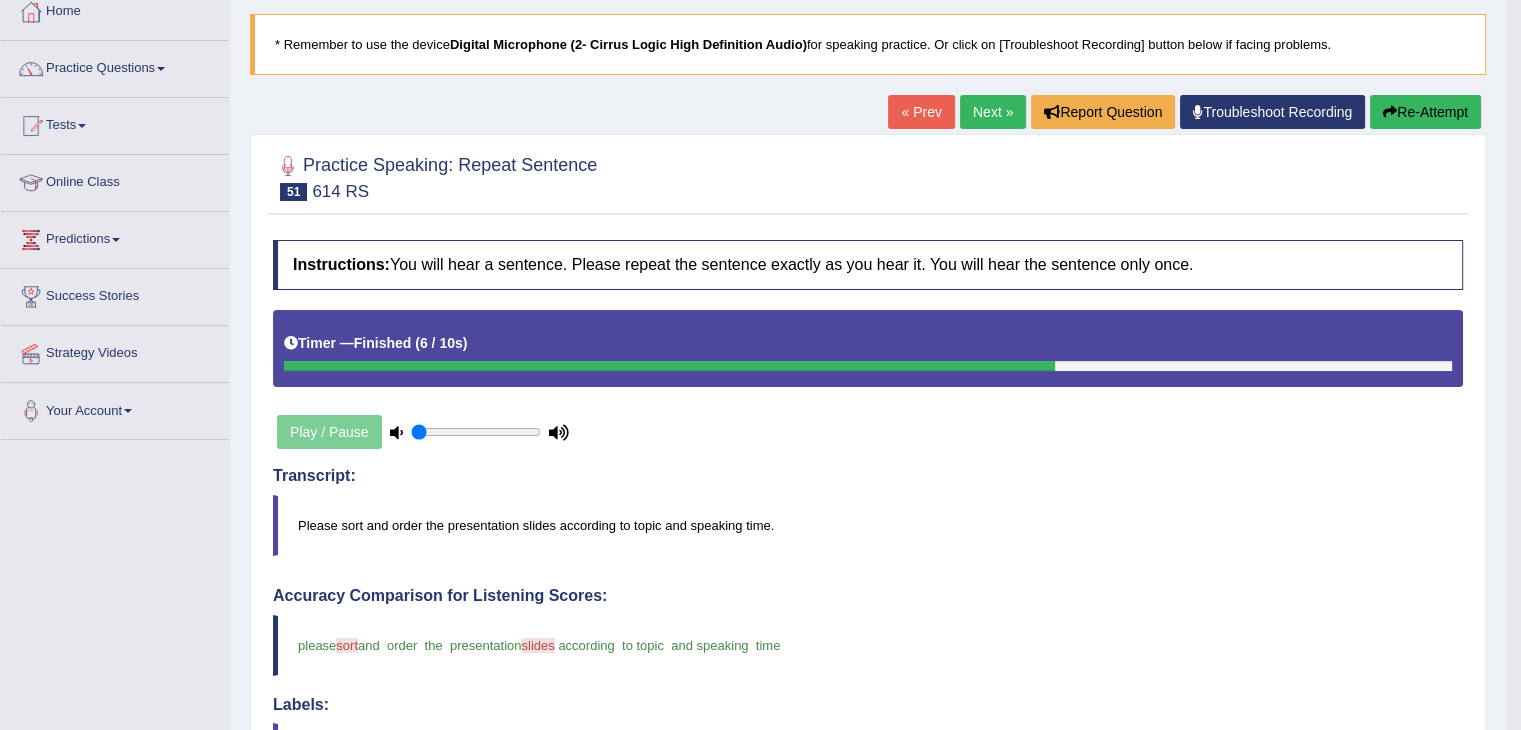 click on "Next »" at bounding box center [993, 112] 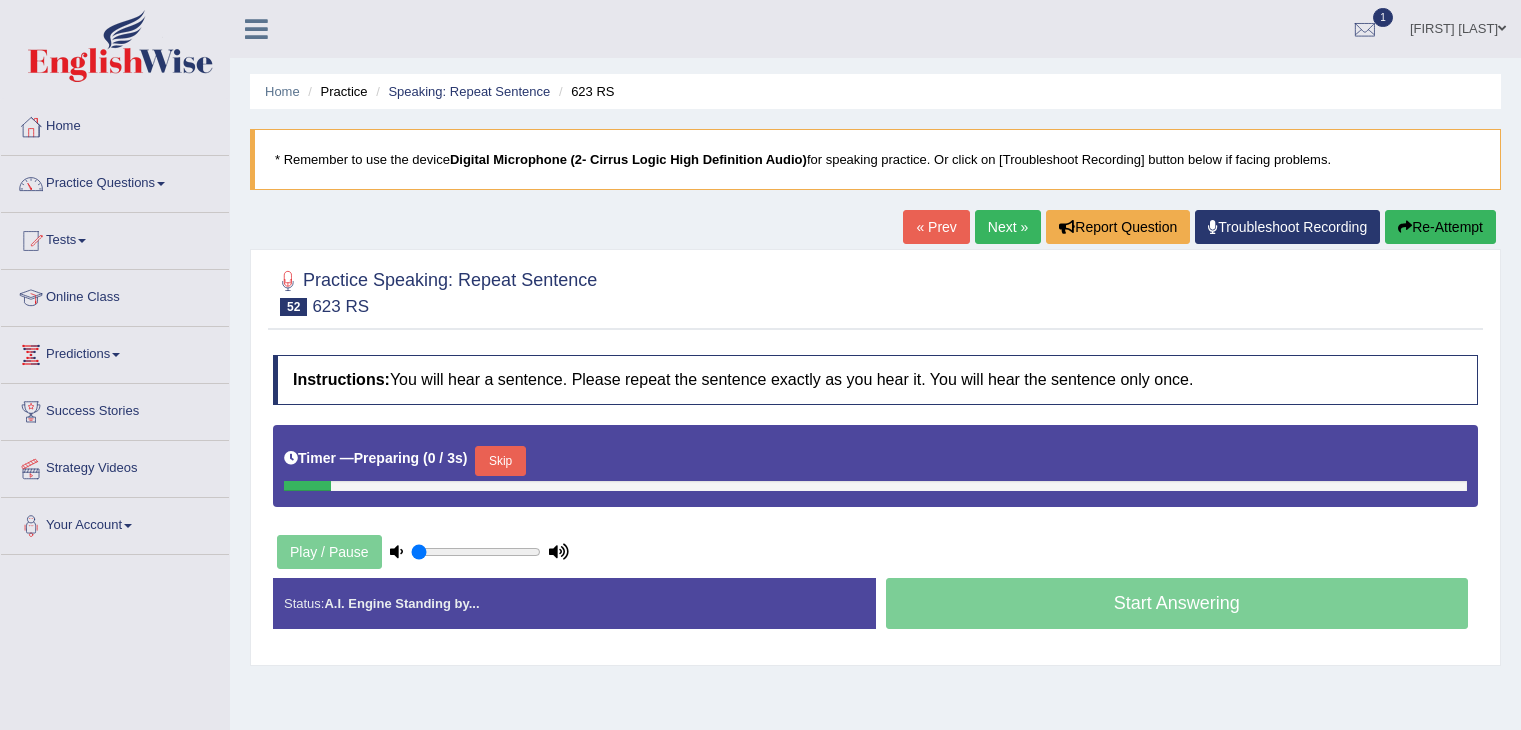 scroll, scrollTop: 0, scrollLeft: 0, axis: both 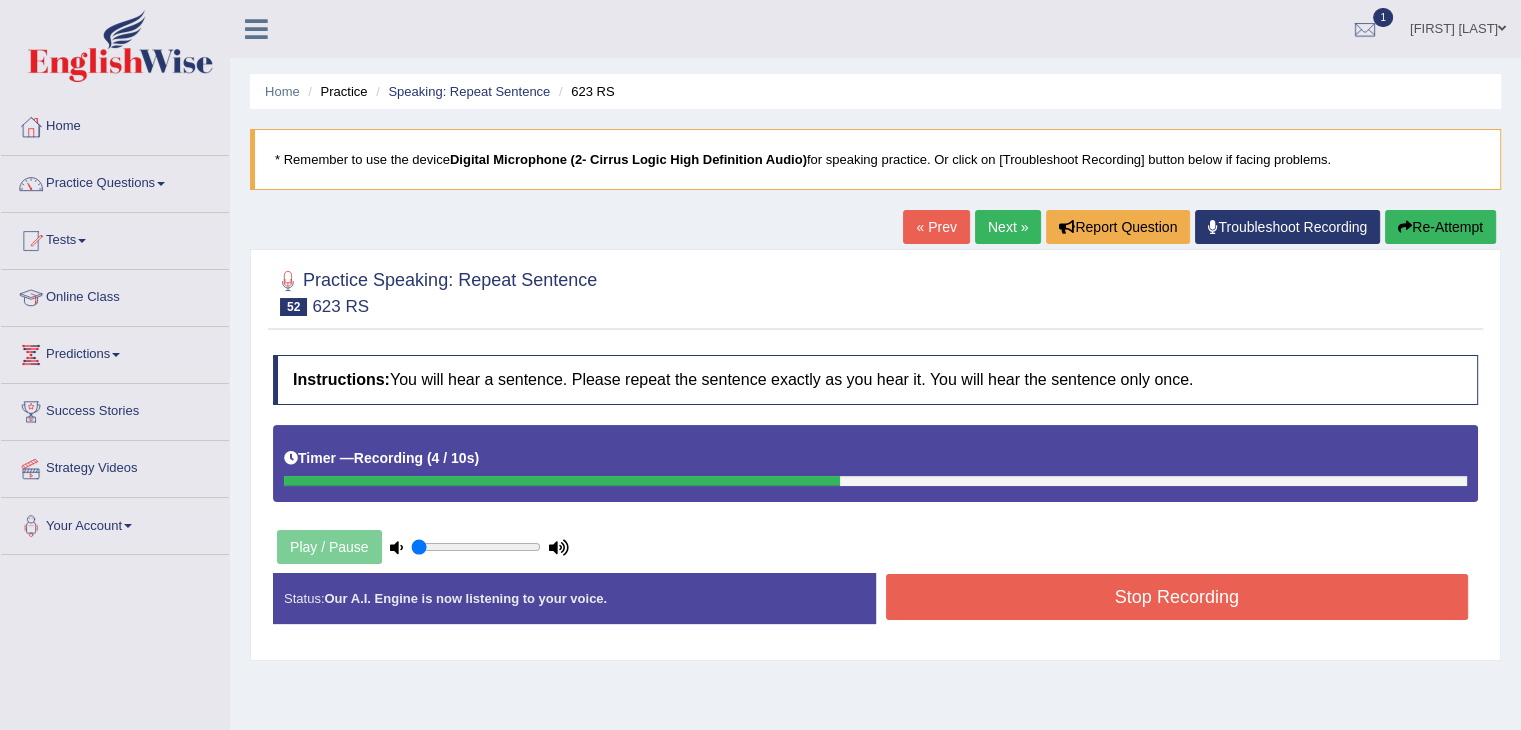 click on "Stop Recording" at bounding box center (1177, 597) 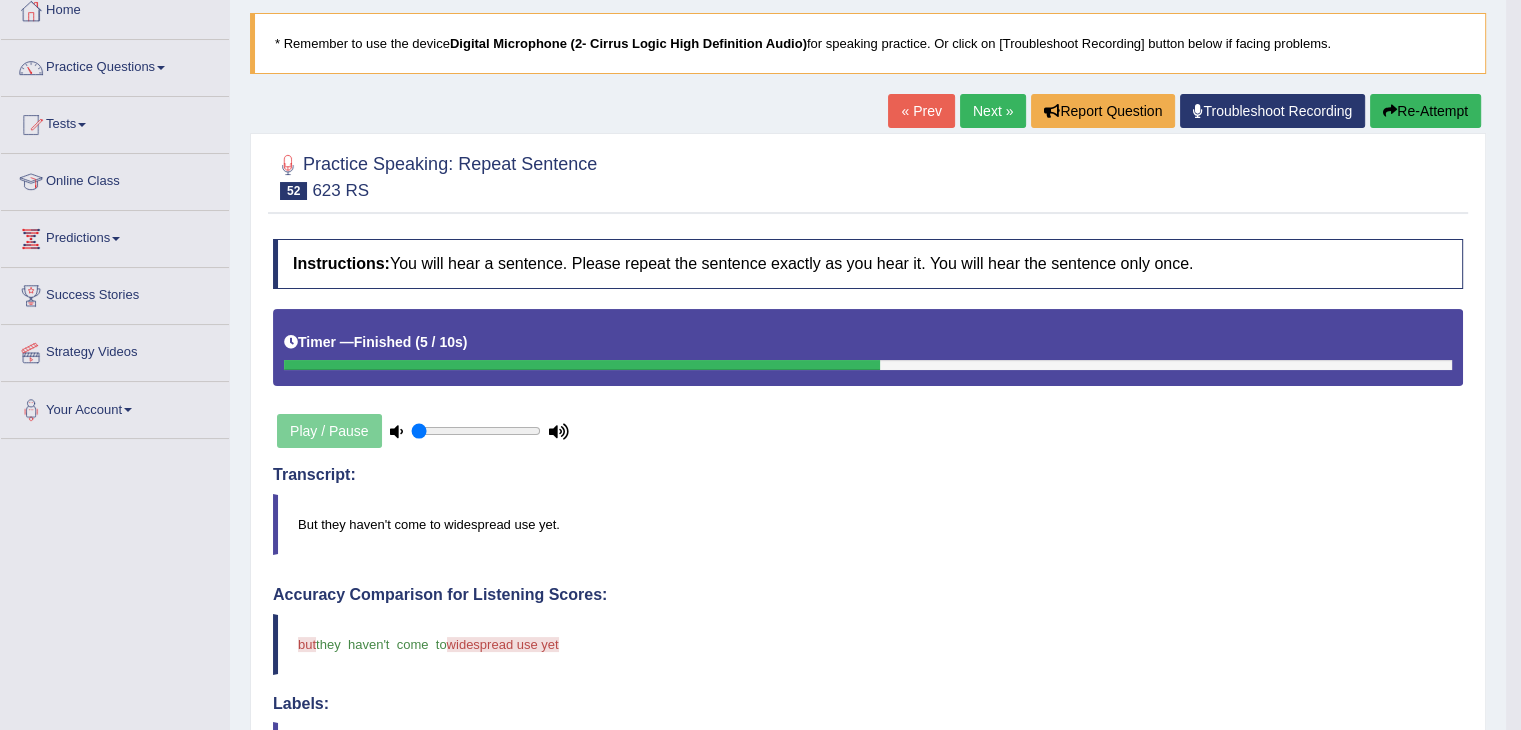 scroll, scrollTop: 0, scrollLeft: 0, axis: both 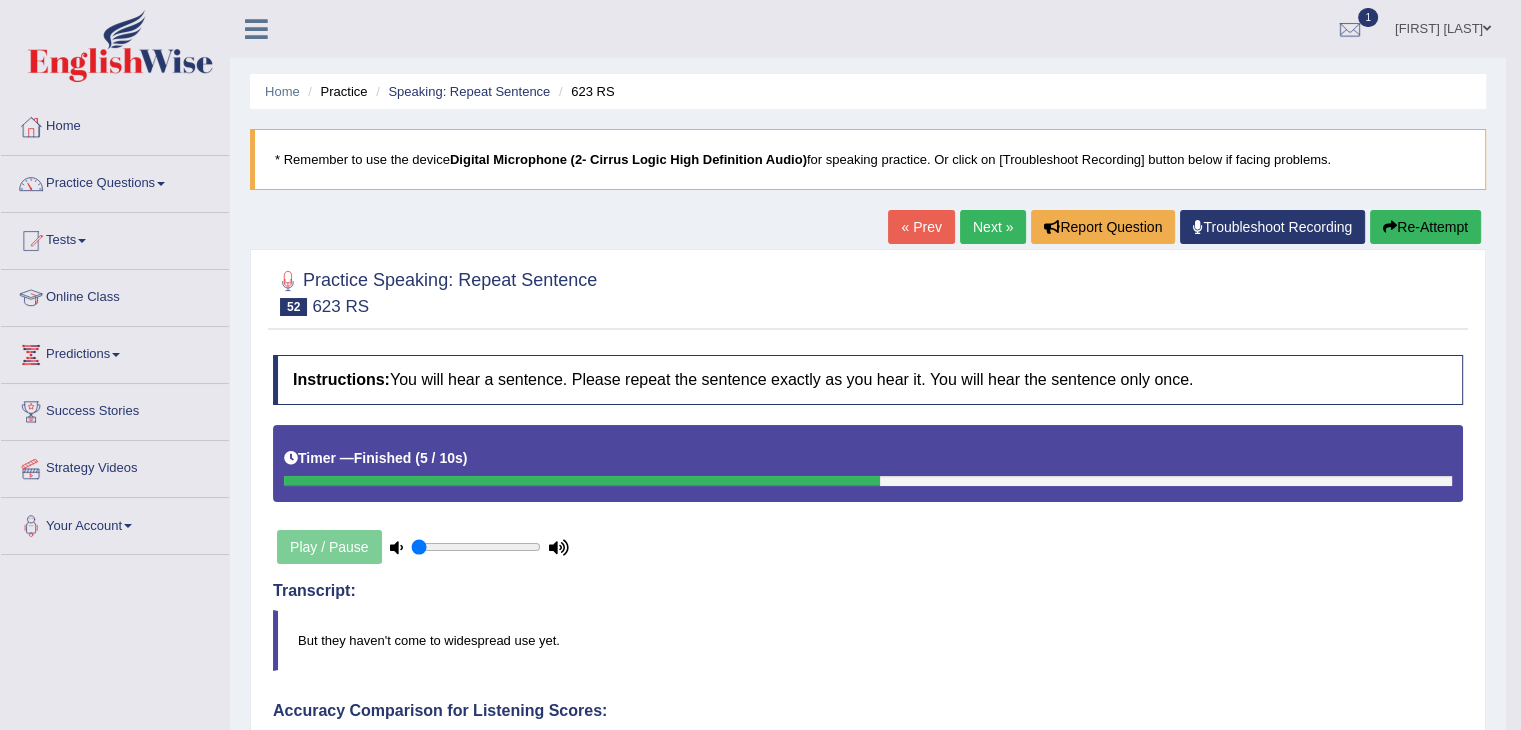 click on "Re-Attempt" at bounding box center [1425, 227] 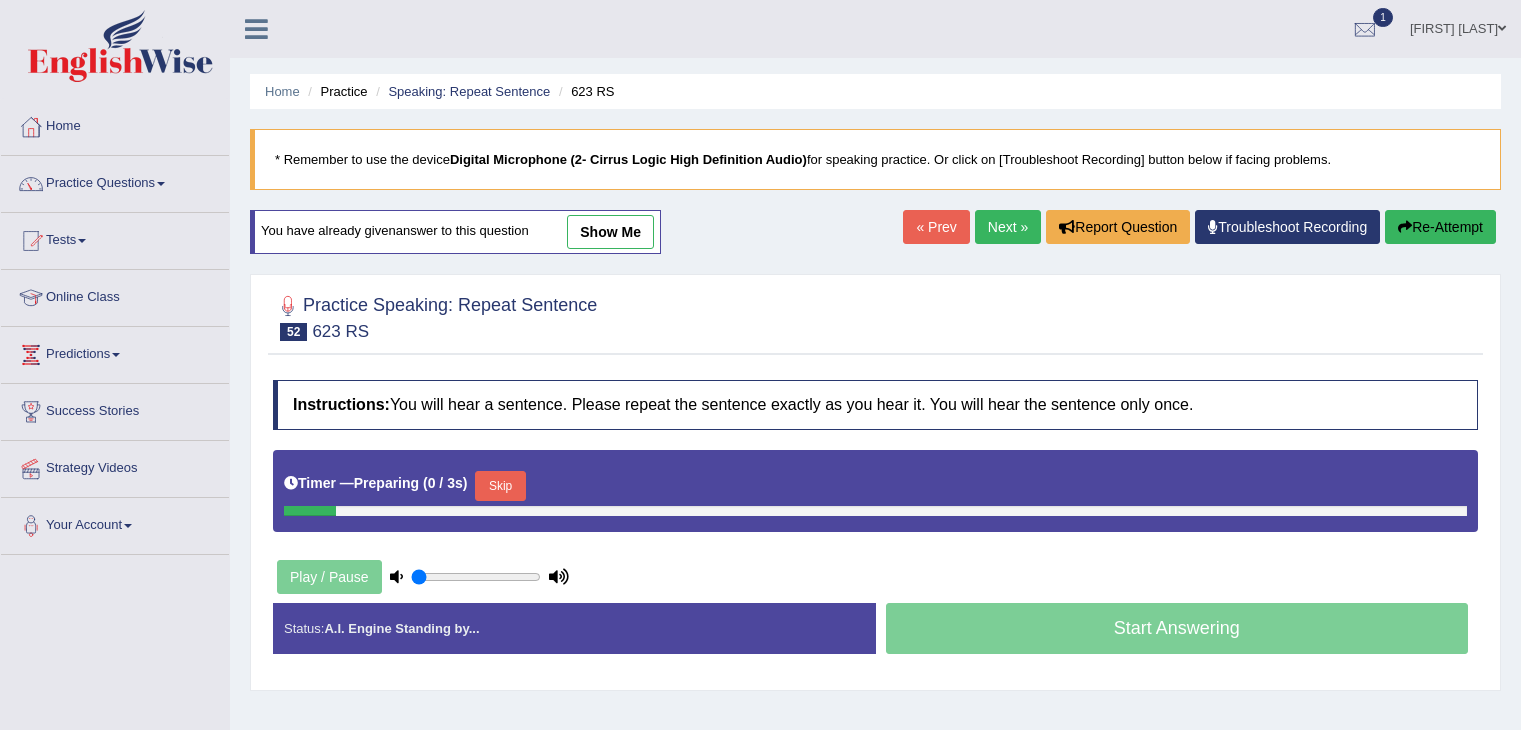 scroll, scrollTop: 0, scrollLeft: 0, axis: both 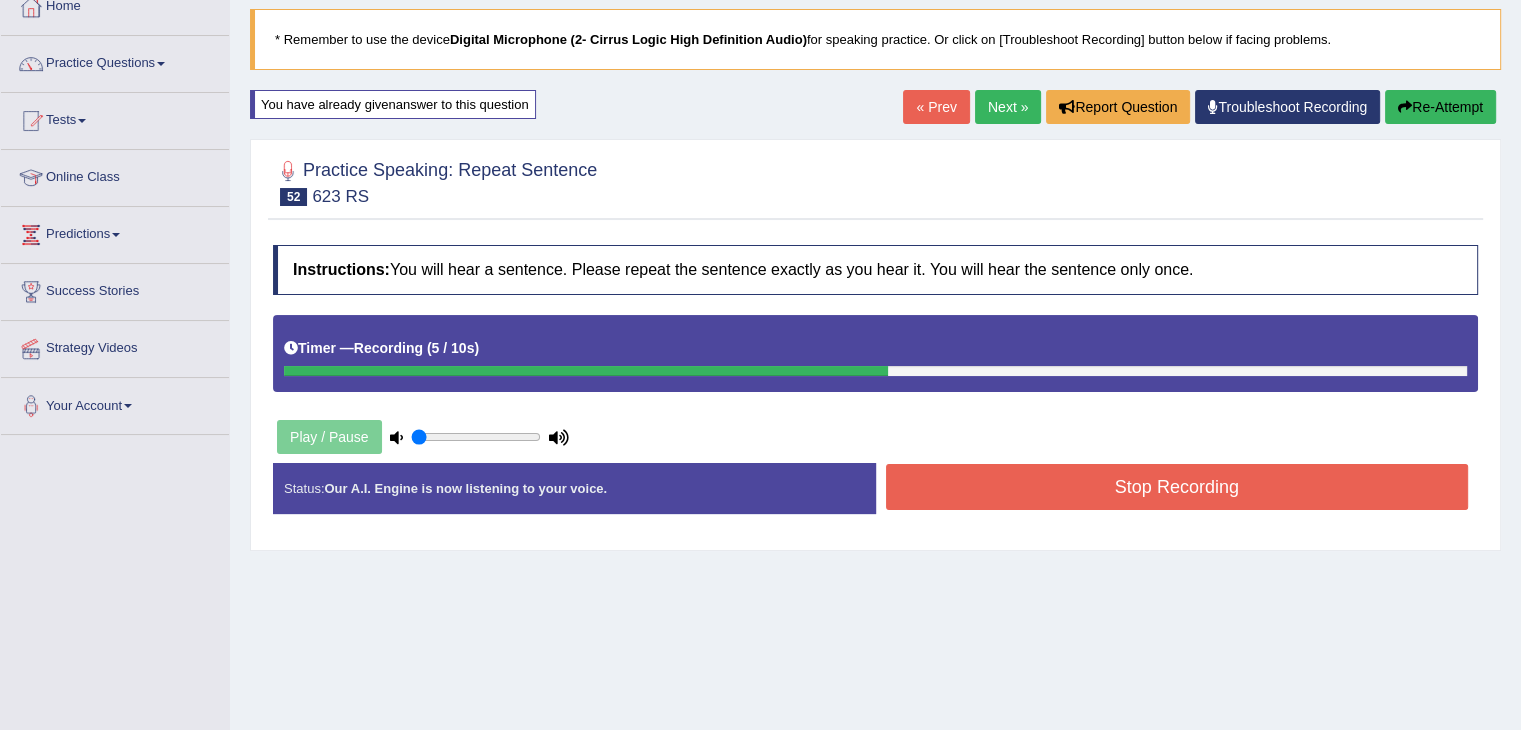 click on "Stop Recording" at bounding box center (1177, 487) 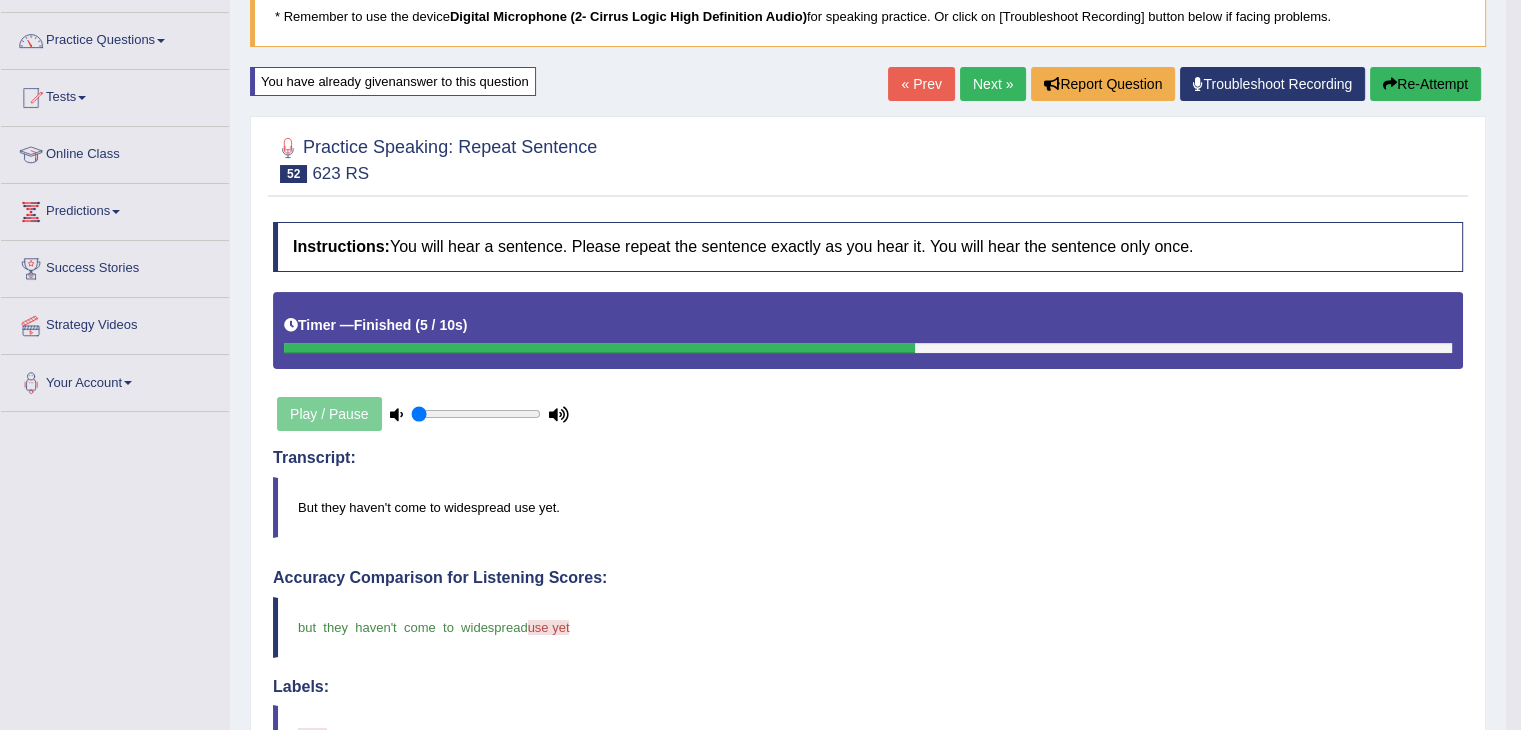 scroll, scrollTop: 138, scrollLeft: 0, axis: vertical 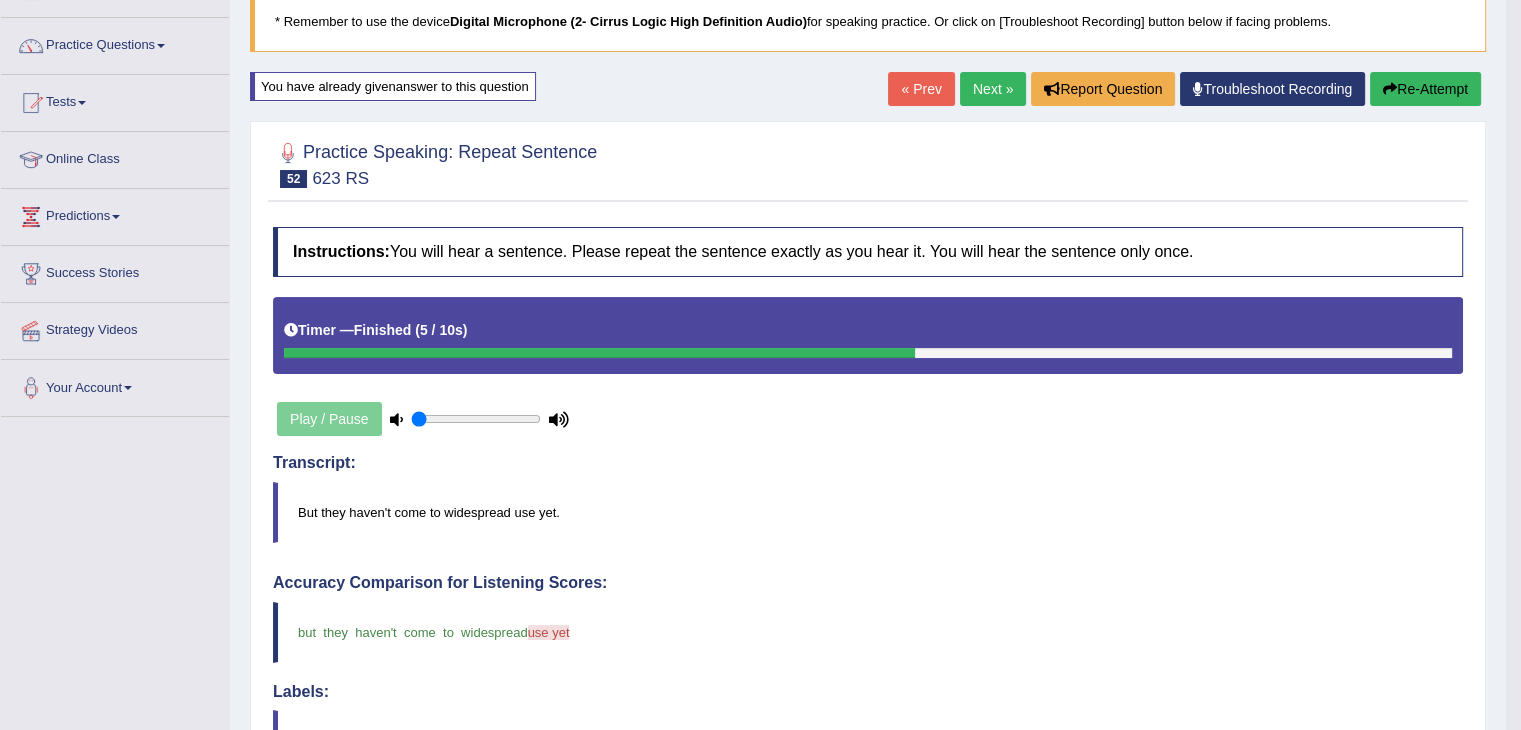 click on "Next »" at bounding box center (993, 89) 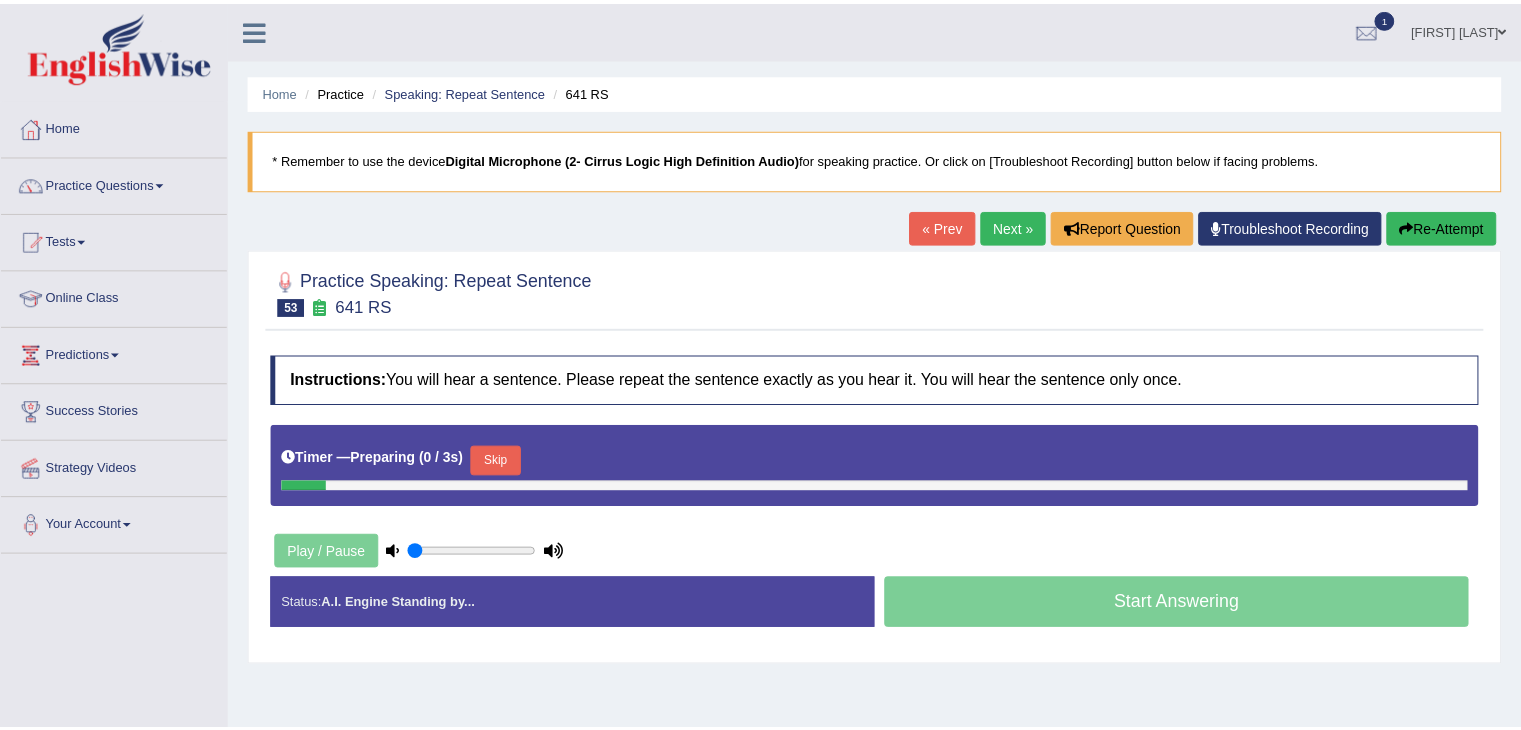 scroll, scrollTop: 0, scrollLeft: 0, axis: both 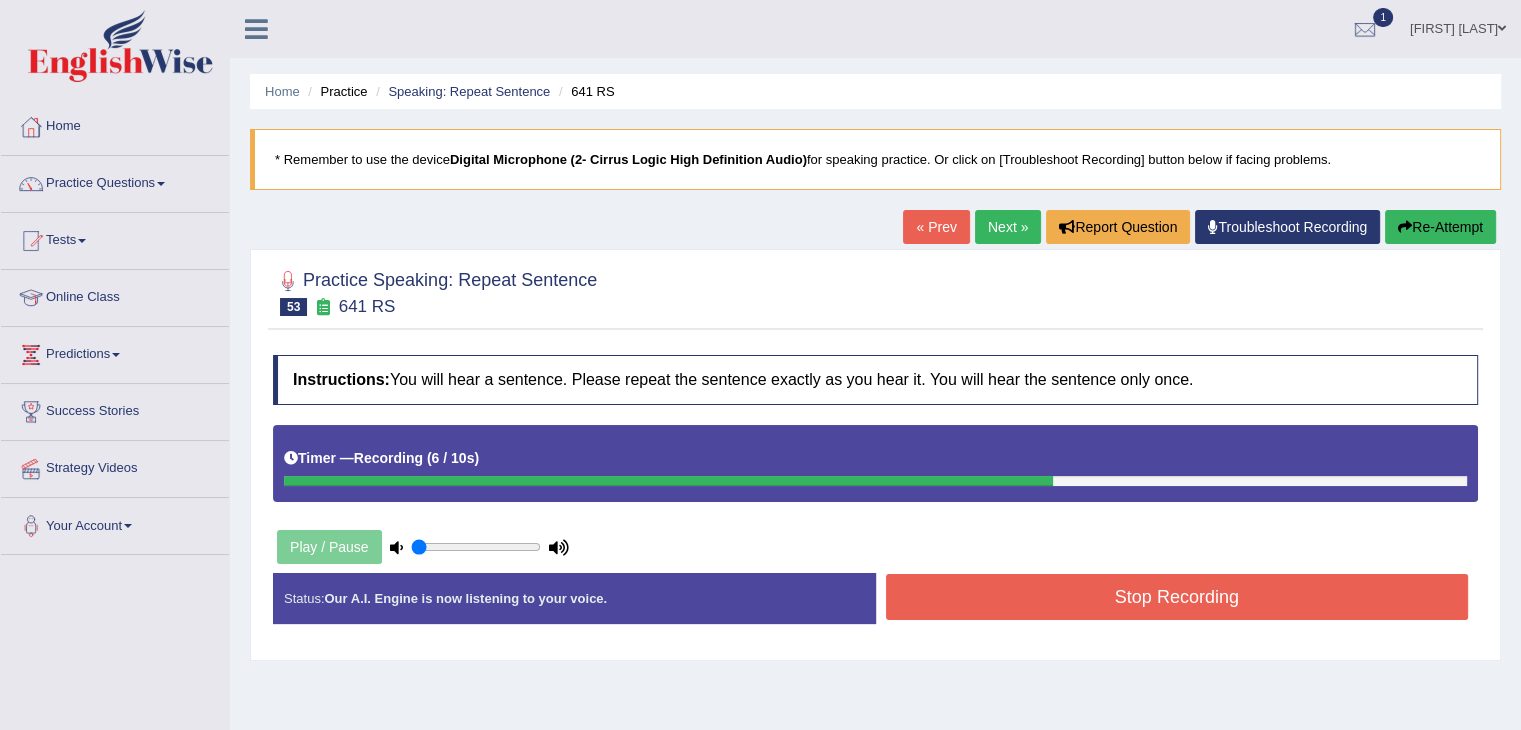 click on "Stop Recording" at bounding box center (1177, 597) 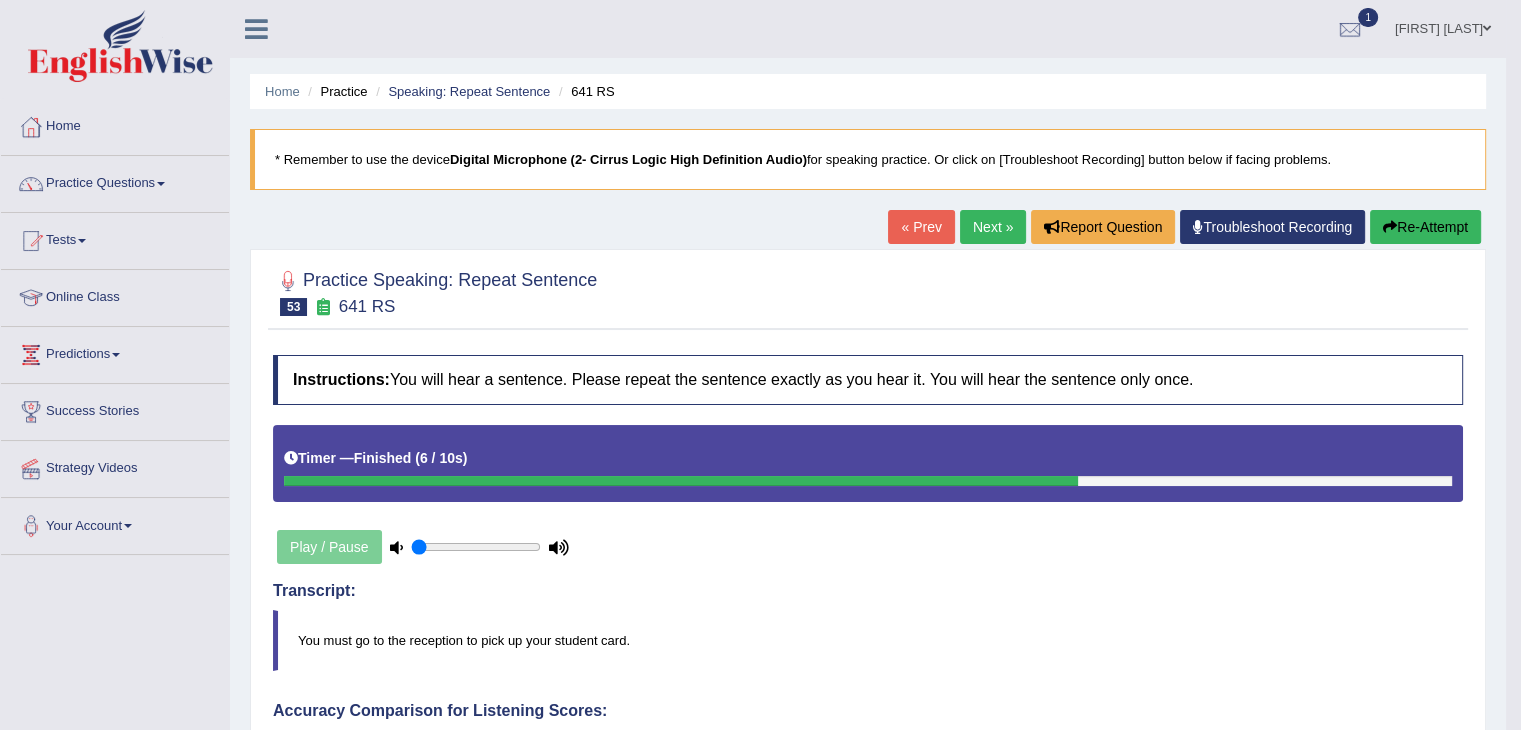 scroll, scrollTop: 0, scrollLeft: 0, axis: both 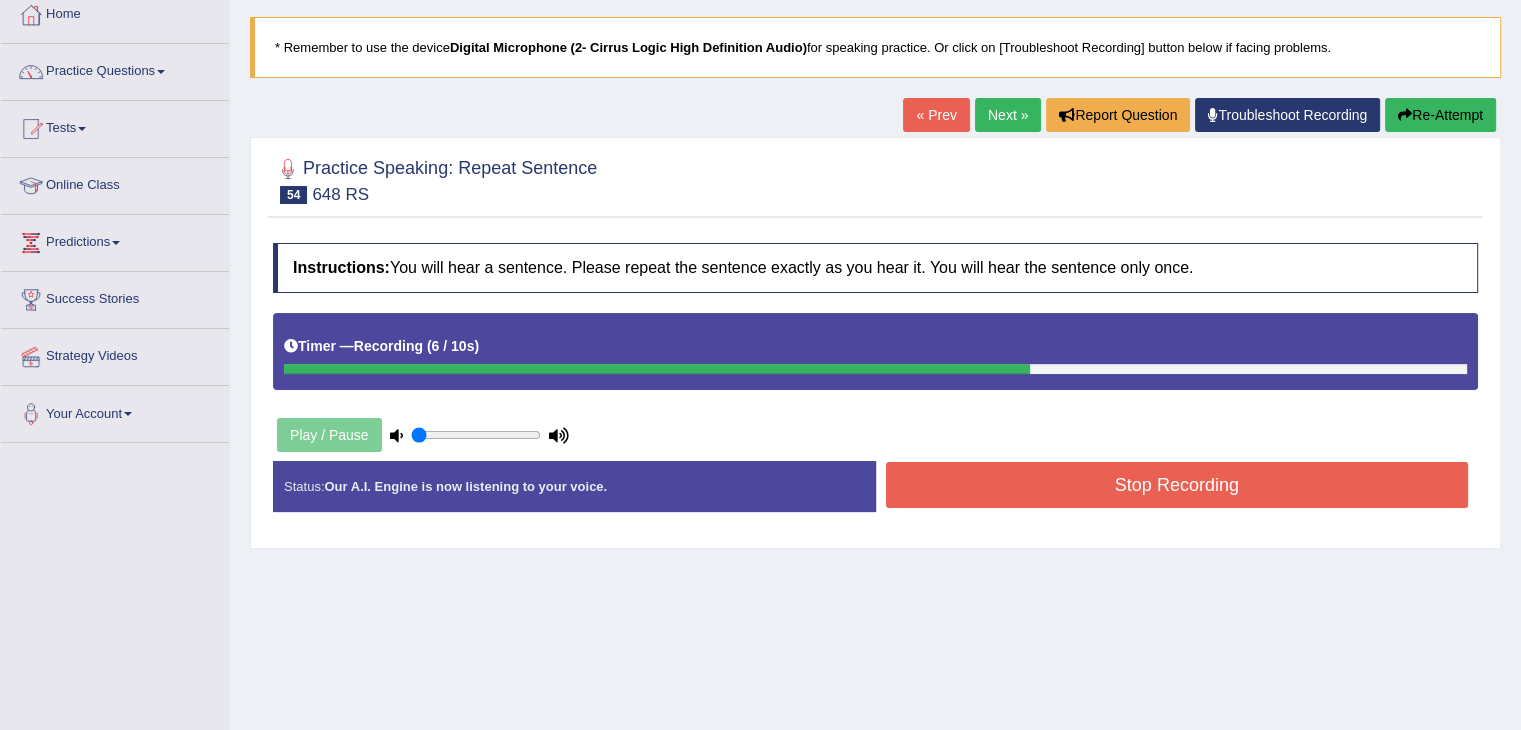 click on "Stop Recording" at bounding box center (1177, 485) 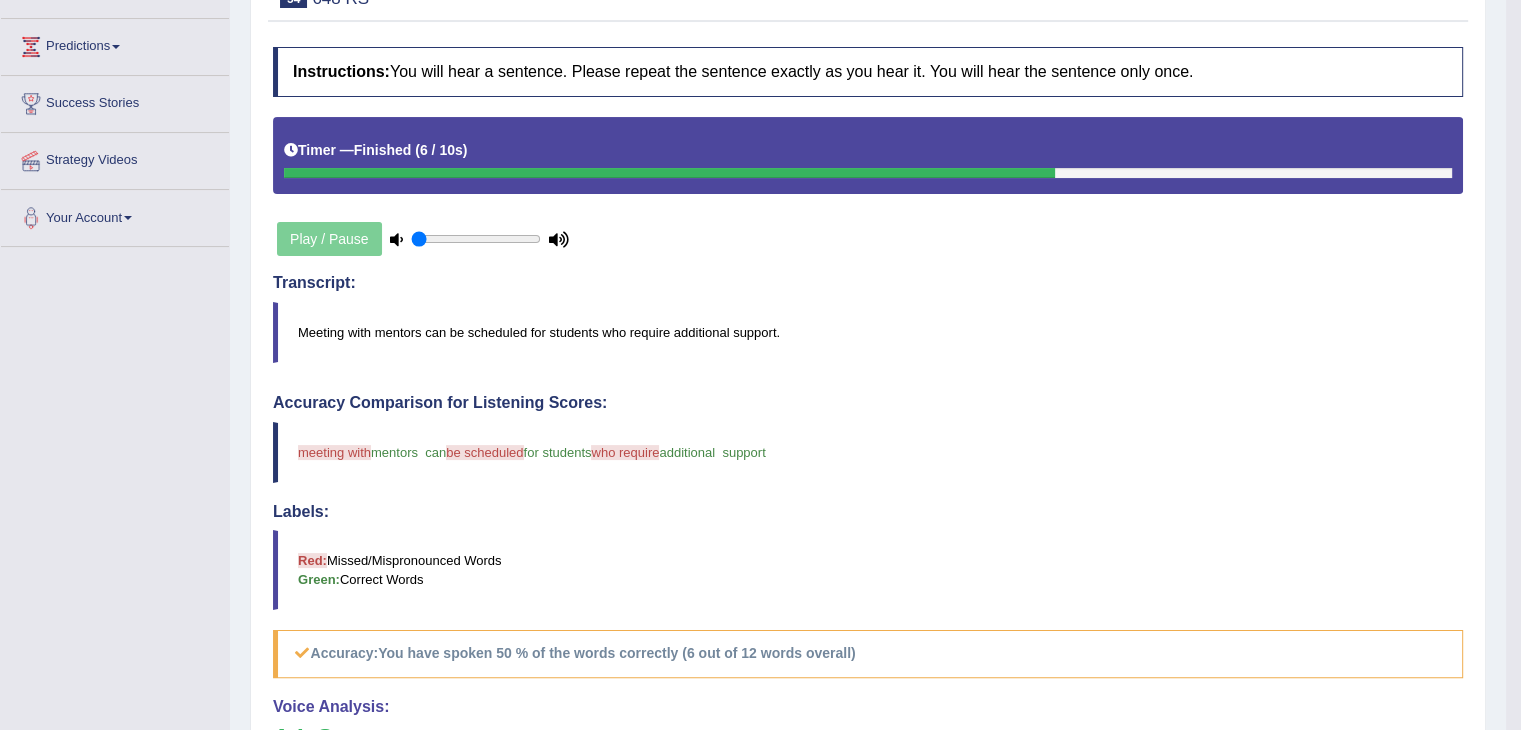 scroll, scrollTop: 0, scrollLeft: 0, axis: both 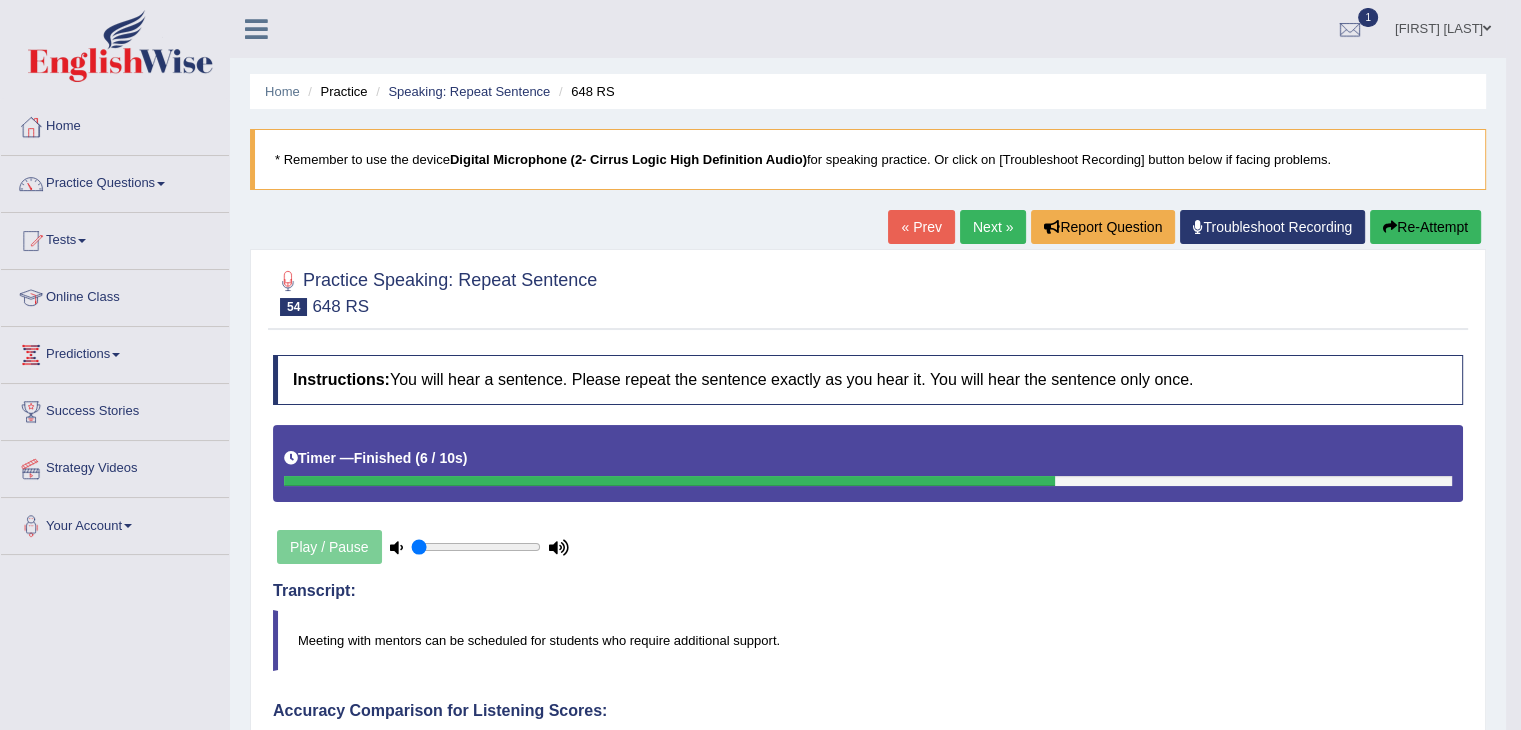 click on "Next »" at bounding box center [993, 227] 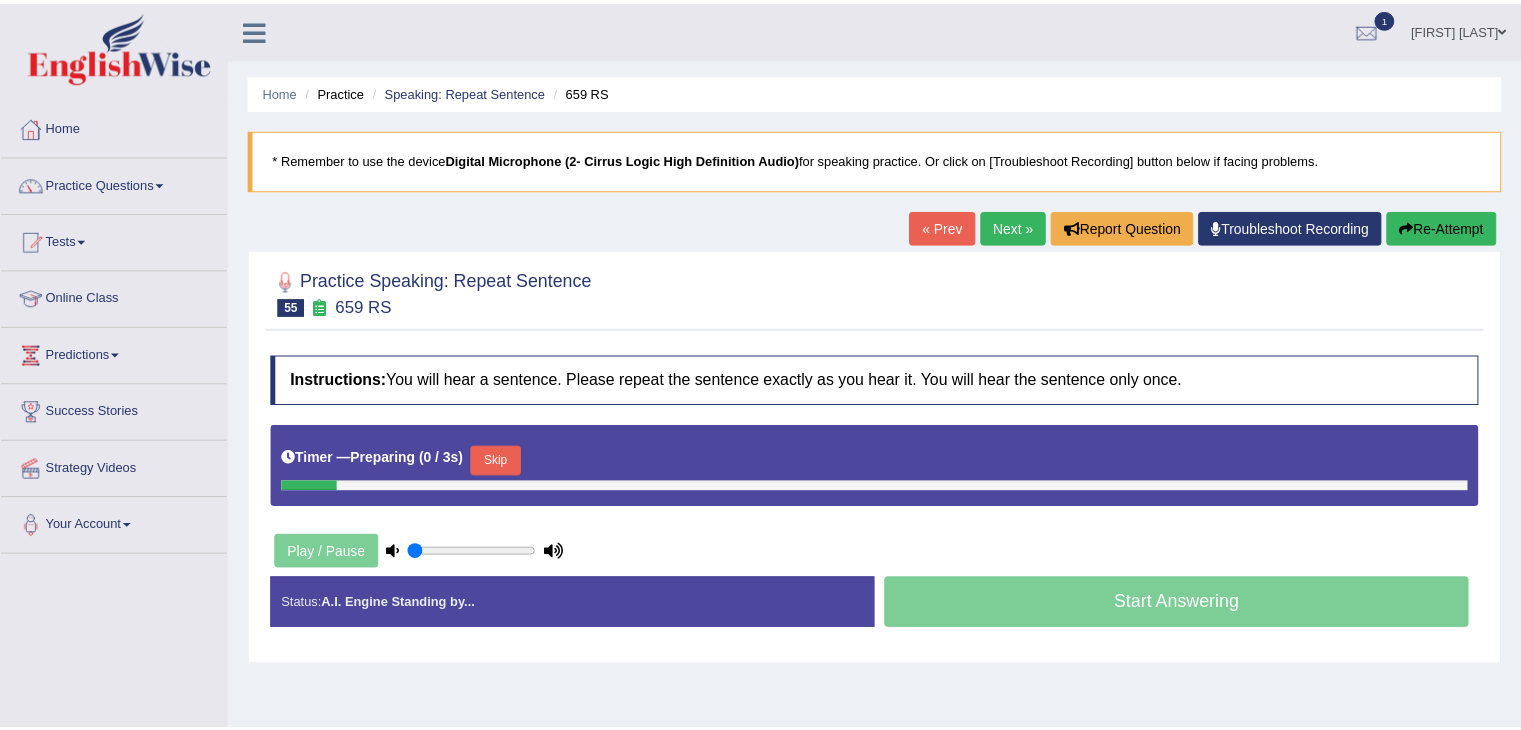 scroll, scrollTop: 0, scrollLeft: 0, axis: both 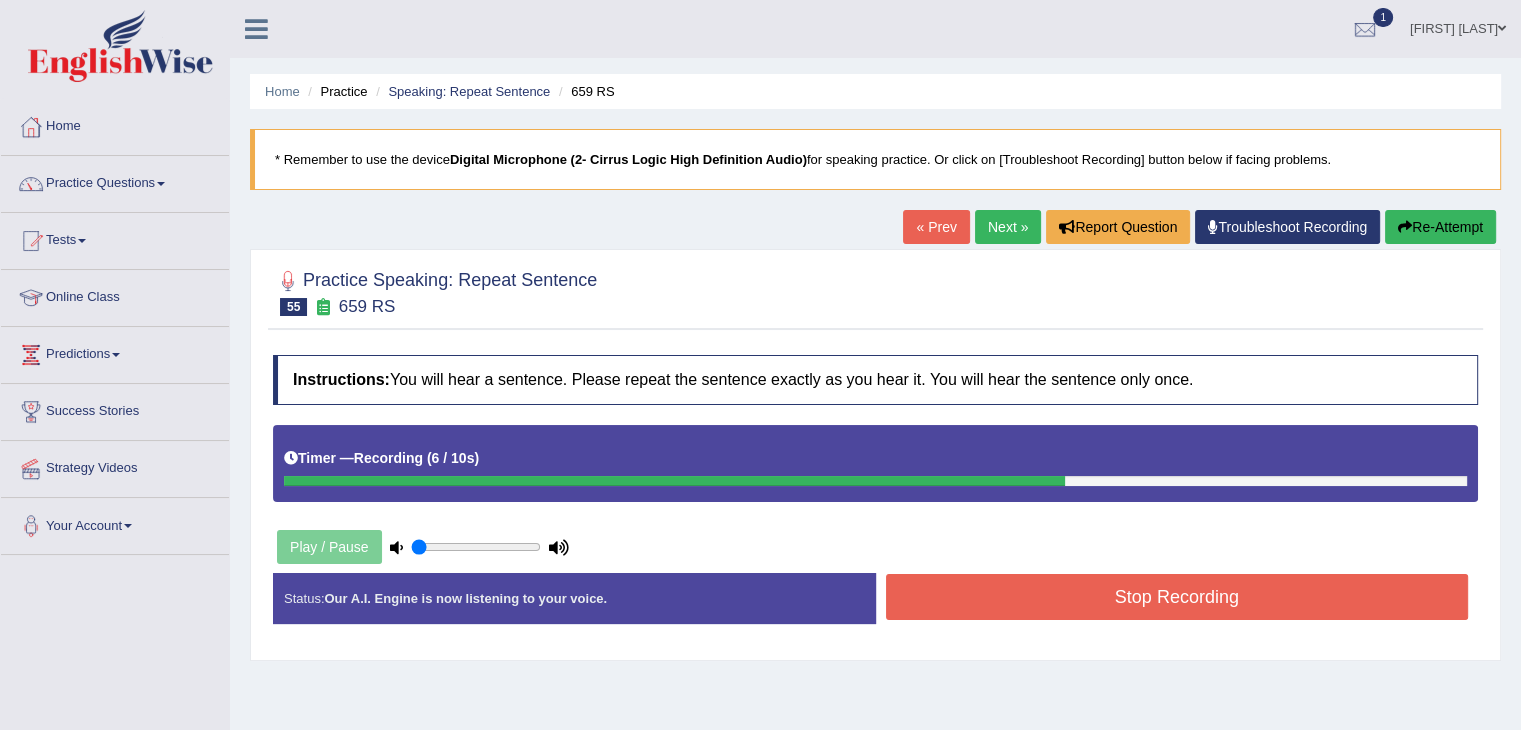 click on "Stop Recording" at bounding box center (1177, 597) 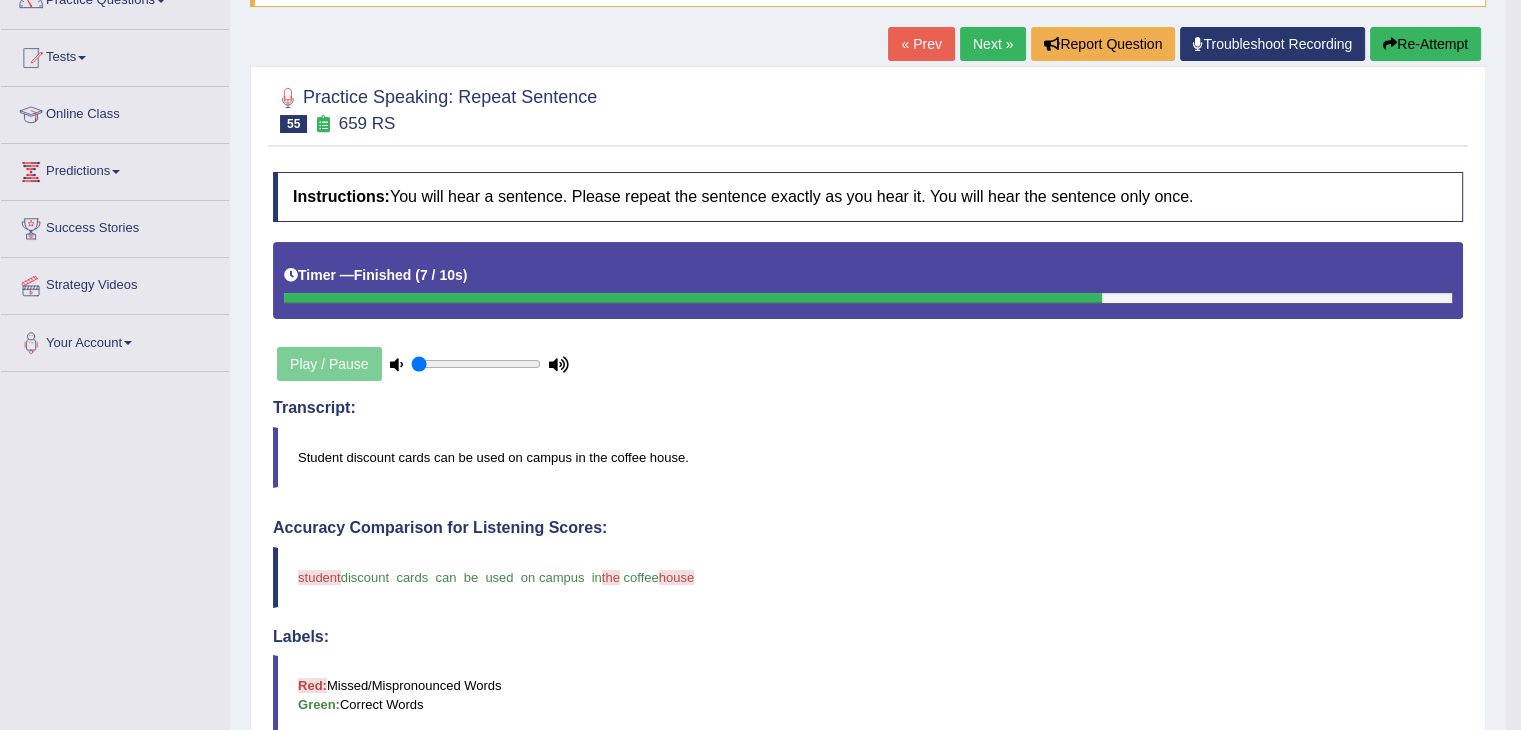 scroll, scrollTop: 168, scrollLeft: 0, axis: vertical 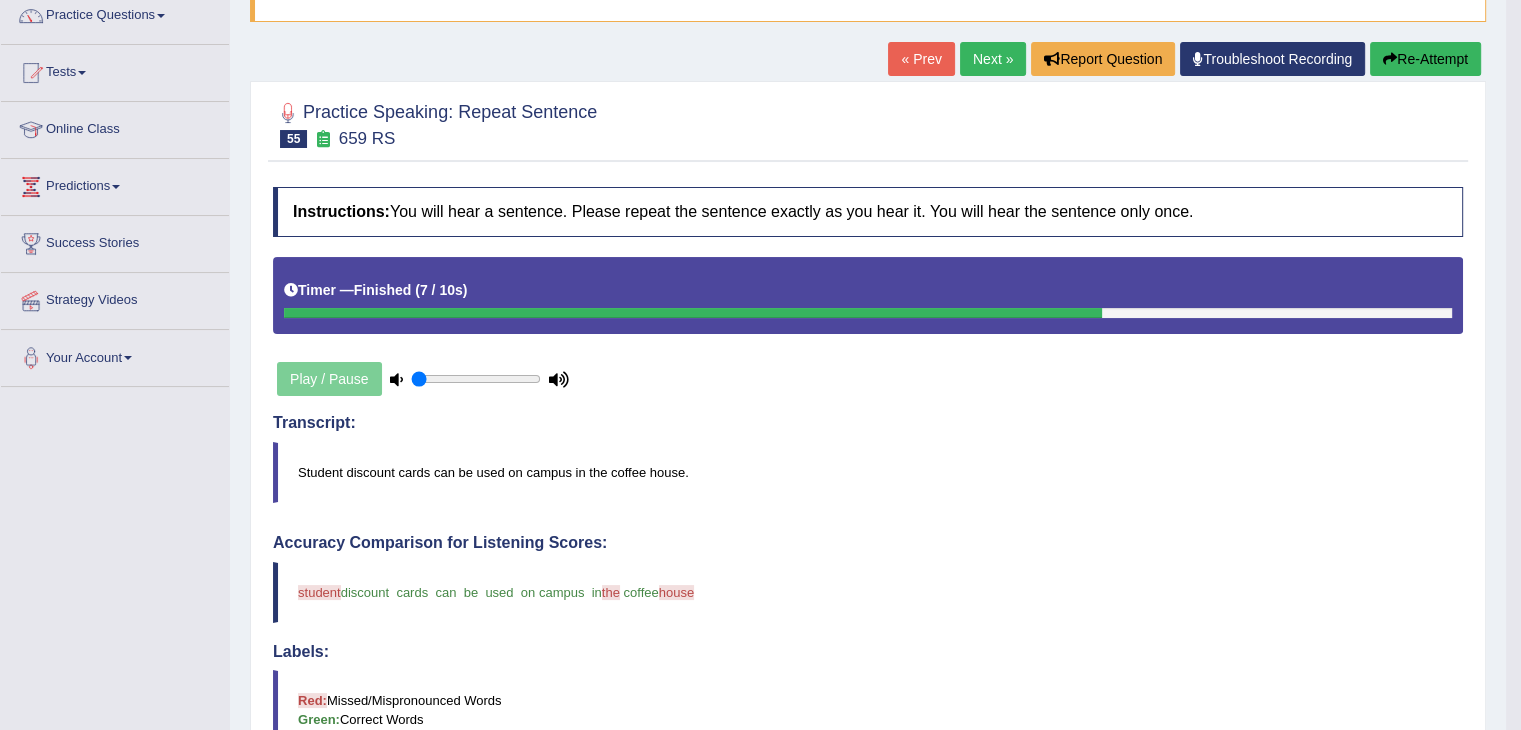 click on "Re-Attempt" at bounding box center [1425, 59] 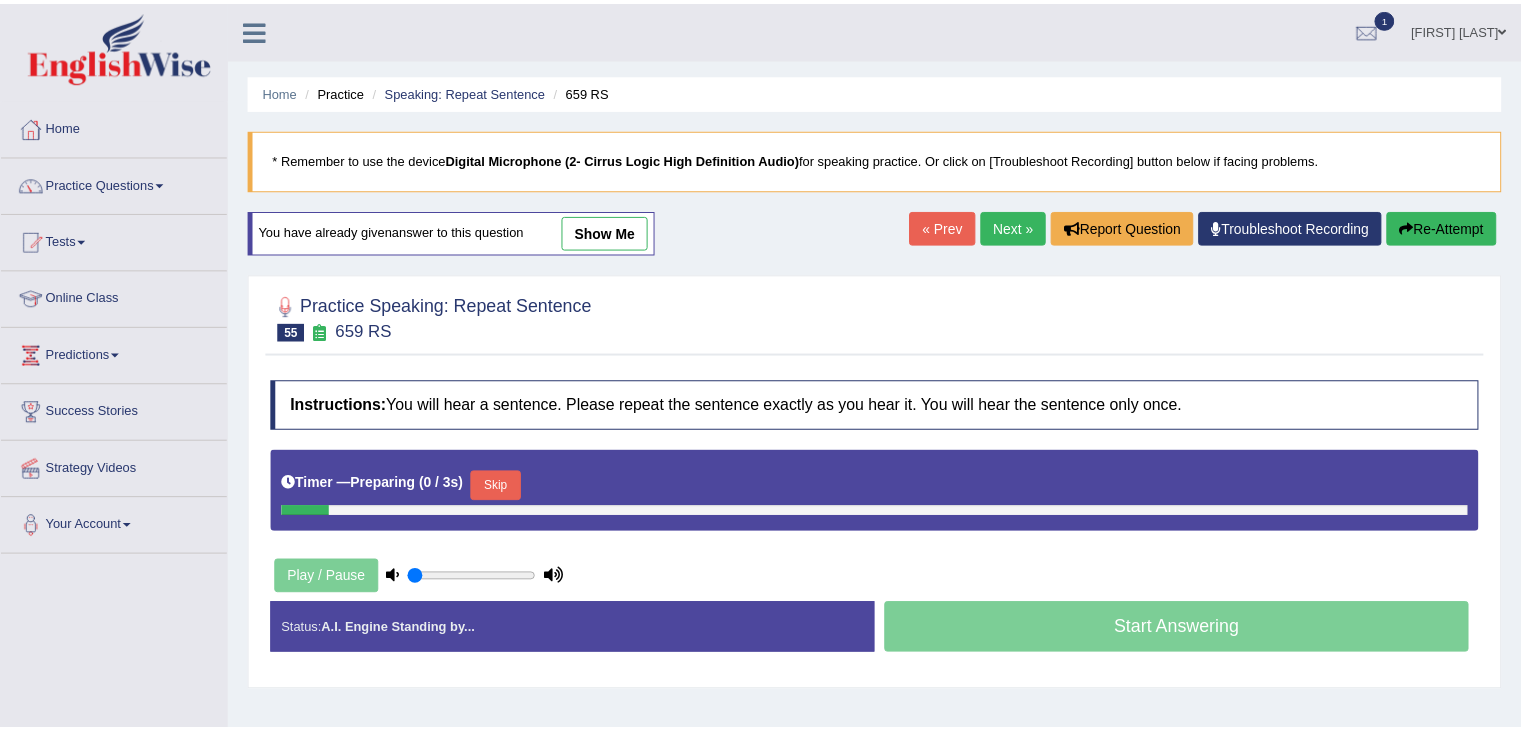 scroll, scrollTop: 174, scrollLeft: 0, axis: vertical 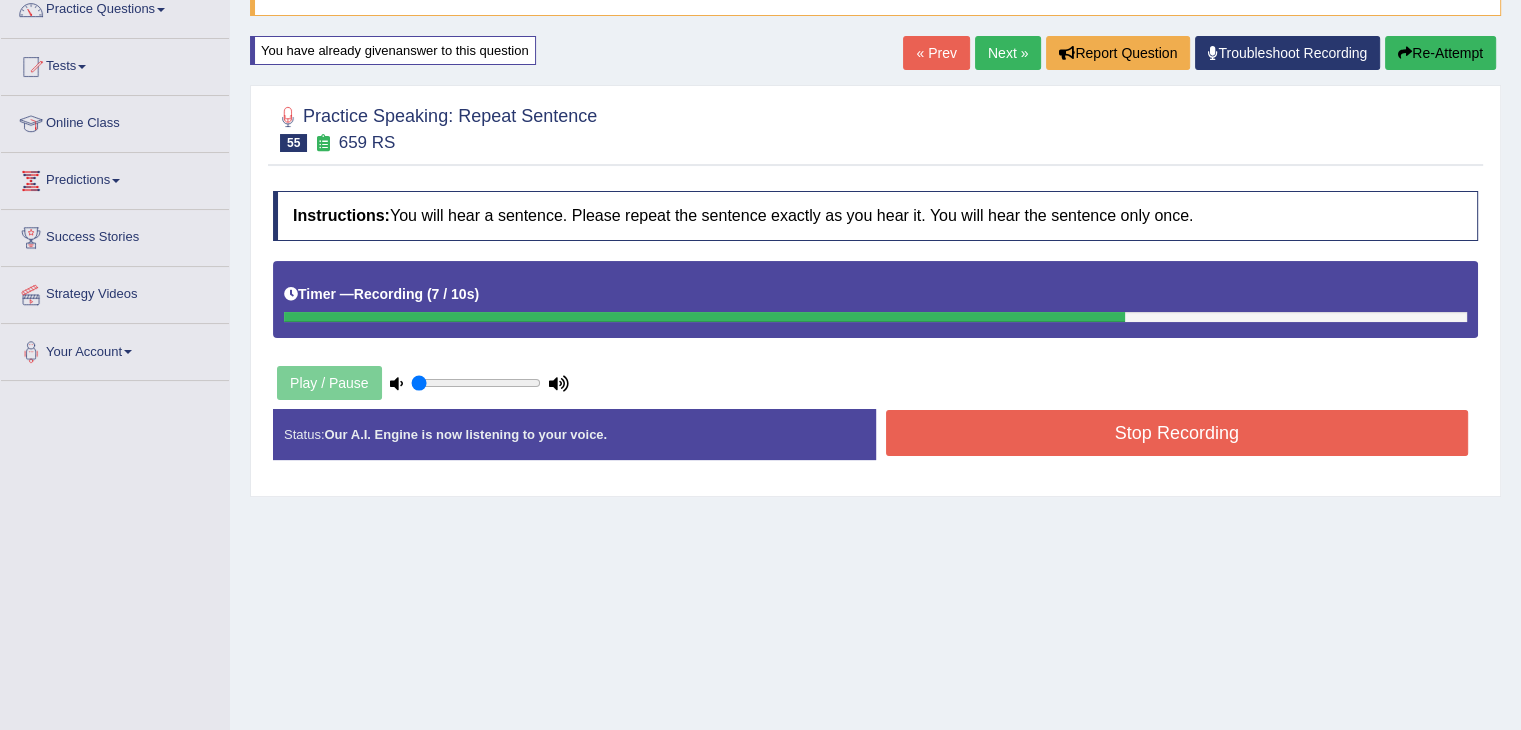 click on "Stop Recording" at bounding box center [1177, 433] 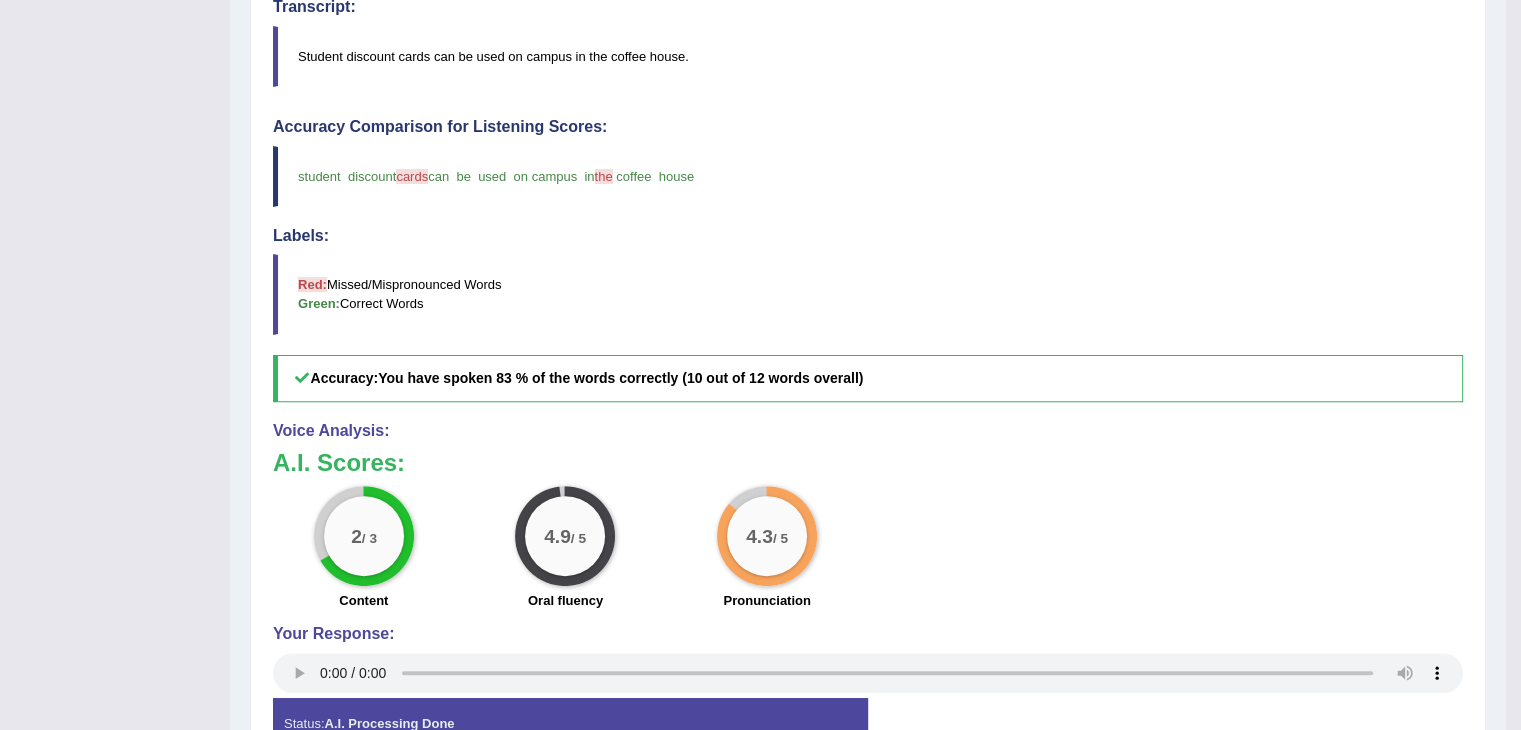 scroll, scrollTop: 712, scrollLeft: 0, axis: vertical 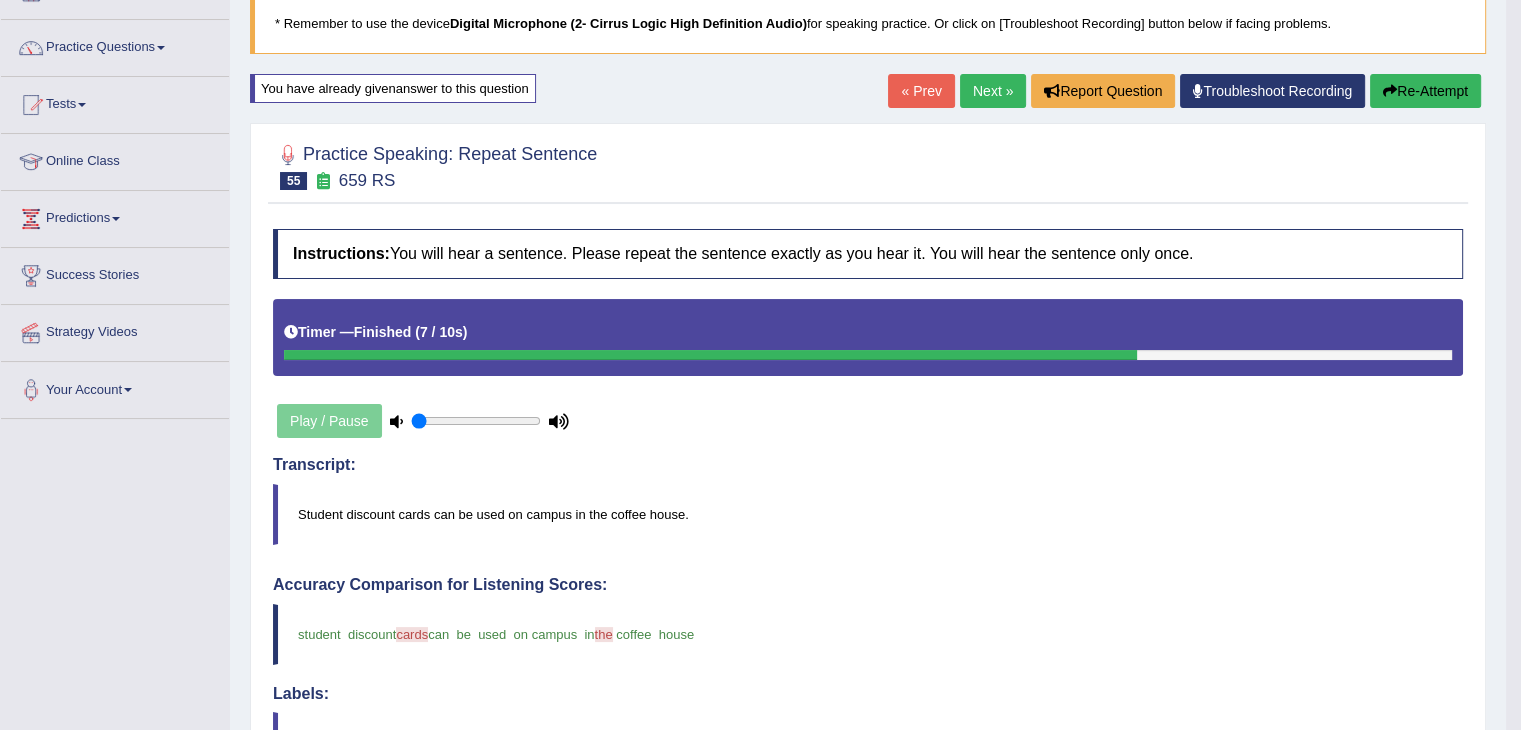 click on "Next »" at bounding box center [993, 91] 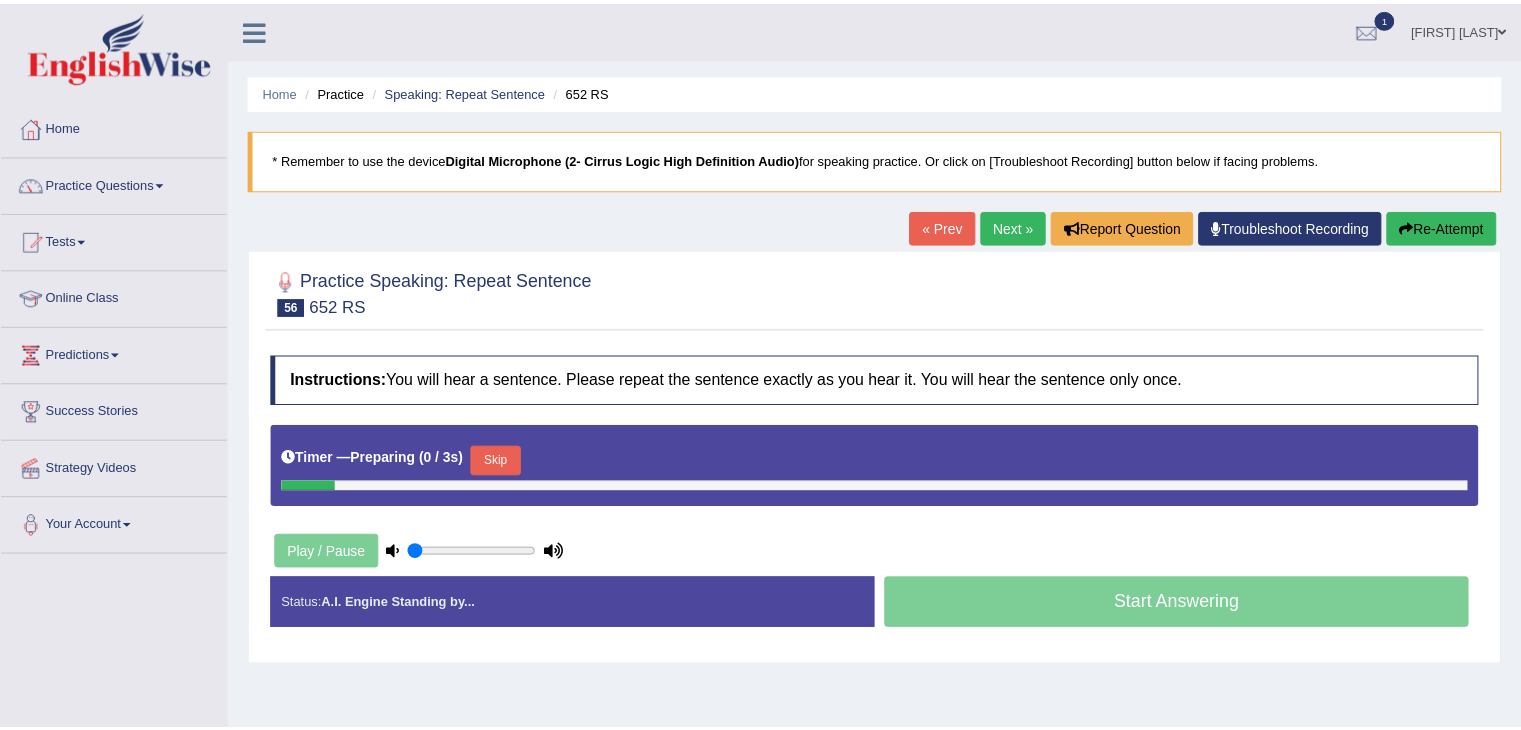 scroll, scrollTop: 0, scrollLeft: 0, axis: both 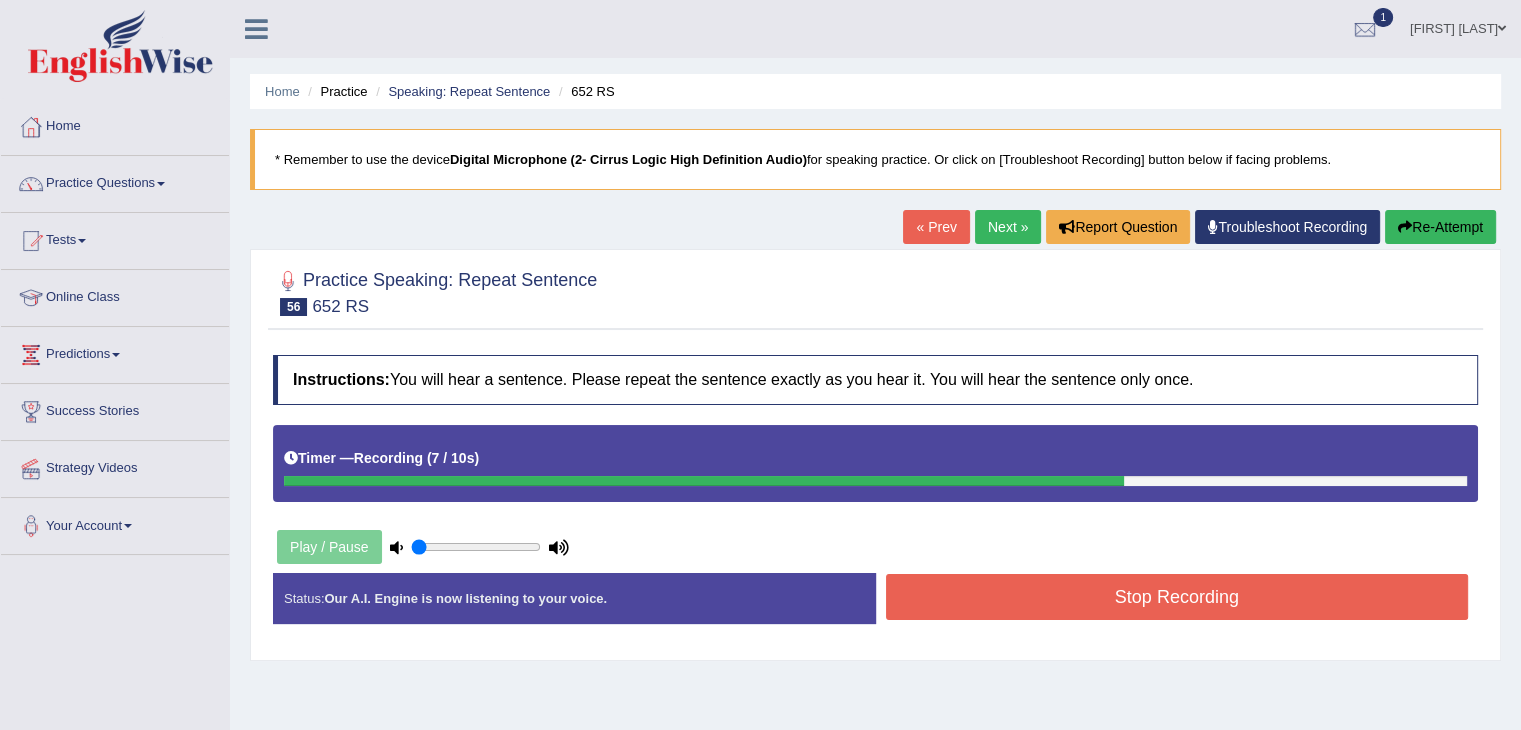 click on "Stop Recording" at bounding box center (1177, 597) 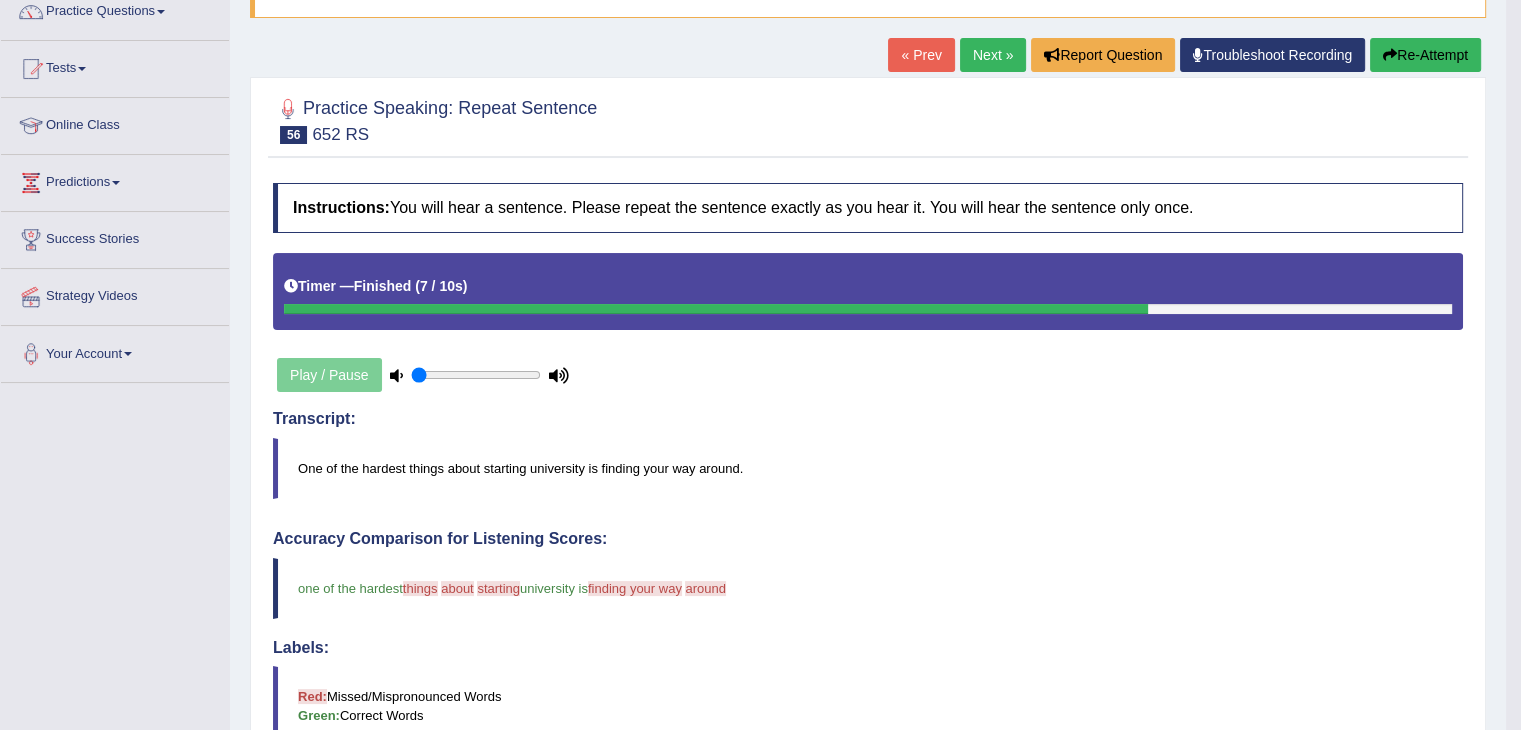 scroll, scrollTop: 171, scrollLeft: 0, axis: vertical 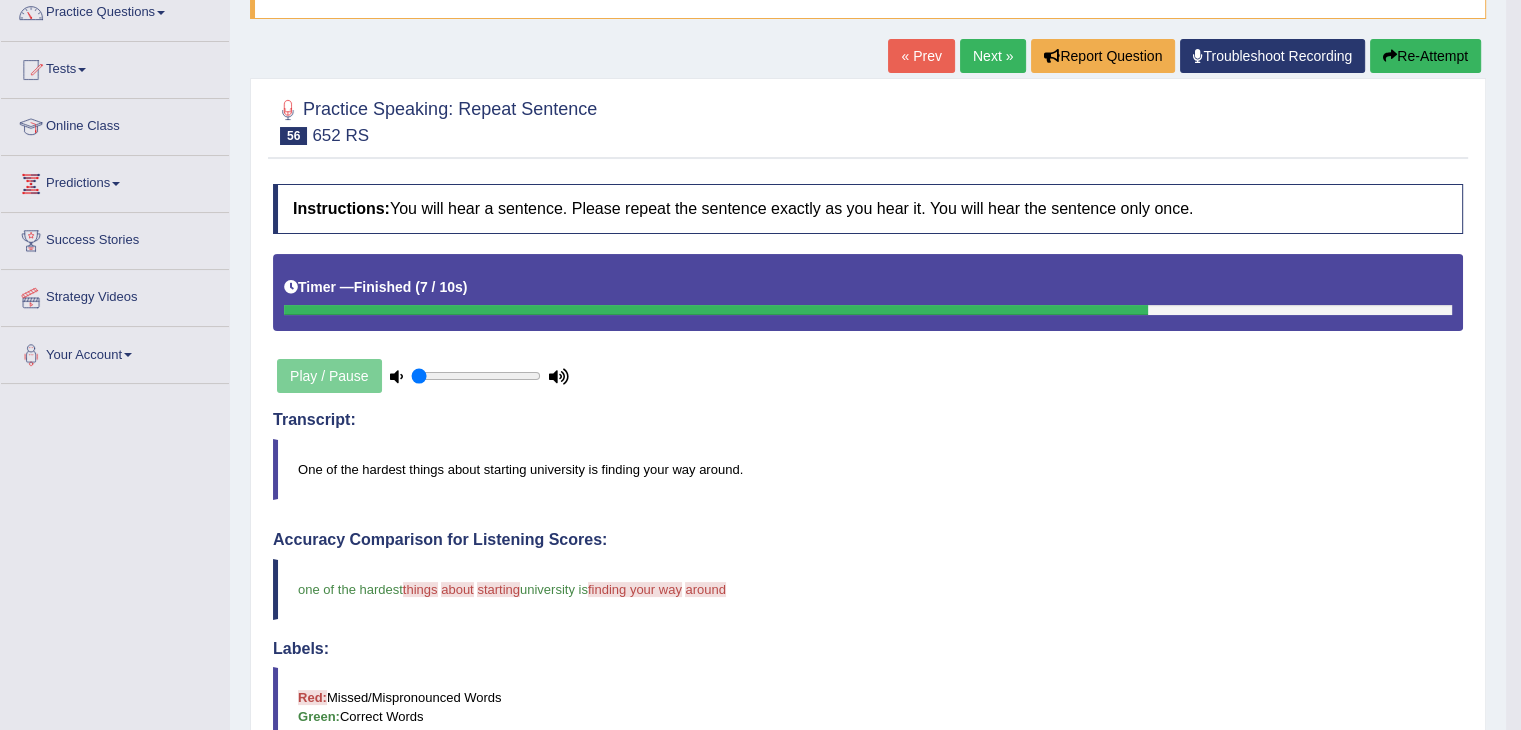 click on "Re-Attempt" at bounding box center [1425, 56] 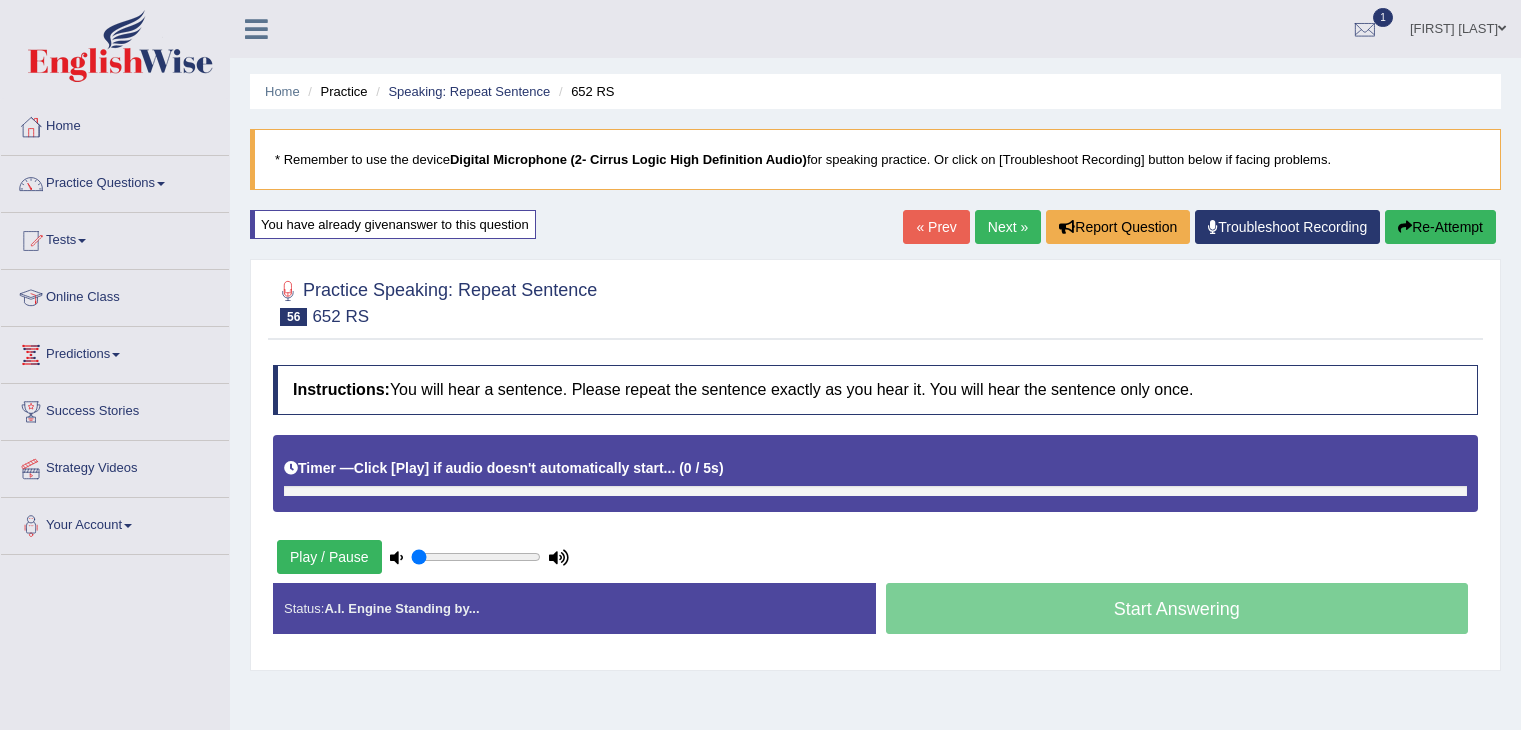 scroll, scrollTop: 187, scrollLeft: 0, axis: vertical 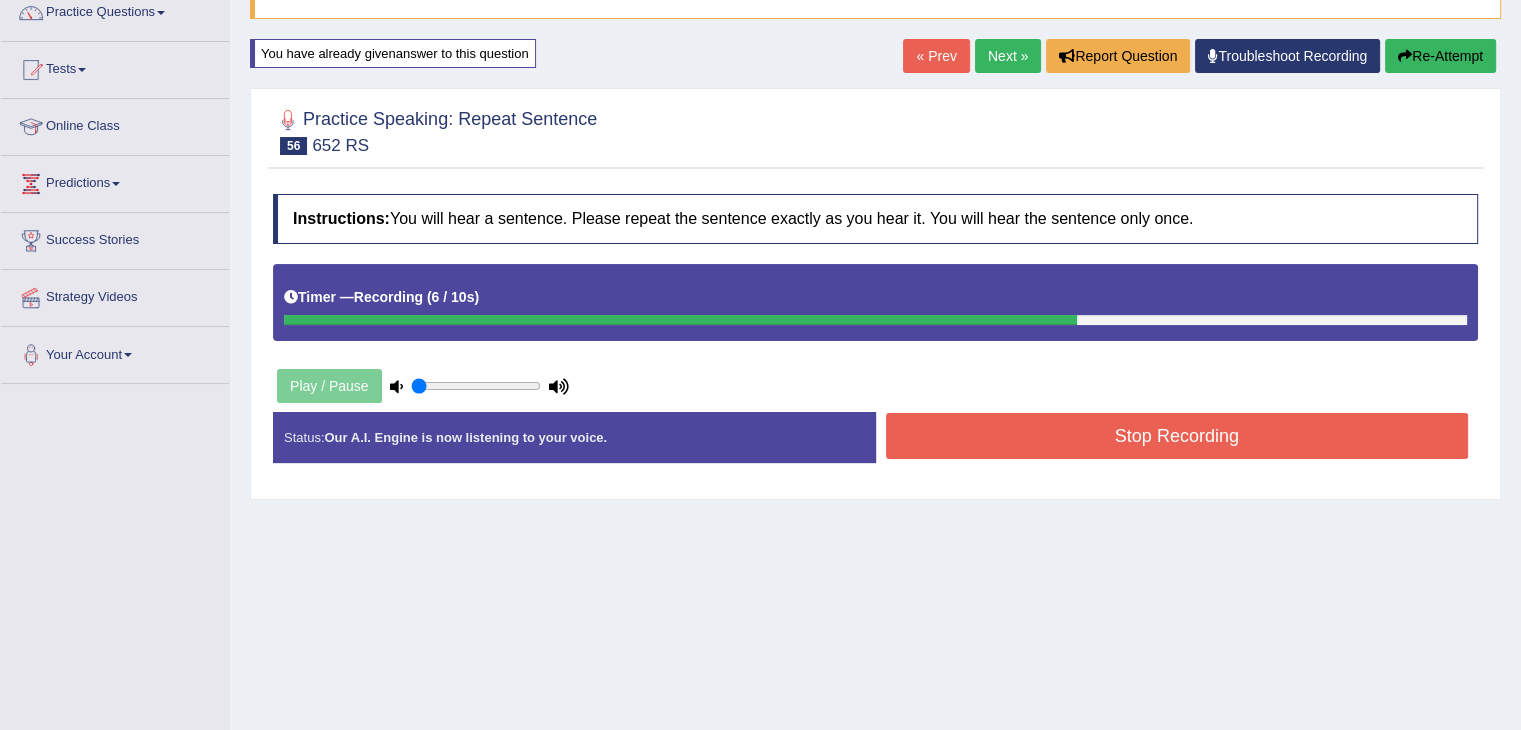 click on "Stop Recording" at bounding box center [1177, 436] 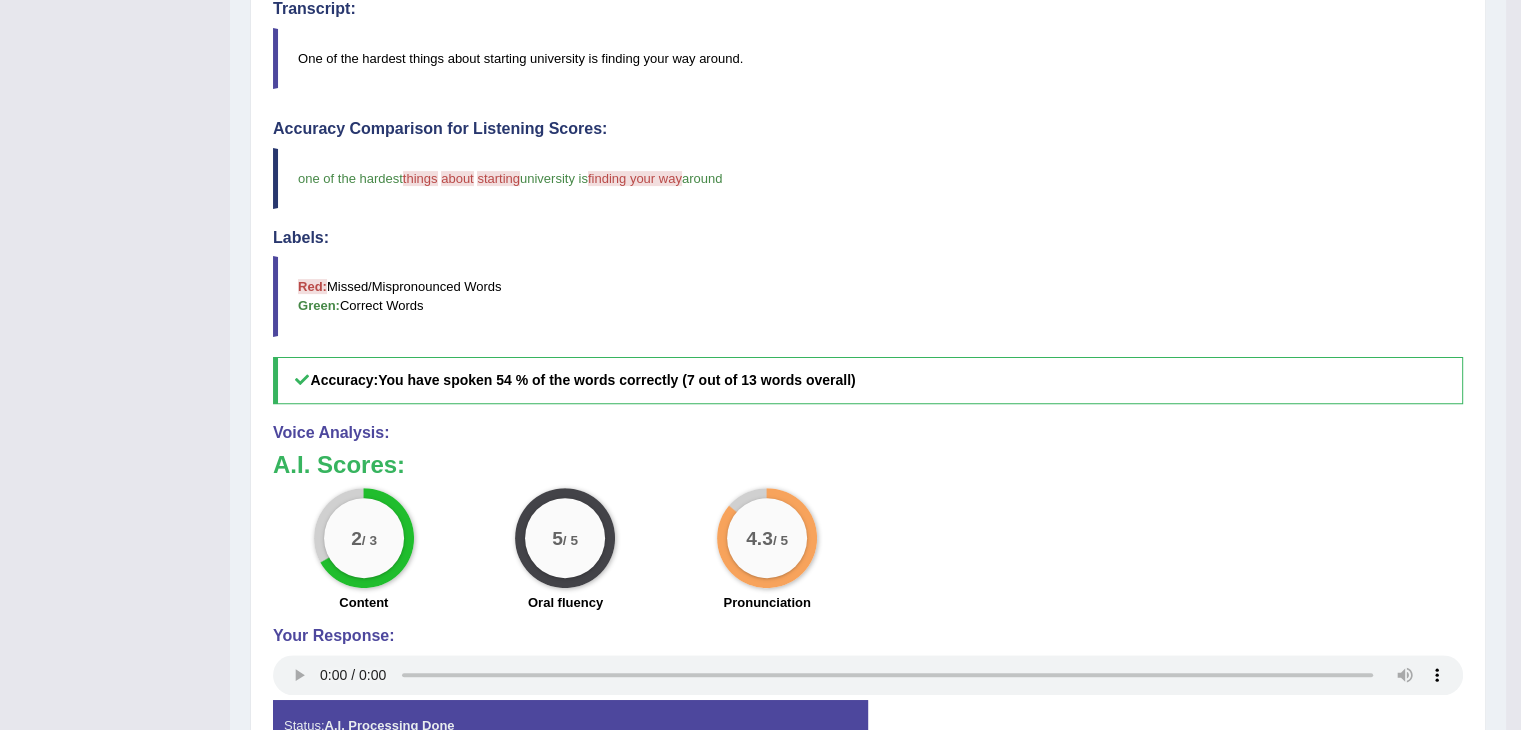 scroll, scrollTop: 0, scrollLeft: 0, axis: both 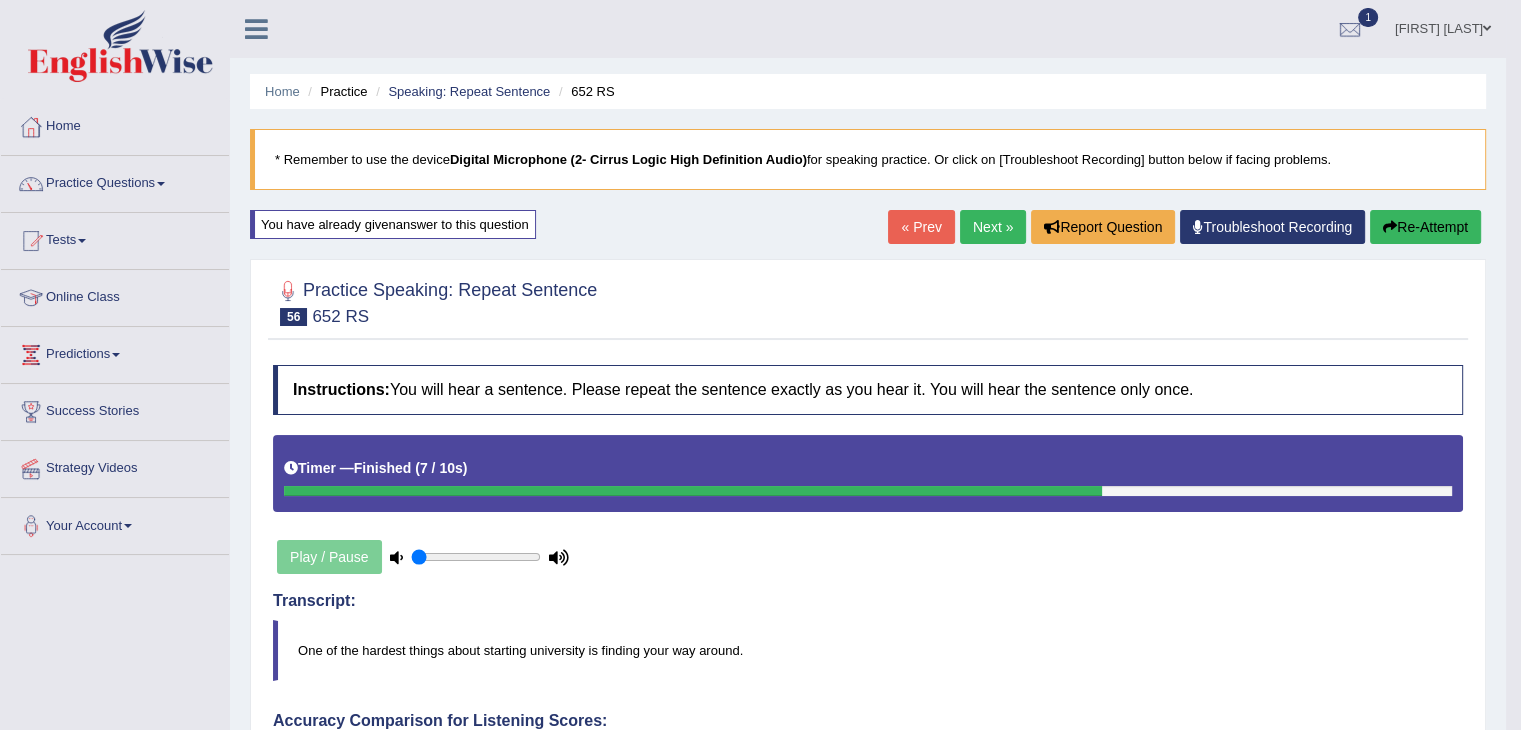 click on "Next »" at bounding box center [993, 227] 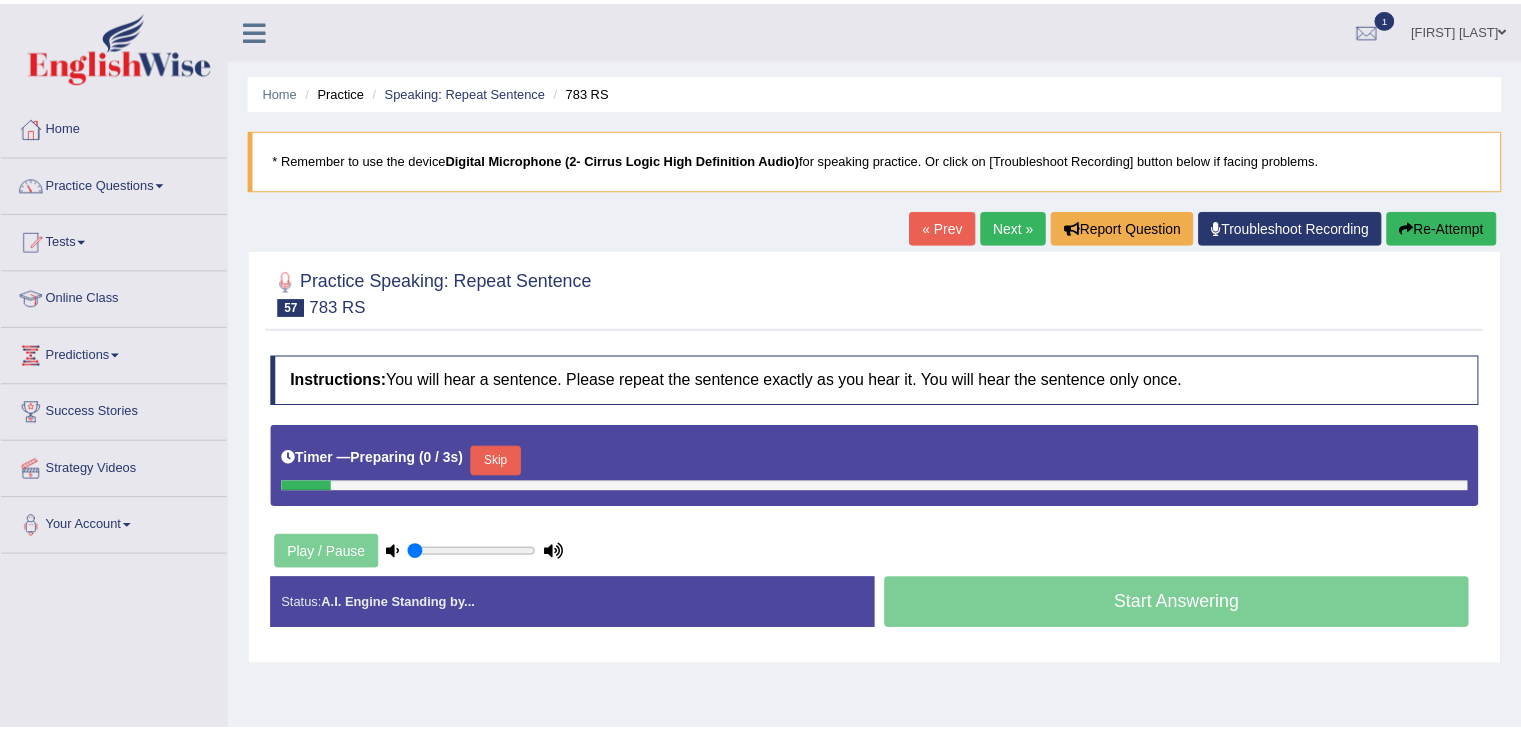 scroll, scrollTop: 0, scrollLeft: 0, axis: both 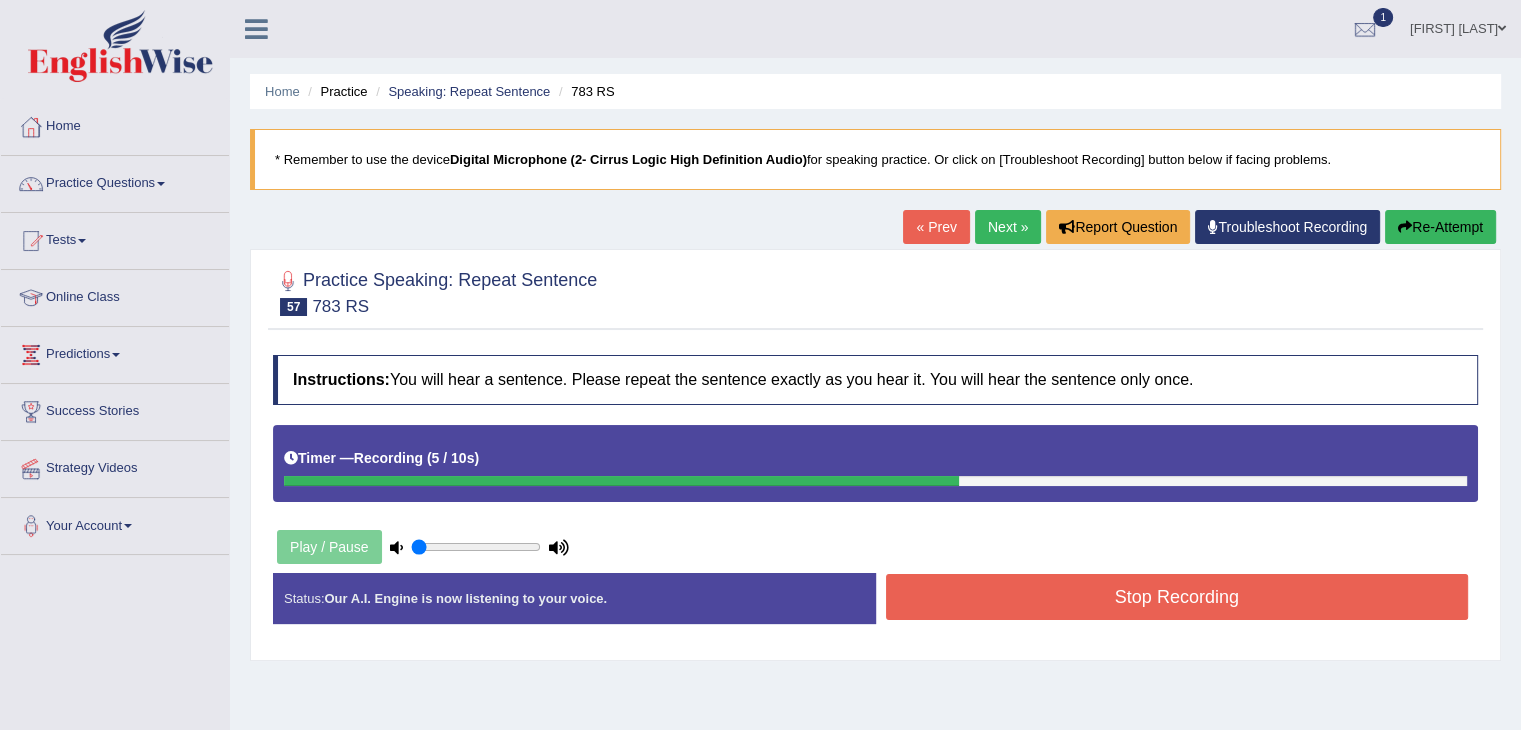 click on "Stop Recording" at bounding box center [1177, 597] 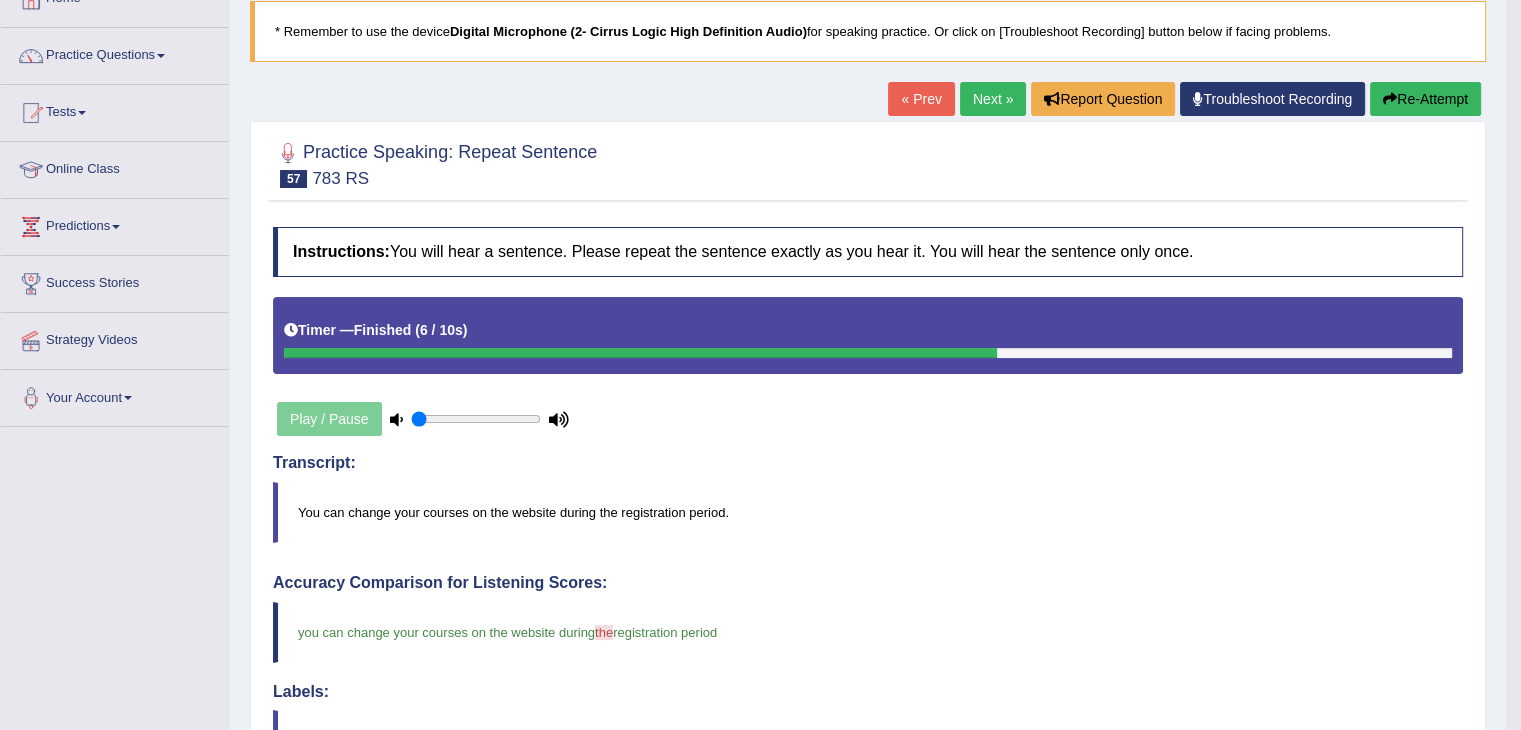 scroll, scrollTop: 128, scrollLeft: 0, axis: vertical 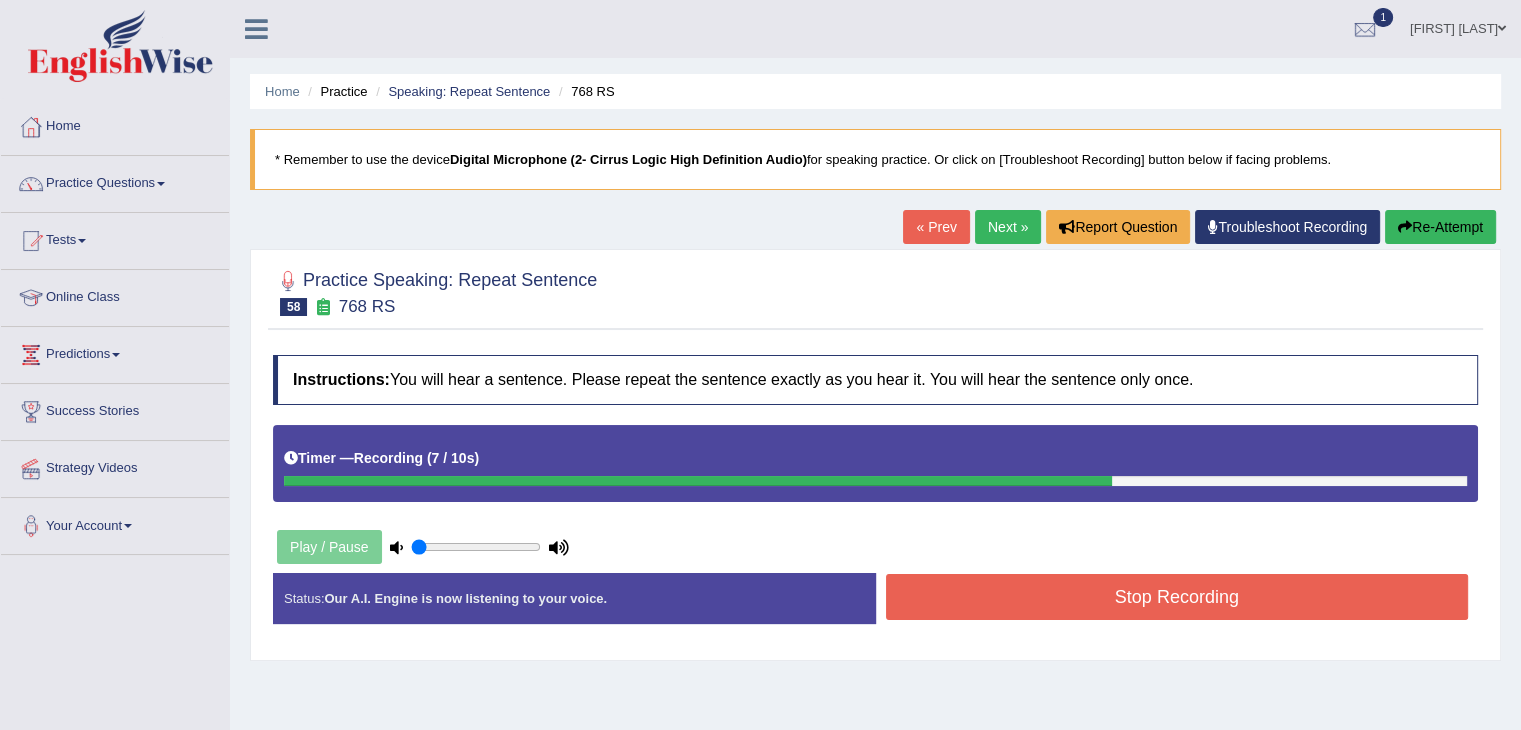 click on "Stop Recording" at bounding box center (1177, 597) 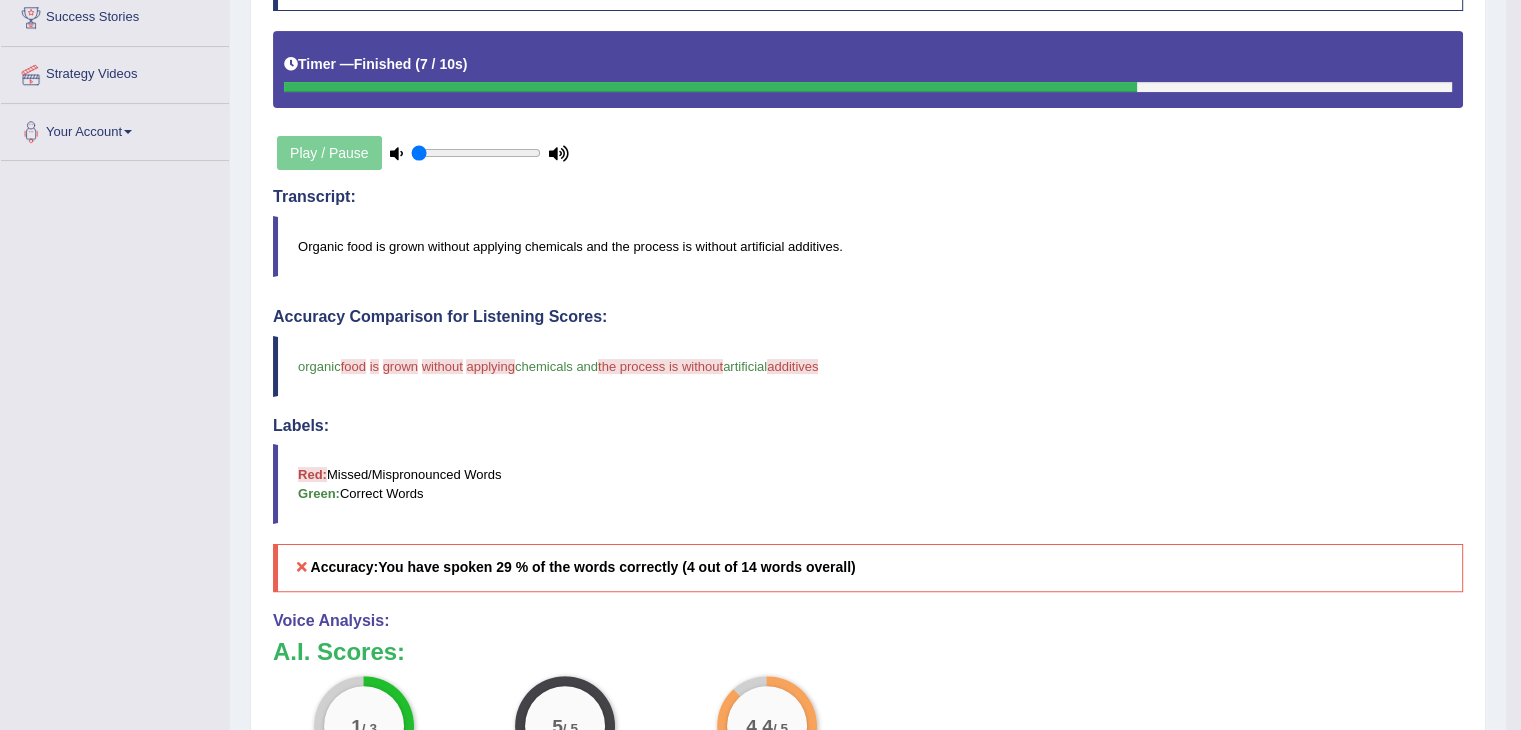 scroll, scrollTop: 0, scrollLeft: 0, axis: both 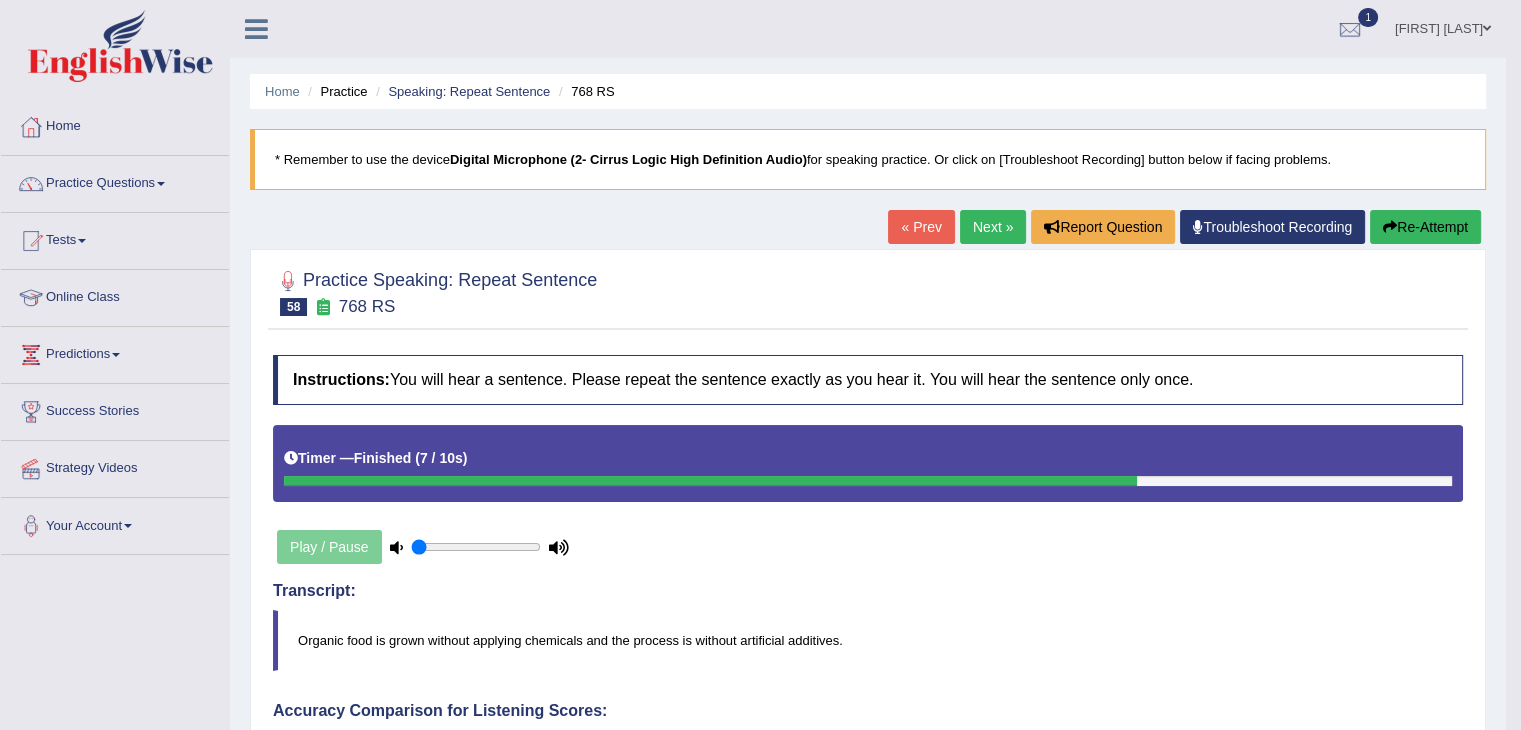 click on "Re-Attempt" at bounding box center (1425, 227) 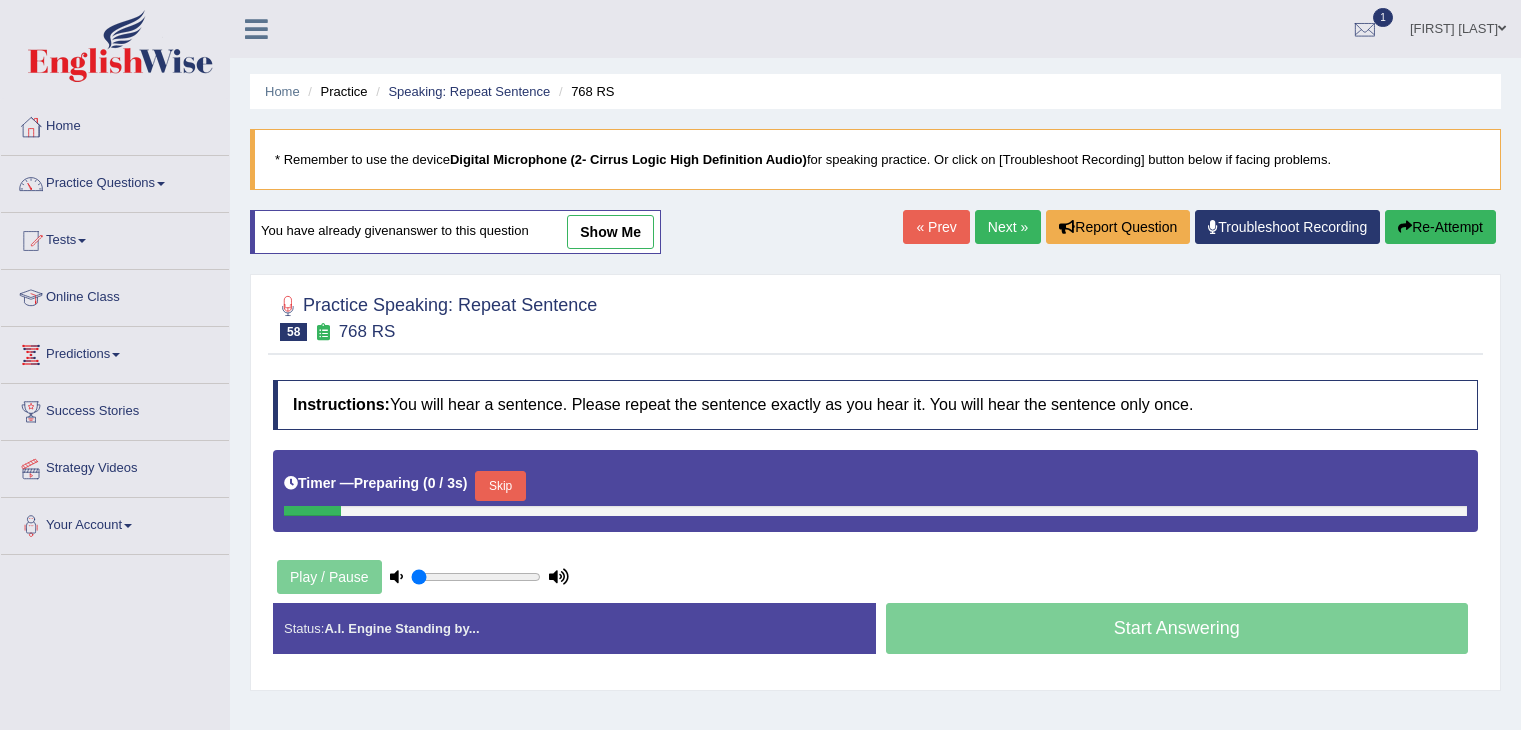 scroll, scrollTop: 0, scrollLeft: 0, axis: both 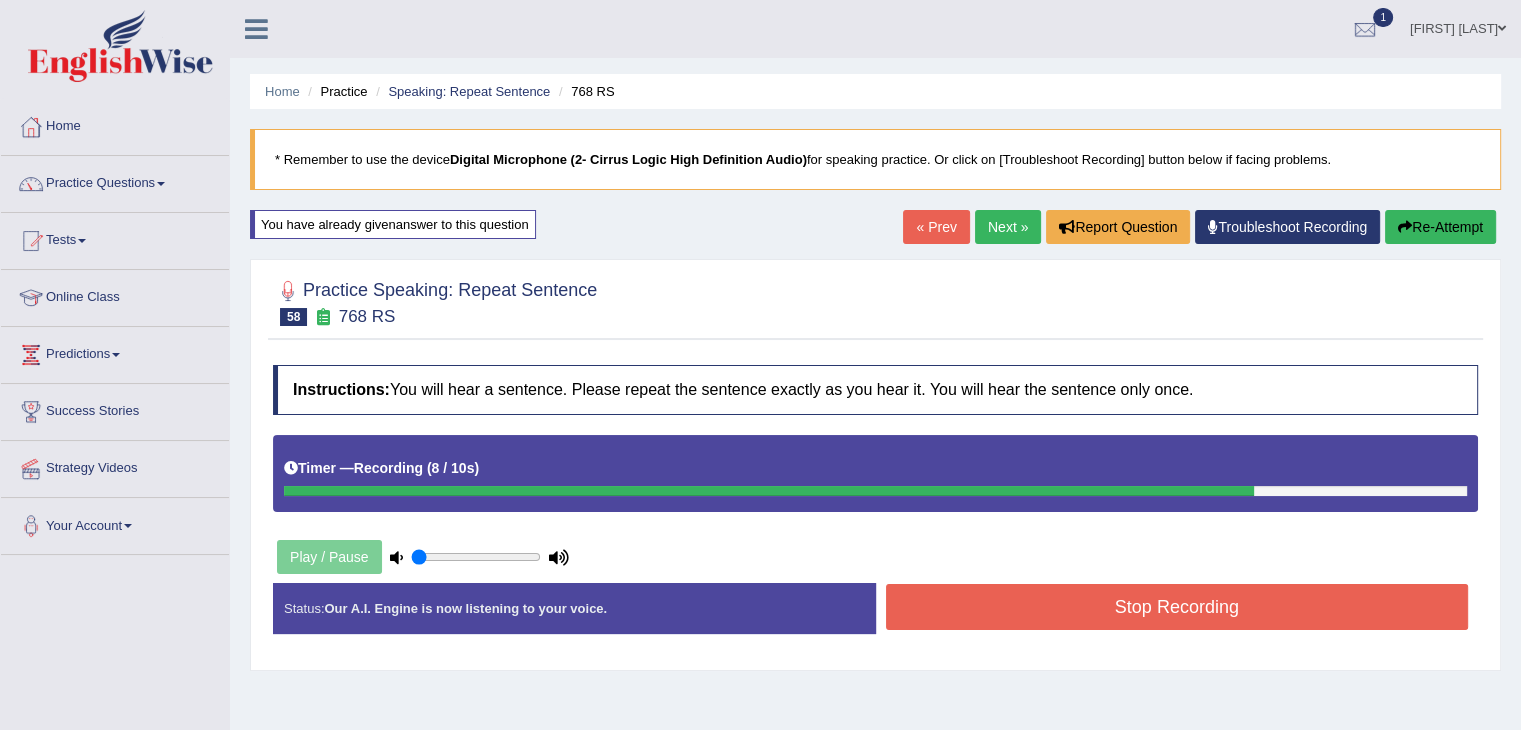 click on "Stop Recording" at bounding box center [1177, 607] 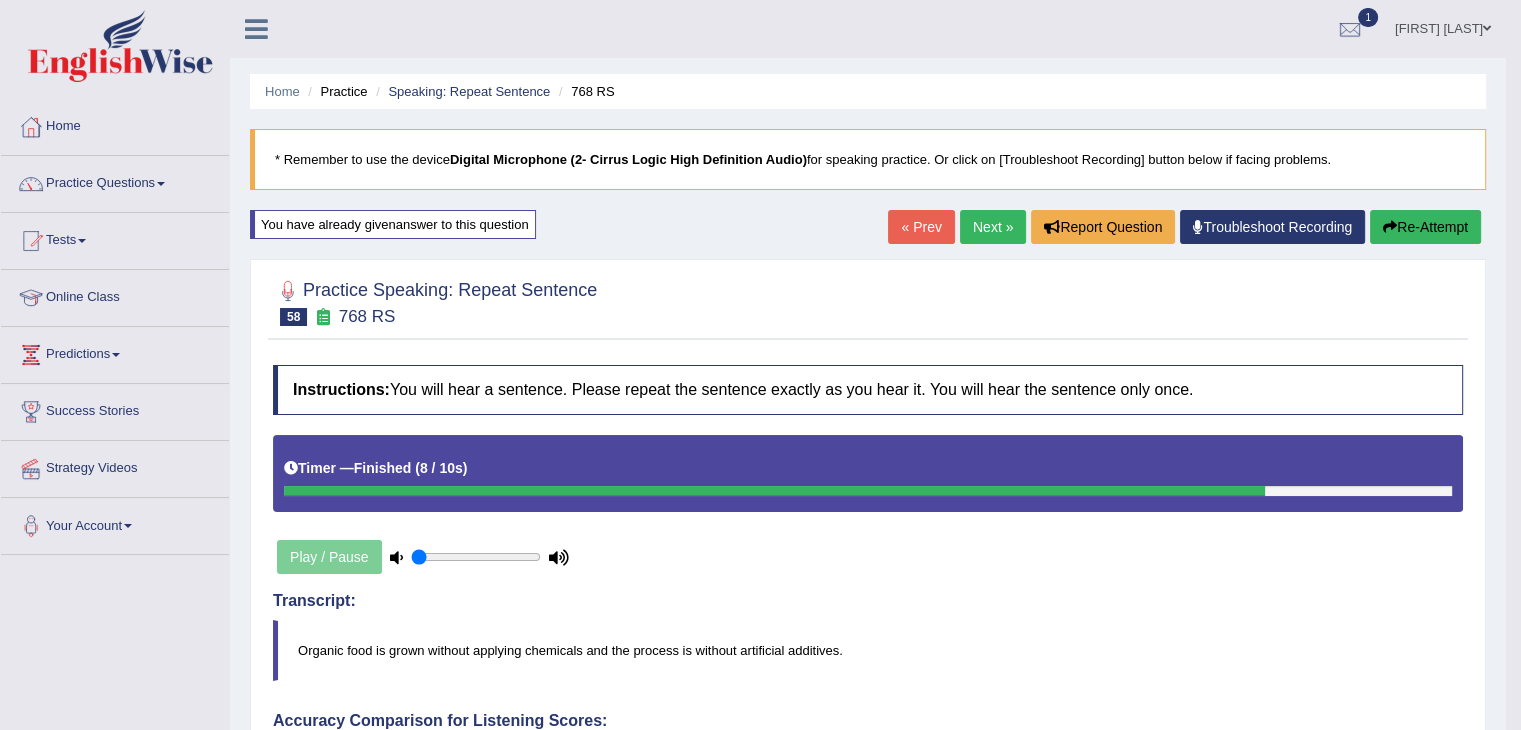 scroll, scrollTop: 0, scrollLeft: 0, axis: both 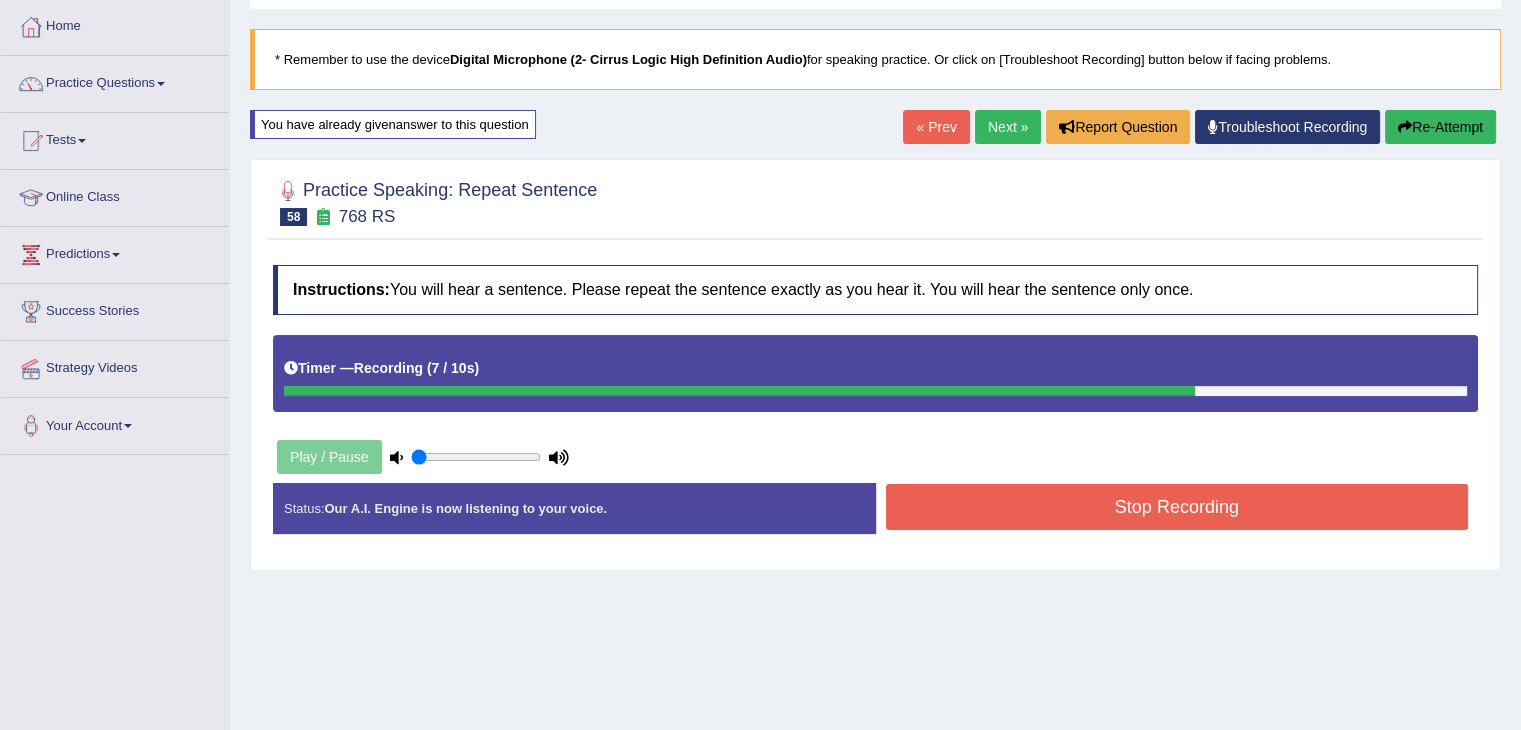 click on "Stop Recording" at bounding box center [1177, 507] 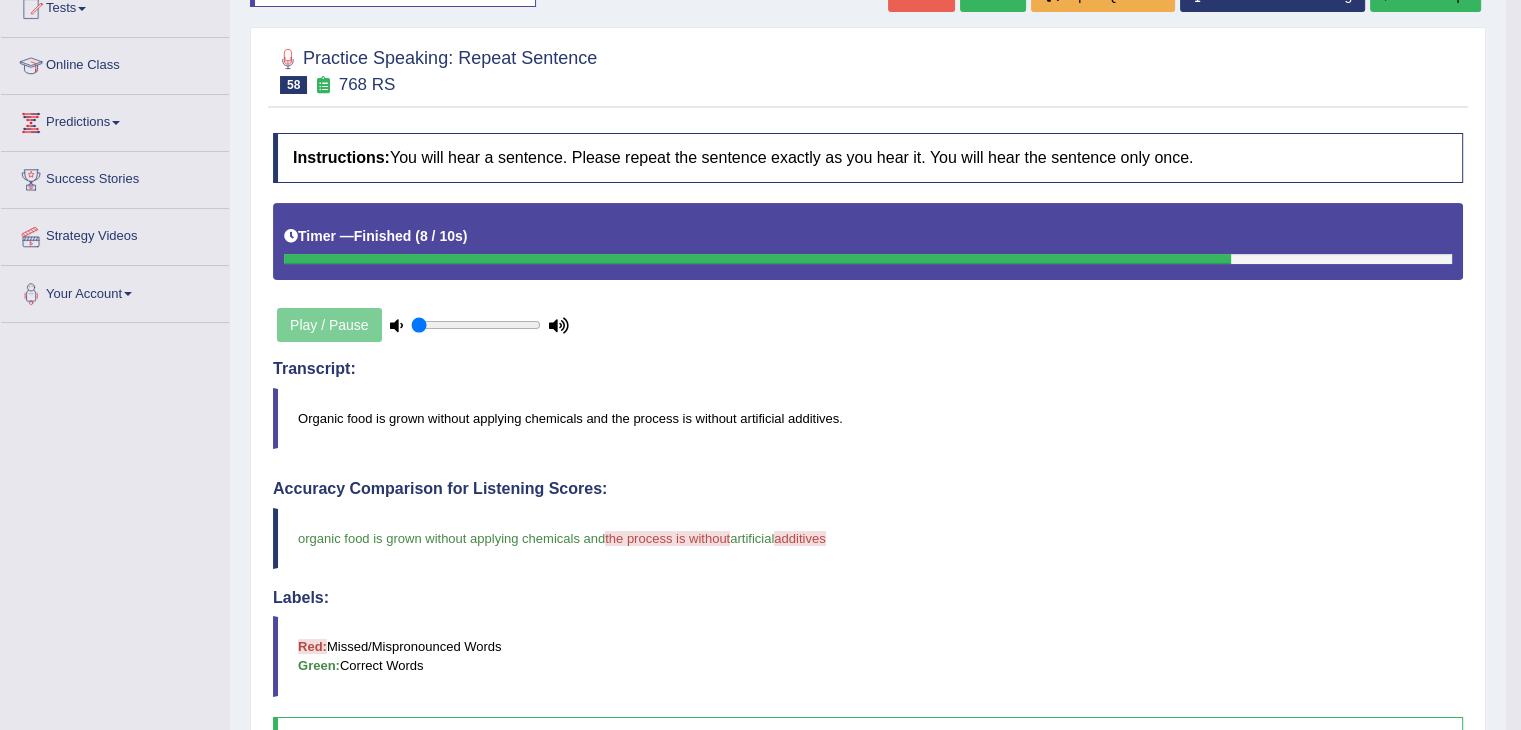 scroll, scrollTop: 0, scrollLeft: 0, axis: both 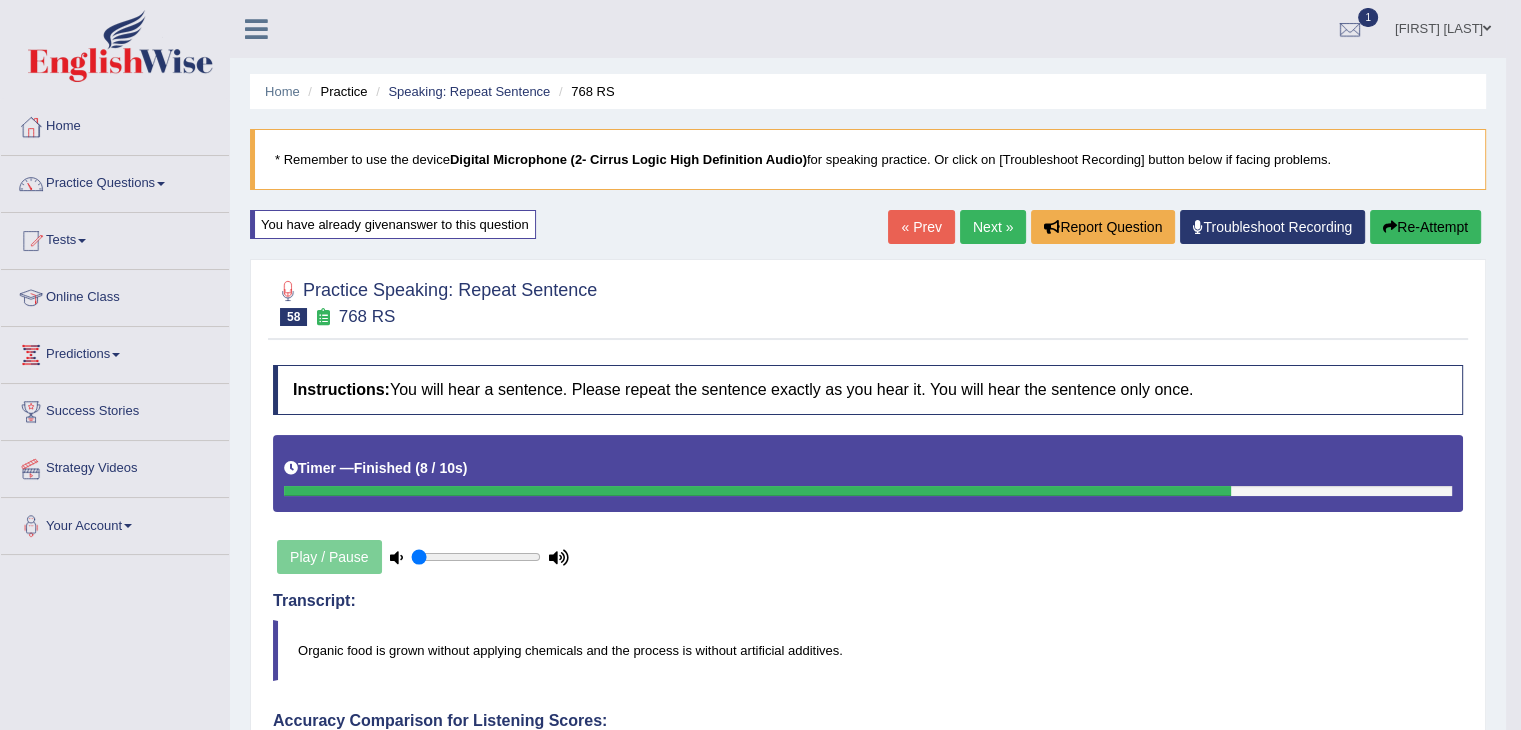 click on "Next »" at bounding box center (993, 227) 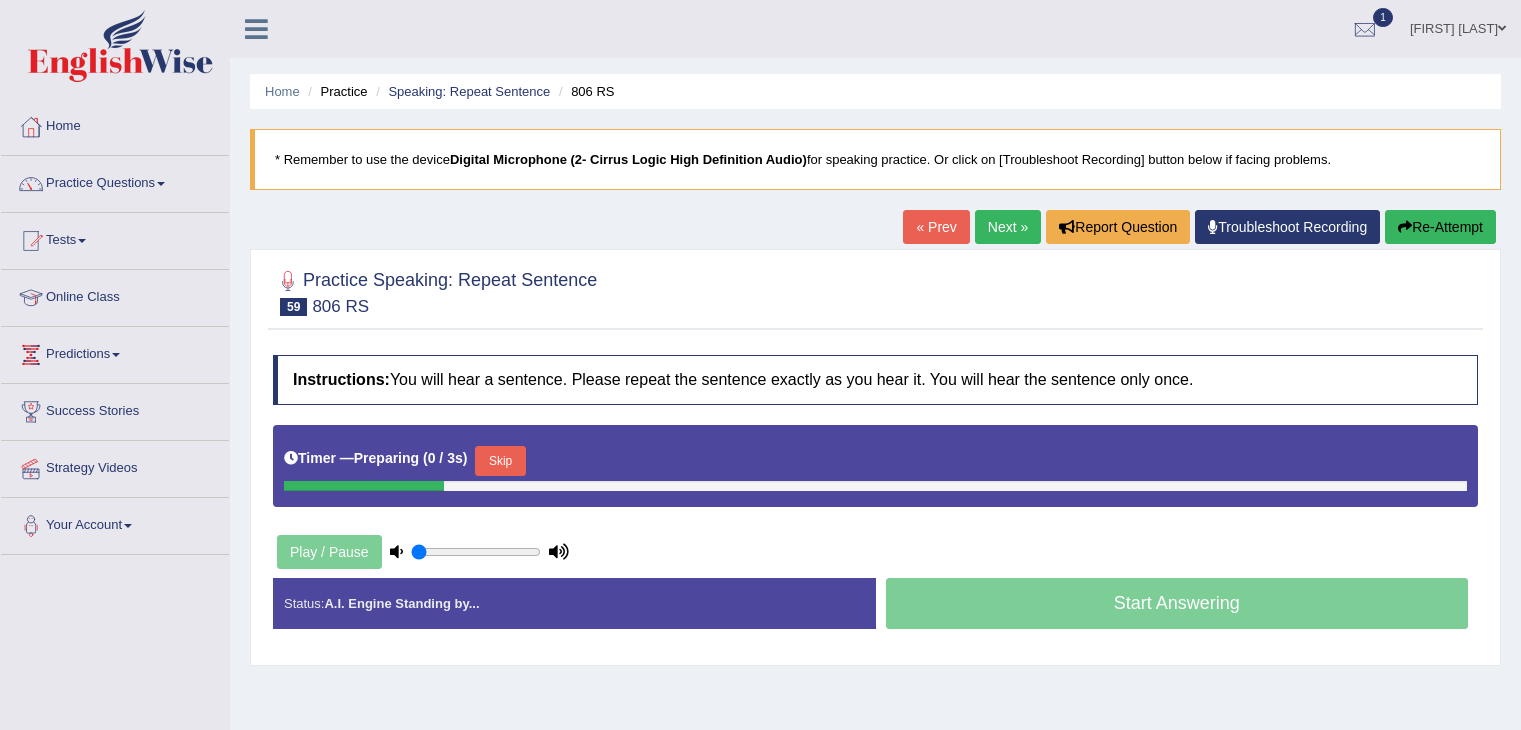 scroll, scrollTop: 0, scrollLeft: 0, axis: both 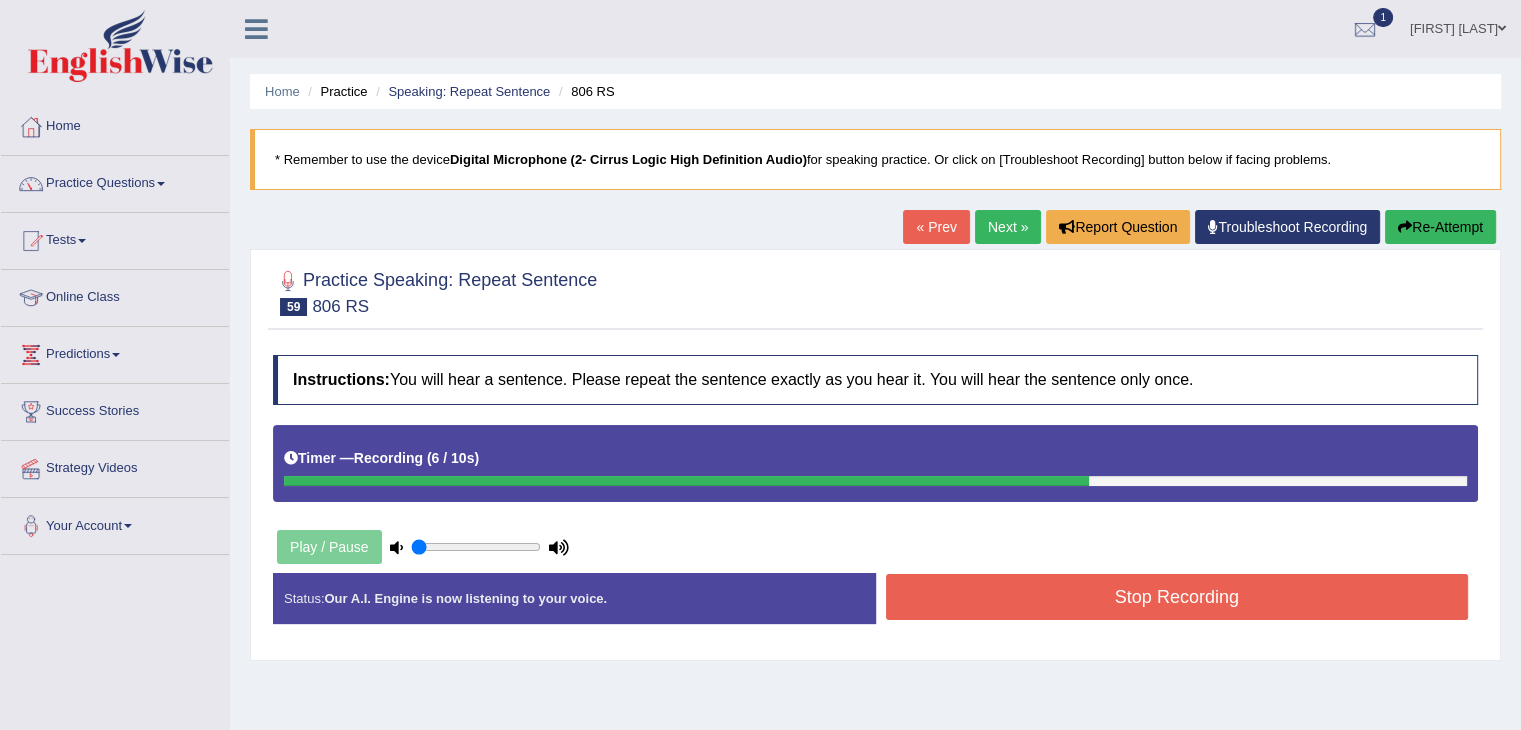 click on "Stop Recording" at bounding box center [1177, 597] 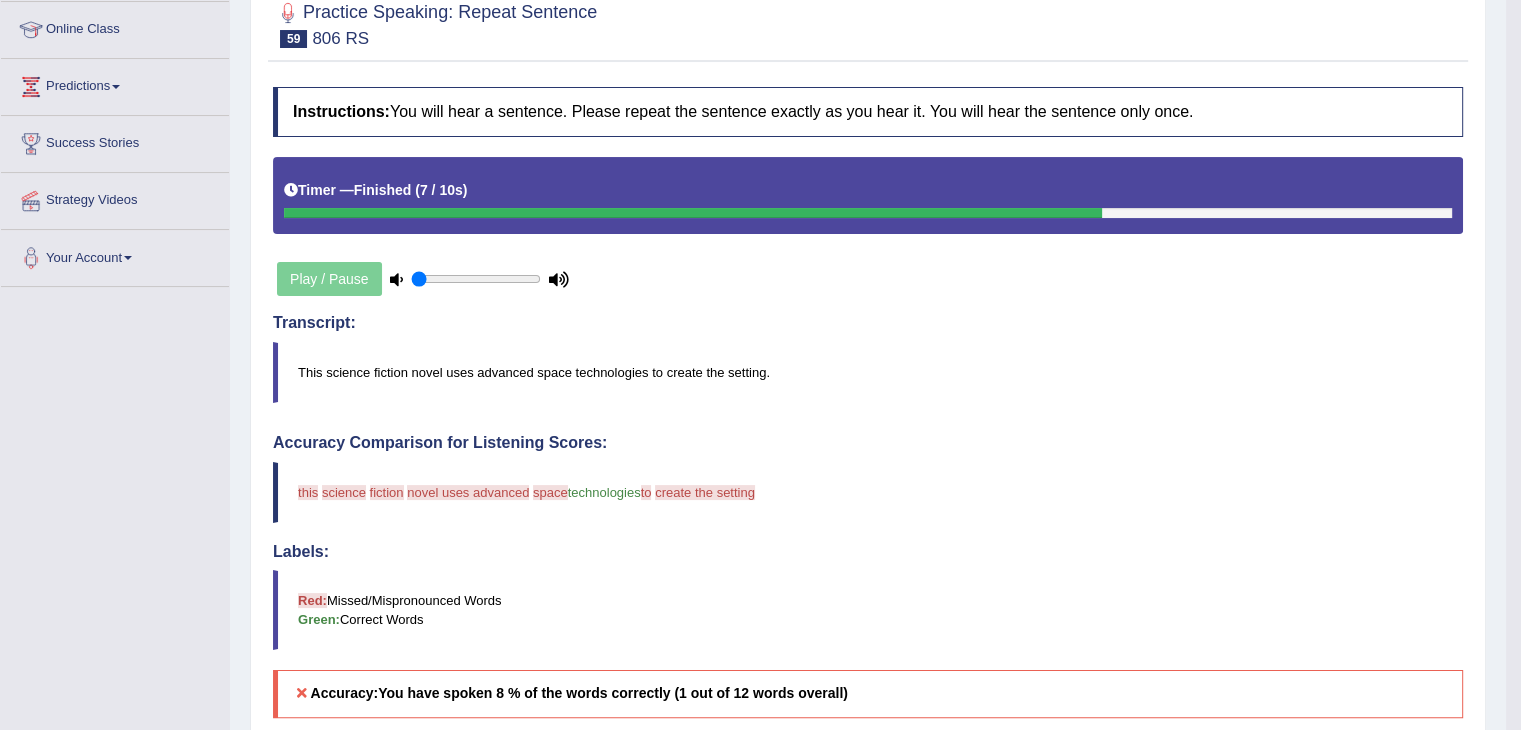 scroll, scrollTop: 0, scrollLeft: 0, axis: both 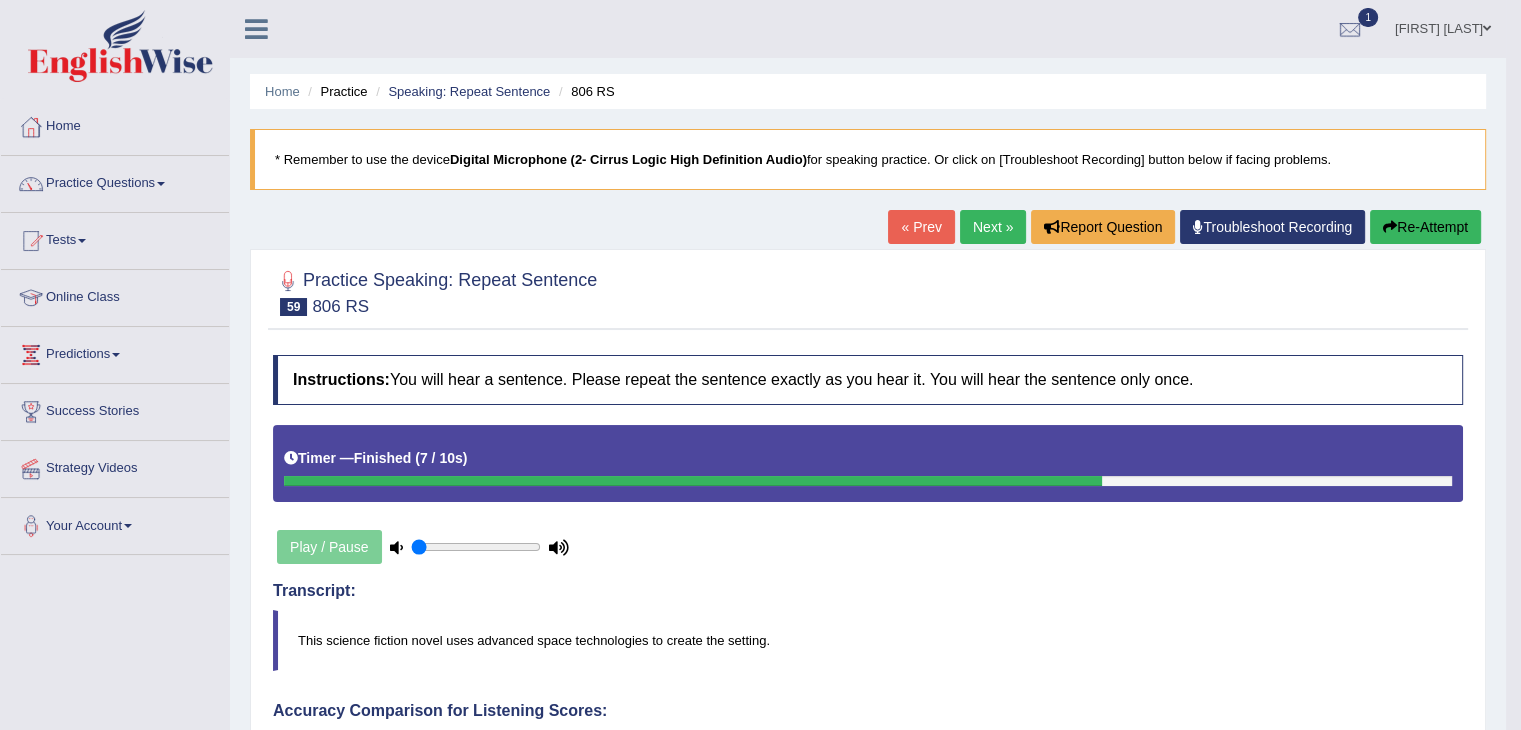 click on "« Prev Next »  Report Question  Troubleshoot Recording  Re-Attempt" at bounding box center (1187, 229) 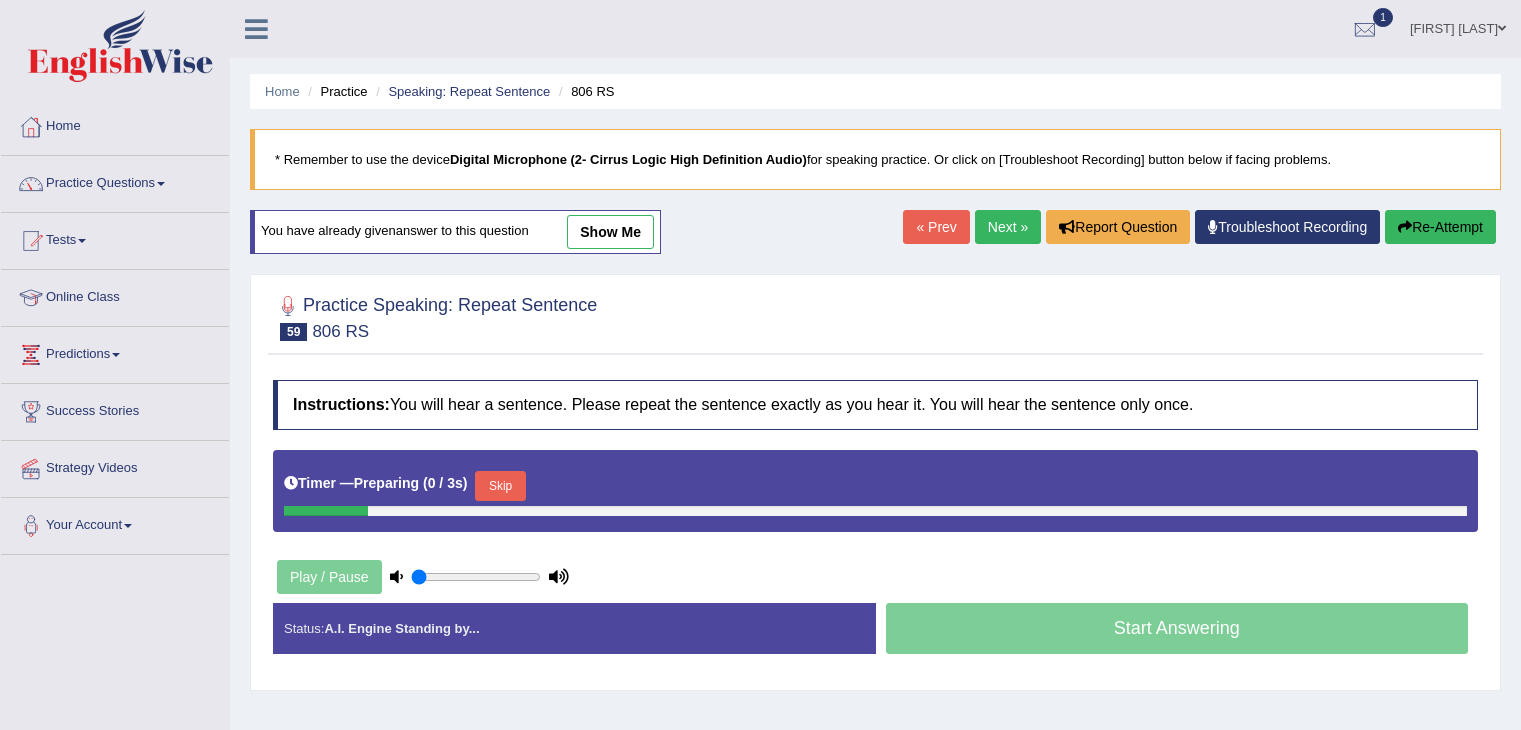 scroll, scrollTop: 0, scrollLeft: 0, axis: both 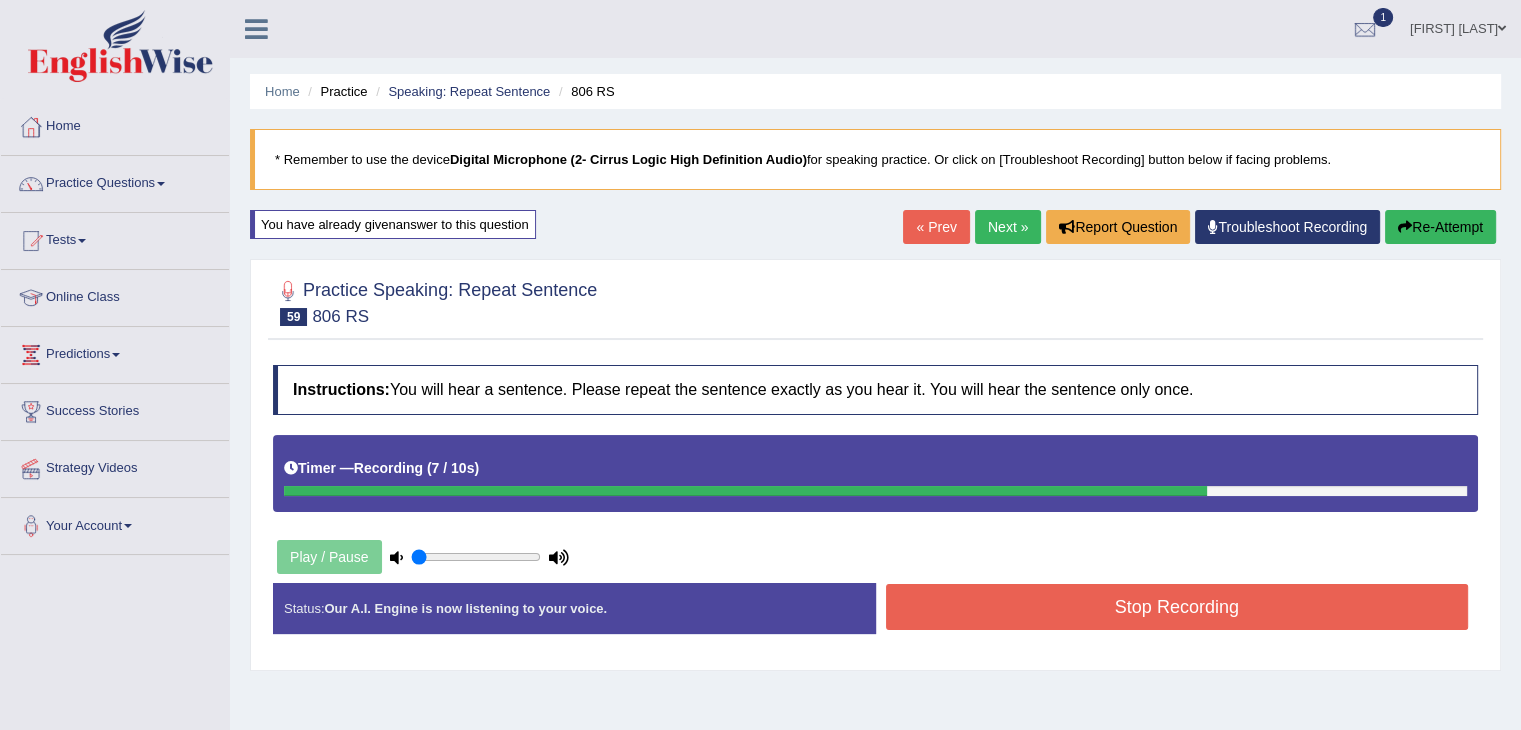 click on "Stop Recording" at bounding box center (1177, 607) 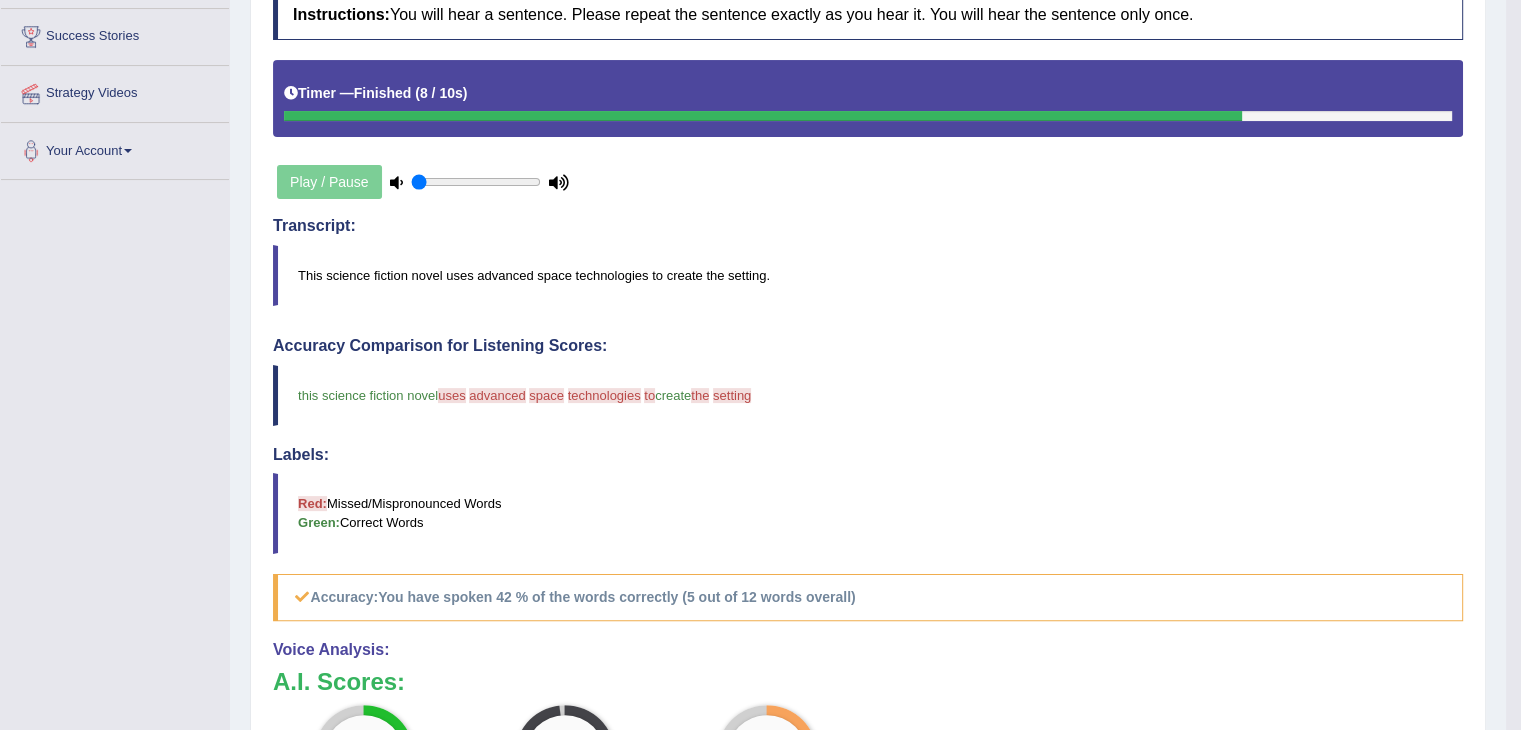 scroll, scrollTop: 0, scrollLeft: 0, axis: both 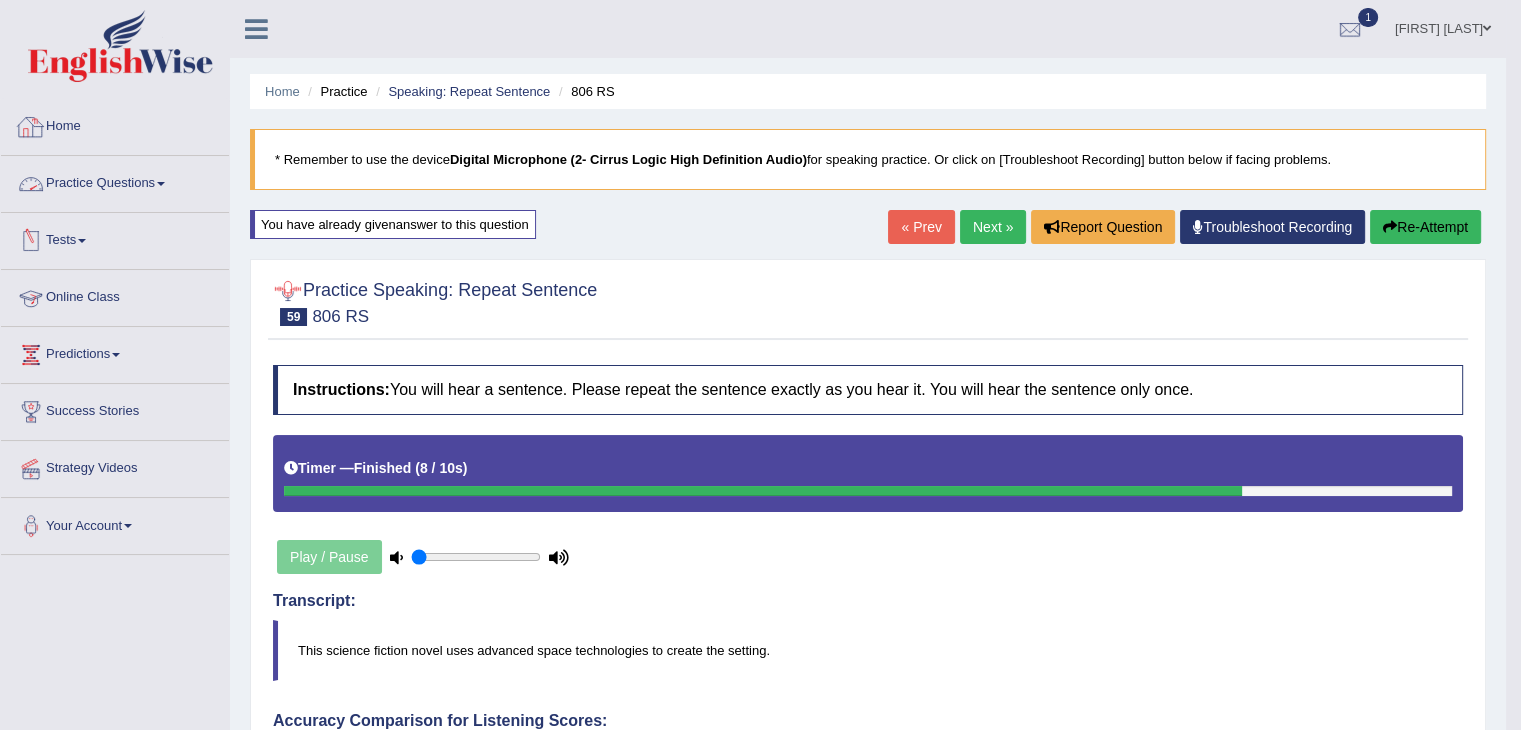 click on "Practice Questions" at bounding box center [115, 181] 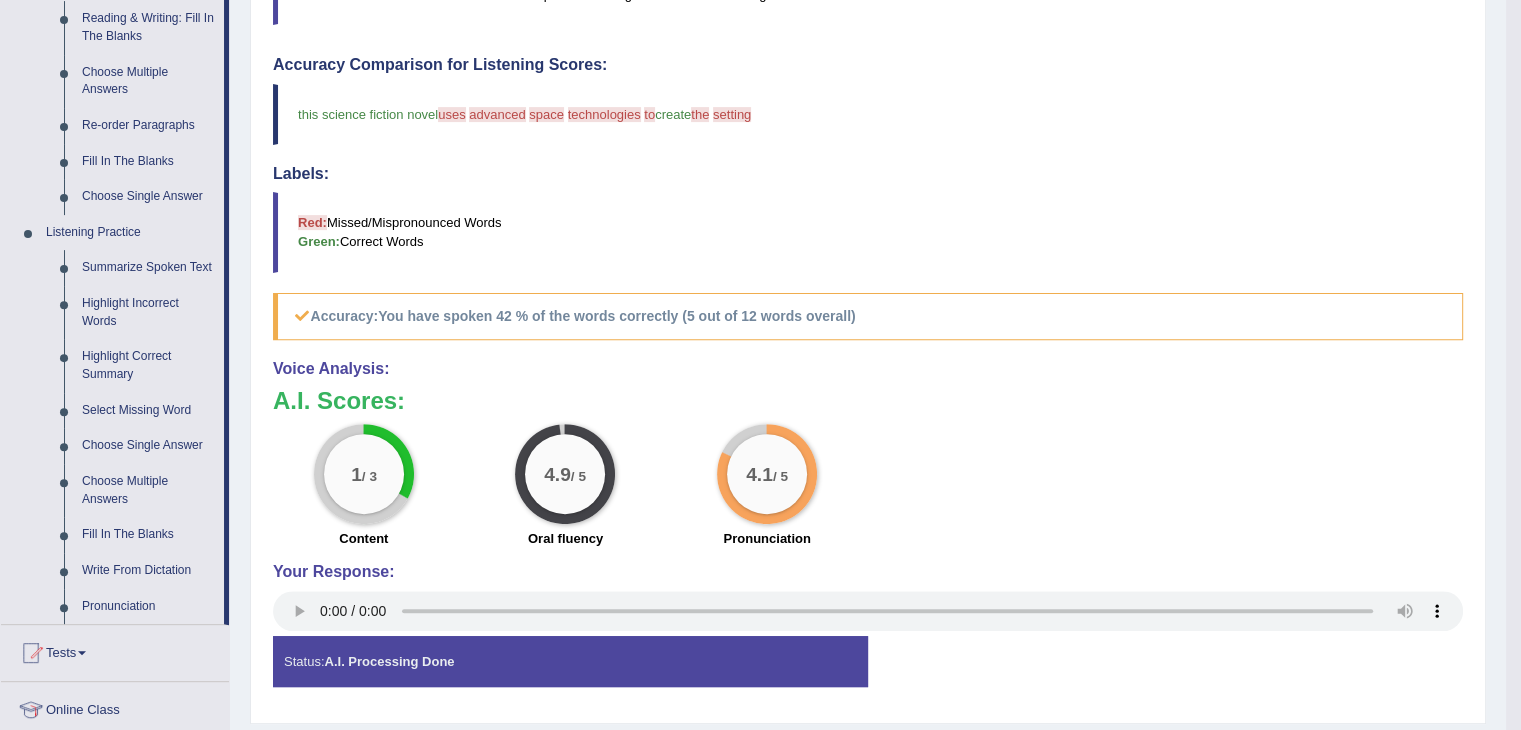 scroll, scrollTop: 668, scrollLeft: 0, axis: vertical 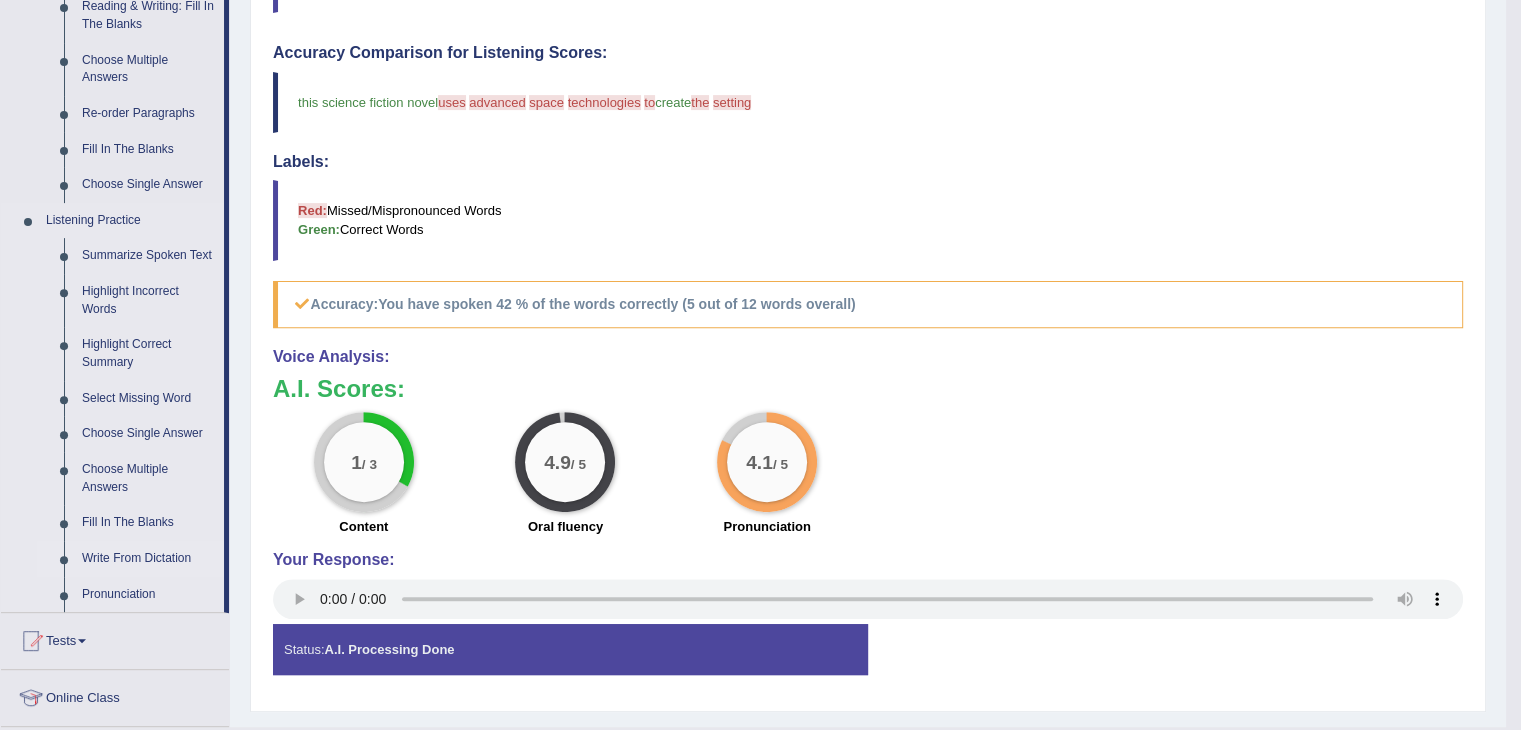 click on "Write From Dictation" at bounding box center (148, 559) 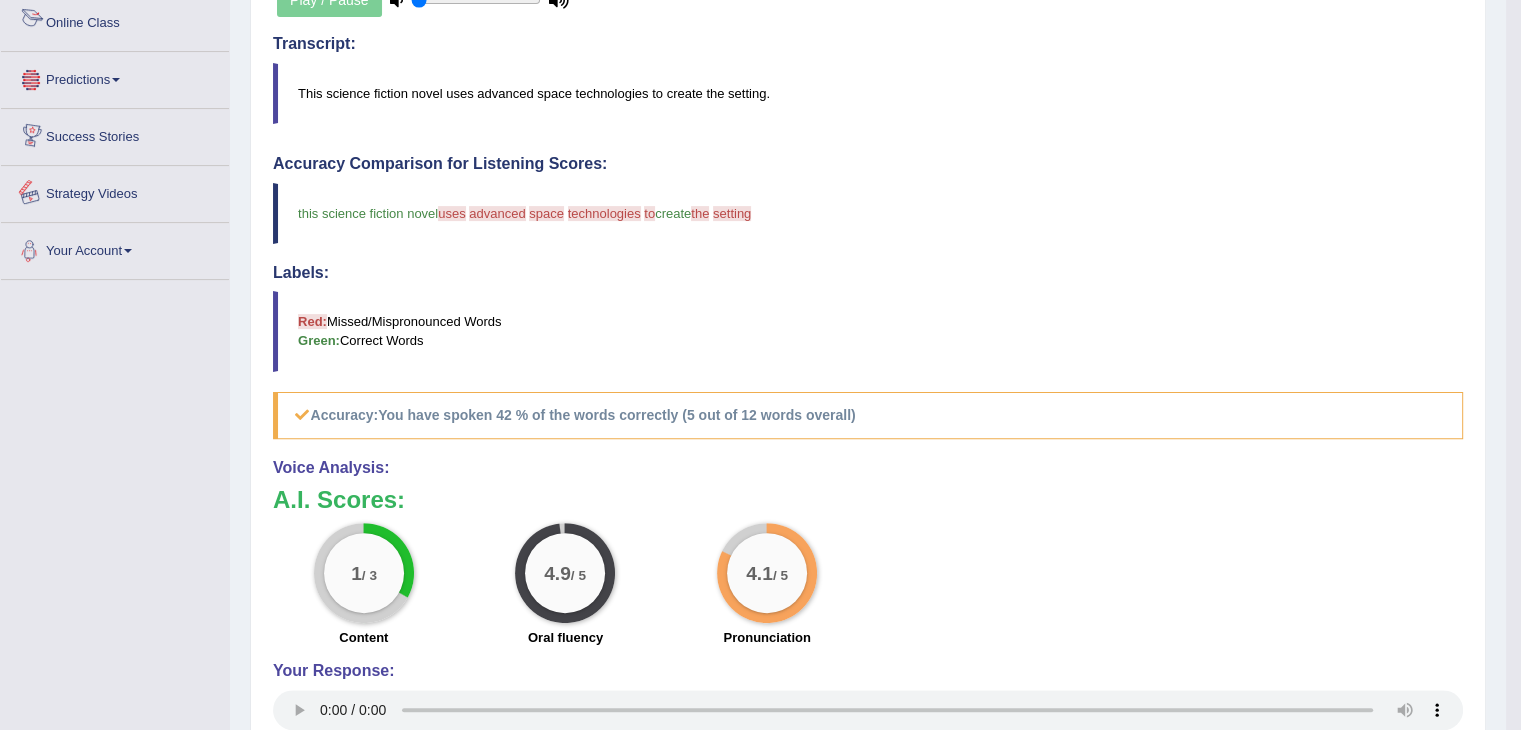 scroll, scrollTop: 892, scrollLeft: 0, axis: vertical 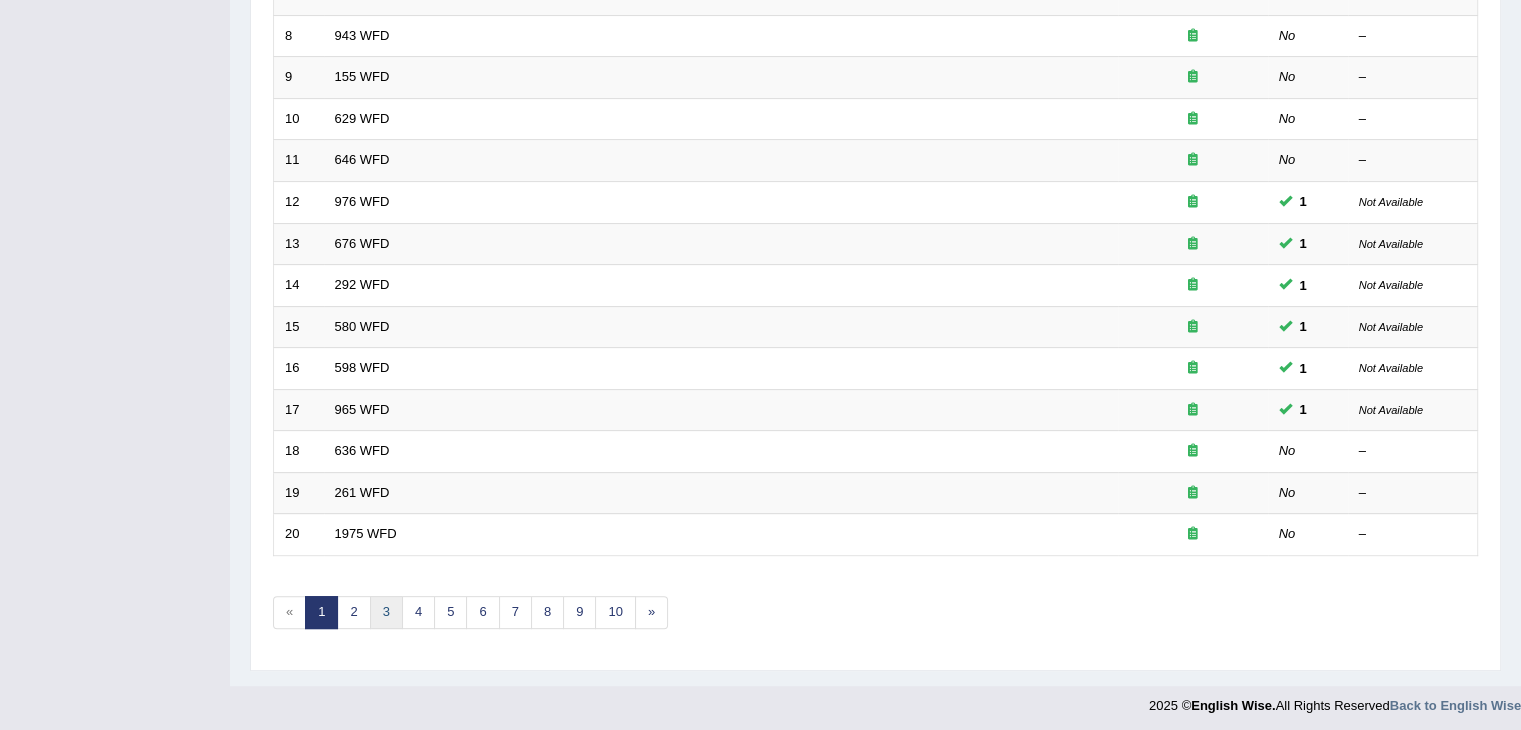 click on "3" at bounding box center (386, 612) 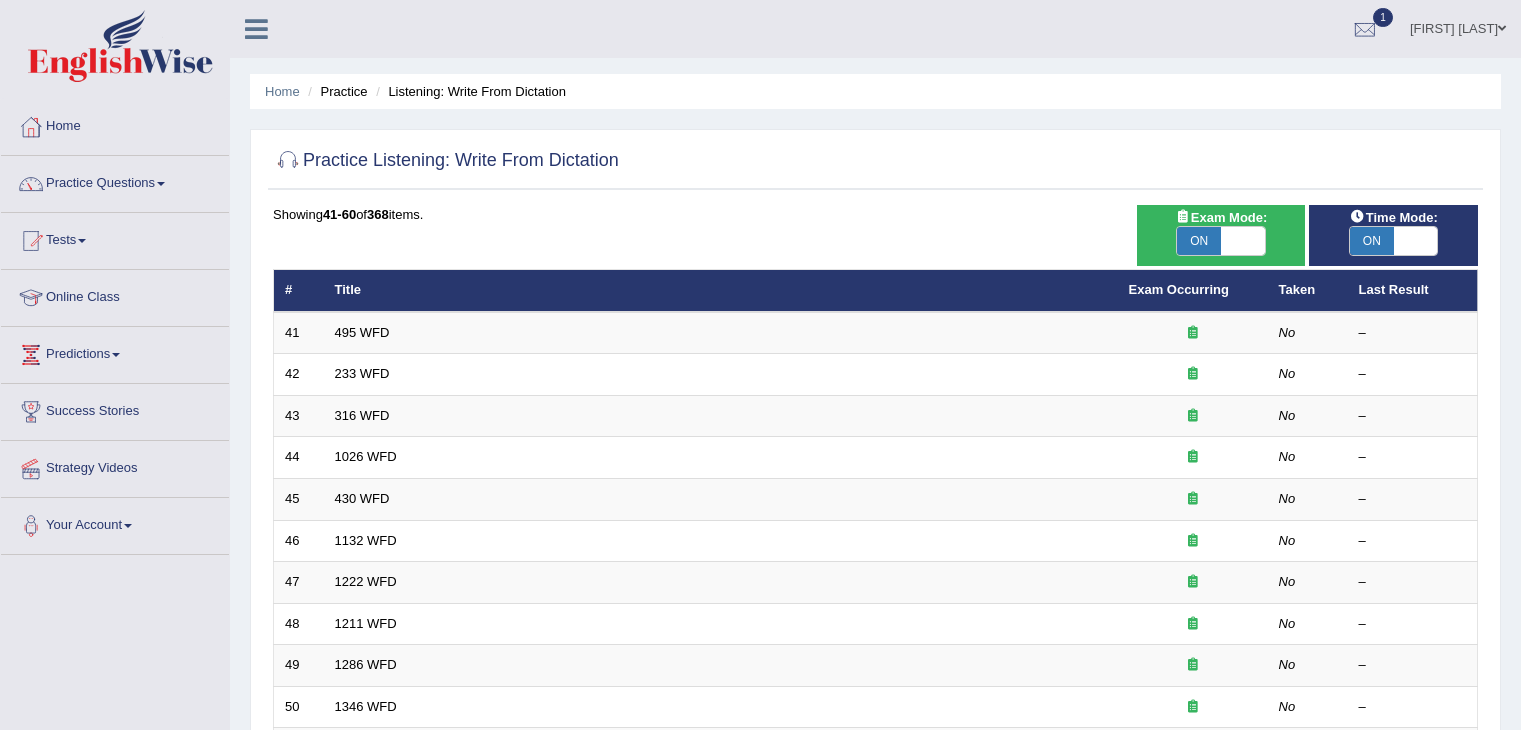 scroll, scrollTop: 0, scrollLeft: 0, axis: both 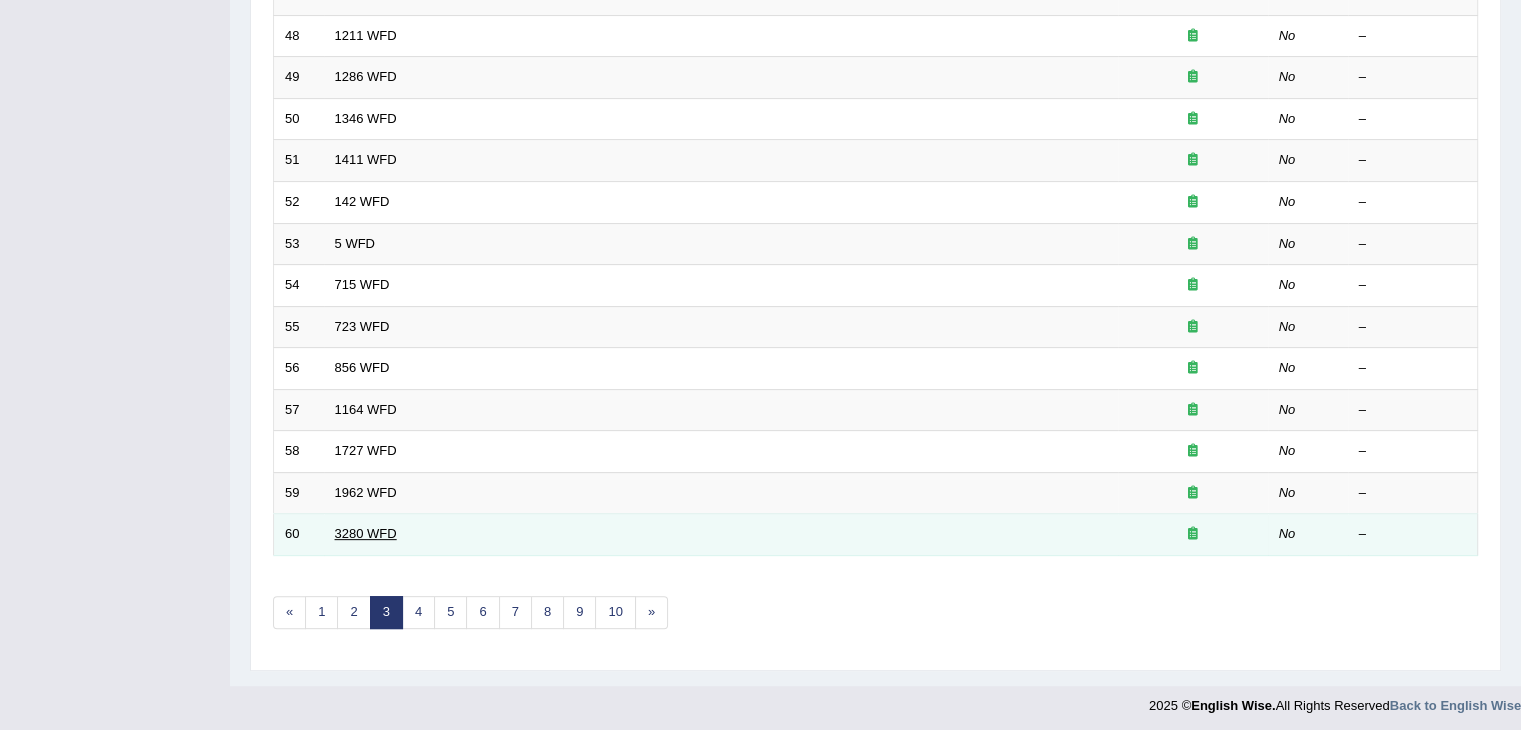 click on "3280 WFD" at bounding box center [366, 533] 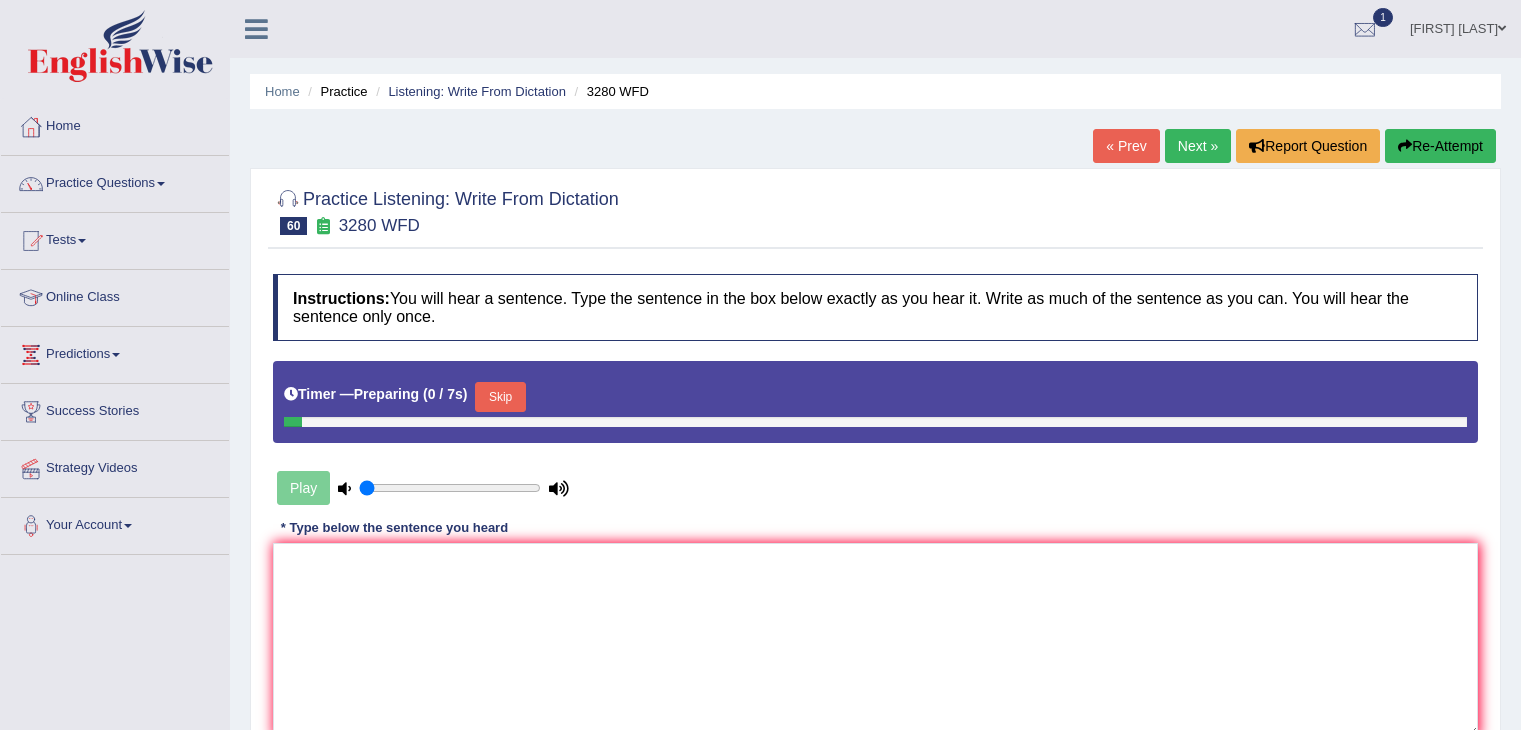 scroll, scrollTop: 0, scrollLeft: 0, axis: both 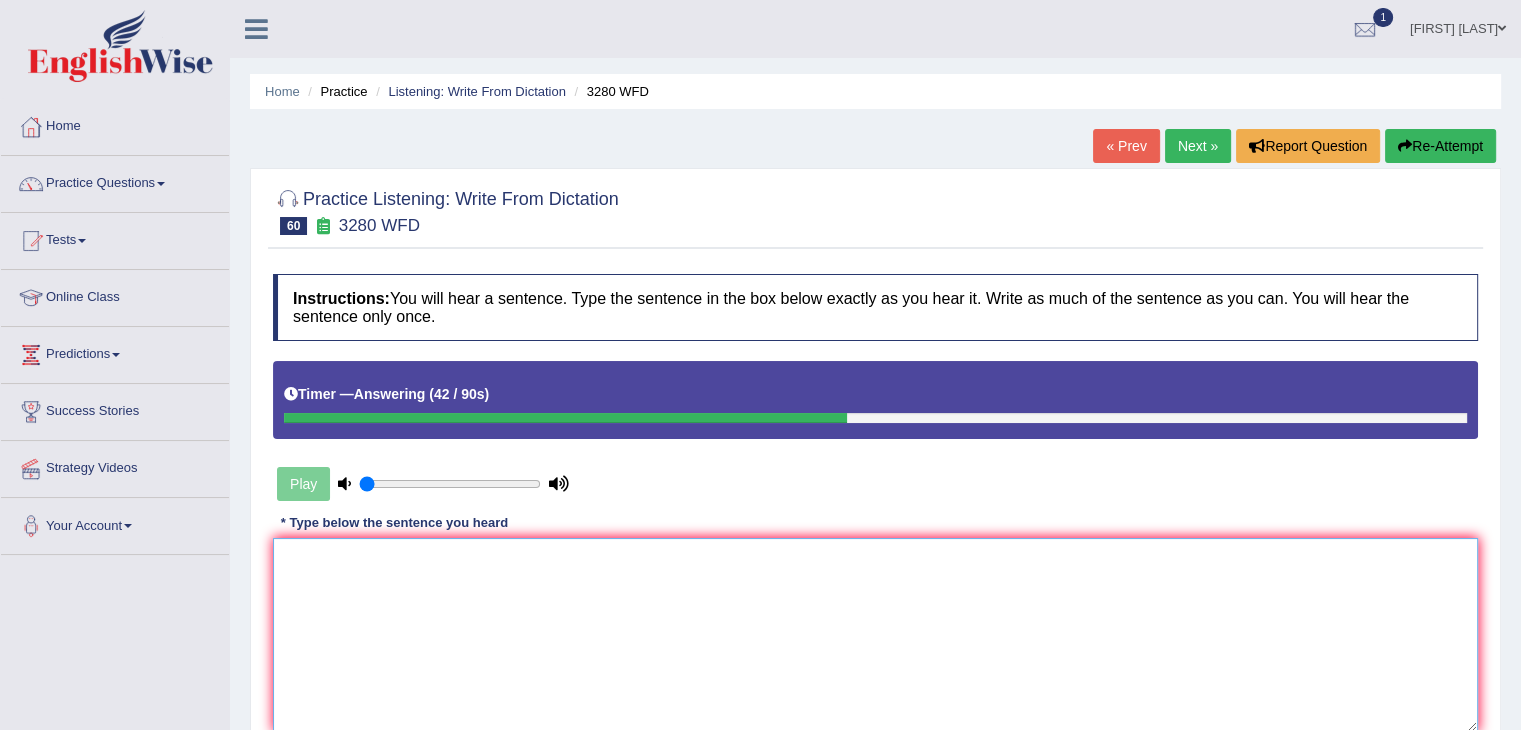 click at bounding box center [875, 635] 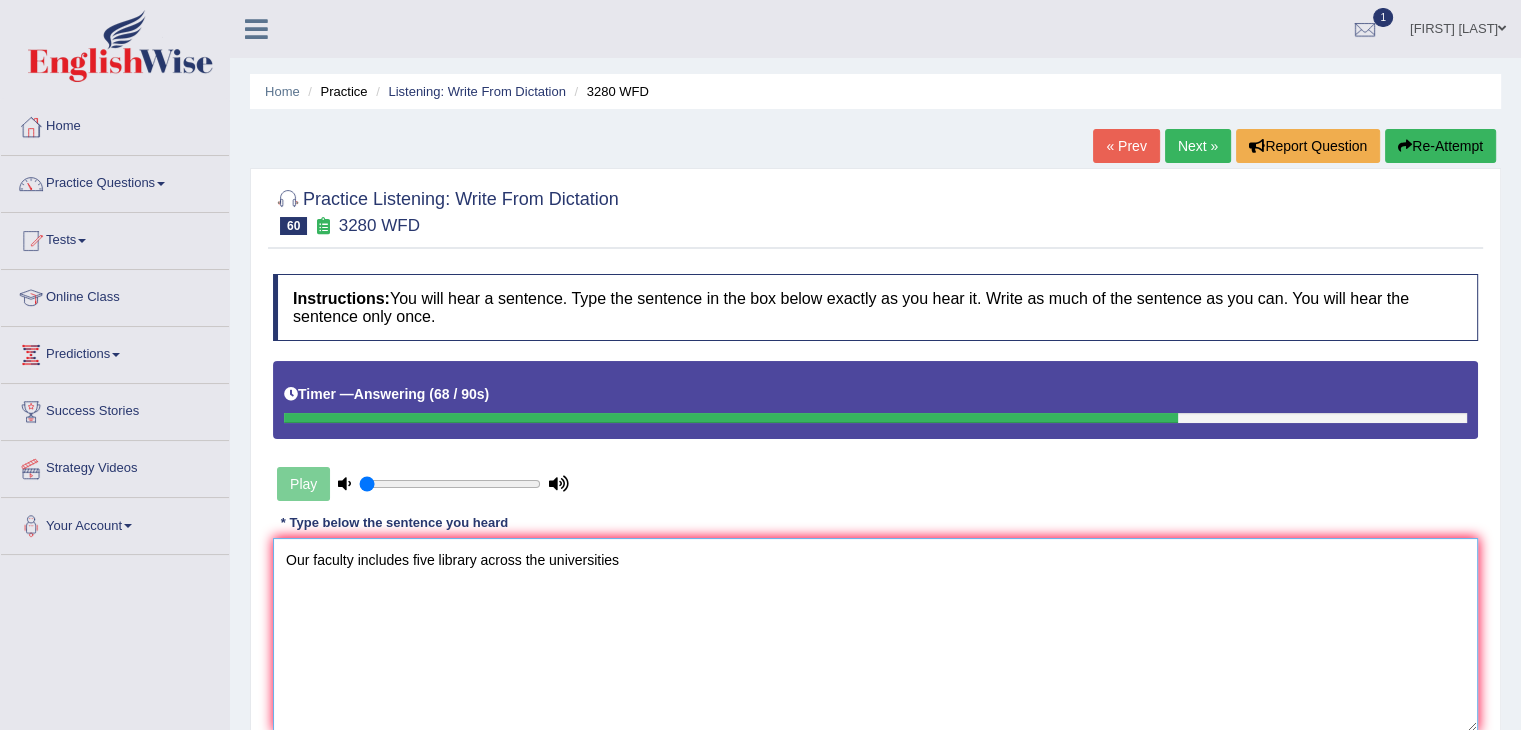 click on "Our faculty includes five library across the universities" at bounding box center [875, 635] 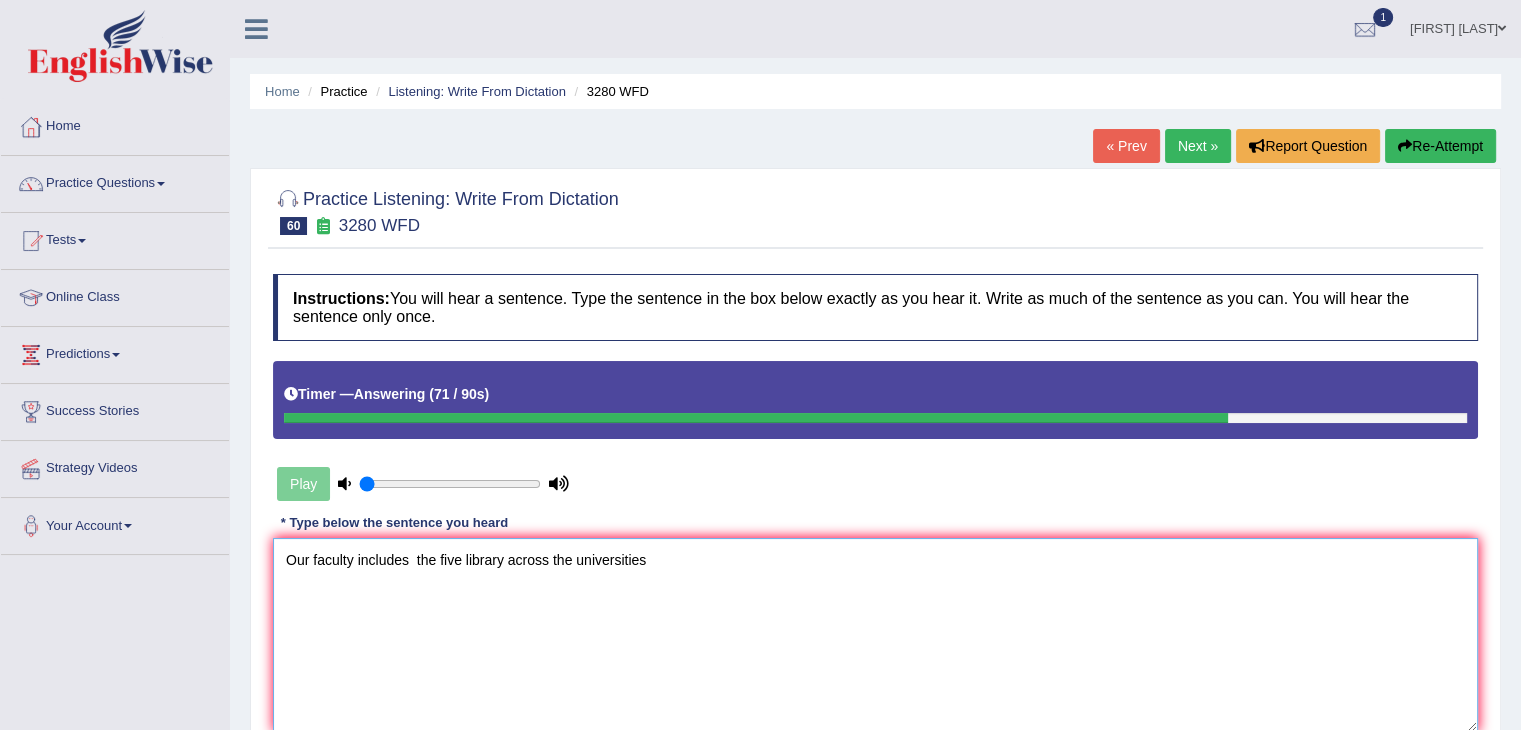 click on "Our faculty includes  the five library across the universities" at bounding box center [875, 635] 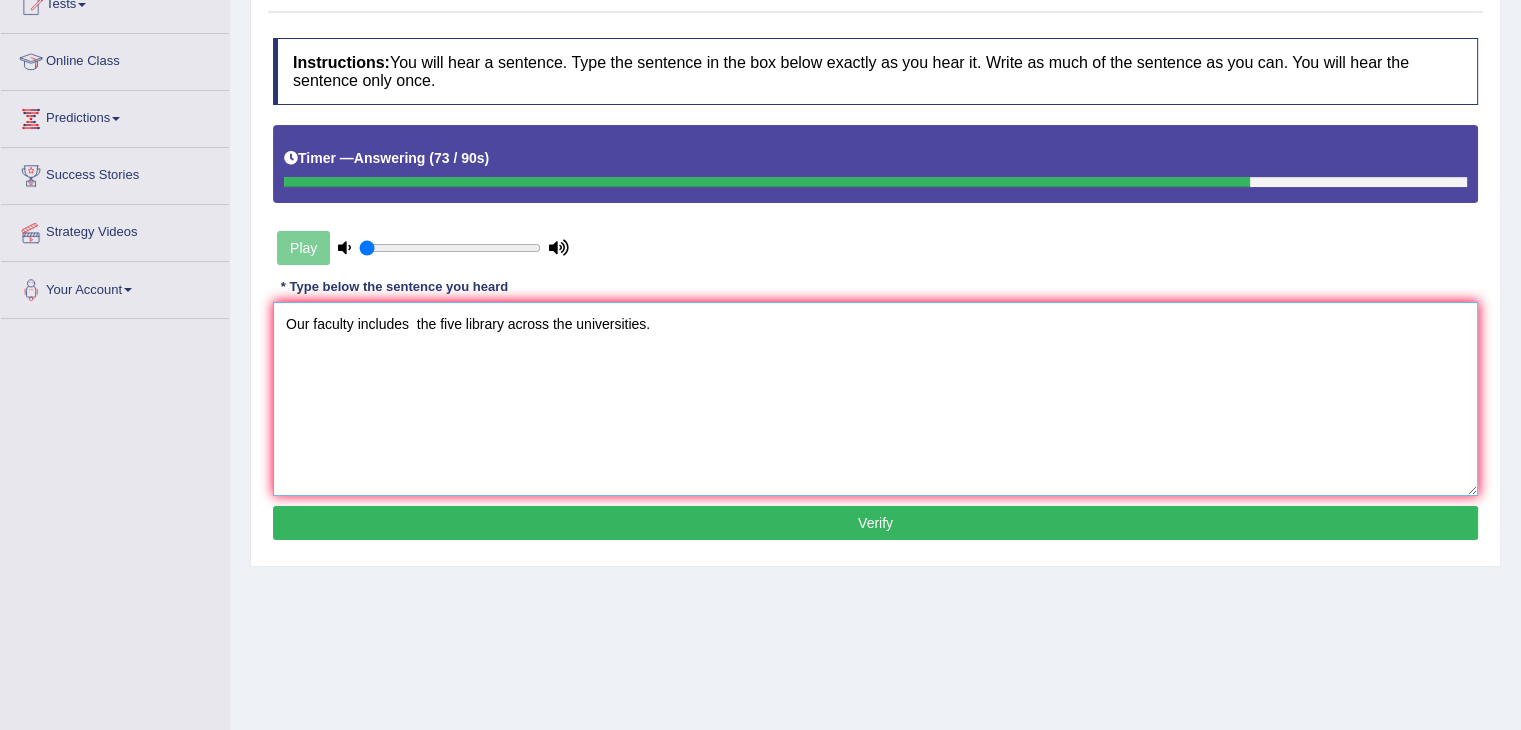 scroll, scrollTop: 320, scrollLeft: 0, axis: vertical 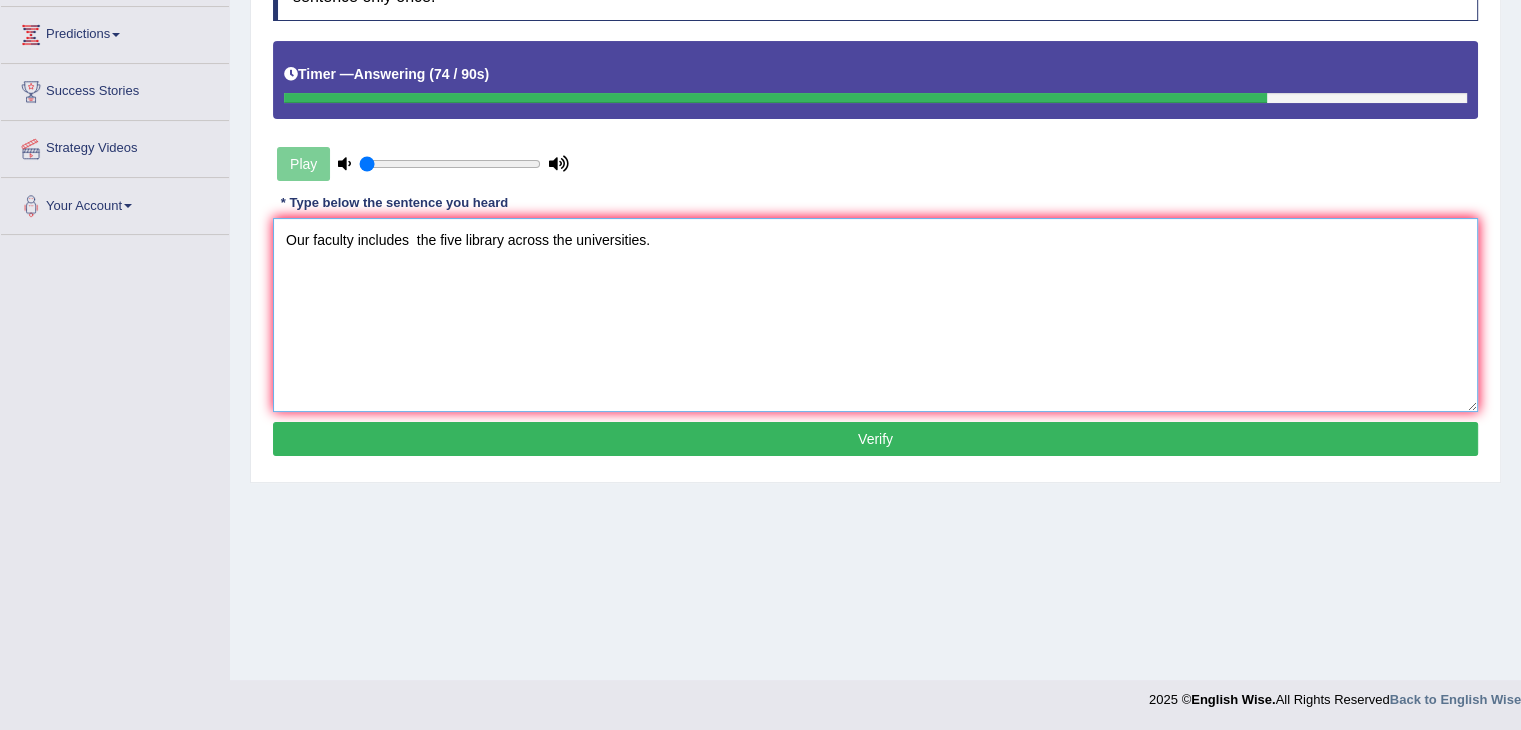 type on "Our faculty includes  the five library across the universities." 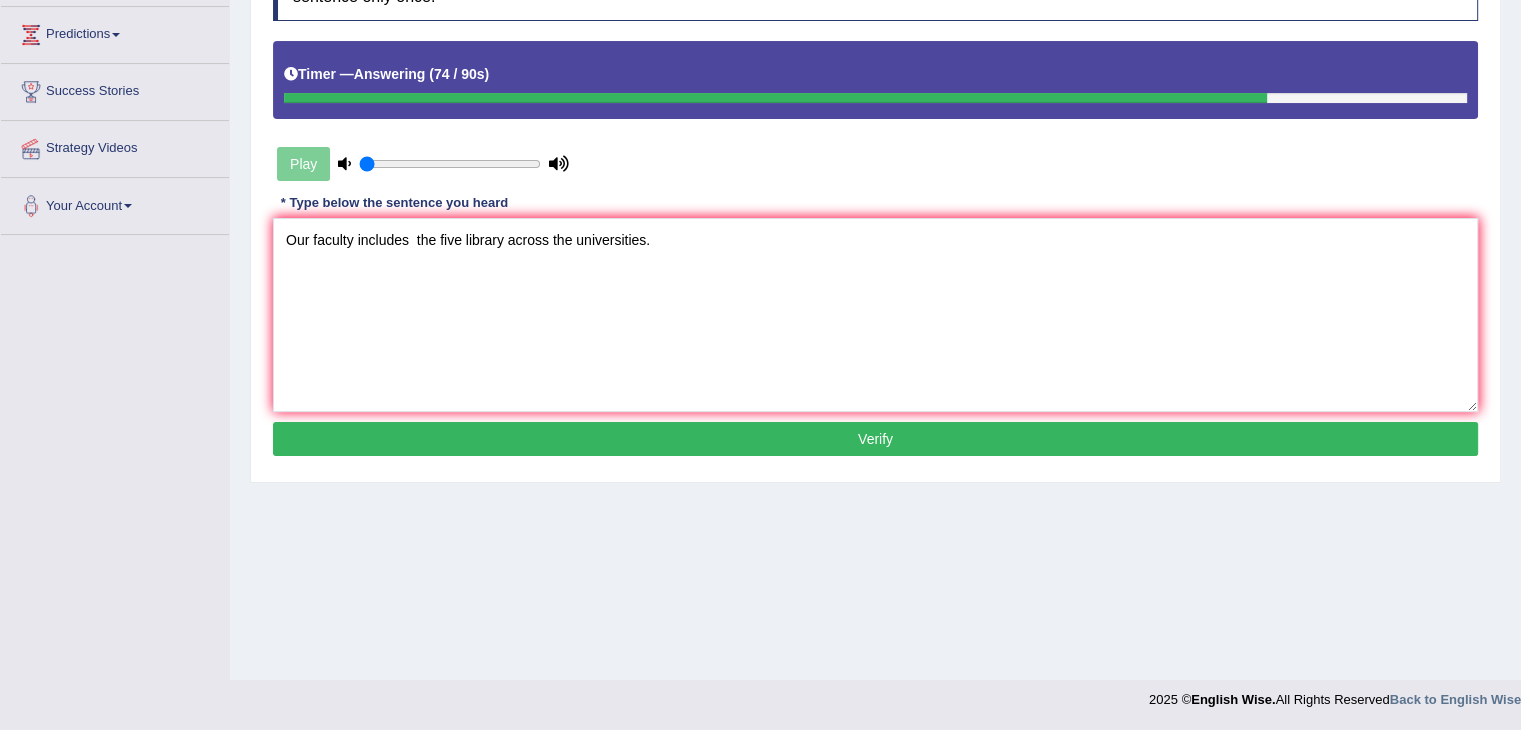 click on "Verify" at bounding box center [875, 439] 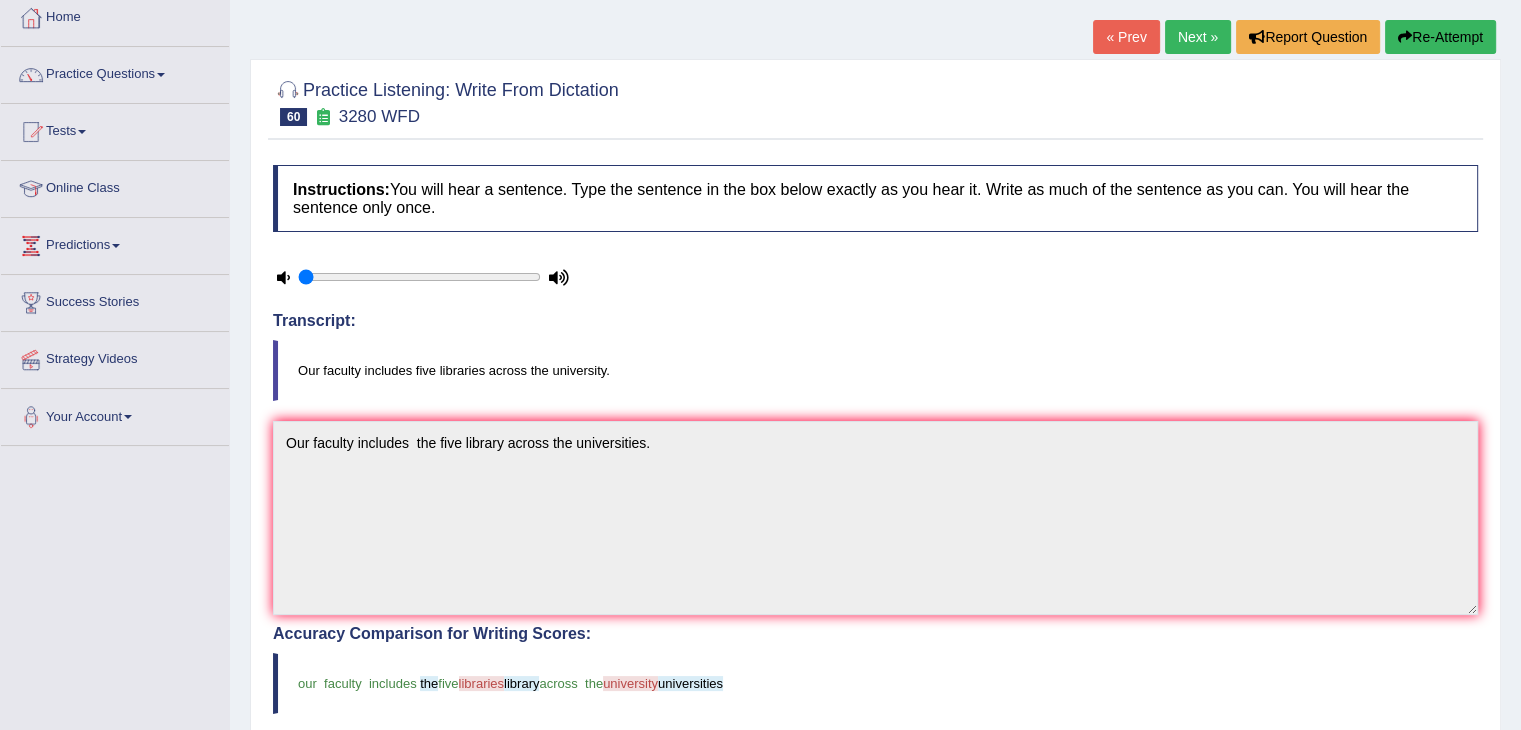 scroll, scrollTop: 0, scrollLeft: 0, axis: both 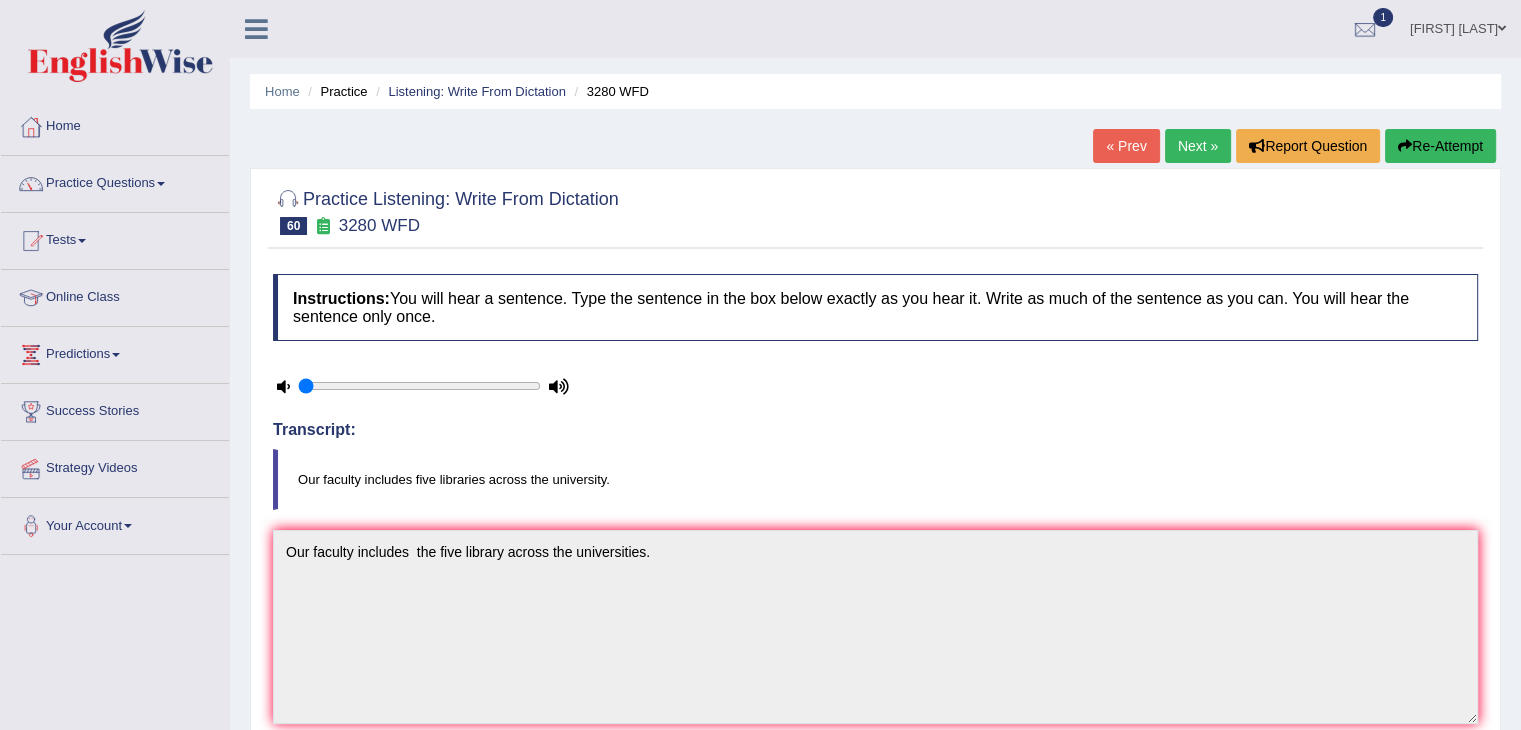 click on "Next »" at bounding box center [1198, 146] 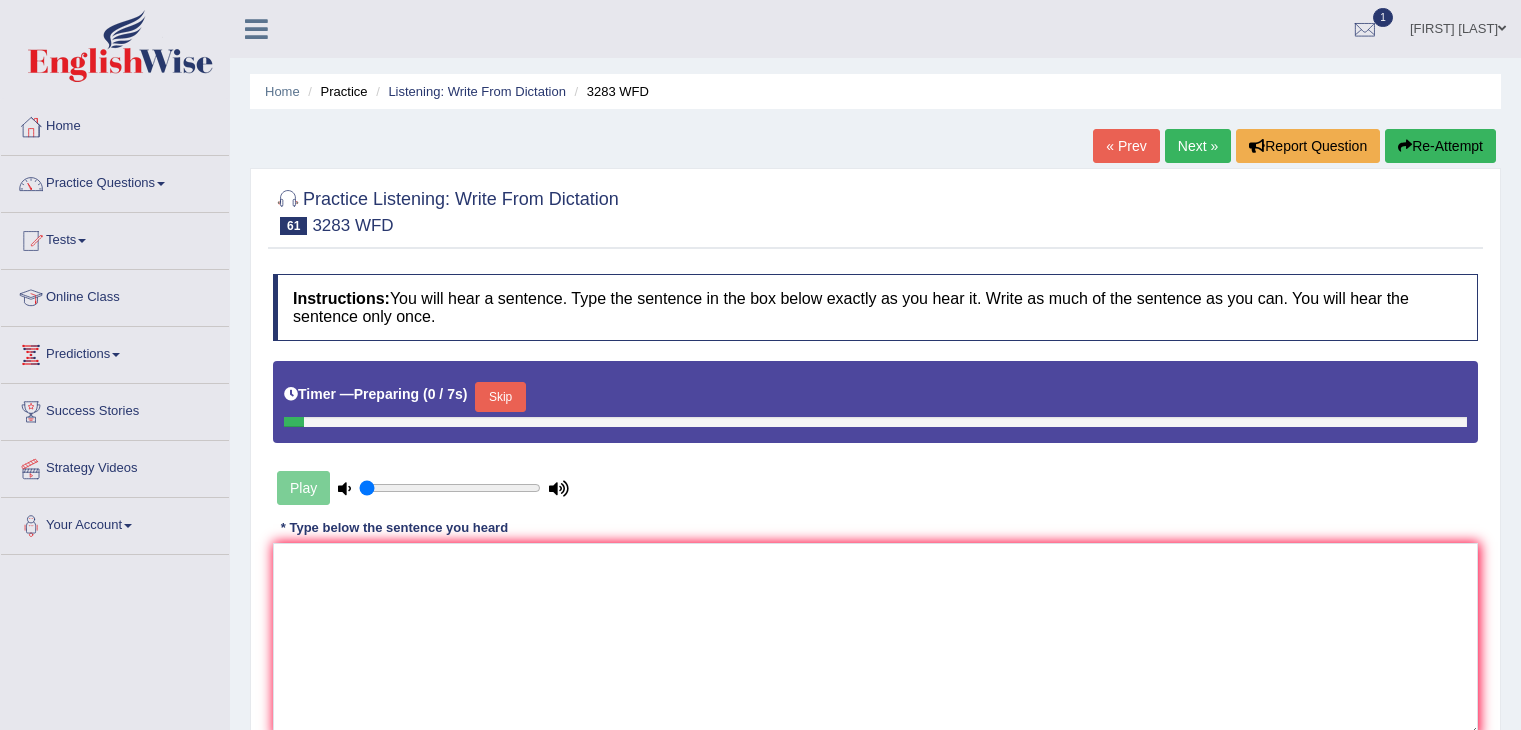 scroll, scrollTop: 0, scrollLeft: 0, axis: both 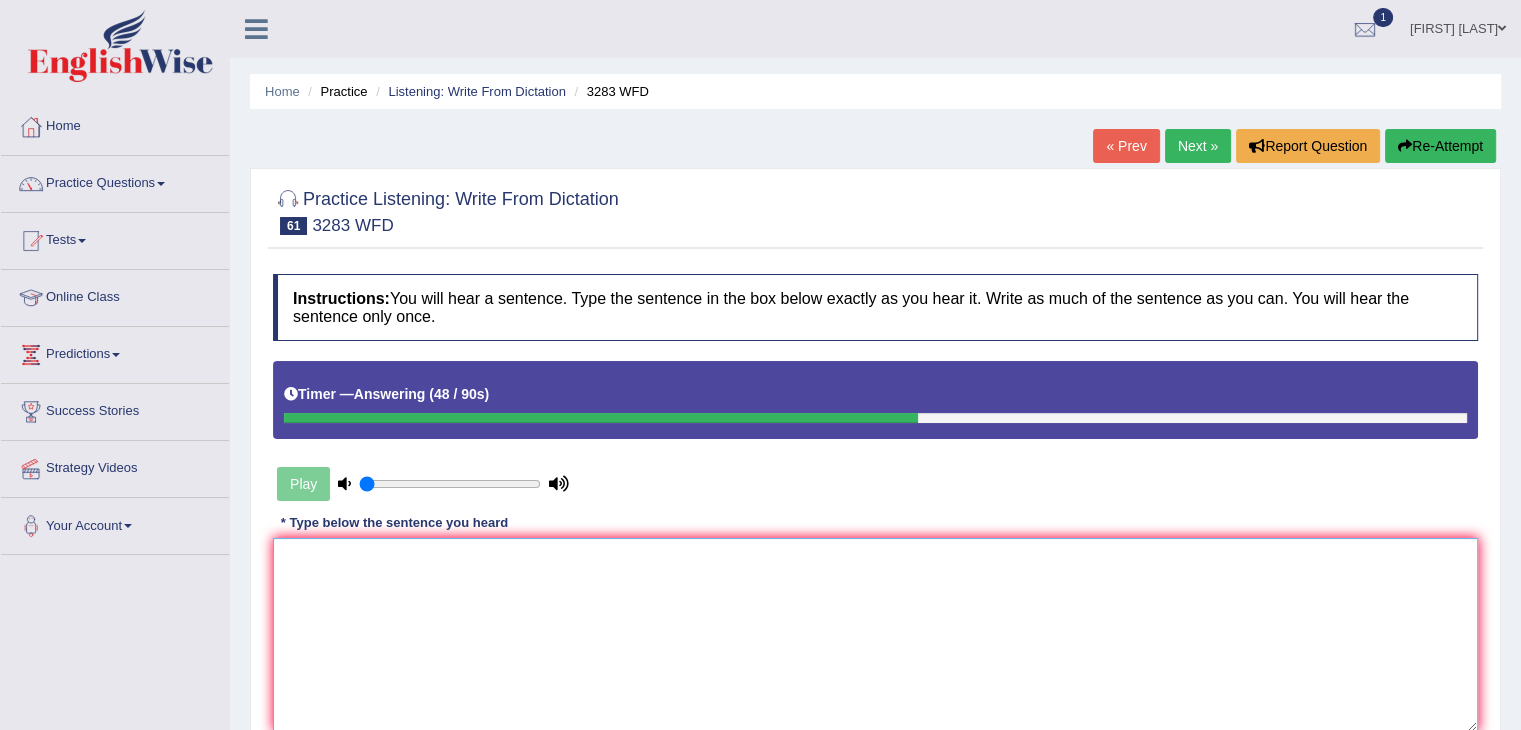 click at bounding box center (875, 635) 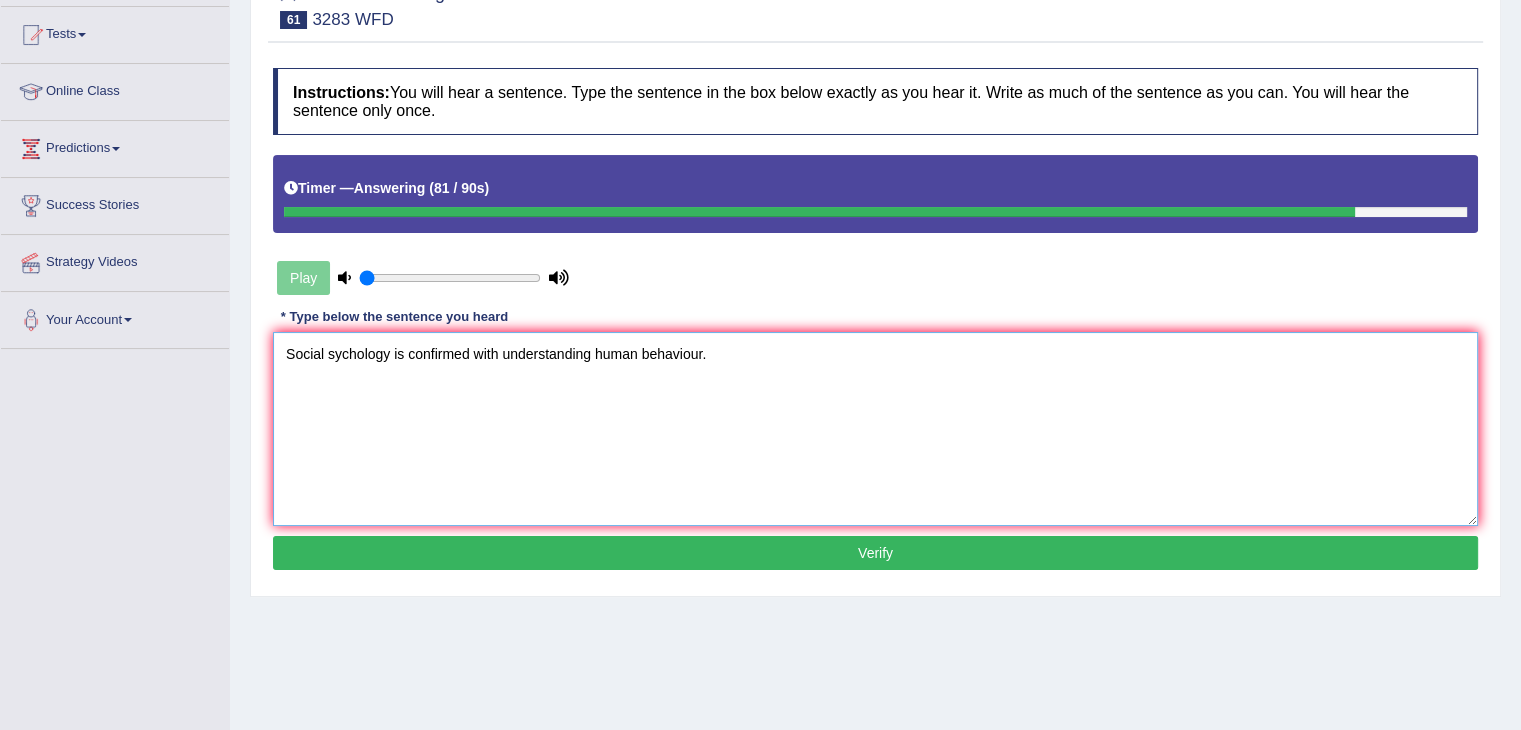 scroll, scrollTop: 208, scrollLeft: 0, axis: vertical 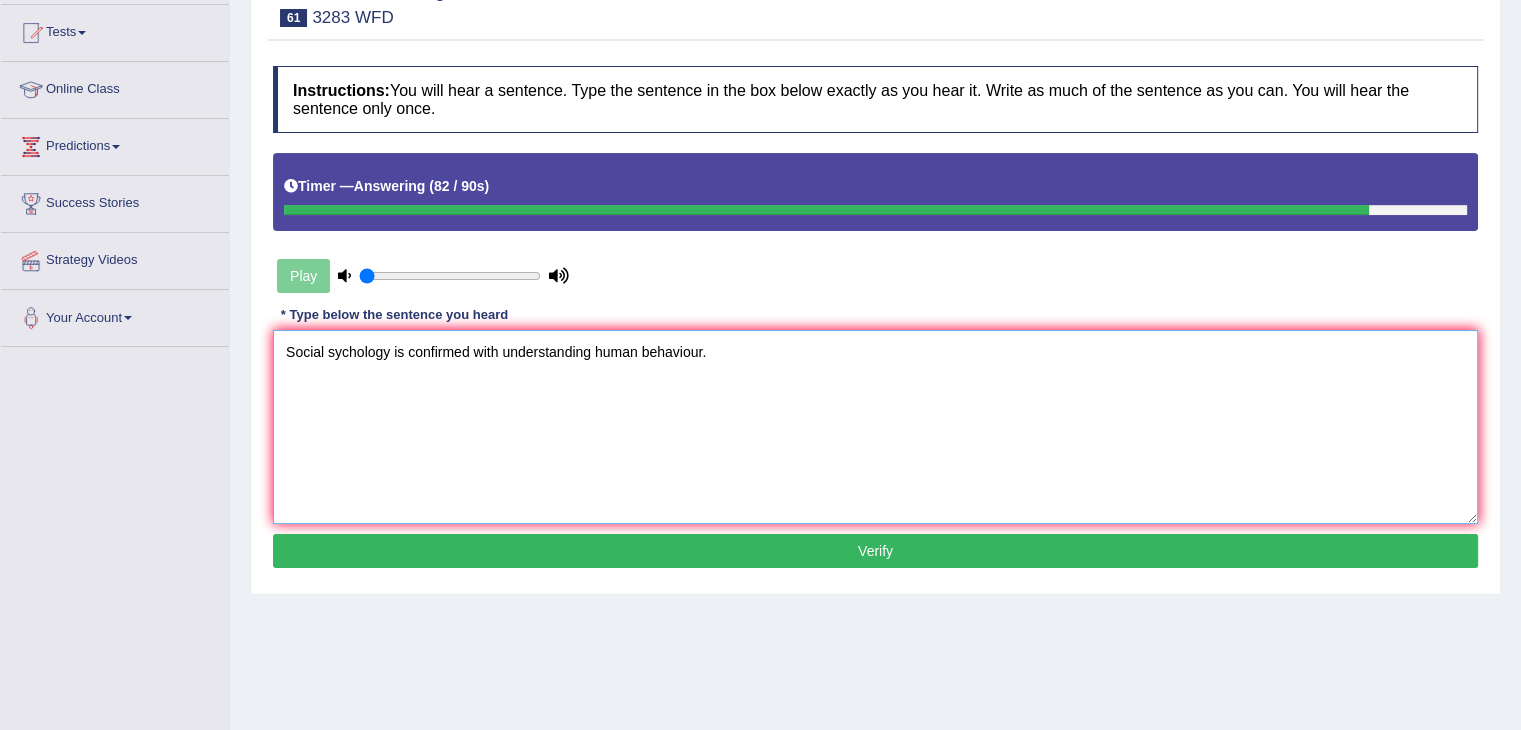 type on "Social sychology is confirmed with understanding human behaviour." 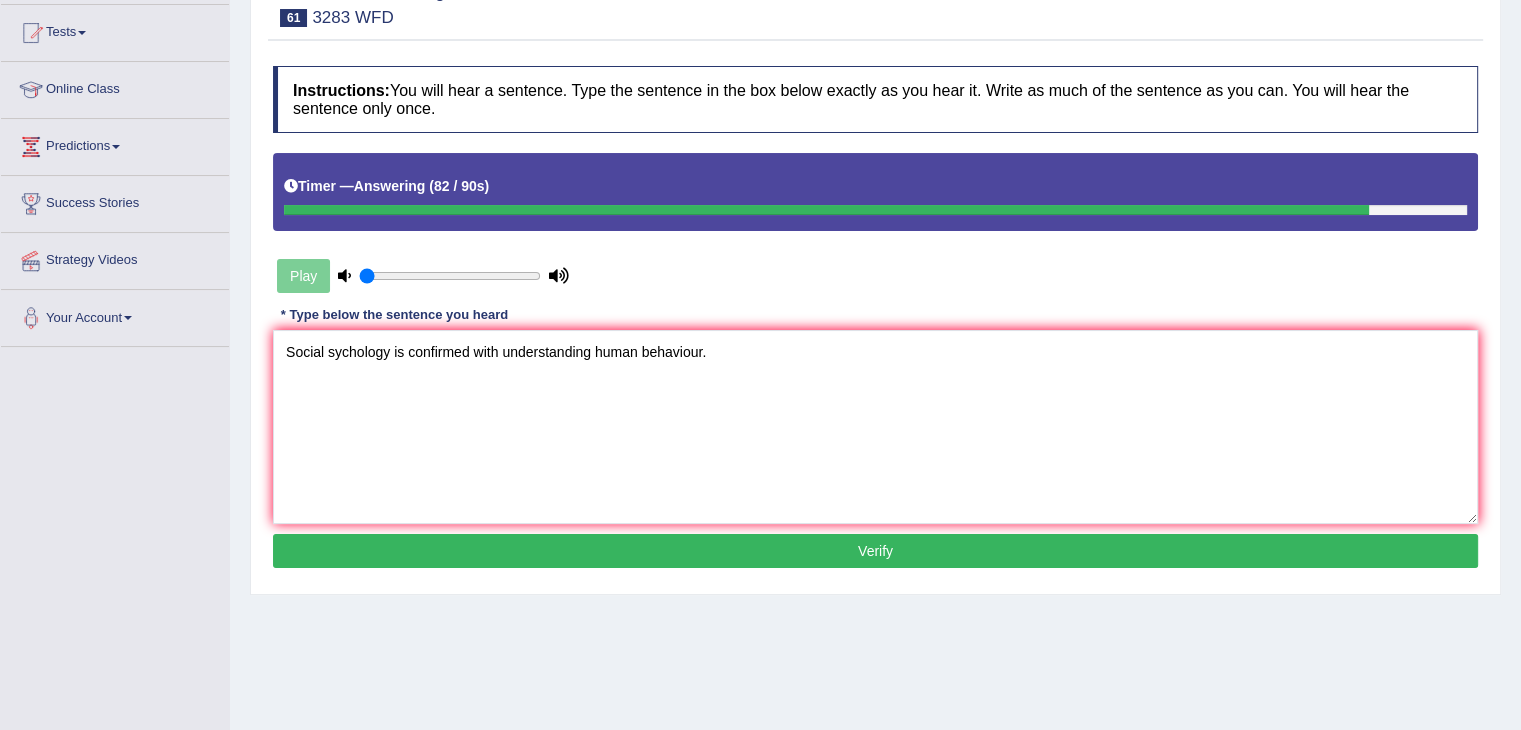 click on "Verify" at bounding box center [875, 551] 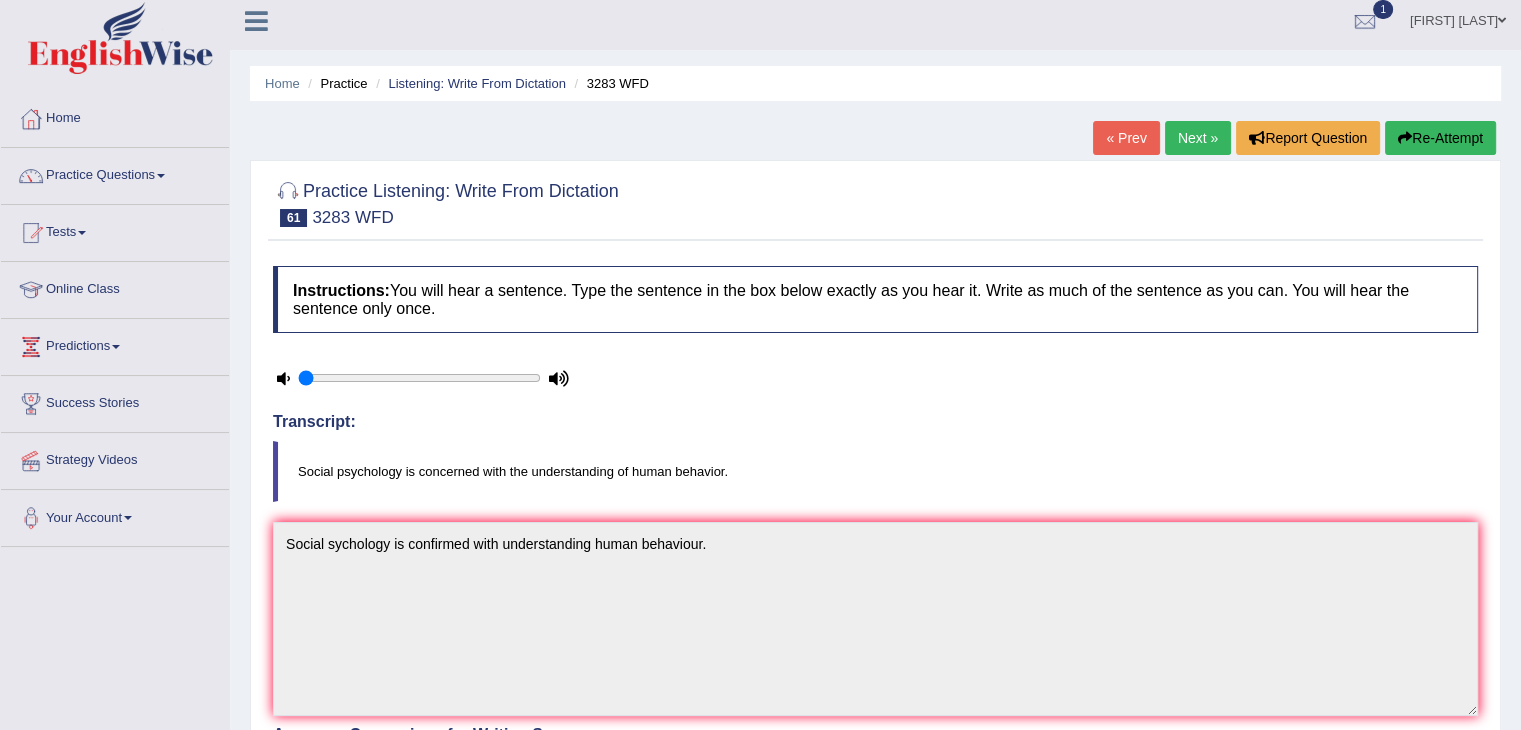 scroll, scrollTop: 6, scrollLeft: 0, axis: vertical 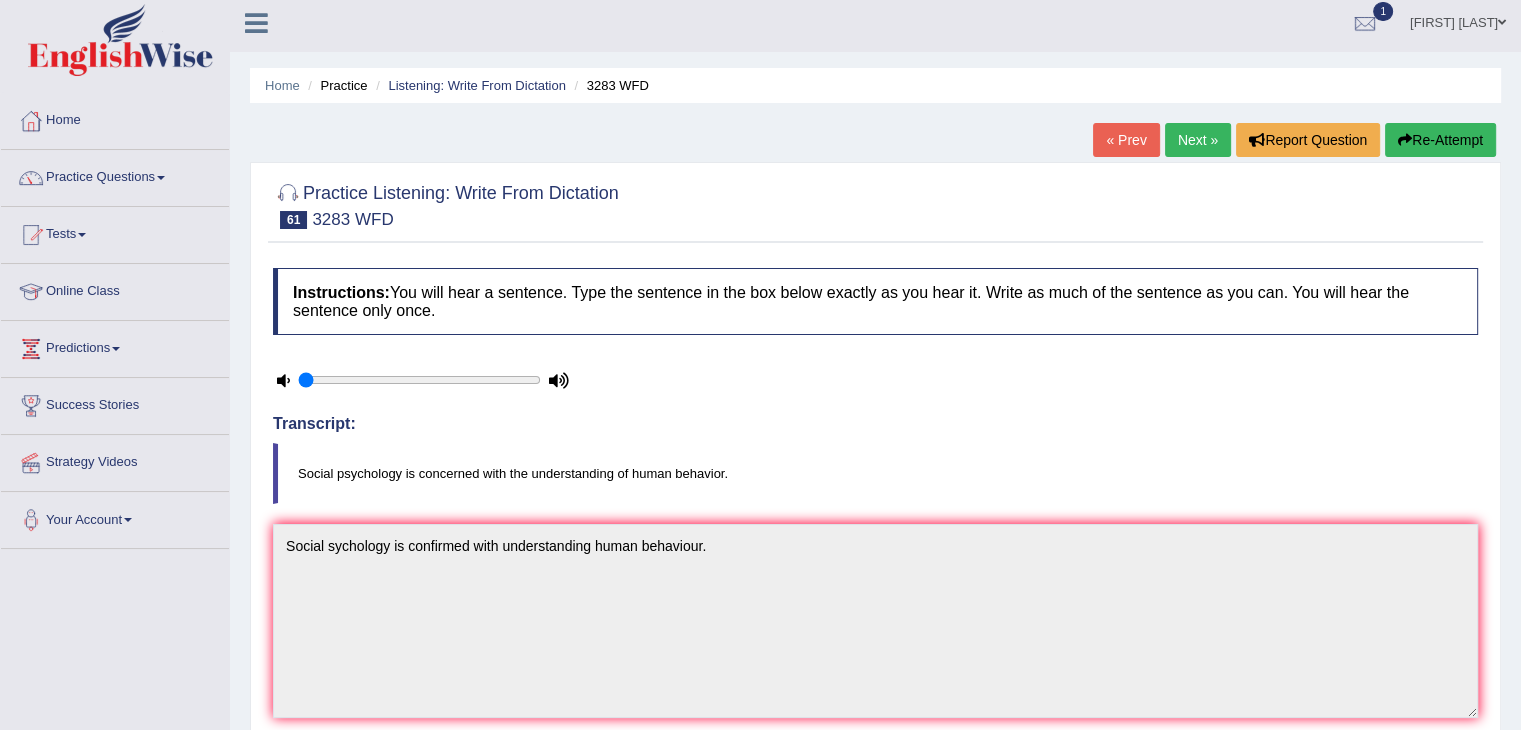 click on "Next »" at bounding box center (1198, 140) 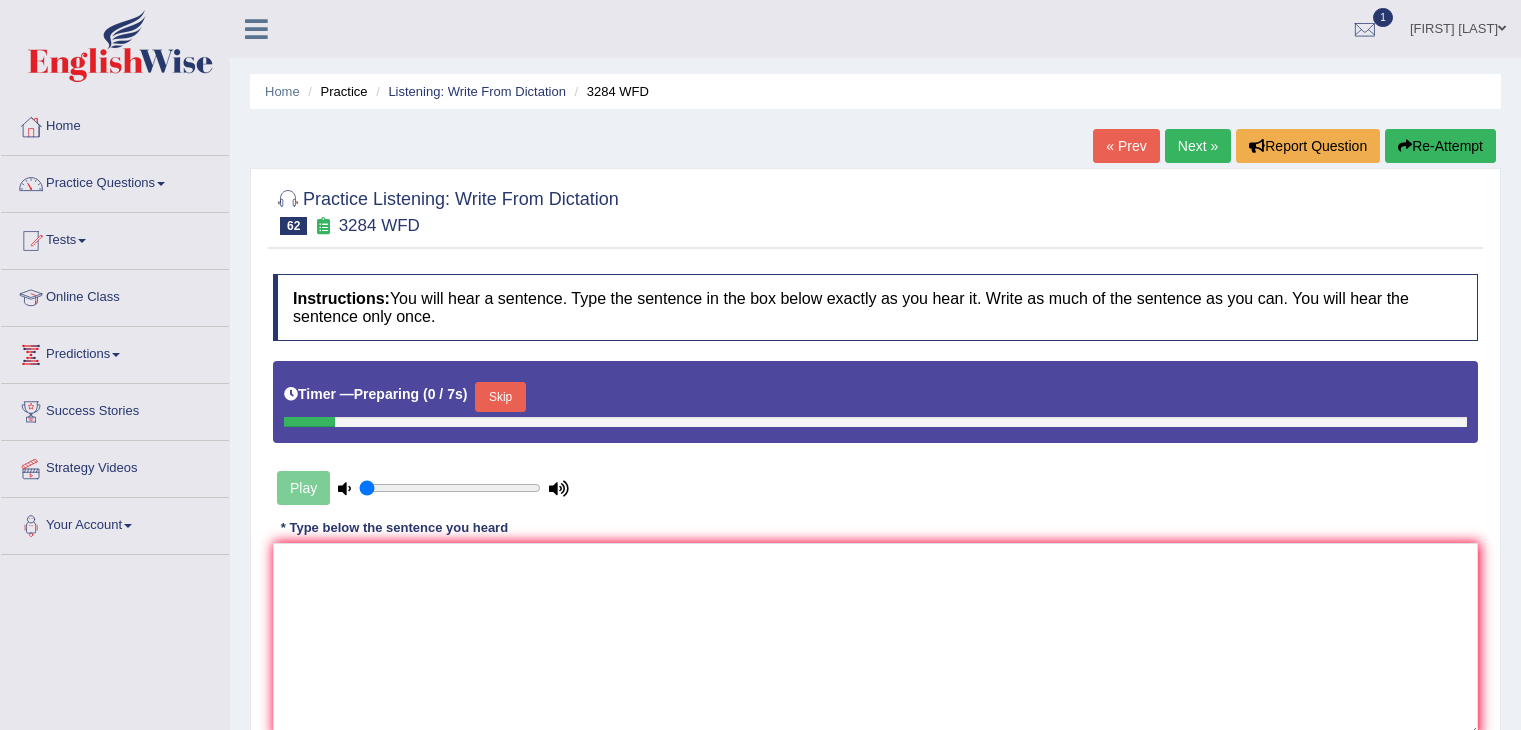 scroll, scrollTop: 184, scrollLeft: 0, axis: vertical 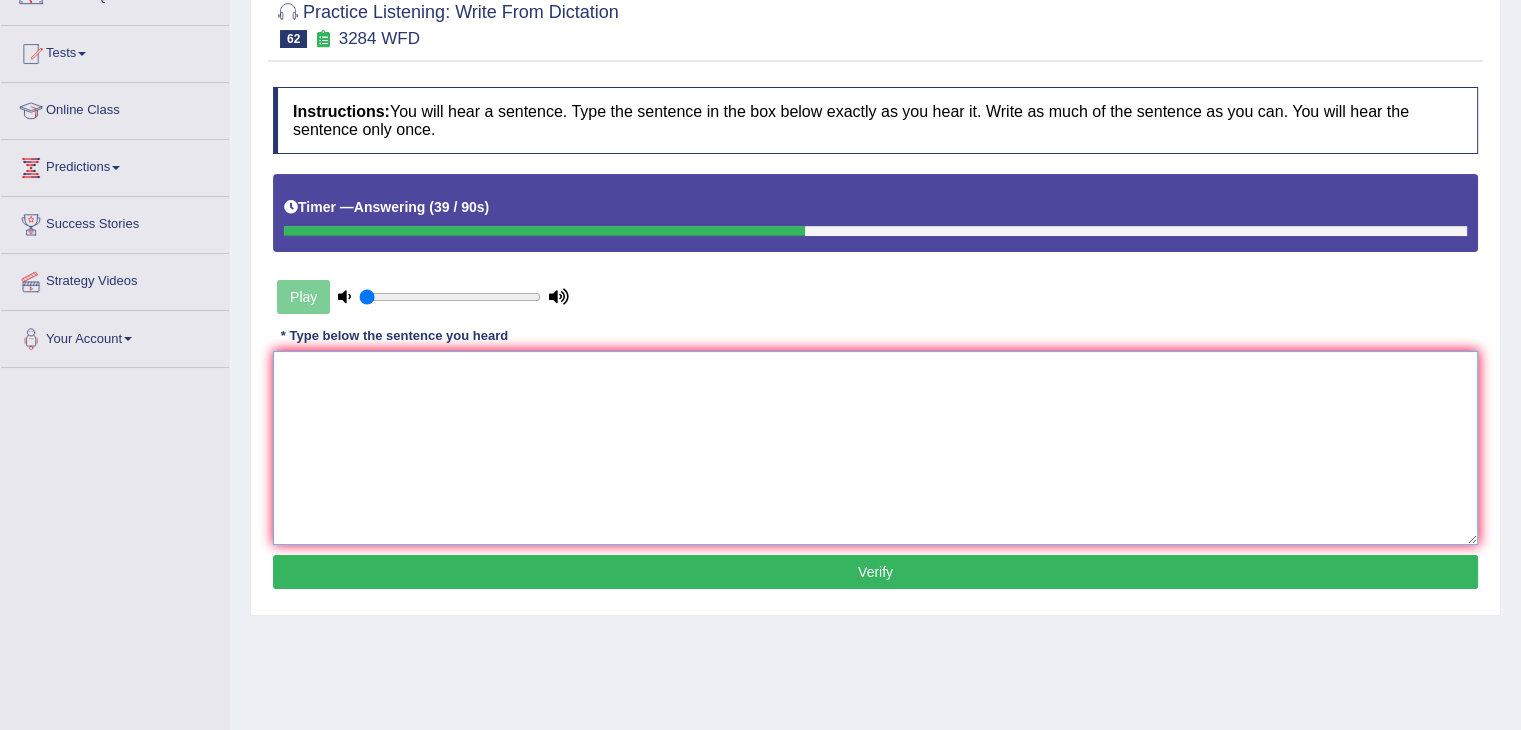 click at bounding box center [875, 448] 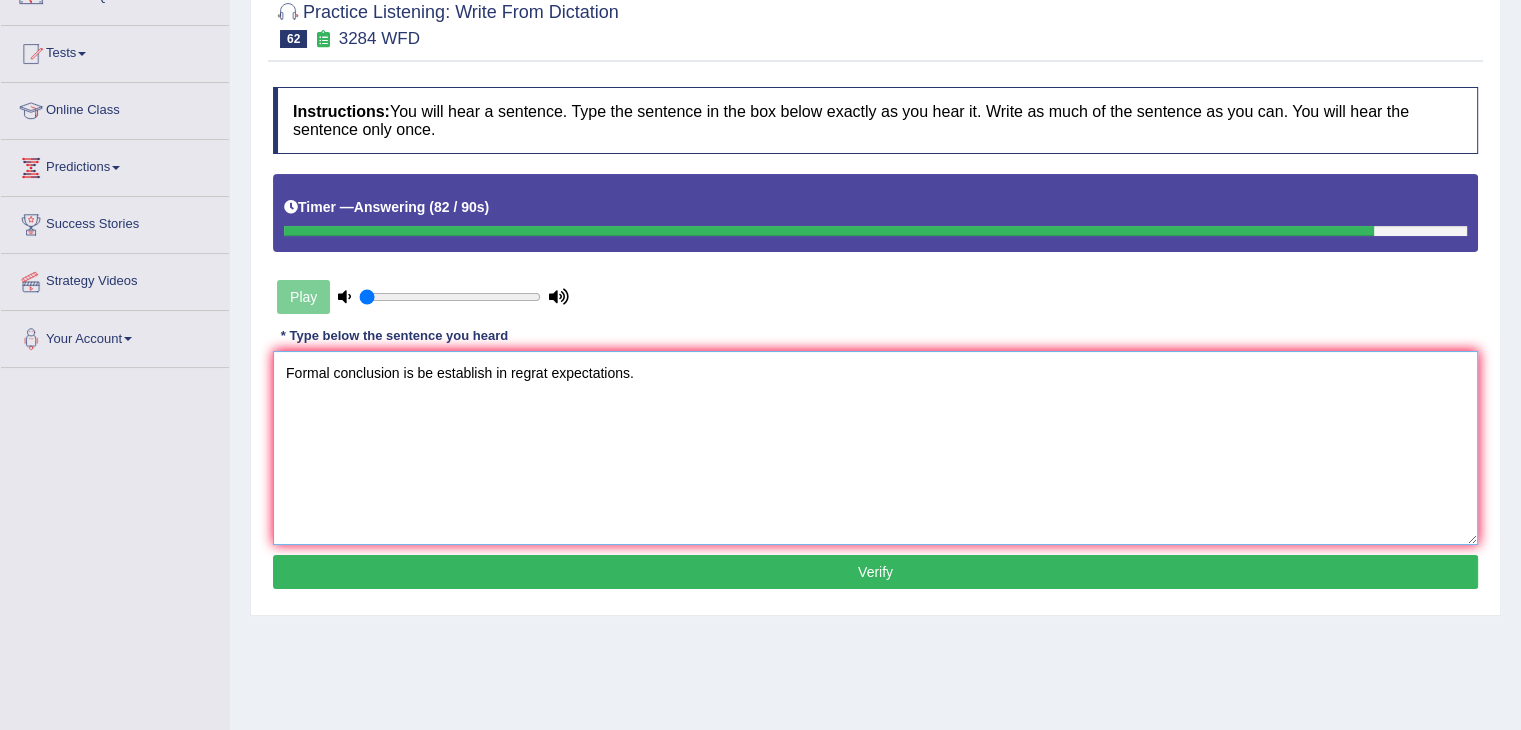 type on "Formal conclusion is be establish in regrat expectations." 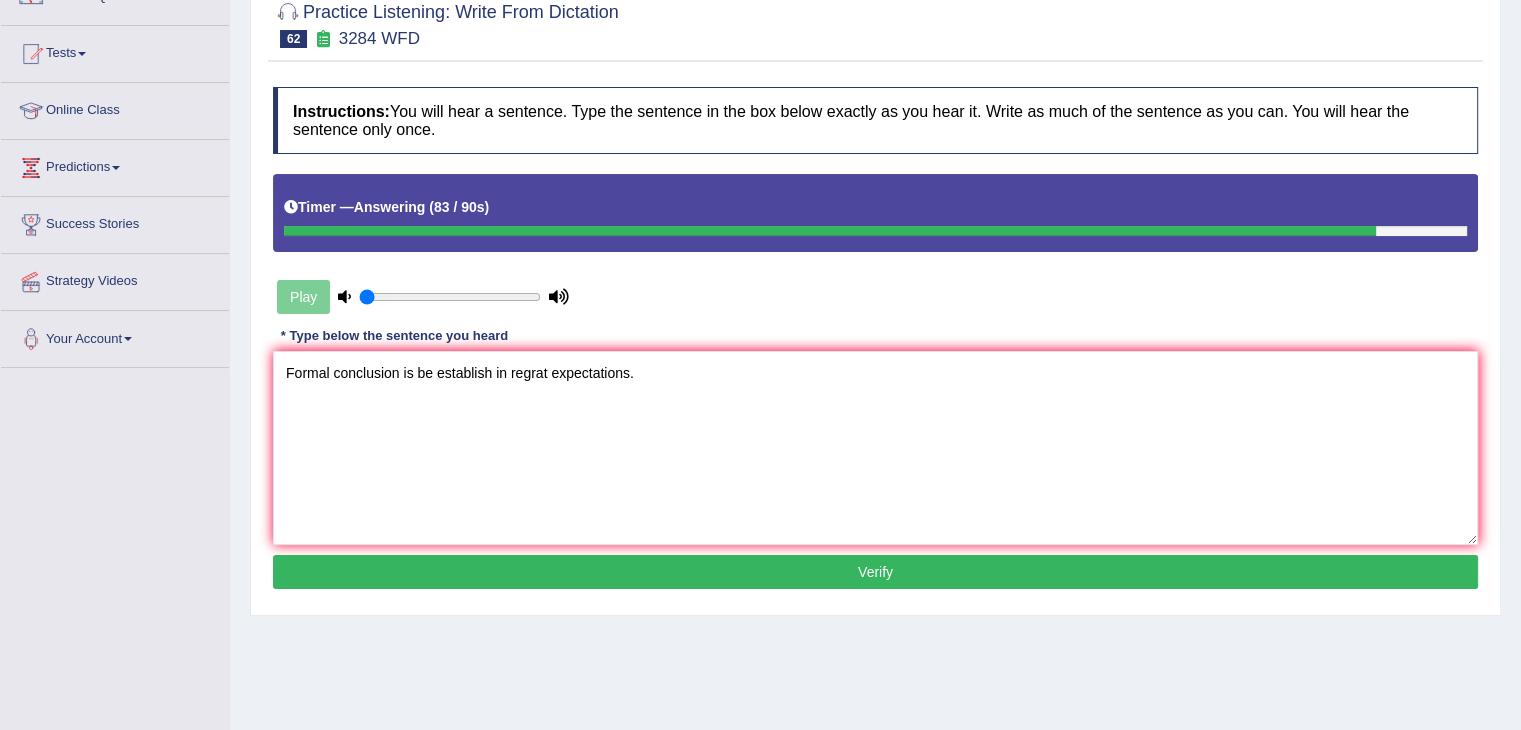 click on "Verify" at bounding box center [875, 572] 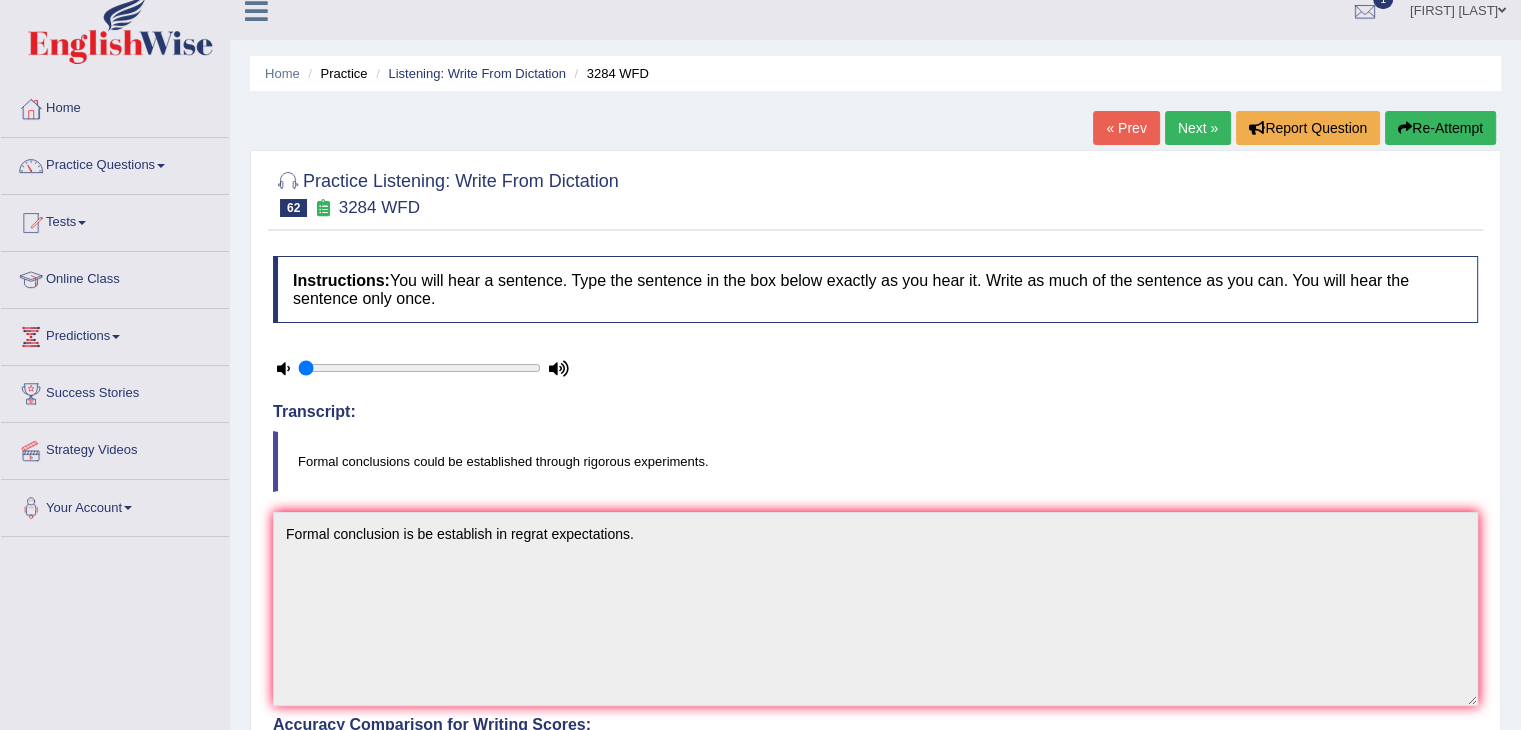 scroll, scrollTop: 15, scrollLeft: 0, axis: vertical 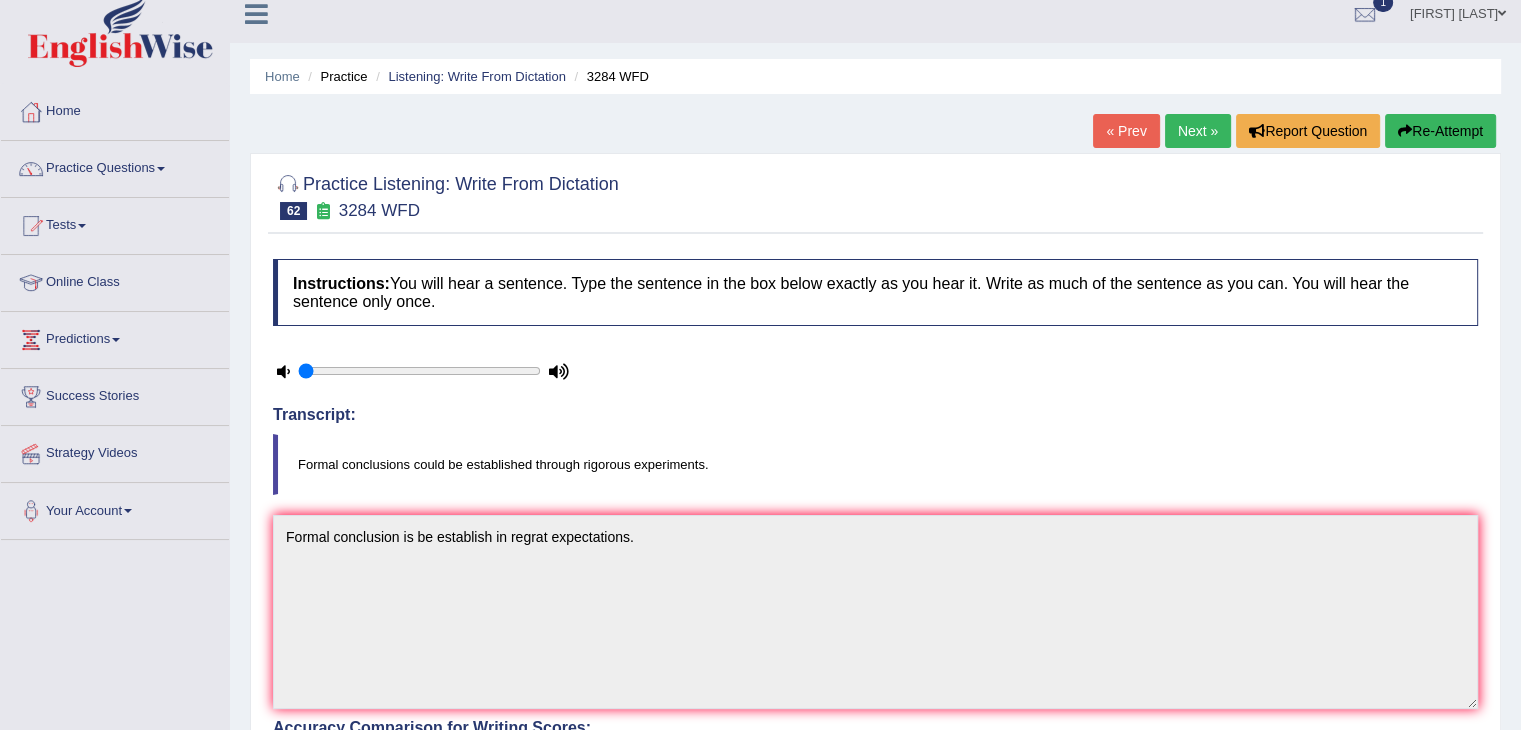 click on "Next »" at bounding box center [1198, 131] 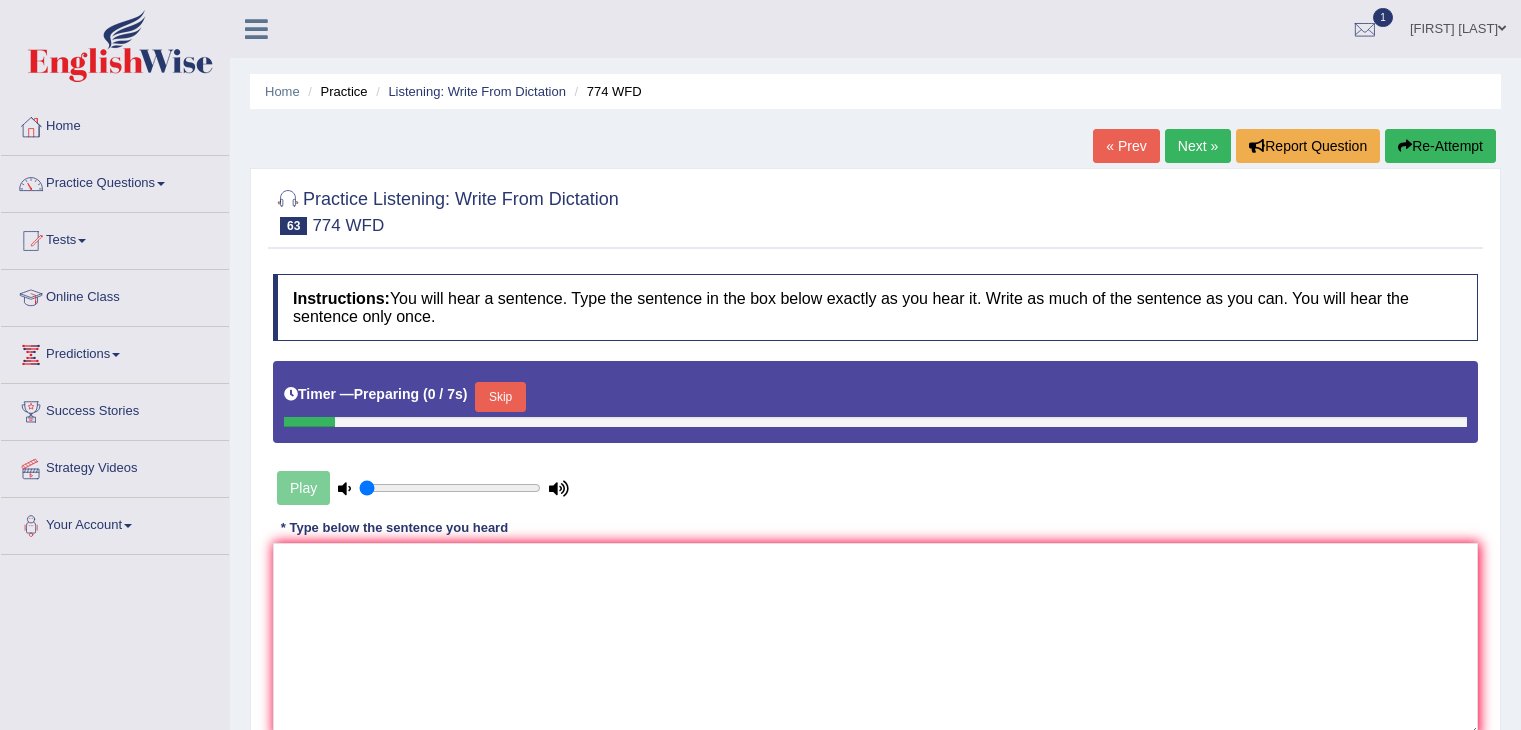 scroll, scrollTop: 0, scrollLeft: 0, axis: both 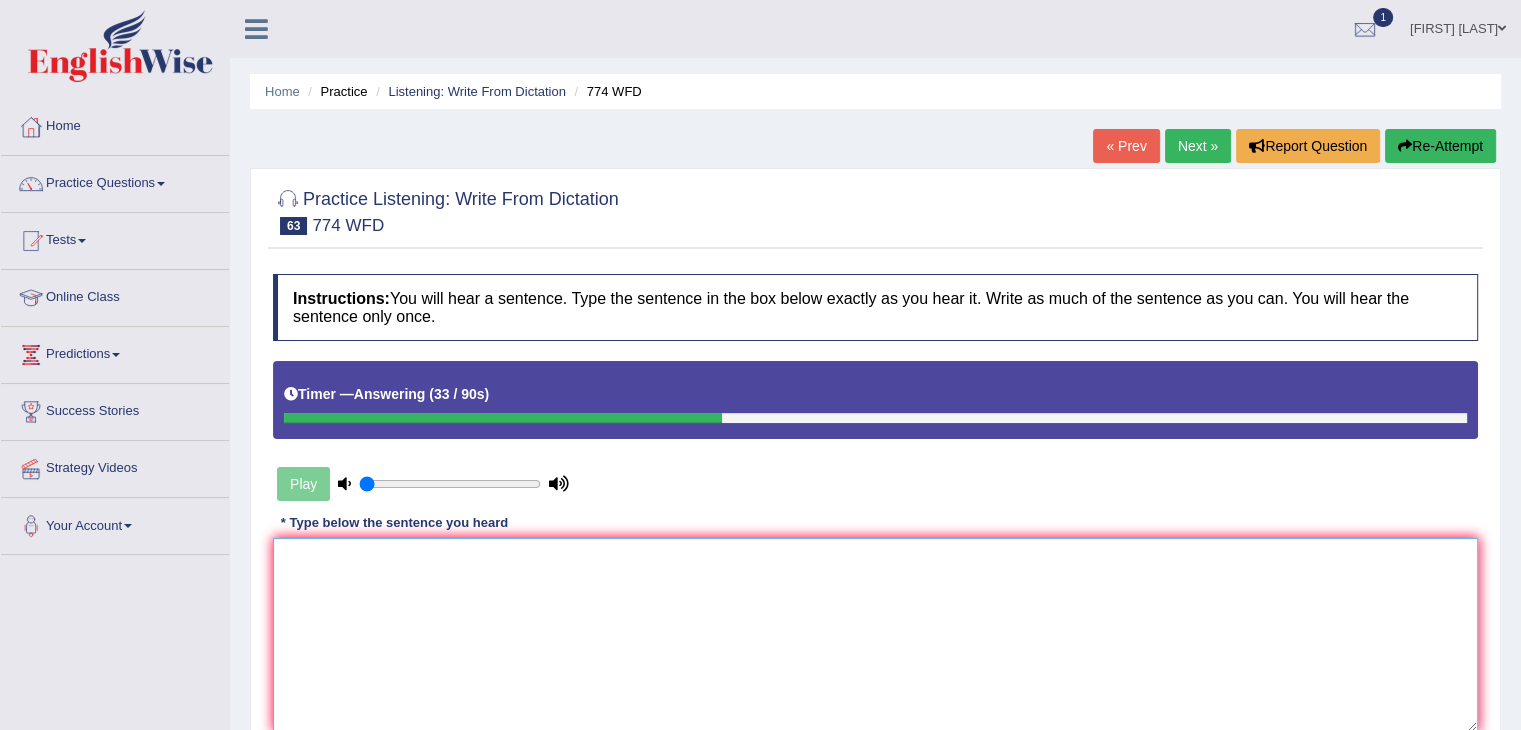 click at bounding box center [875, 635] 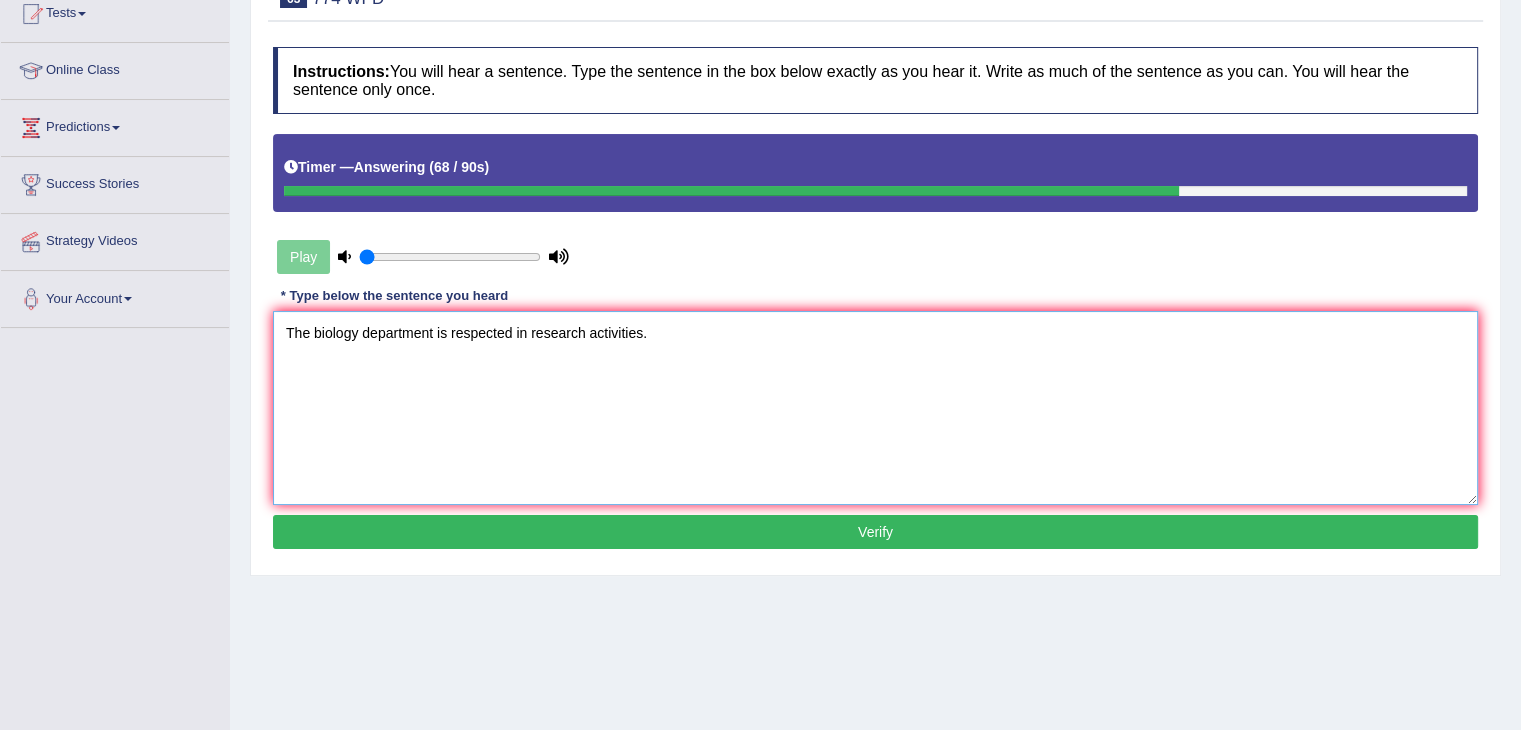 scroll, scrollTop: 228, scrollLeft: 0, axis: vertical 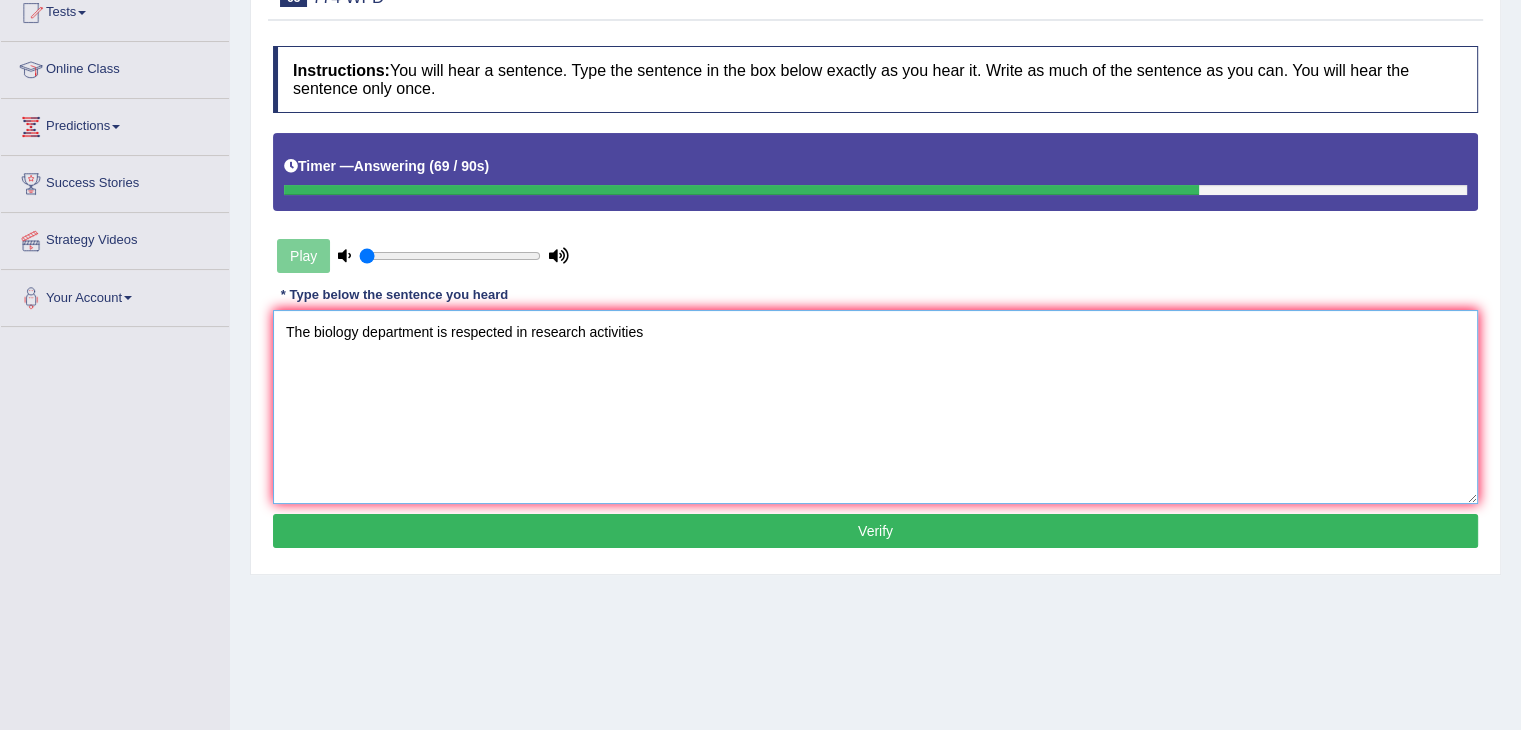 click on "The biology department is respected in research activities" at bounding box center (875, 407) 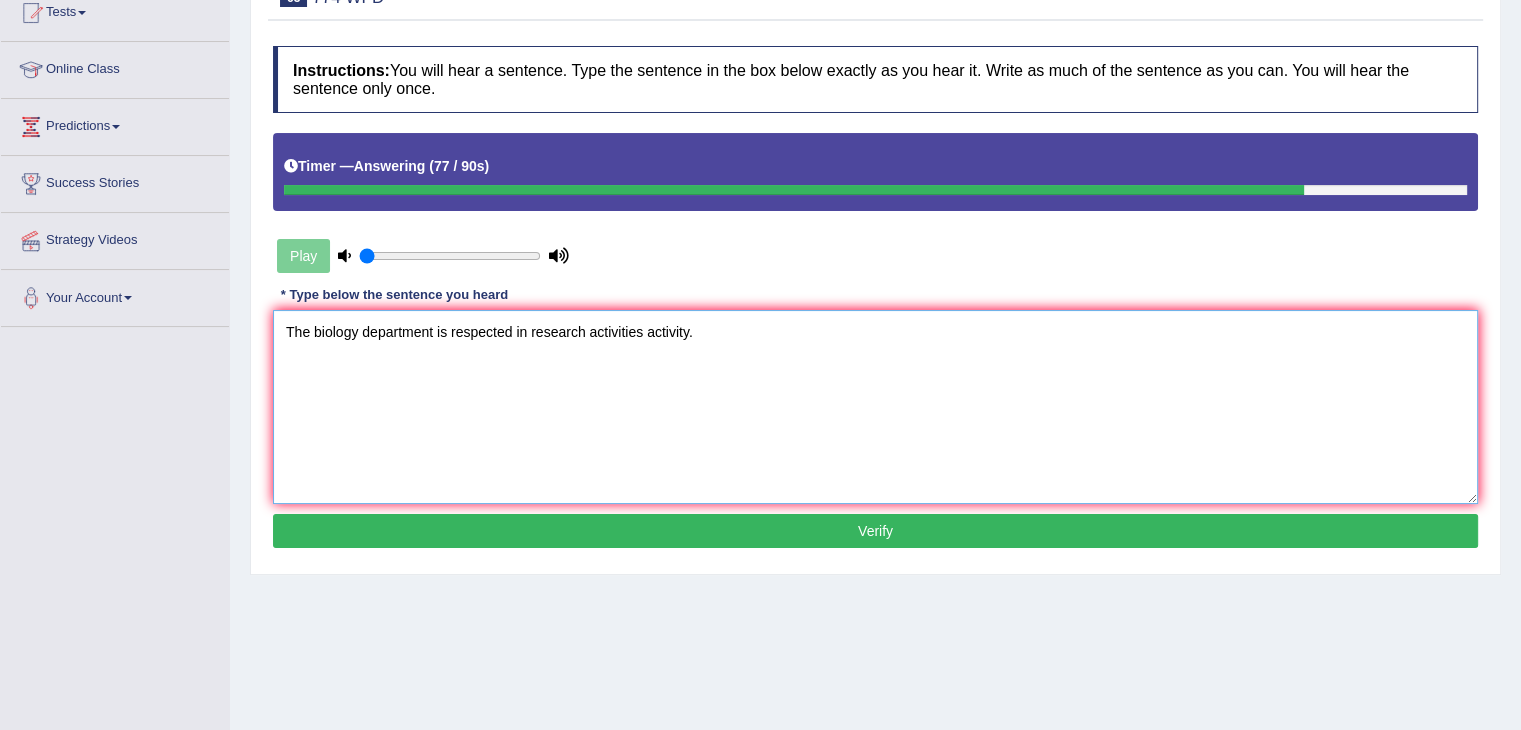 type on "The biology department is respected in research activities activity." 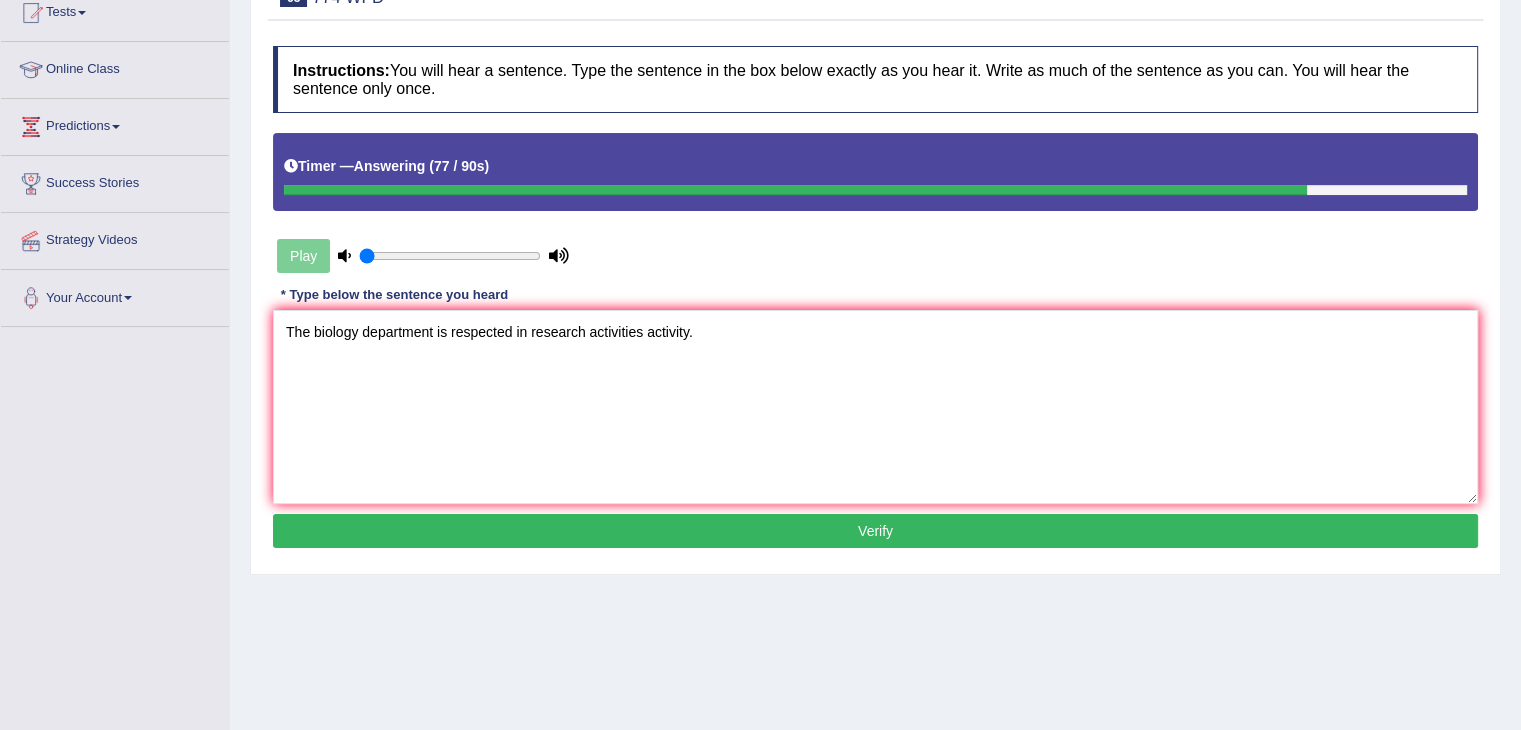 click on "Verify" at bounding box center (875, 531) 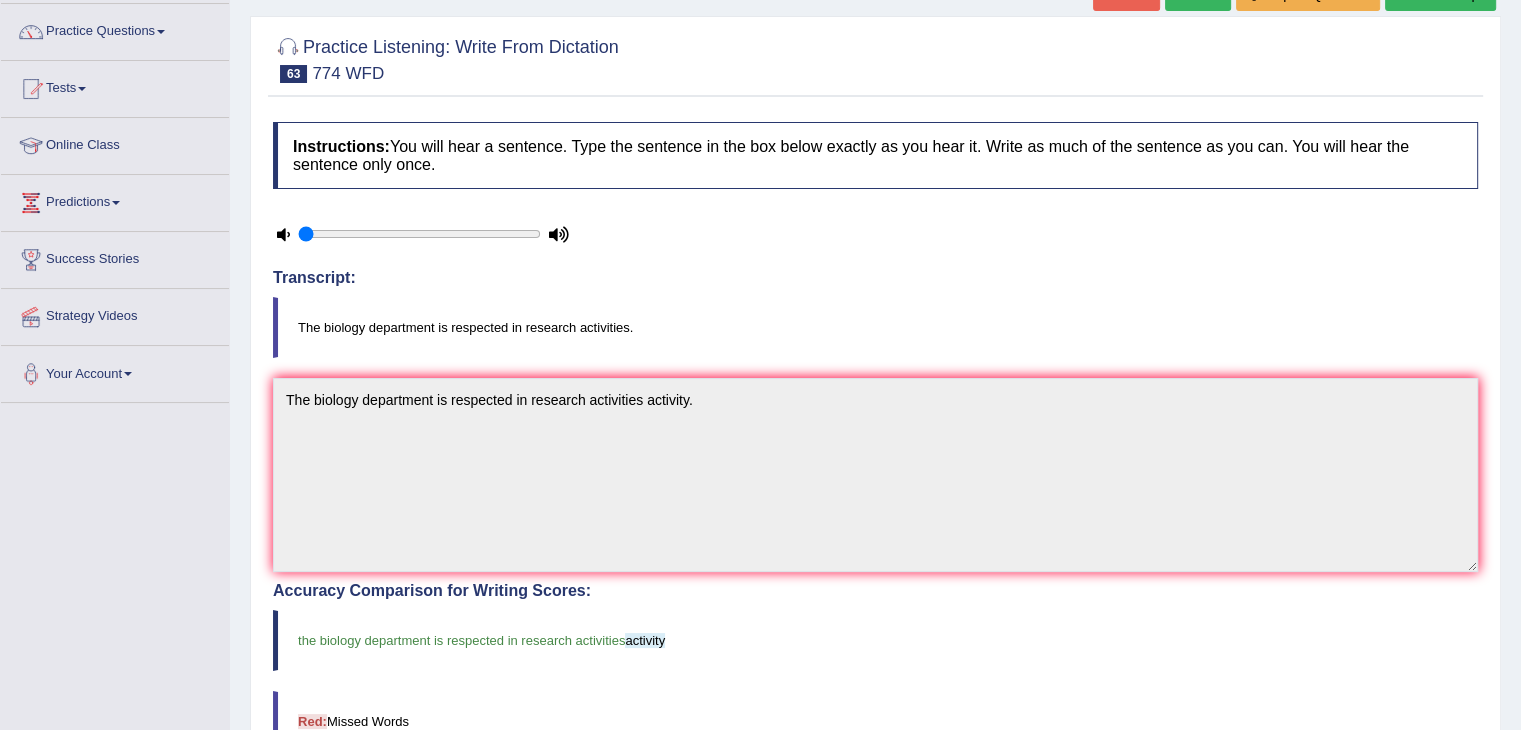 scroll, scrollTop: 0, scrollLeft: 0, axis: both 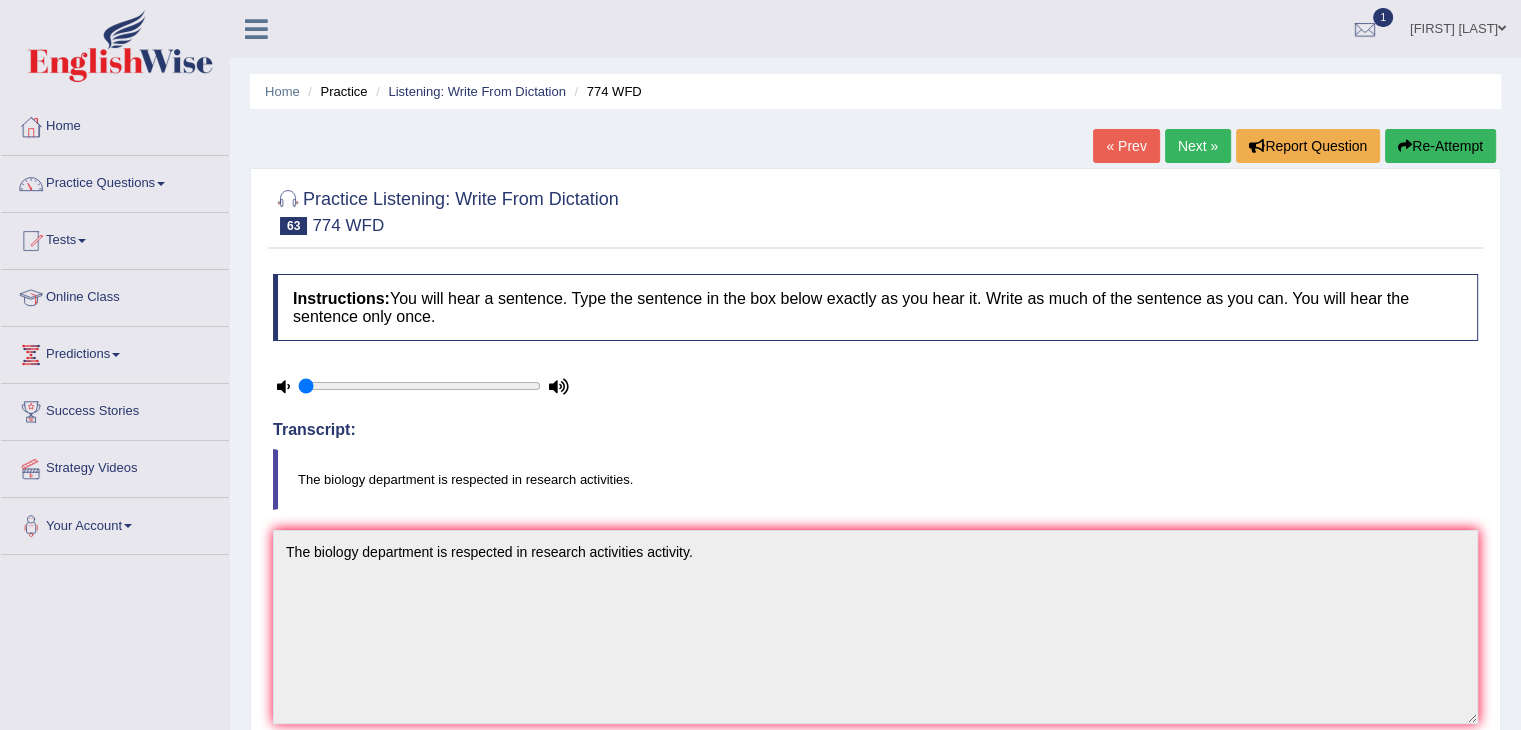 click on "Next »" at bounding box center [1198, 146] 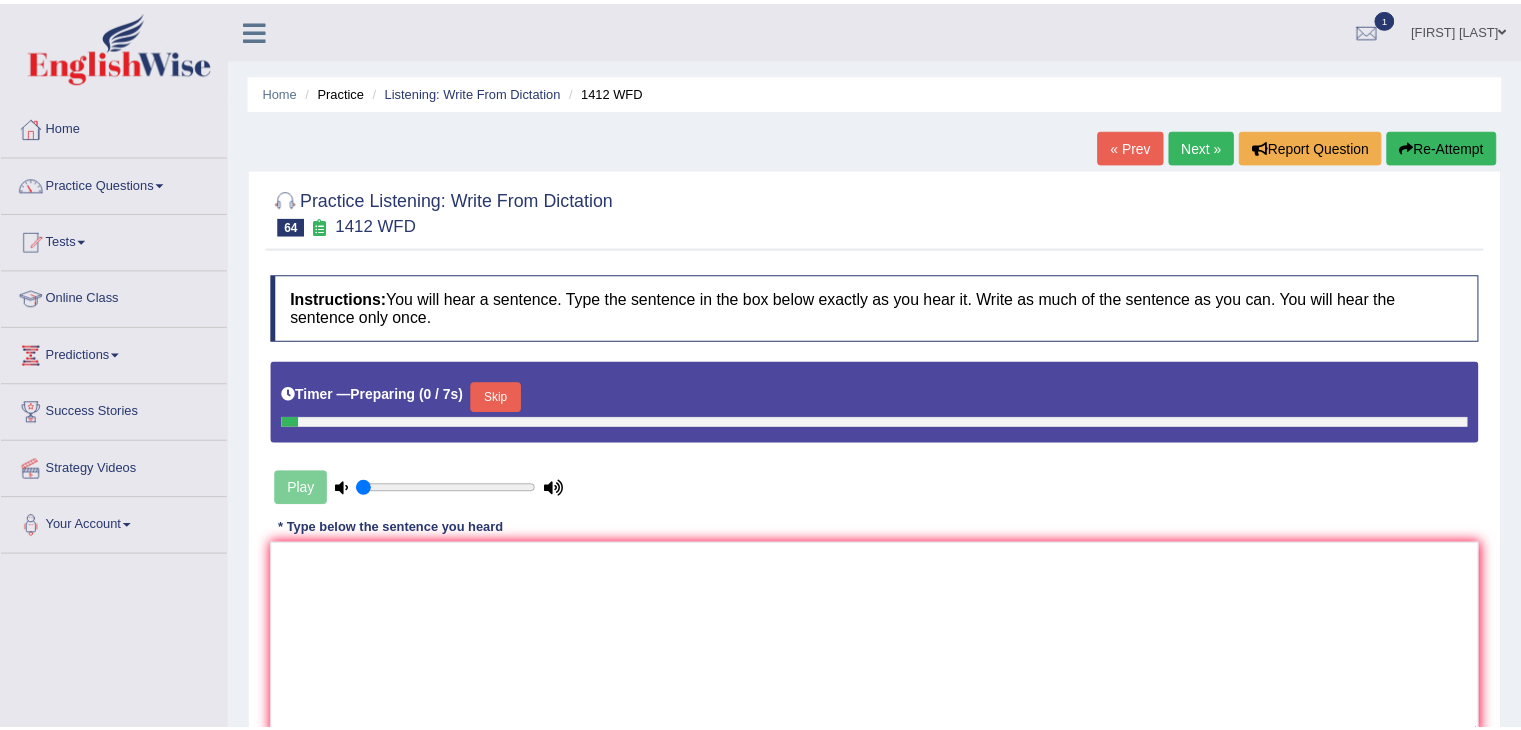 scroll, scrollTop: 0, scrollLeft: 0, axis: both 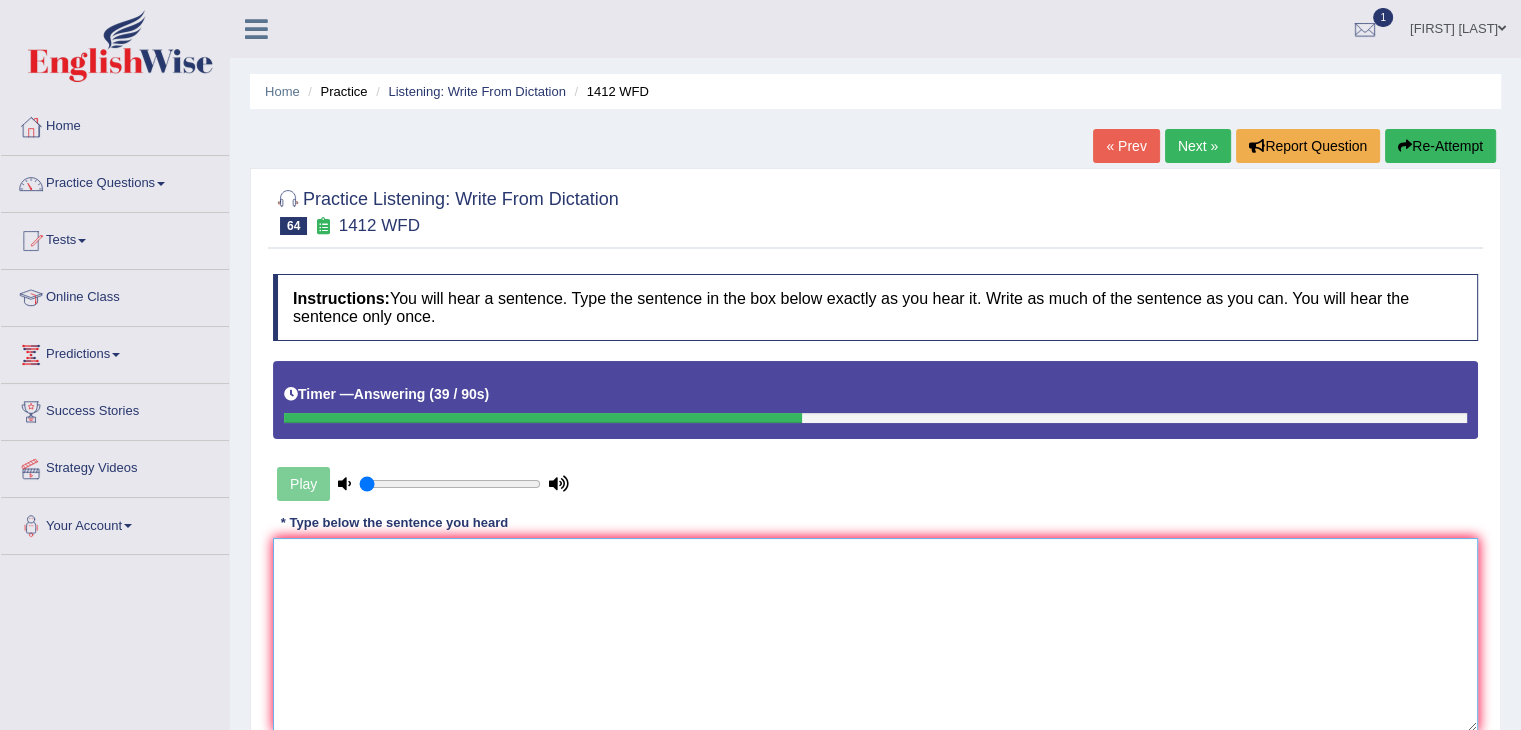 click at bounding box center [875, 635] 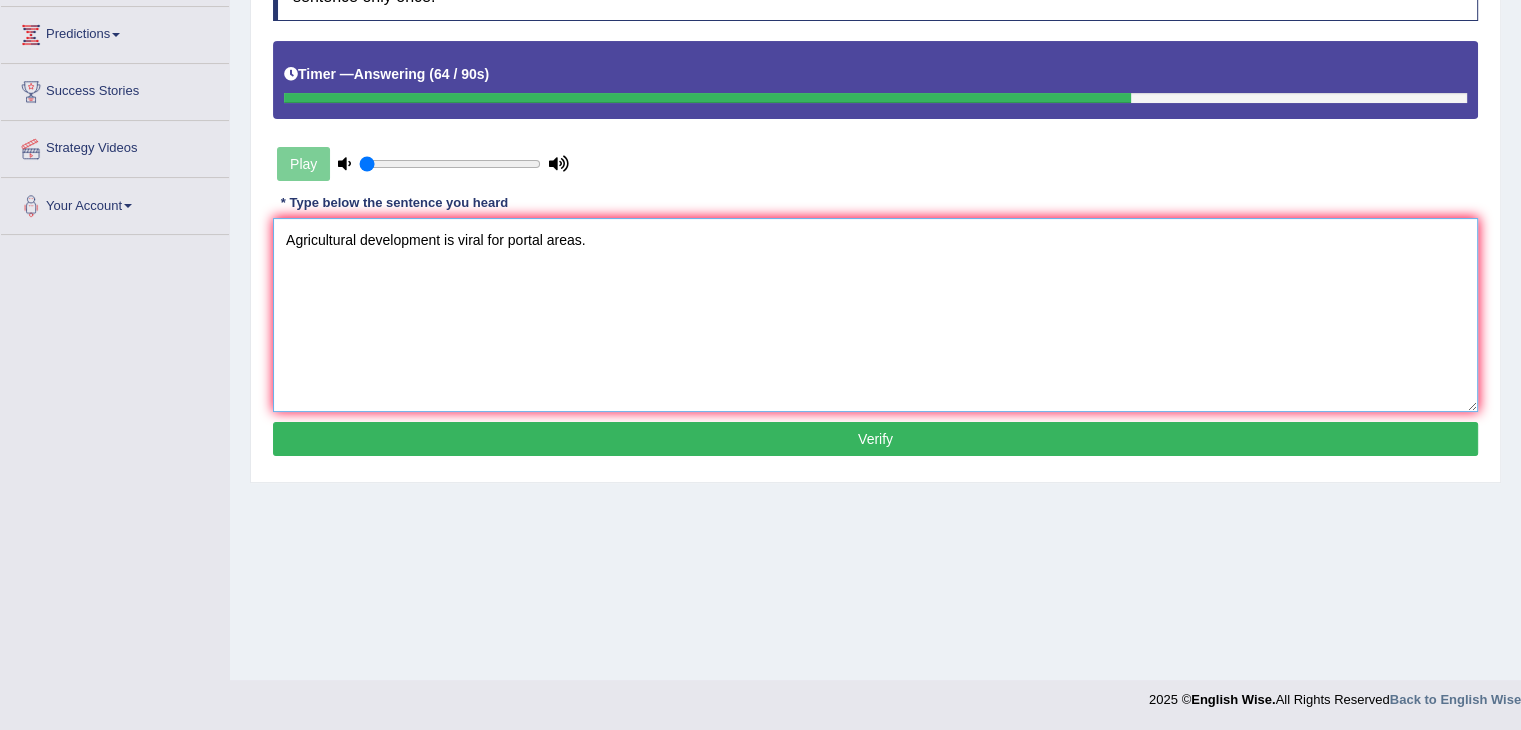 scroll, scrollTop: 319, scrollLeft: 0, axis: vertical 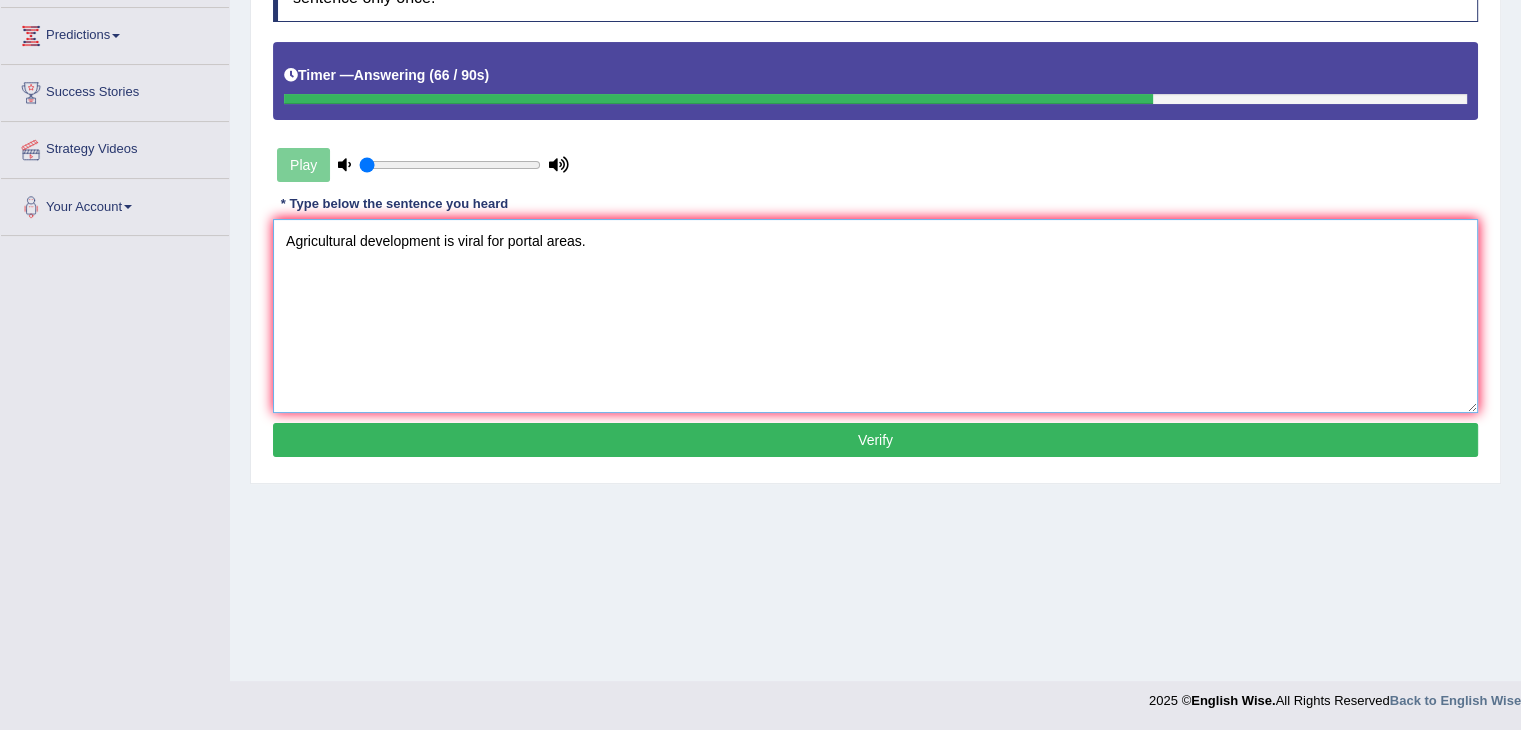 type on "Agricultural development is viral for portal areas." 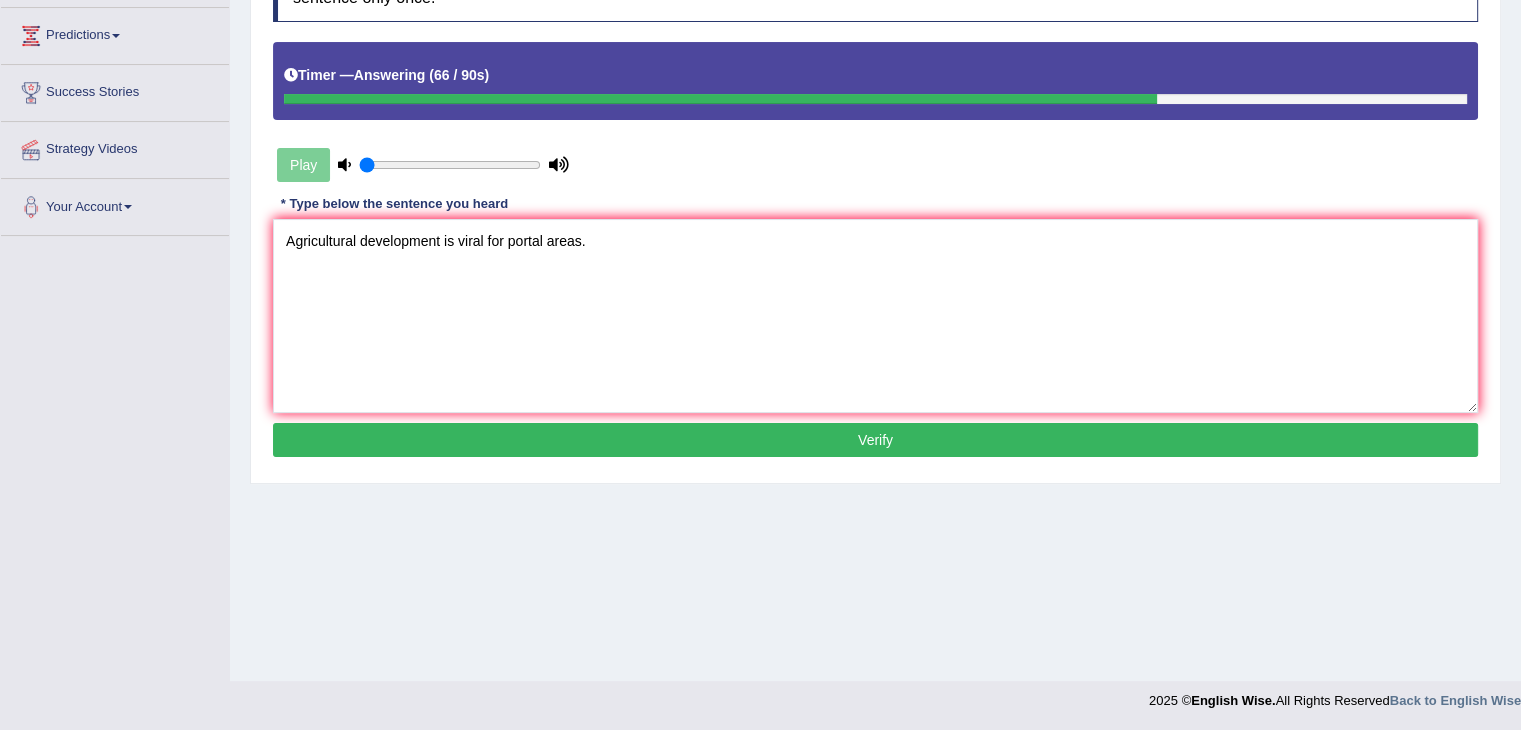 click on "Verify" at bounding box center [875, 440] 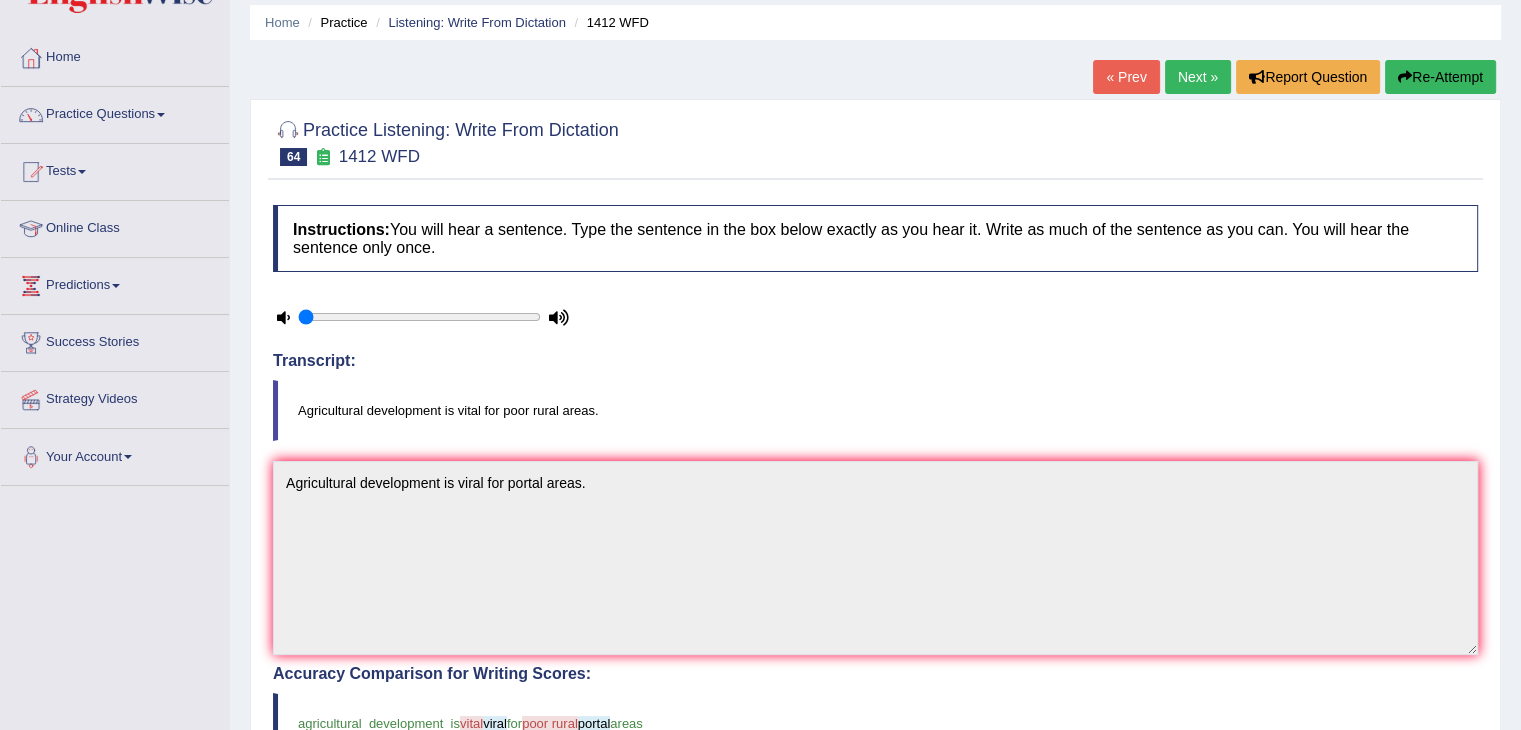 scroll, scrollTop: 60, scrollLeft: 0, axis: vertical 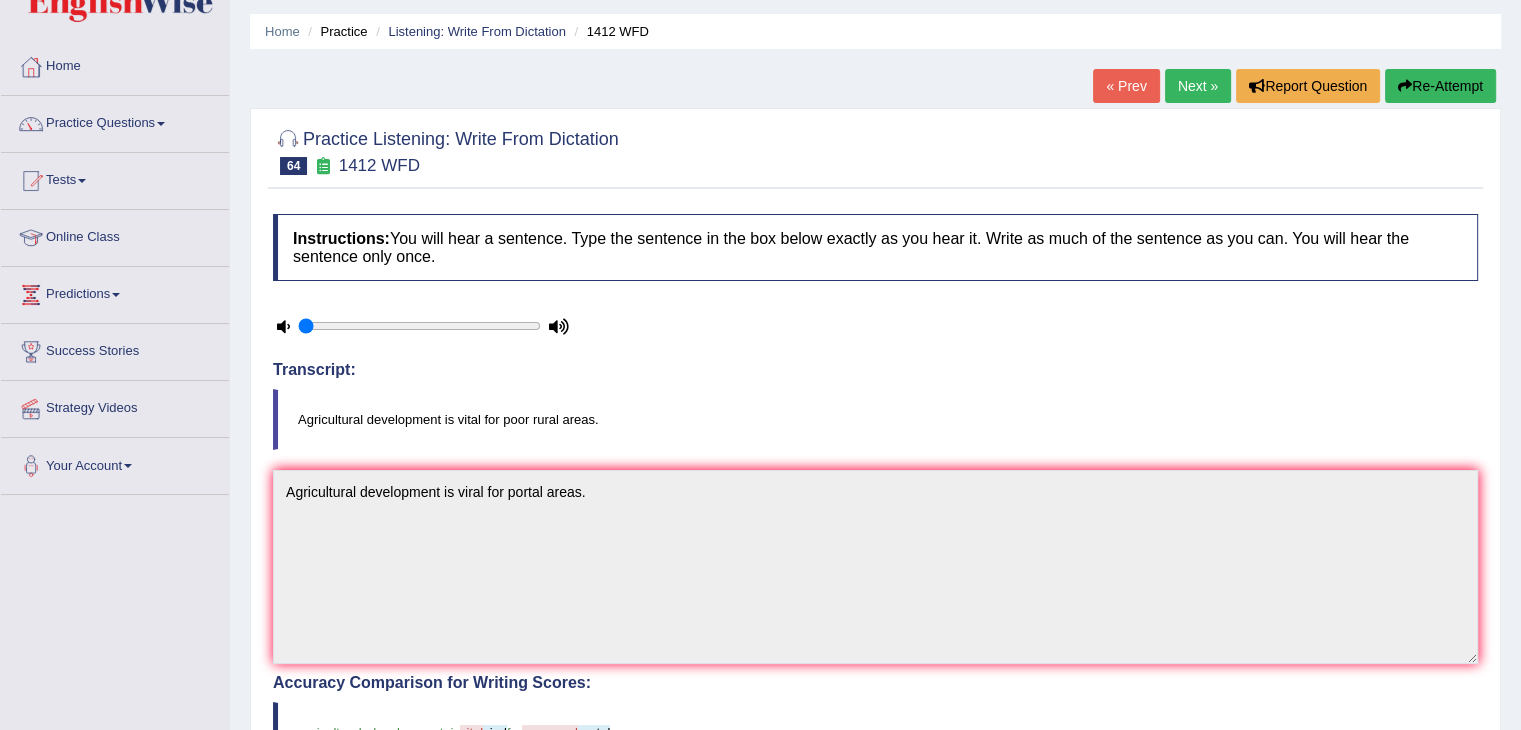 click on "Next »" at bounding box center (1198, 86) 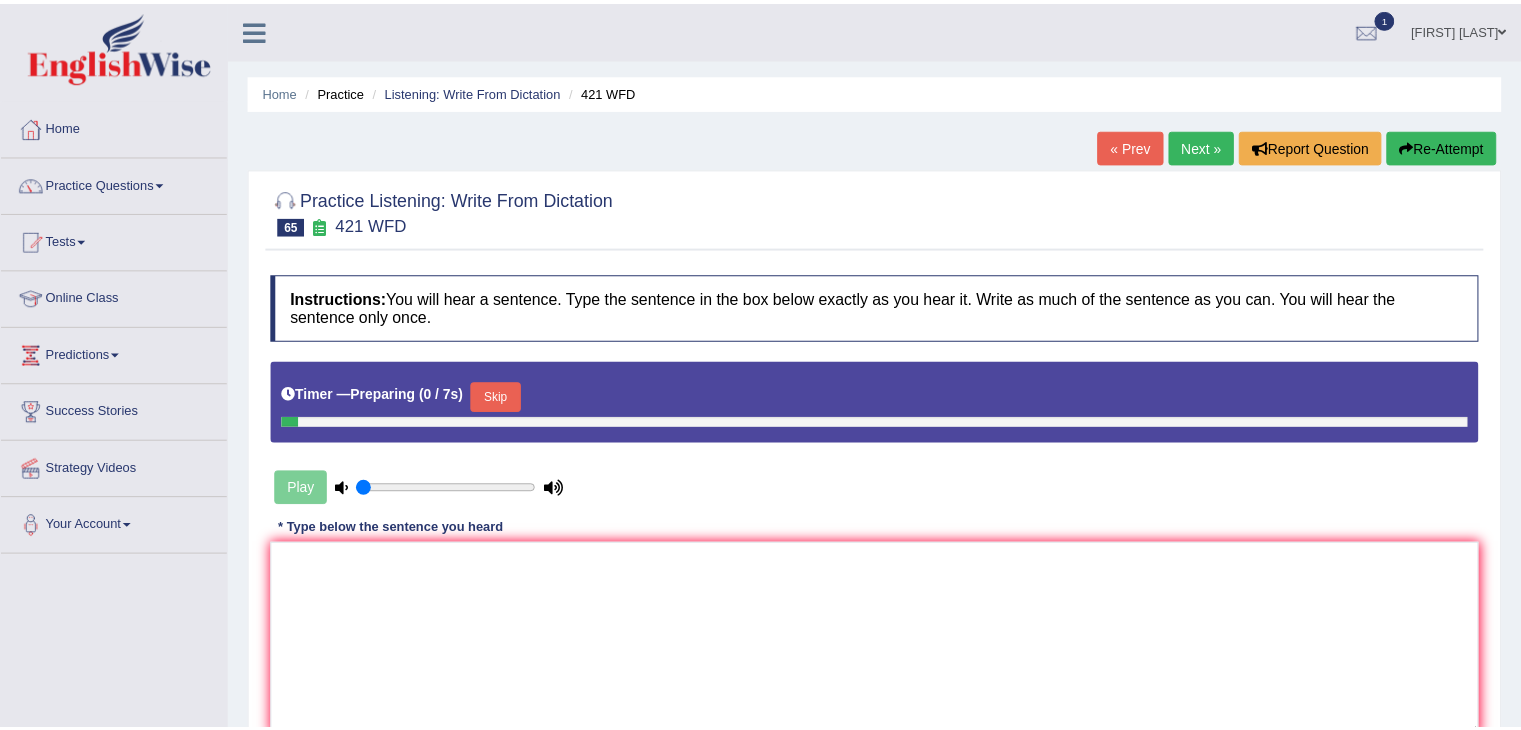 scroll, scrollTop: 0, scrollLeft: 0, axis: both 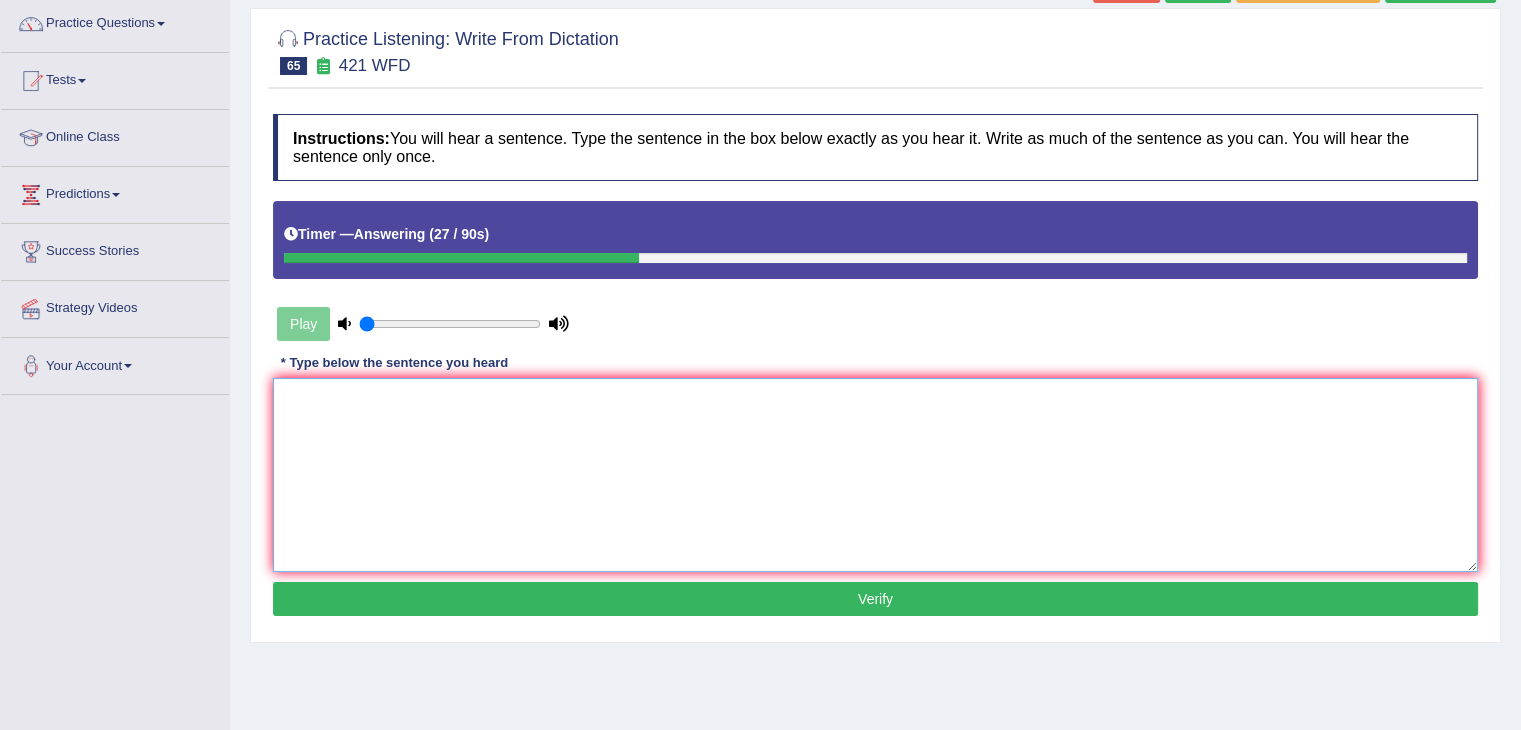 click at bounding box center (875, 475) 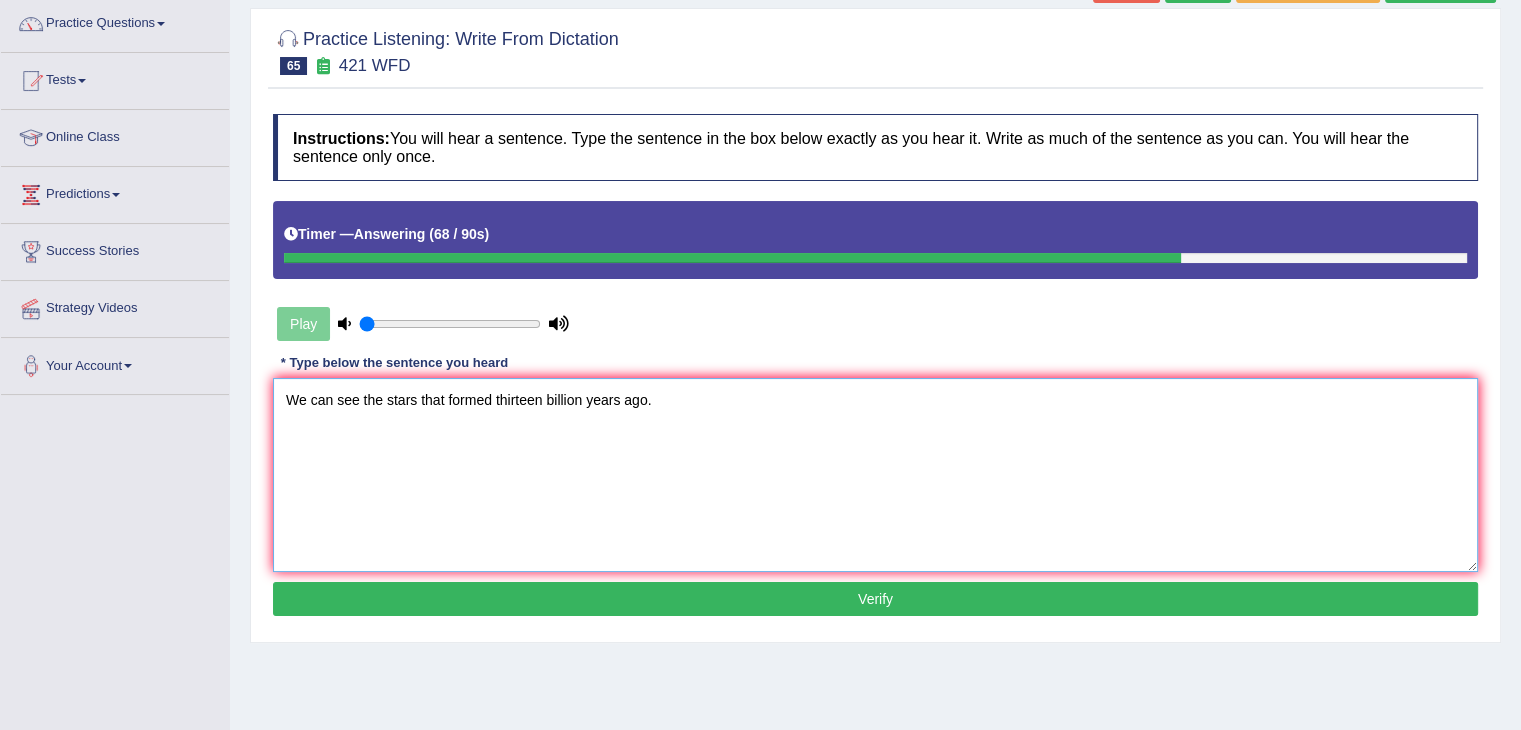 type on "We can see the stars that formed thirteen billion years ago." 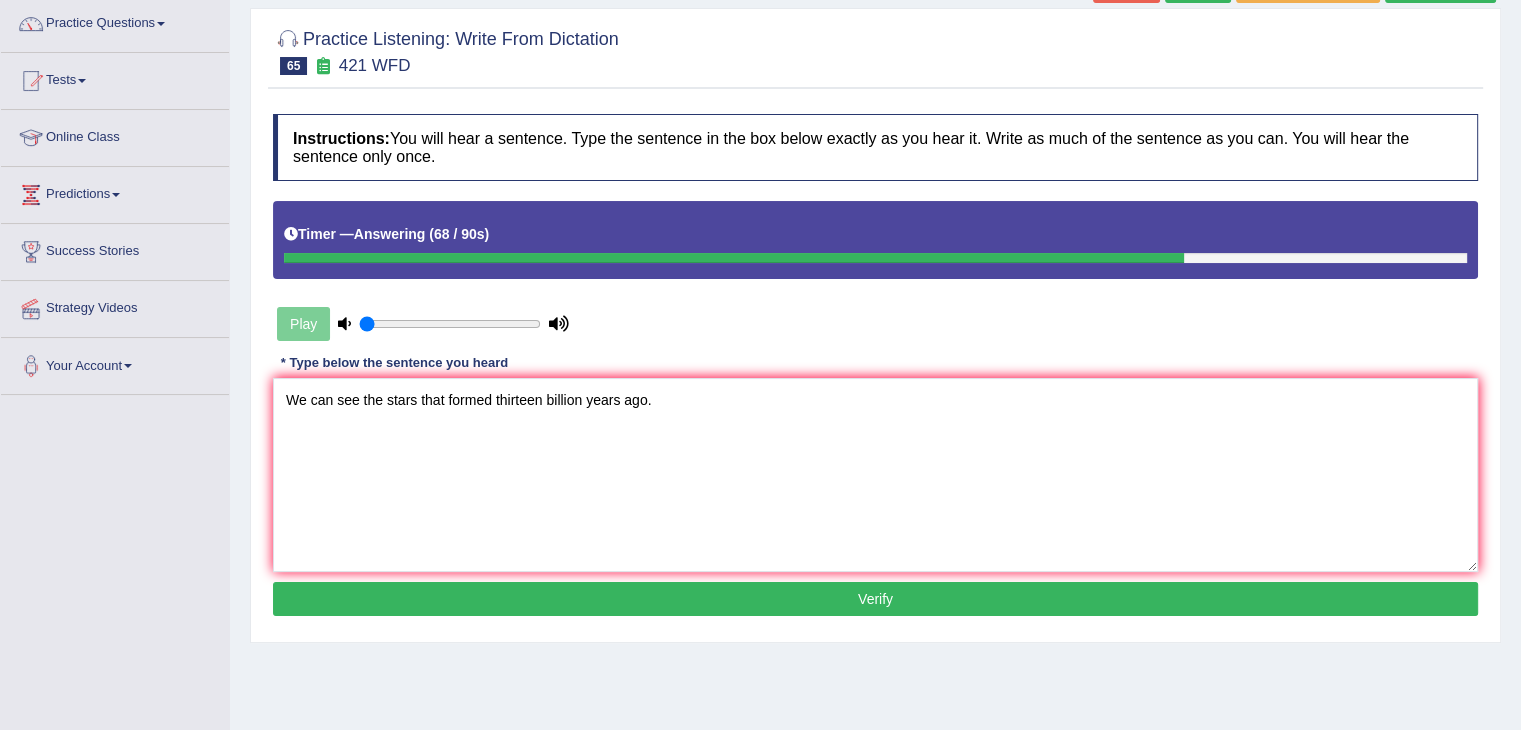 click on "Verify" at bounding box center [875, 599] 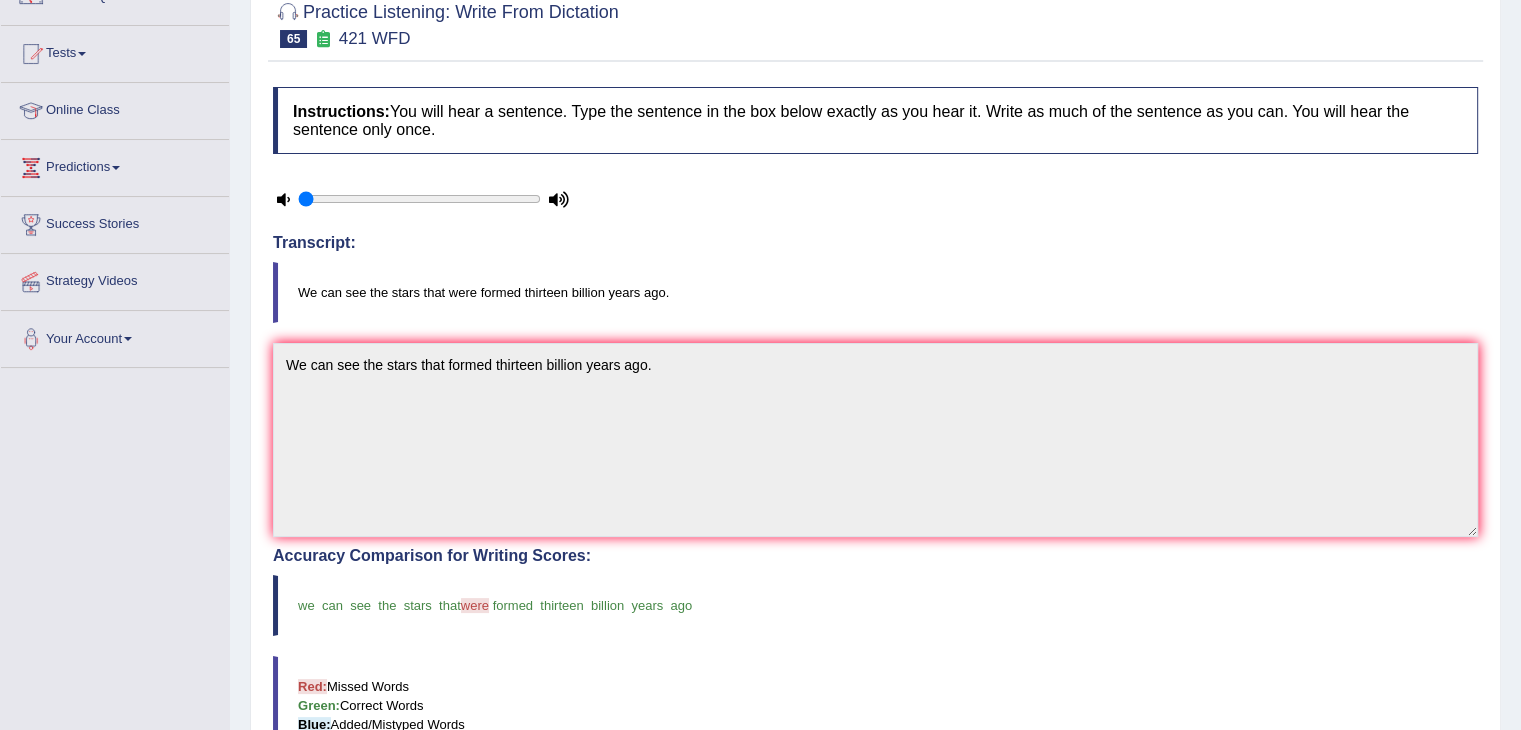 scroll, scrollTop: 0, scrollLeft: 0, axis: both 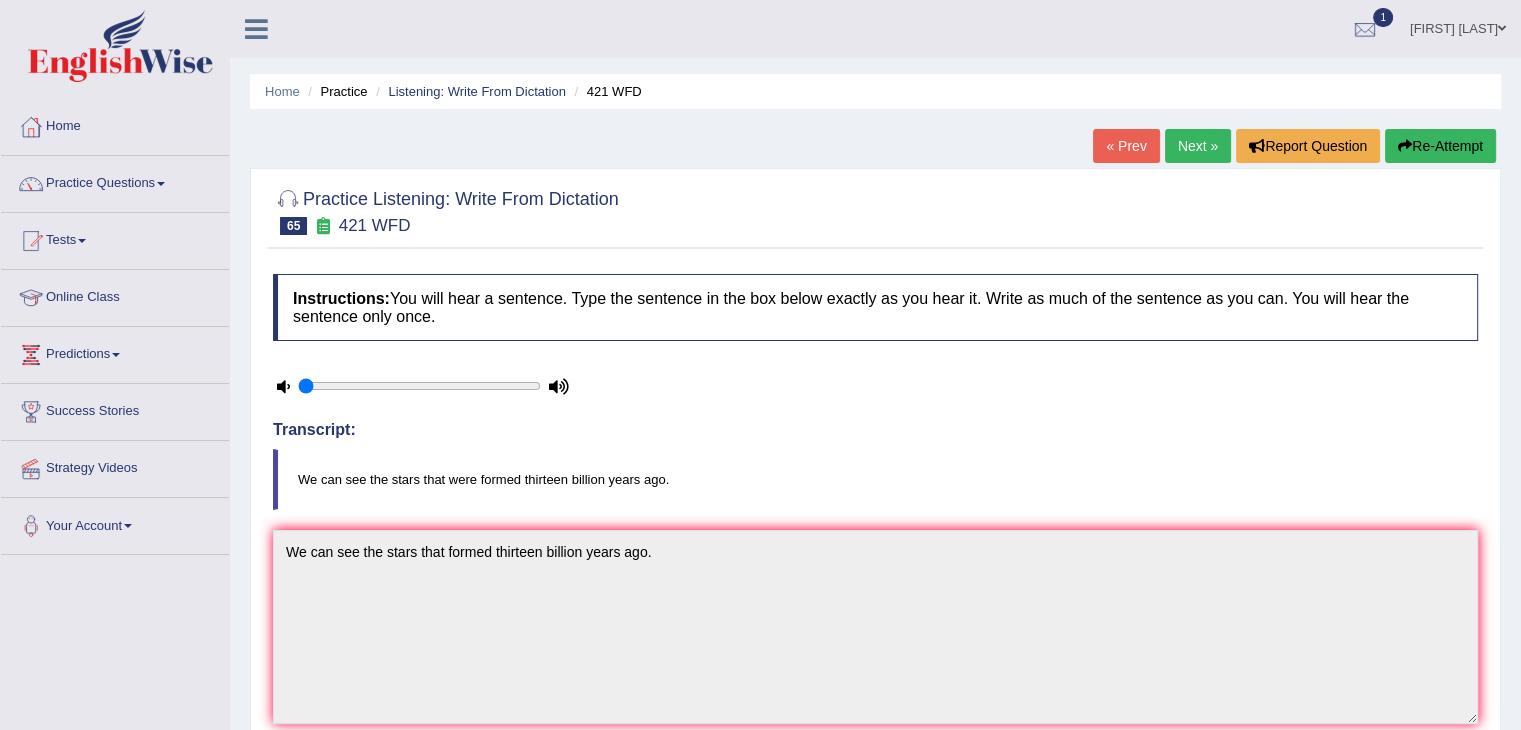 click on "Next »" at bounding box center (1198, 146) 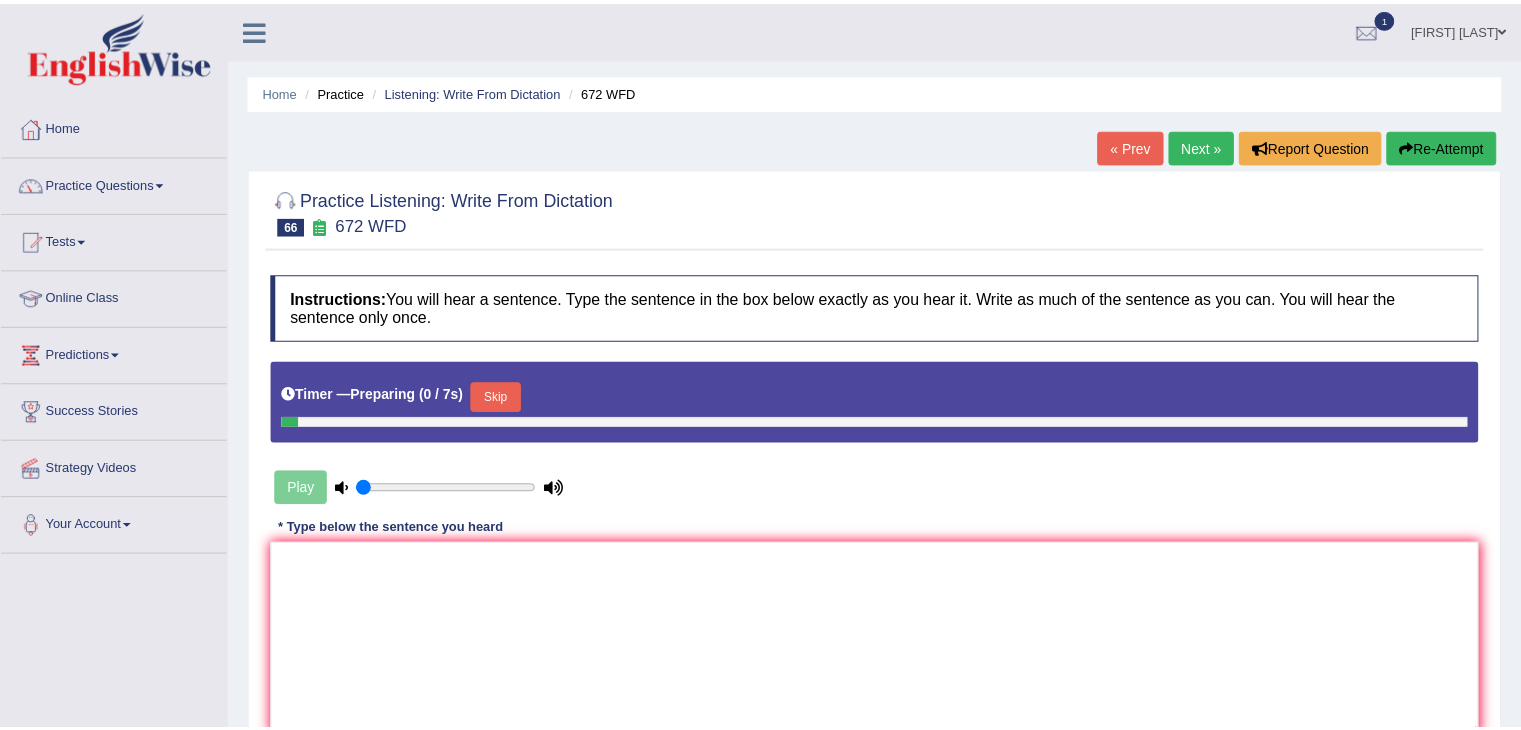 scroll, scrollTop: 0, scrollLeft: 0, axis: both 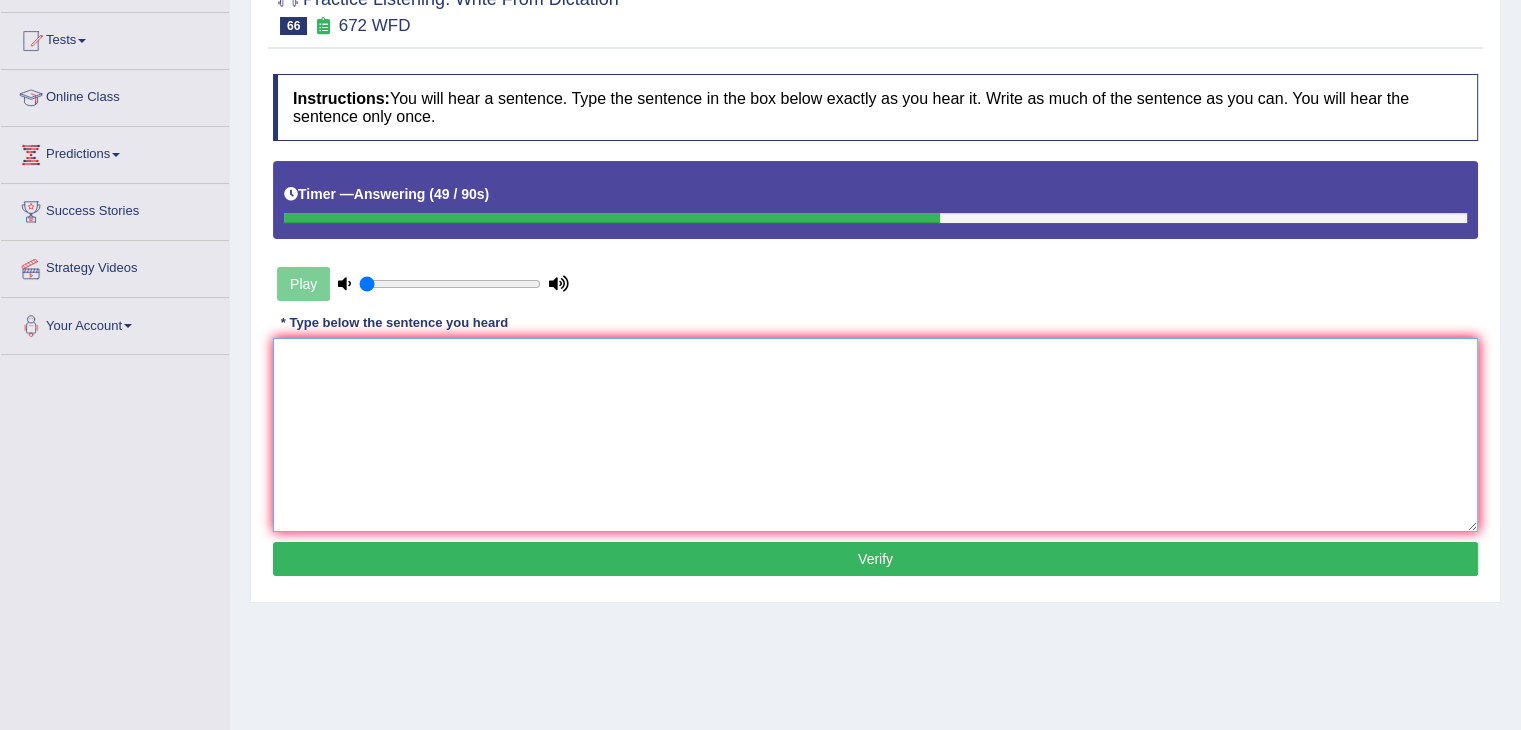 click at bounding box center [875, 435] 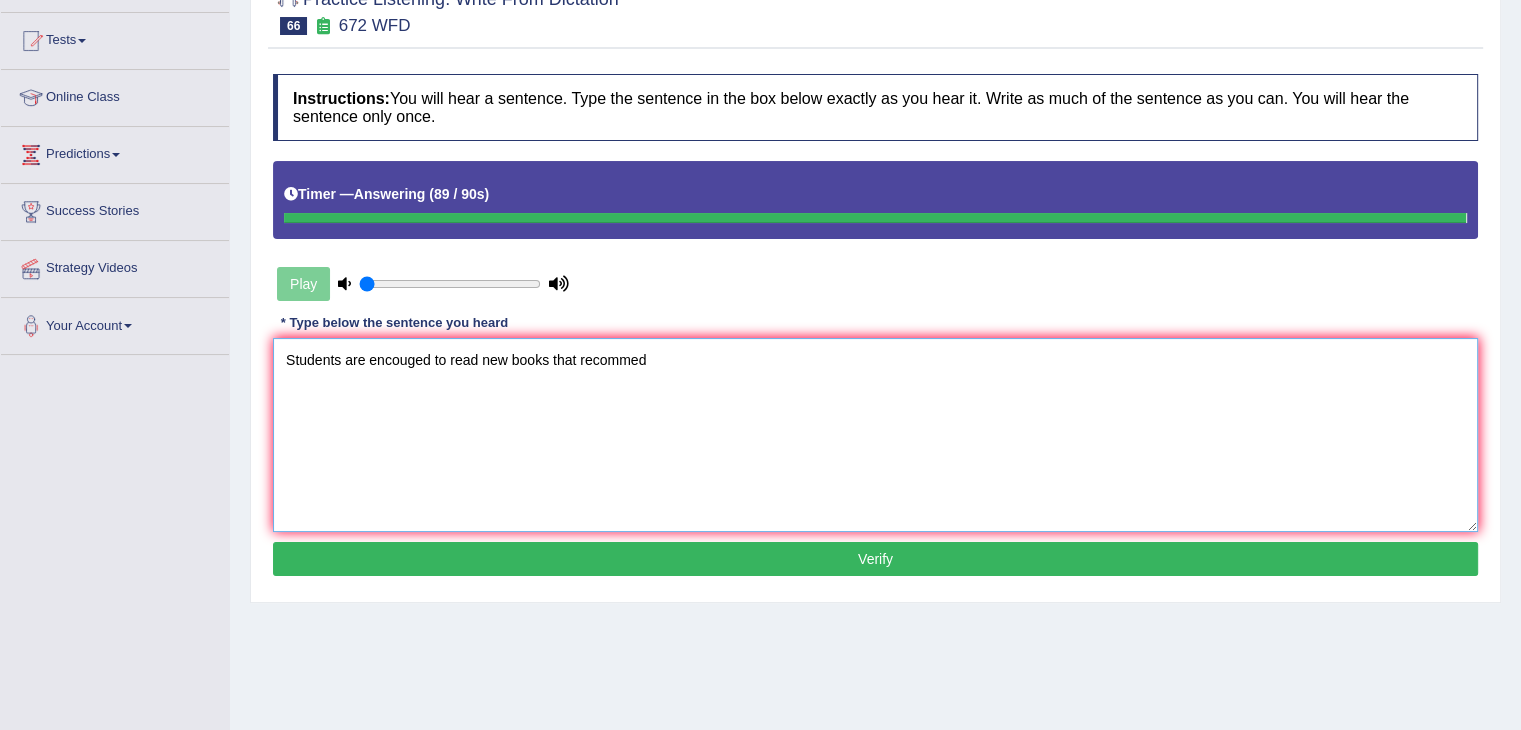 type on "Students are encouged to read new books that recommed" 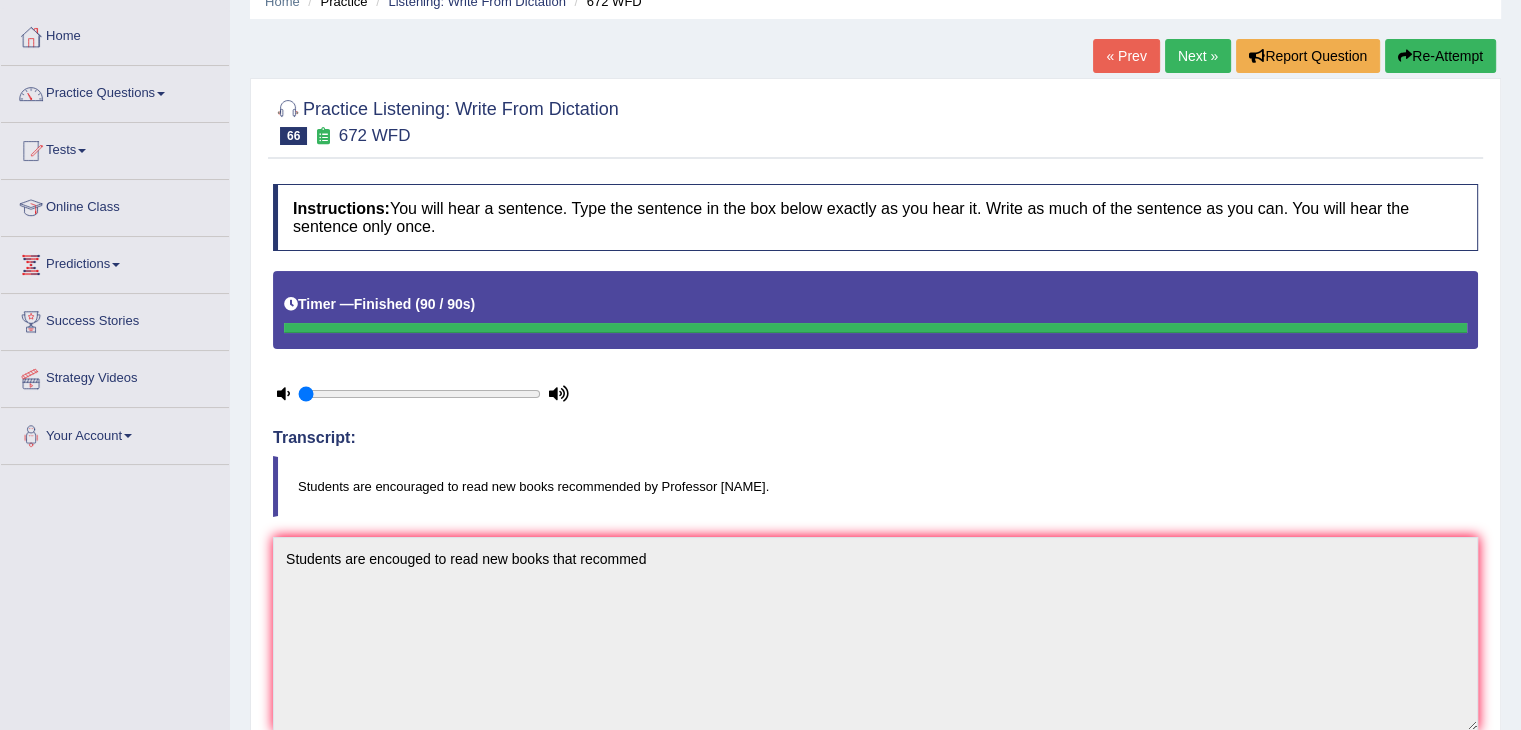 scroll, scrollTop: 88, scrollLeft: 0, axis: vertical 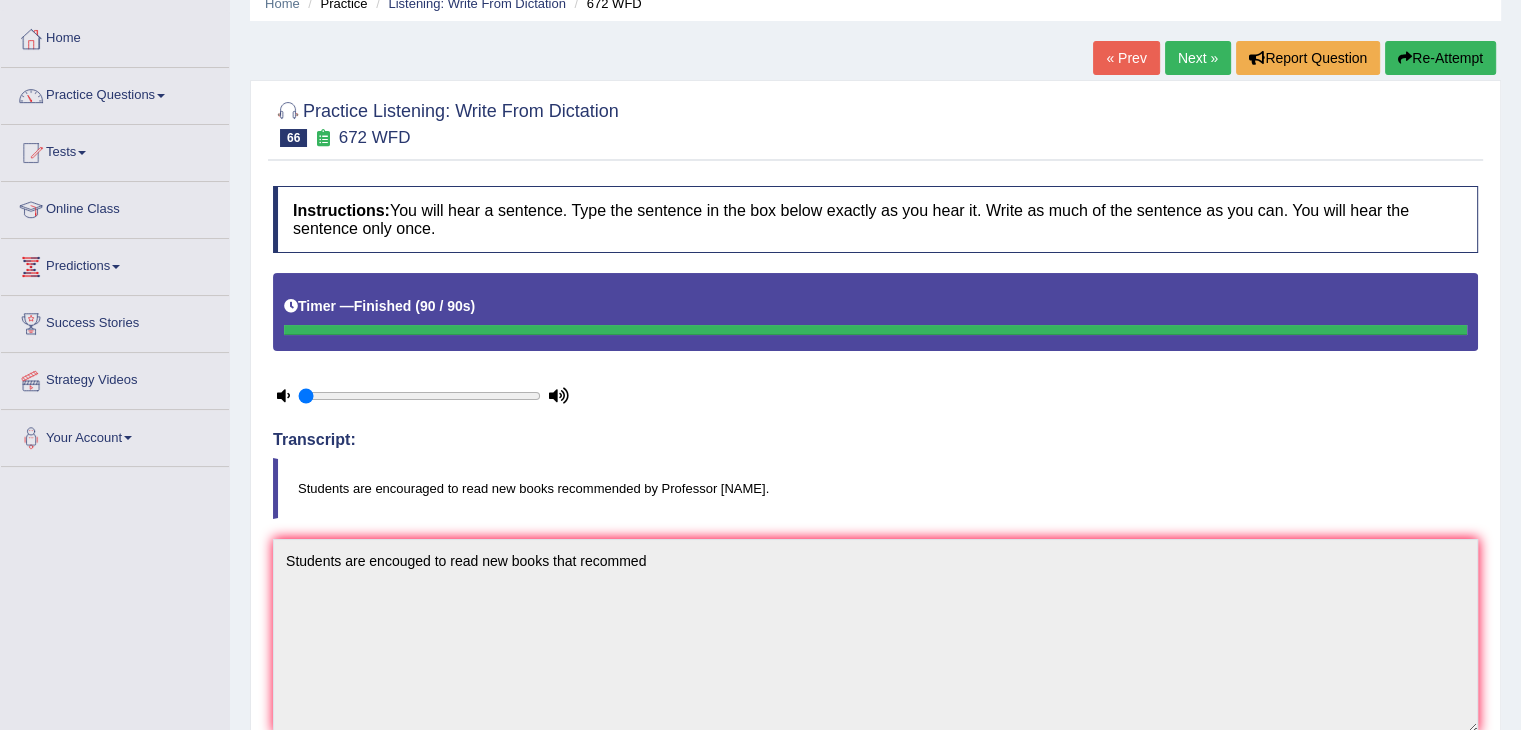click on "Next »" at bounding box center (1198, 58) 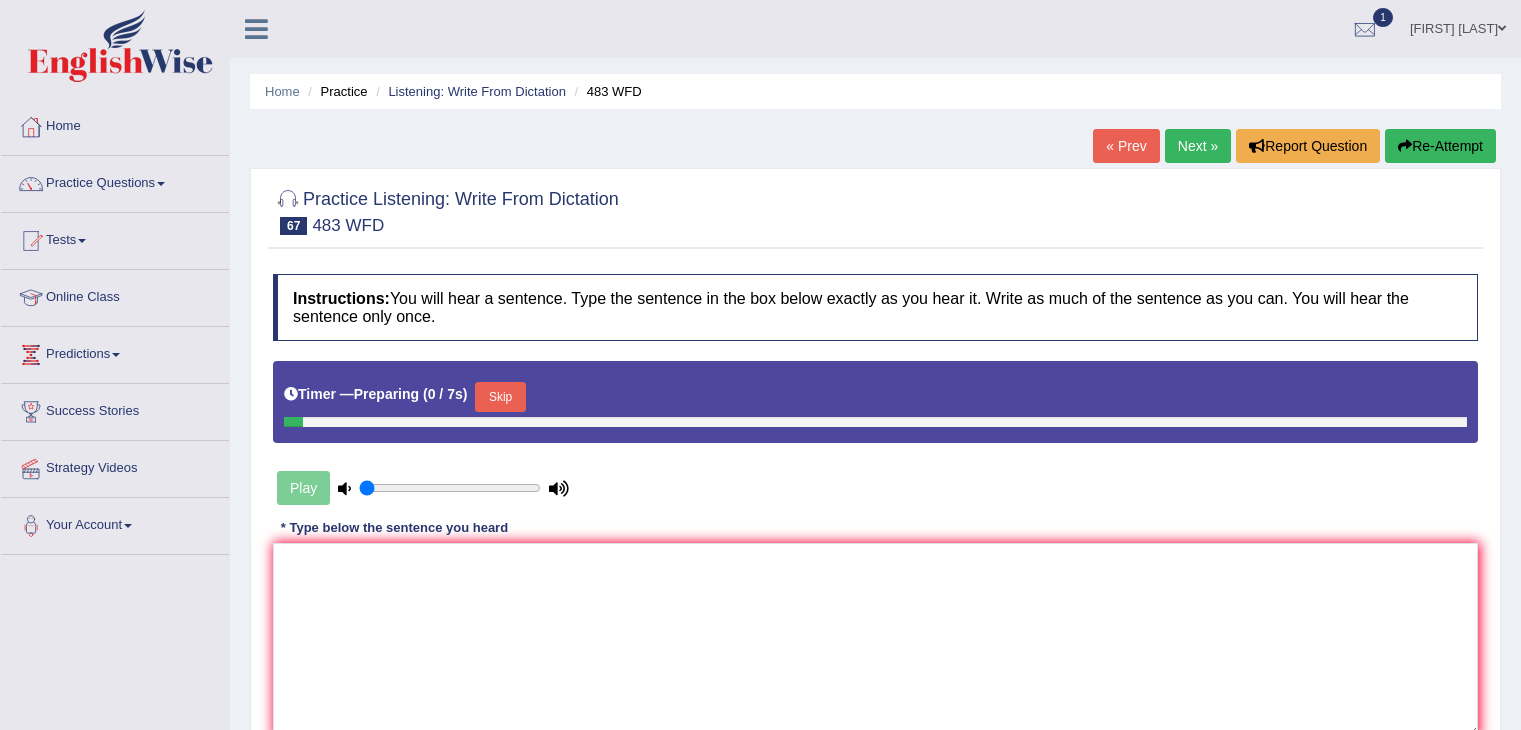 scroll, scrollTop: 0, scrollLeft: 0, axis: both 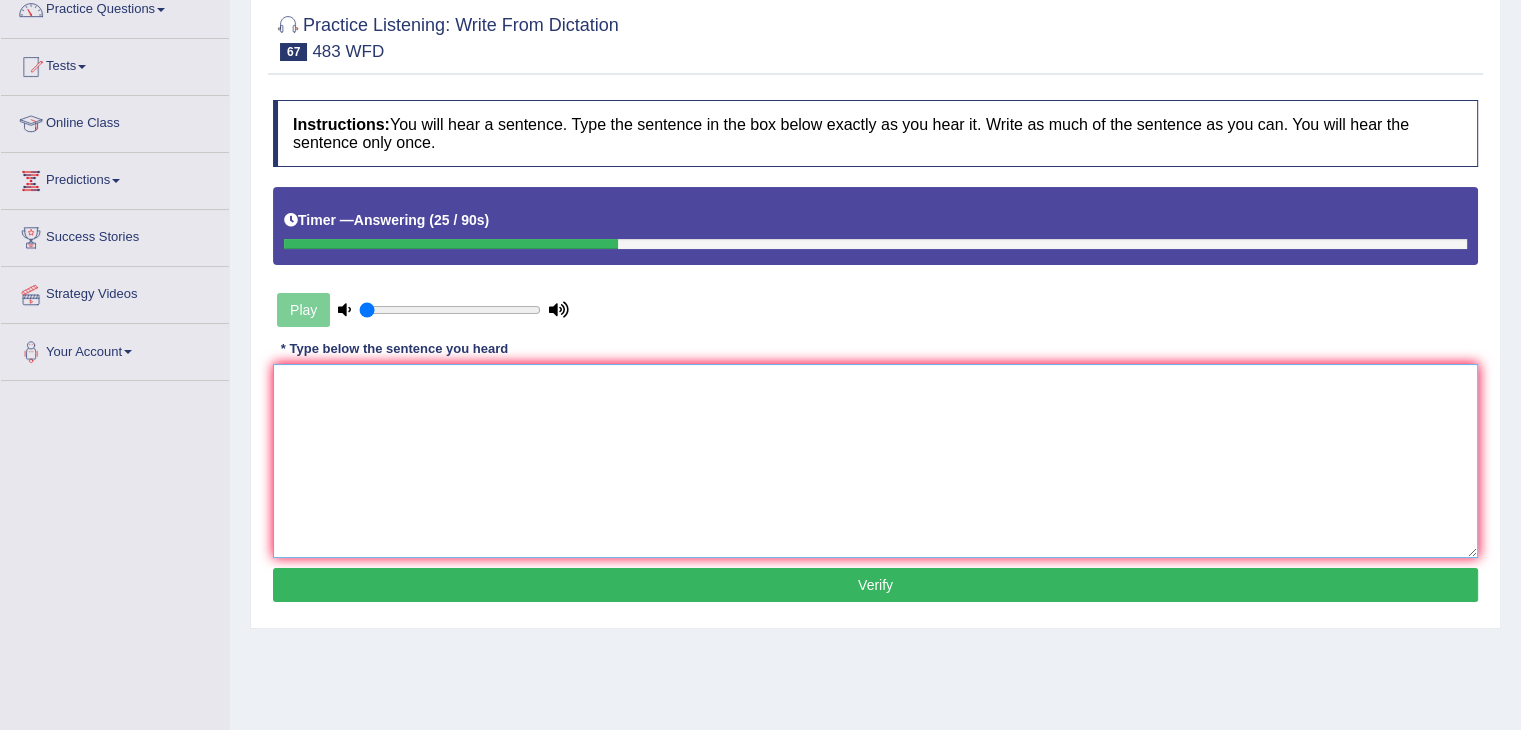 click at bounding box center [875, 461] 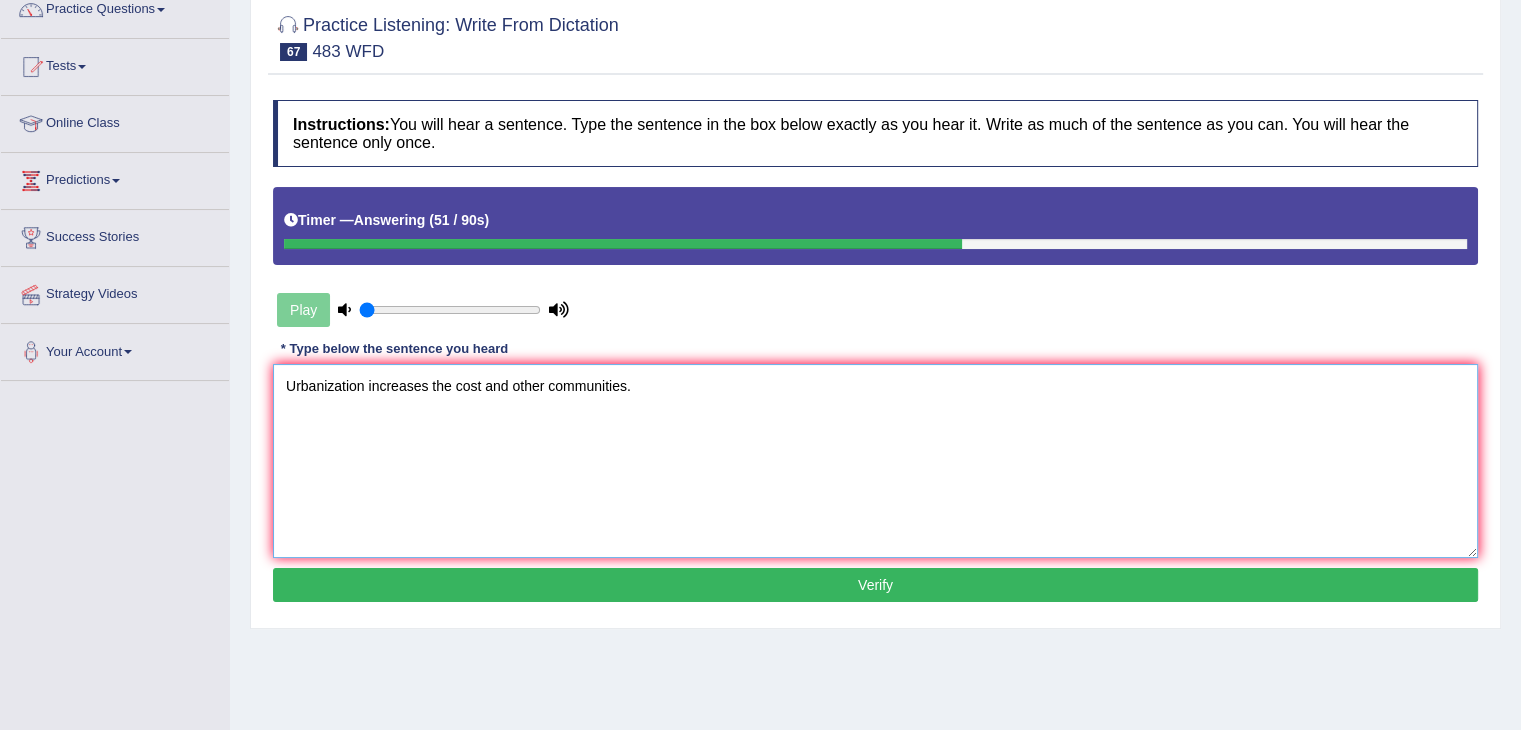 type on "Urbanization increases the cost and other communities." 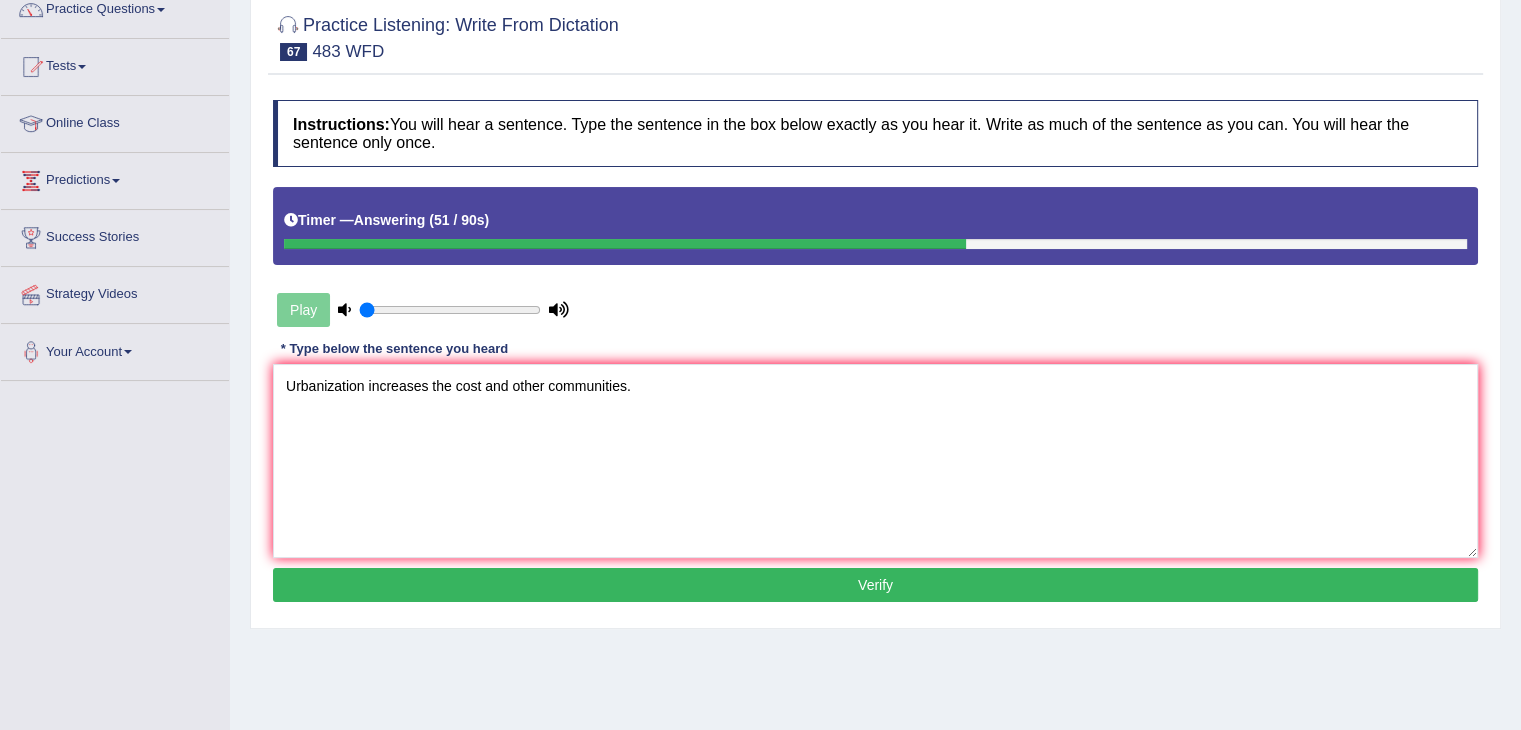 click on "Verify" at bounding box center [875, 585] 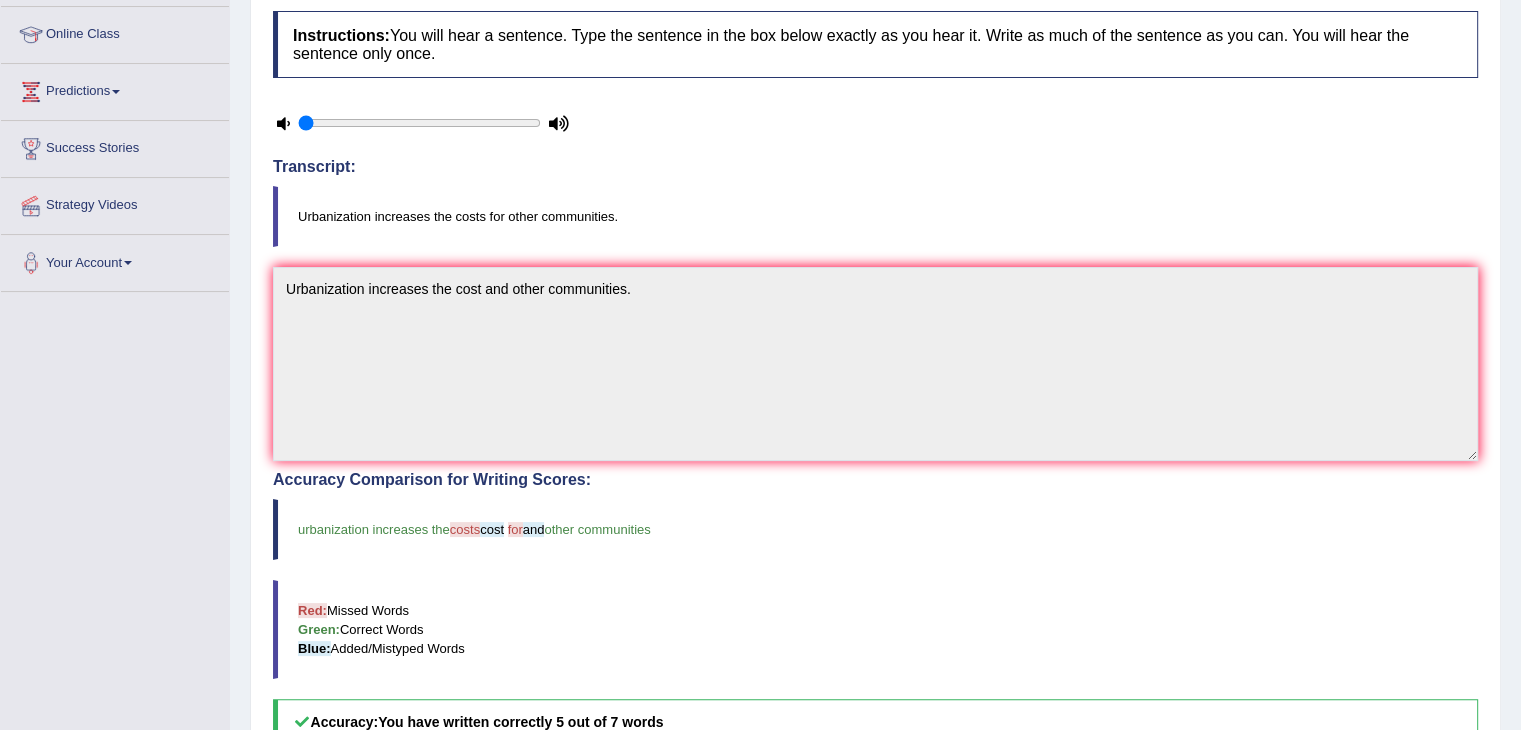 scroll, scrollTop: 252, scrollLeft: 0, axis: vertical 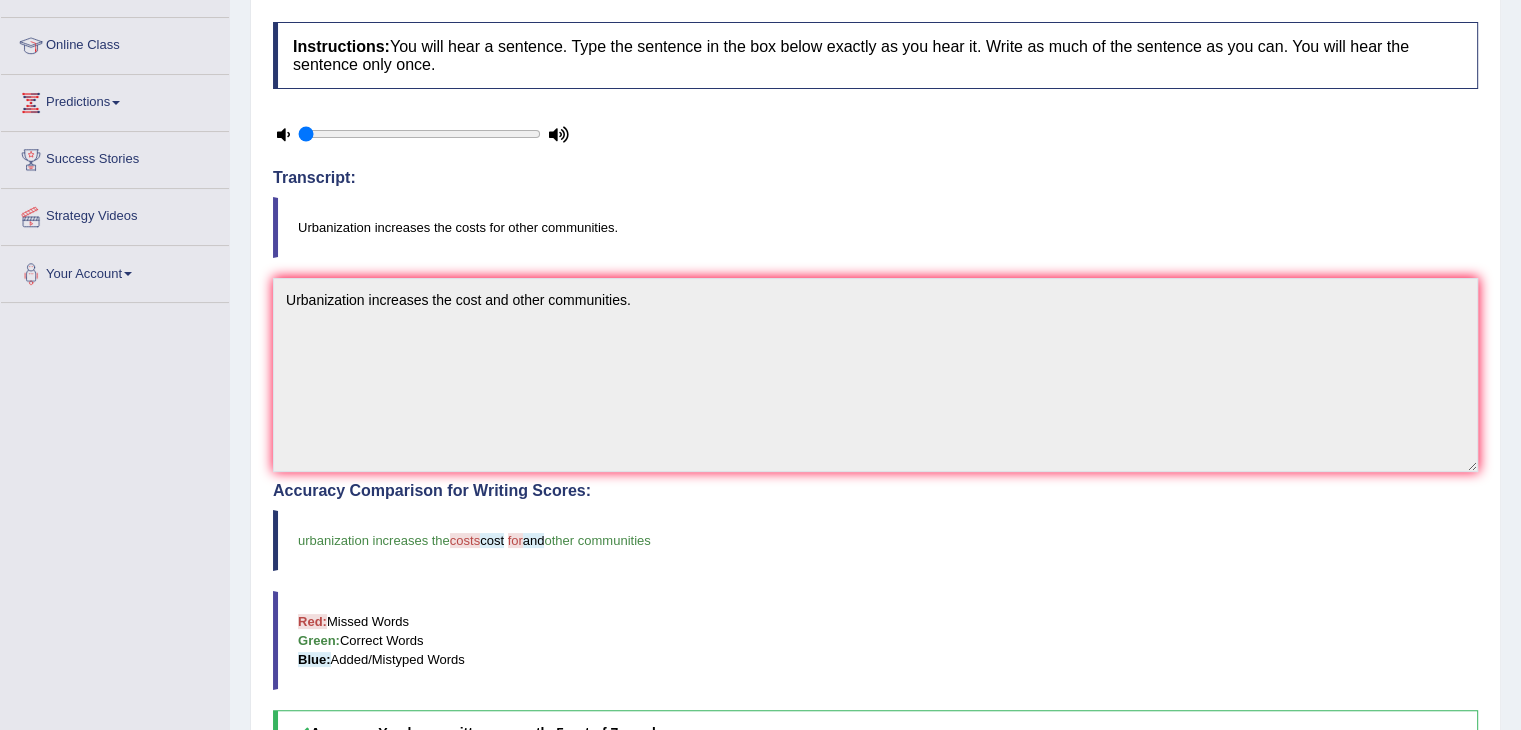 click on "Red:  Missed Words
Green:  Correct Words
Blue:  Added/Mistyped Words" at bounding box center (875, 640) 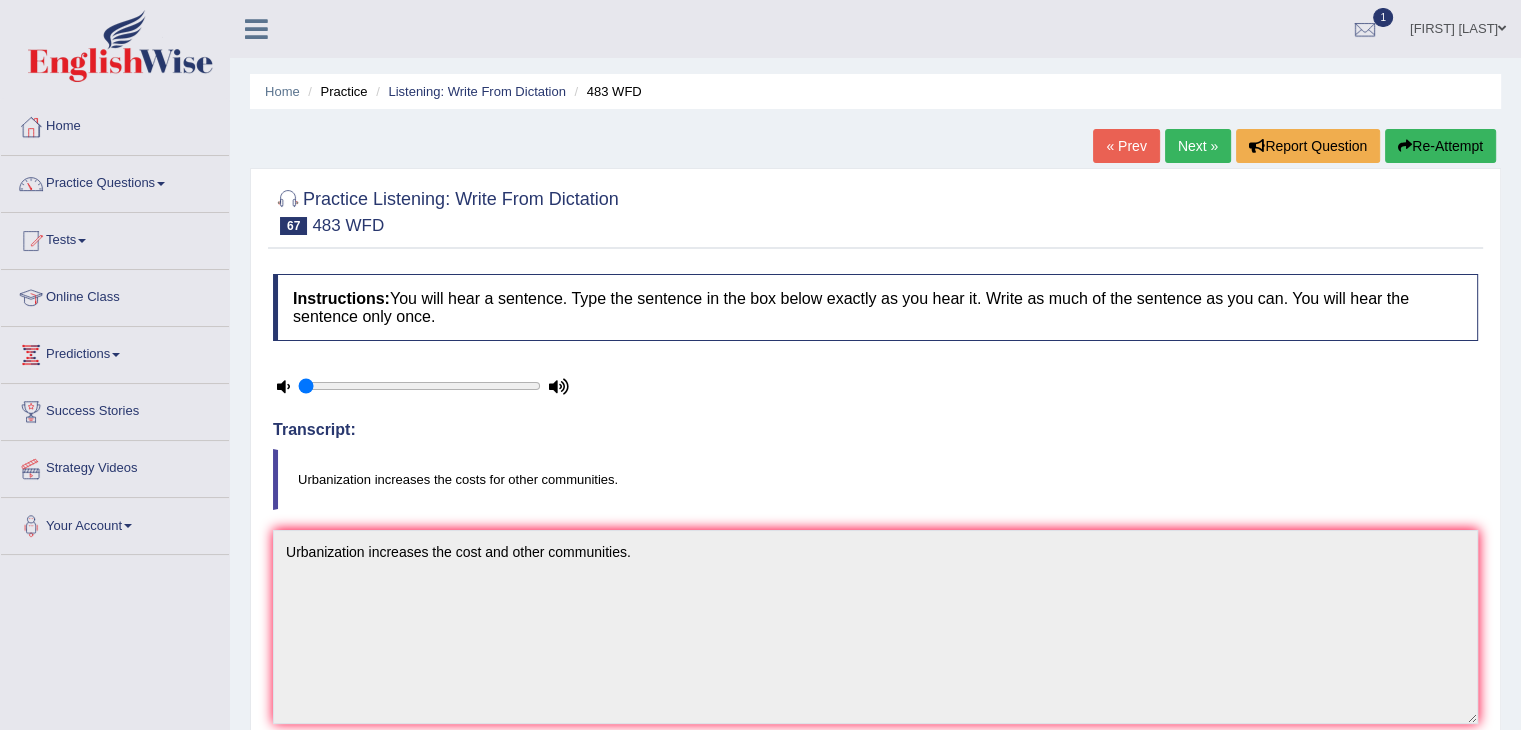 click on "Next »" at bounding box center [1198, 146] 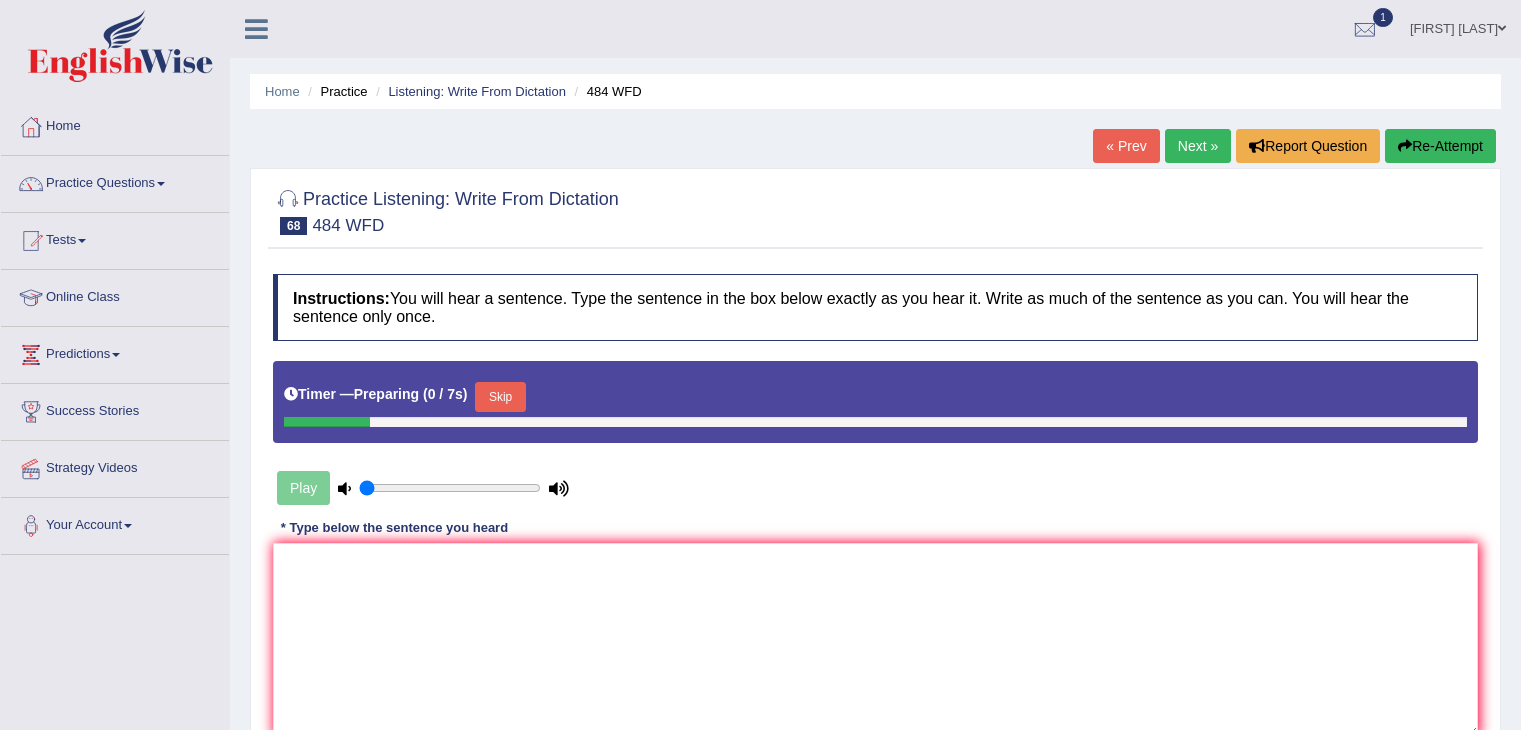 scroll, scrollTop: 0, scrollLeft: 0, axis: both 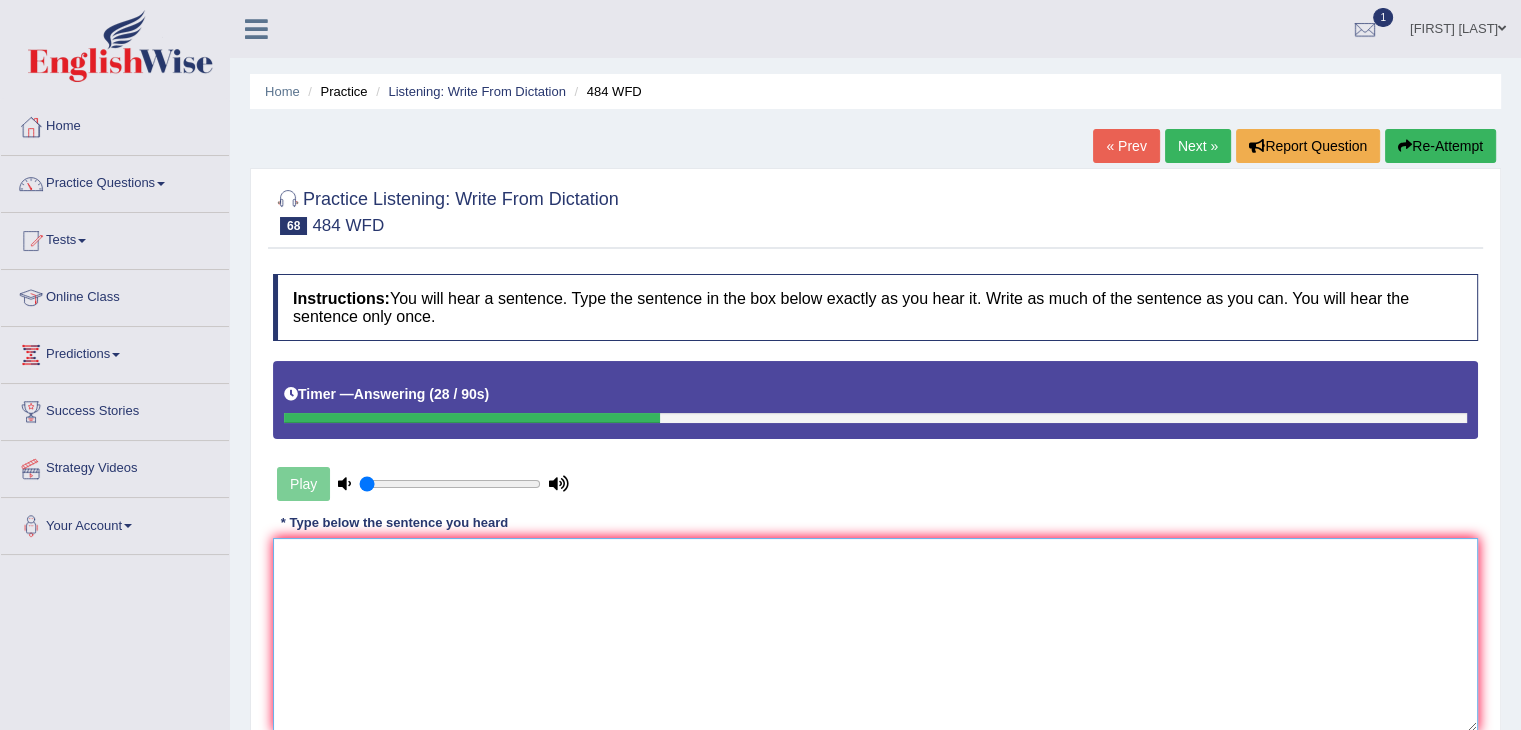click at bounding box center (875, 635) 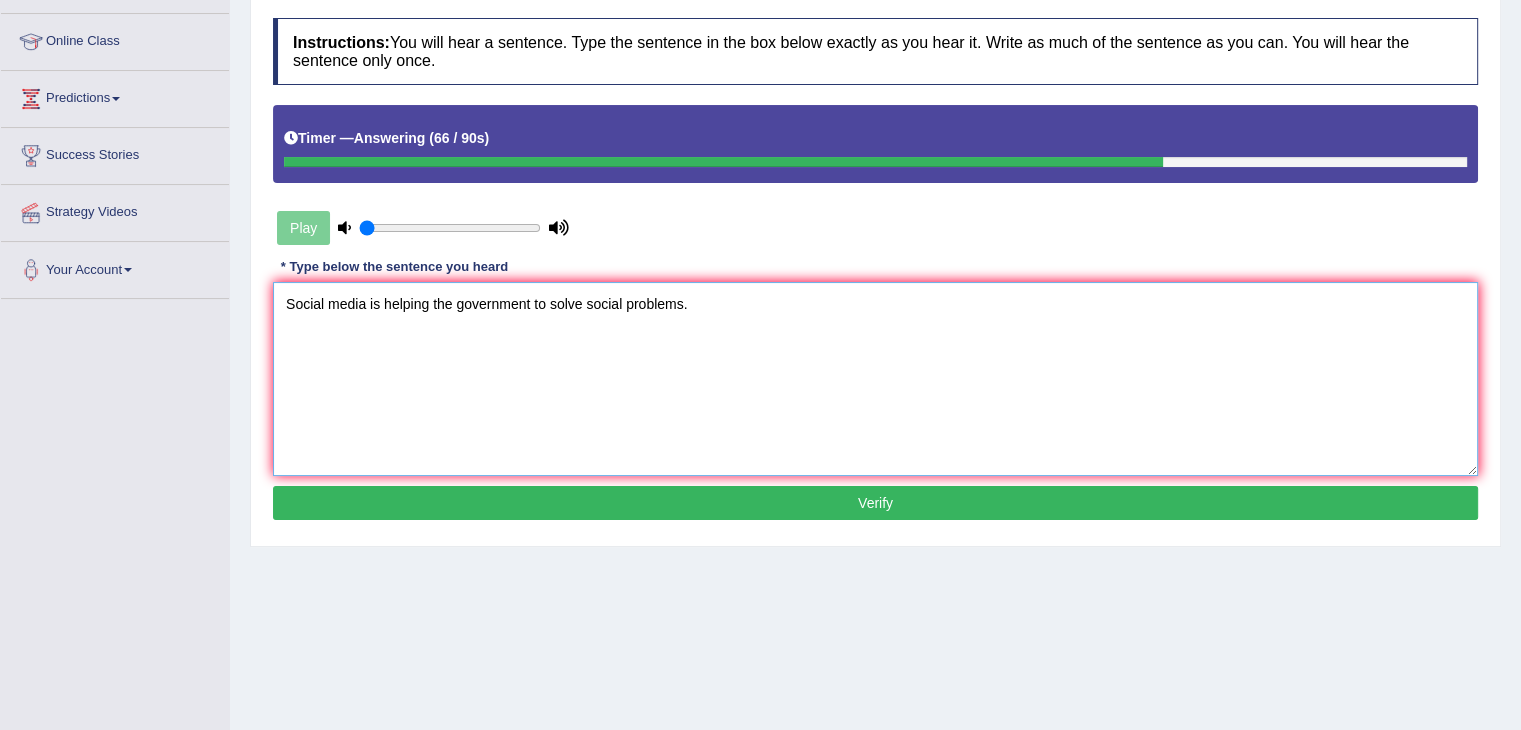 scroll, scrollTop: 268, scrollLeft: 0, axis: vertical 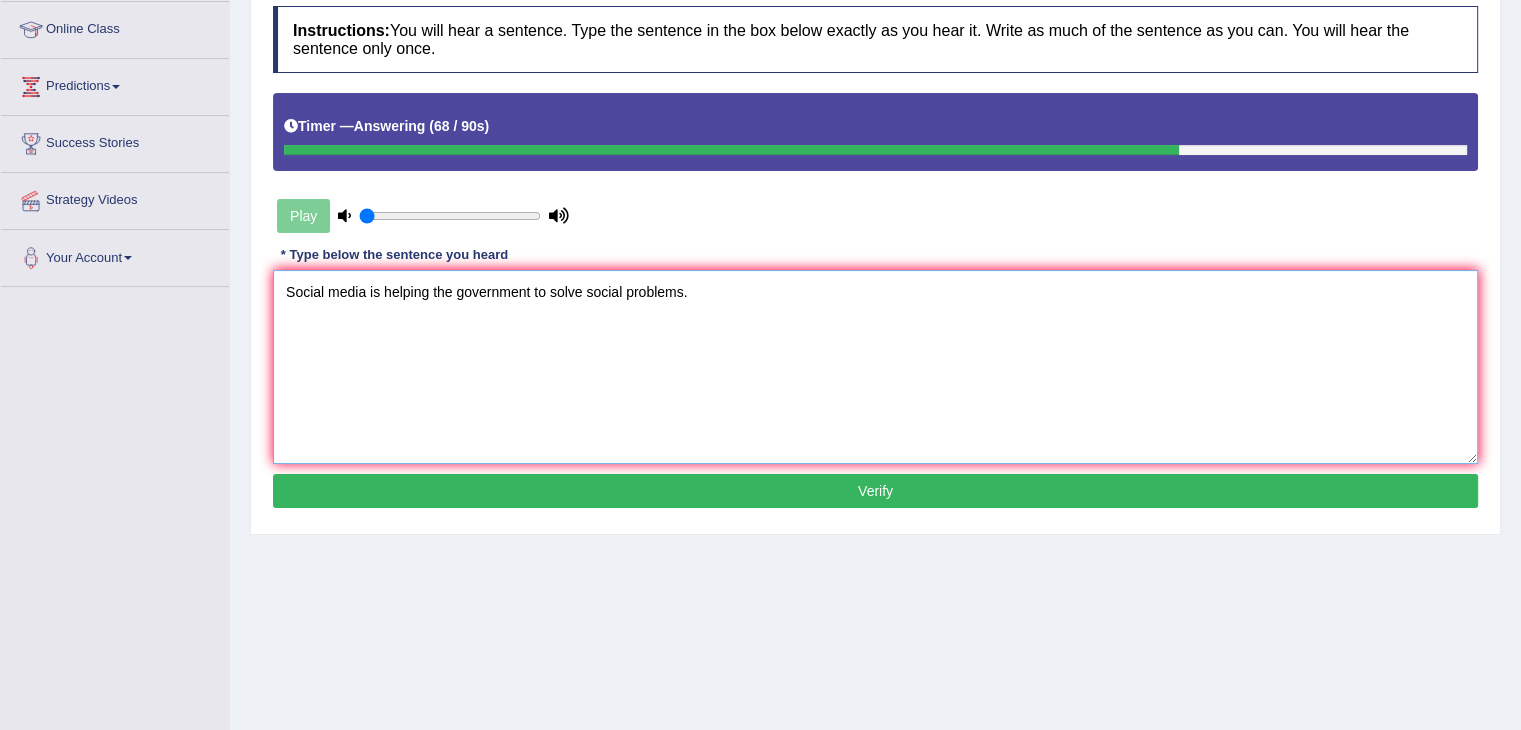 type on "Social media is helping the government to solve social problems." 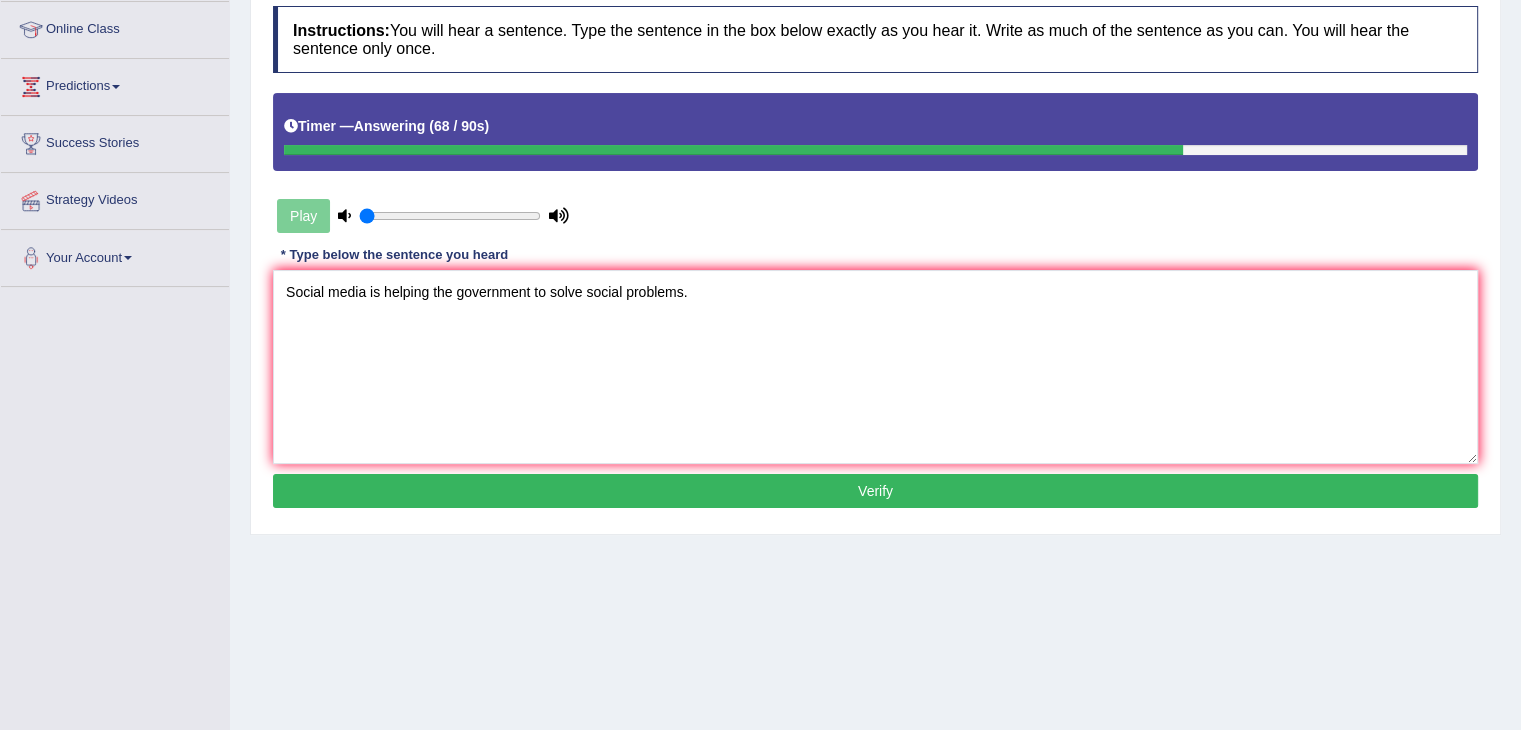 click on "Verify" at bounding box center [875, 491] 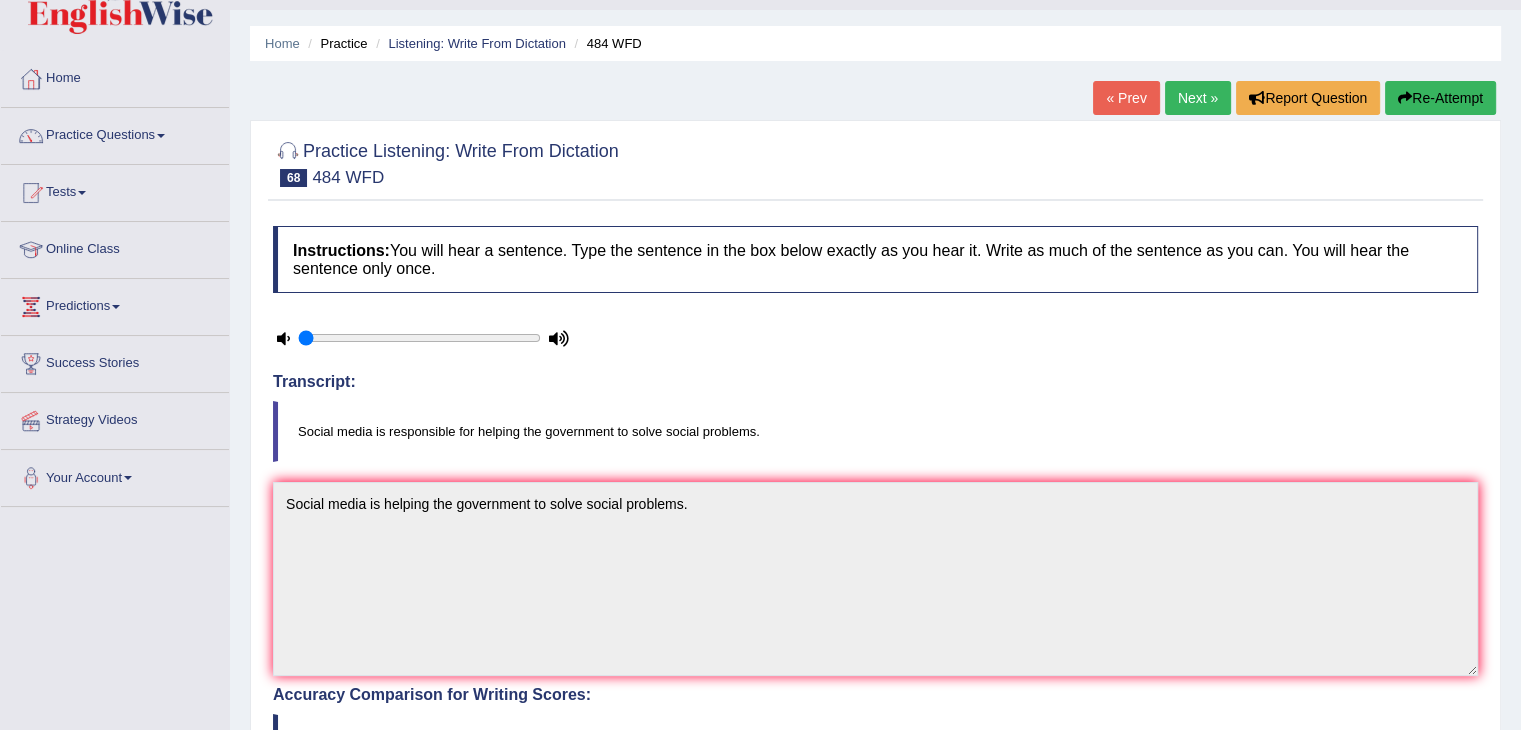 scroll, scrollTop: 0, scrollLeft: 0, axis: both 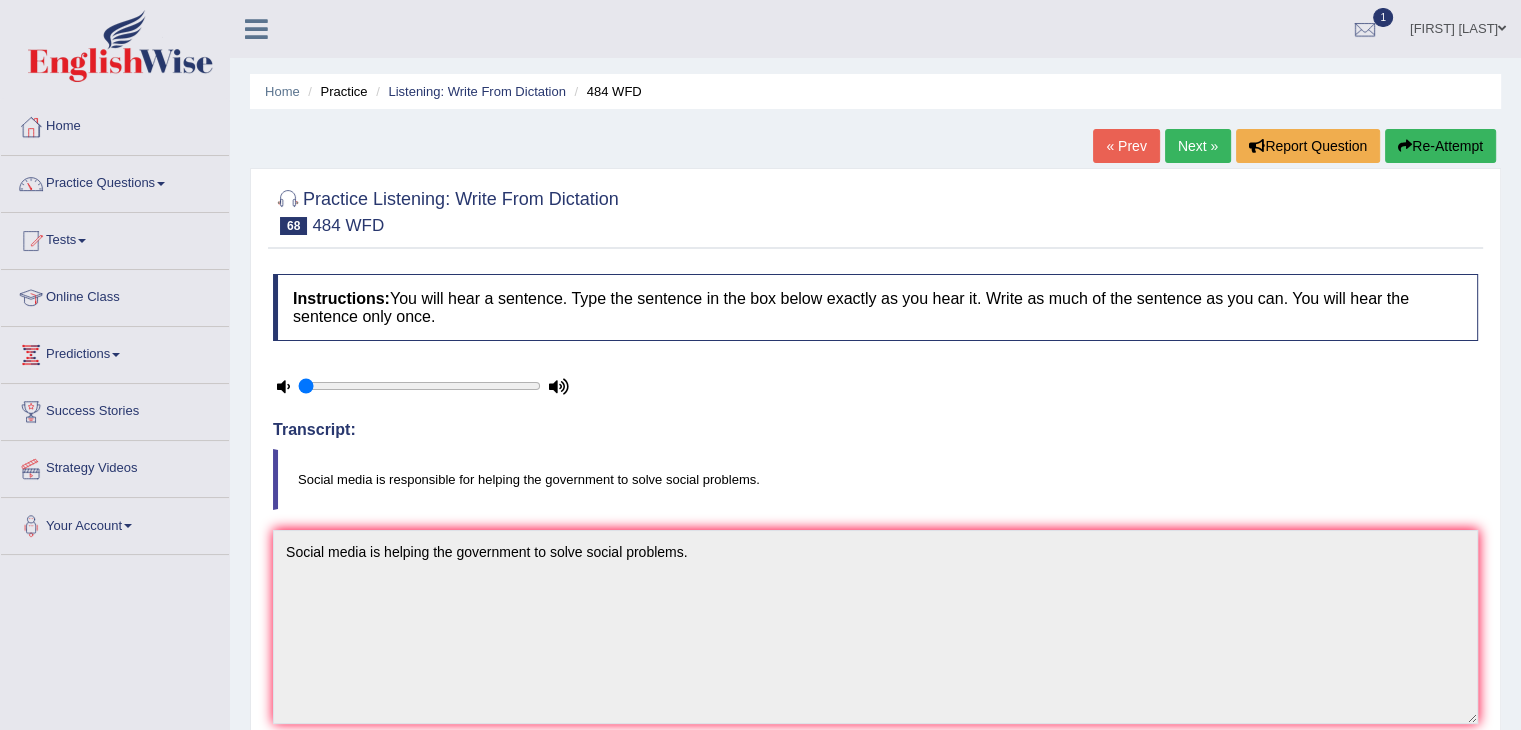click on "Next »" at bounding box center (1198, 146) 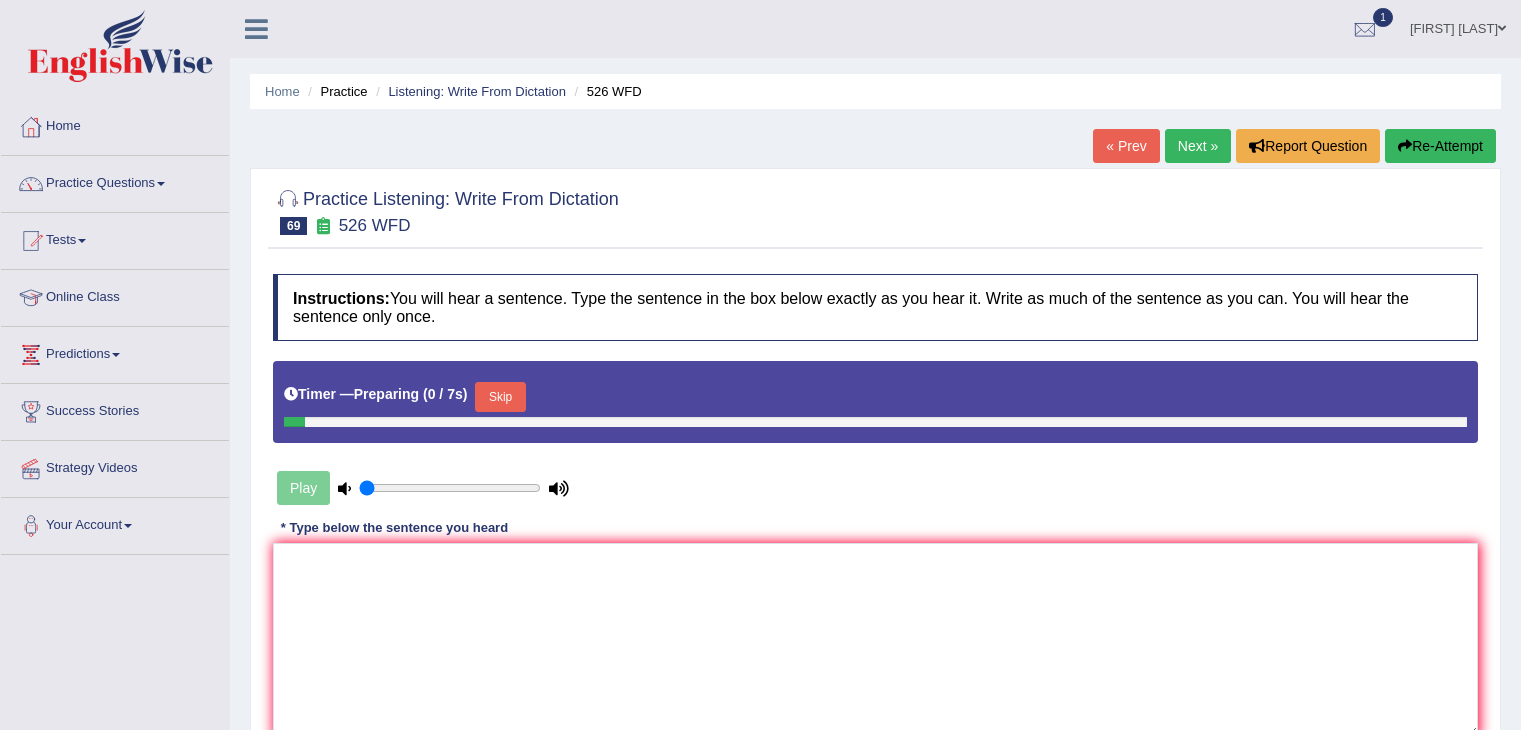 scroll, scrollTop: 0, scrollLeft: 0, axis: both 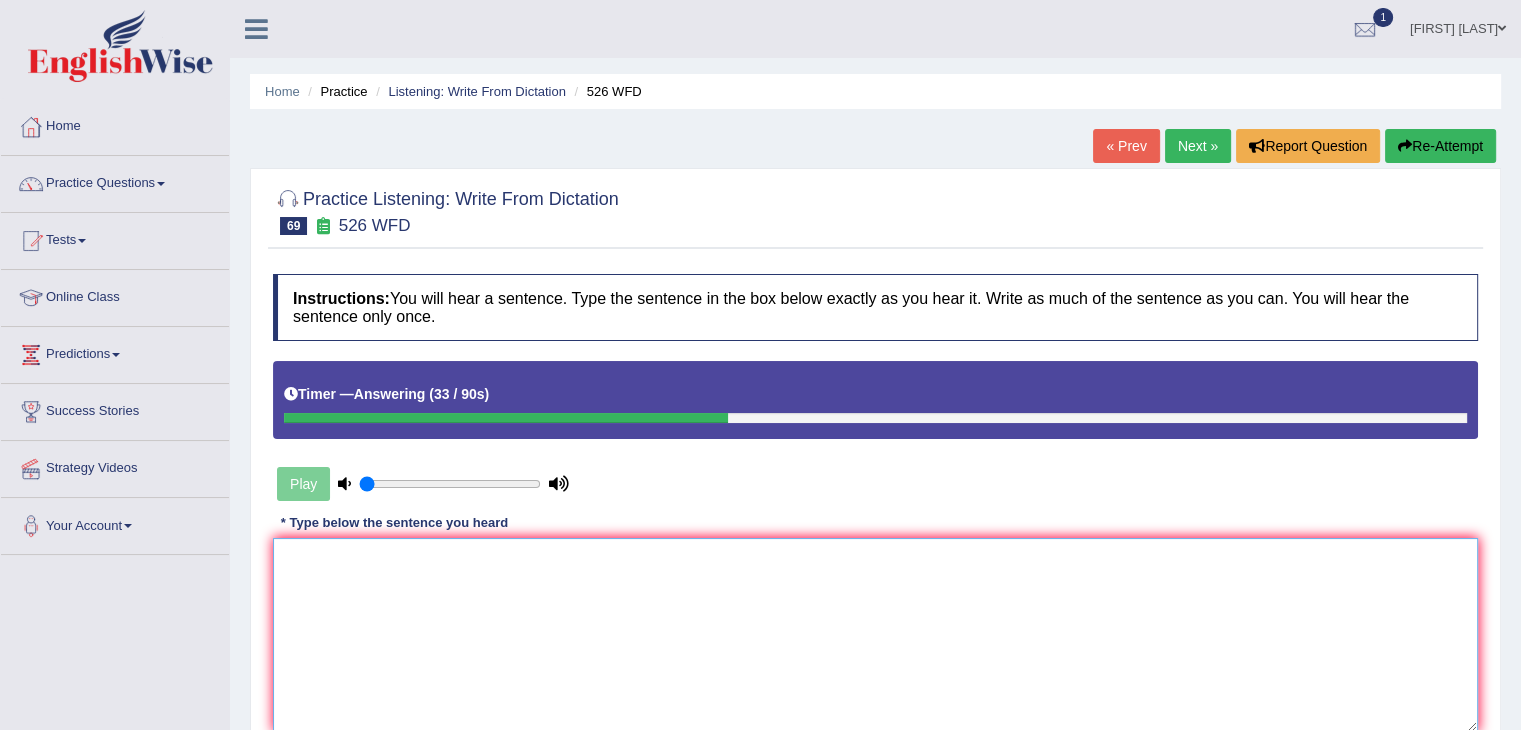 click at bounding box center [875, 635] 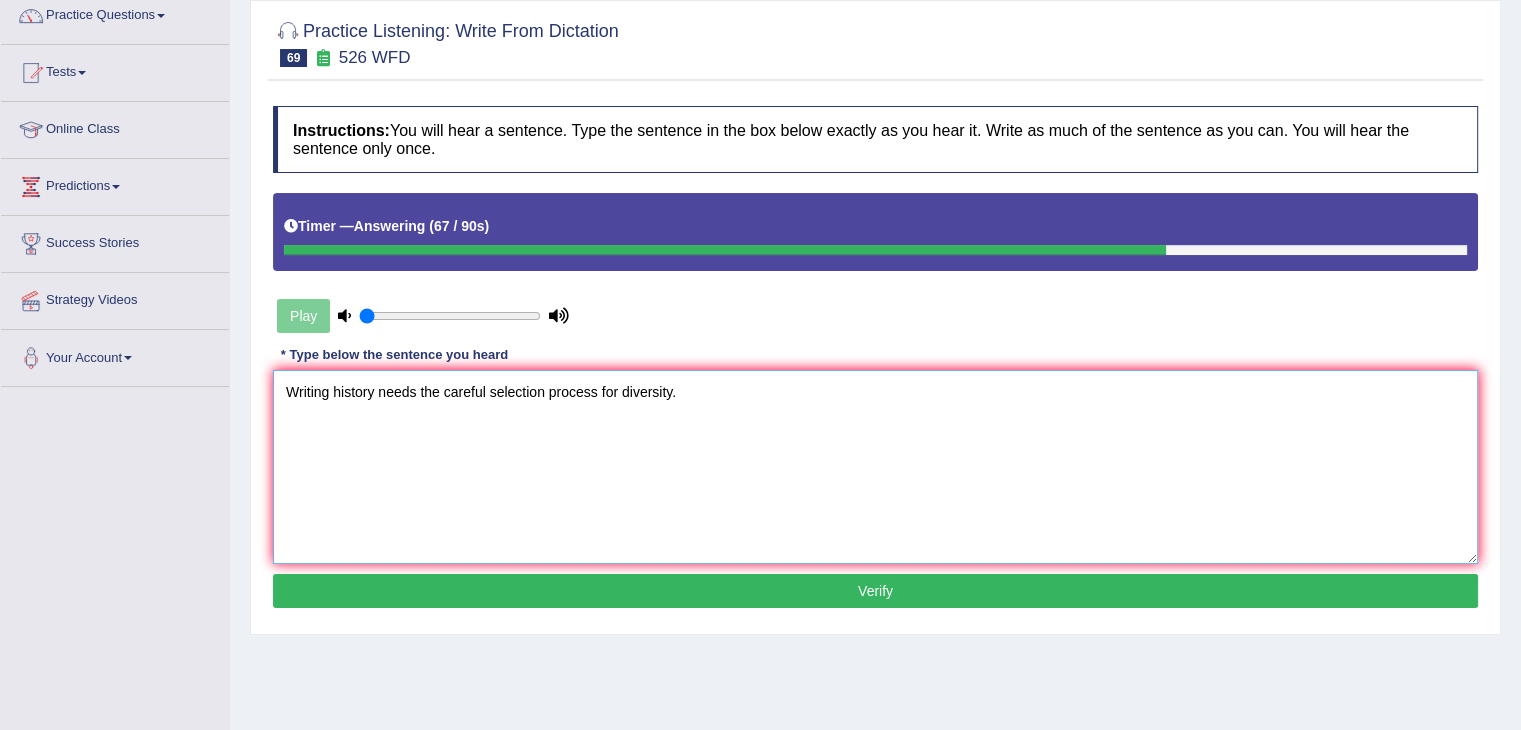 scroll, scrollTop: 175, scrollLeft: 0, axis: vertical 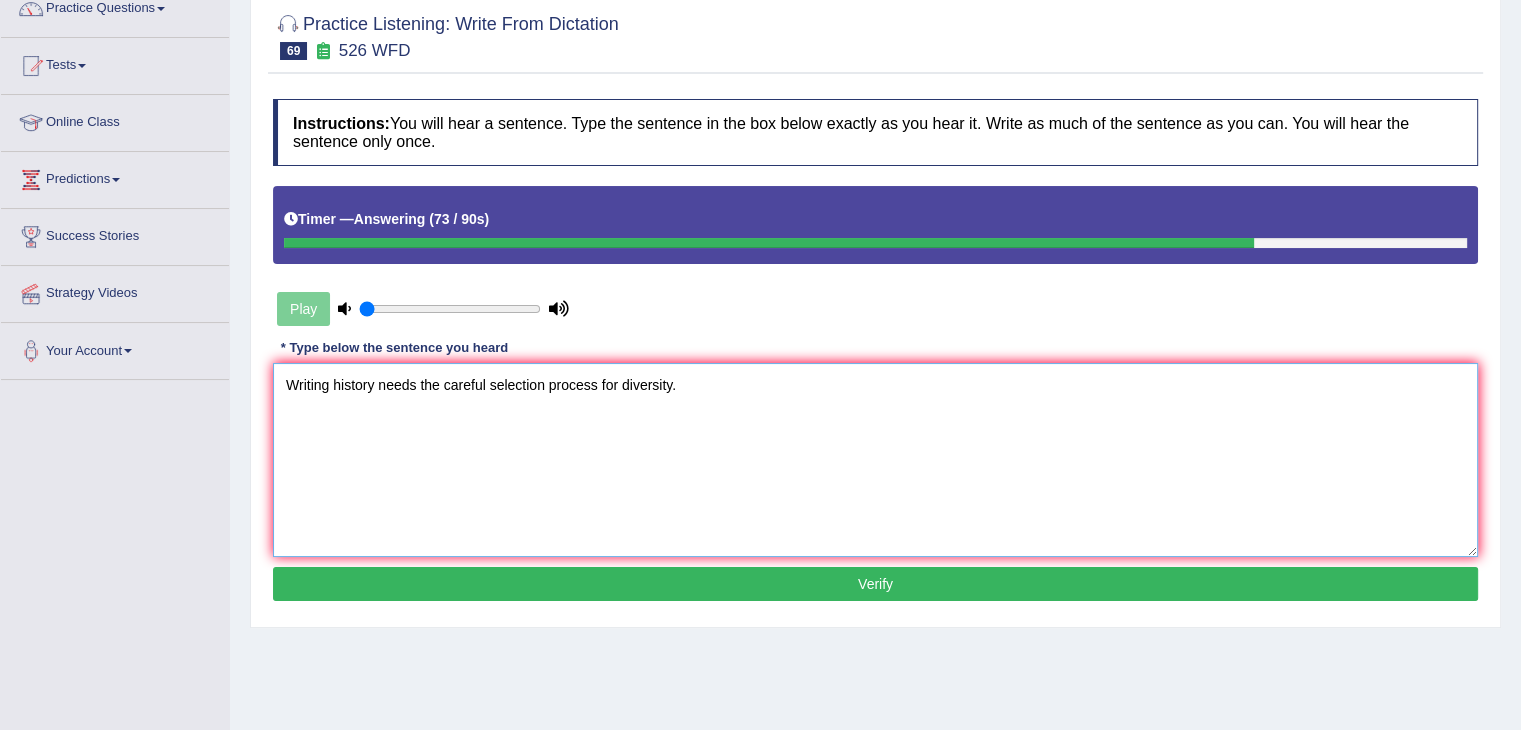 type on "Writing history needs the careful selection process for diversity." 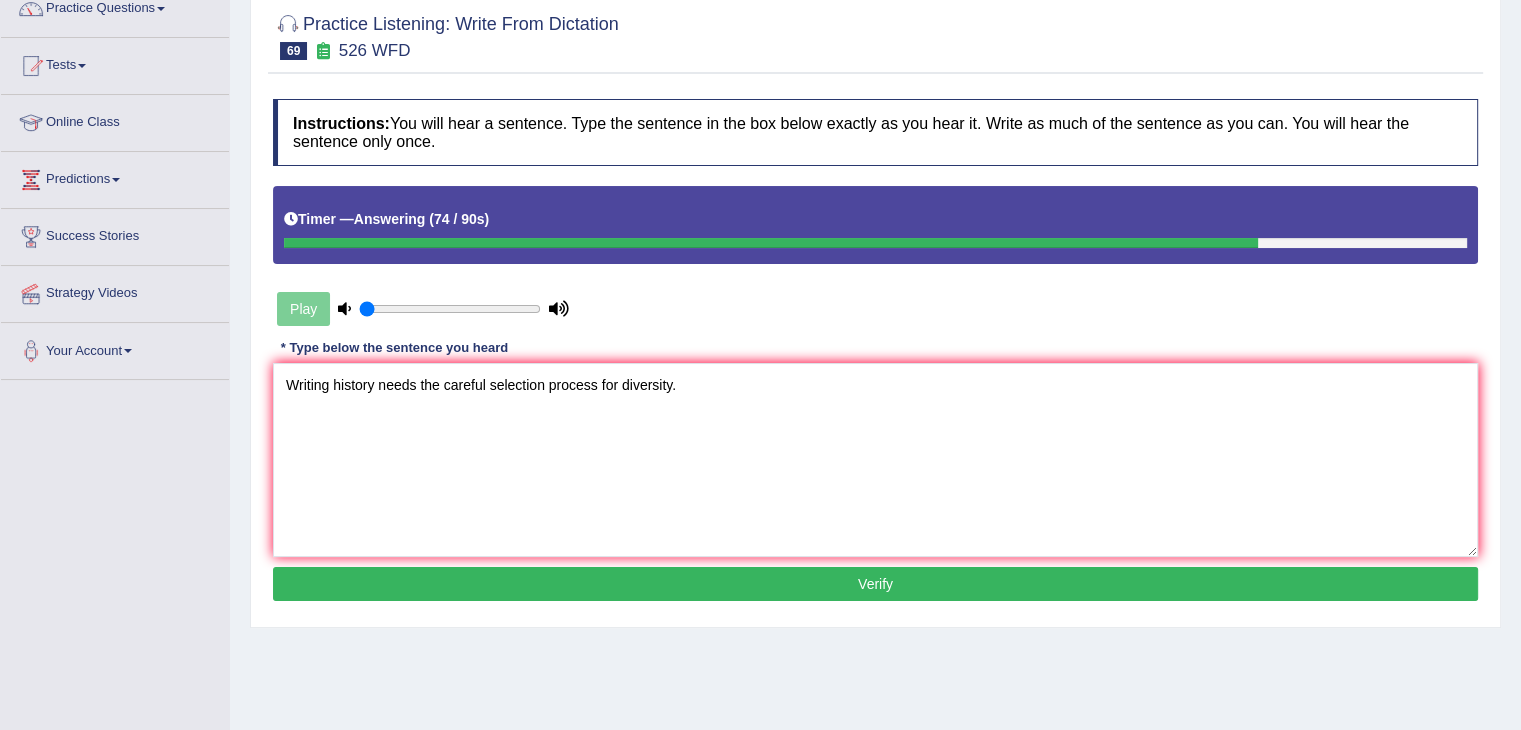 click on "Verify" at bounding box center (875, 584) 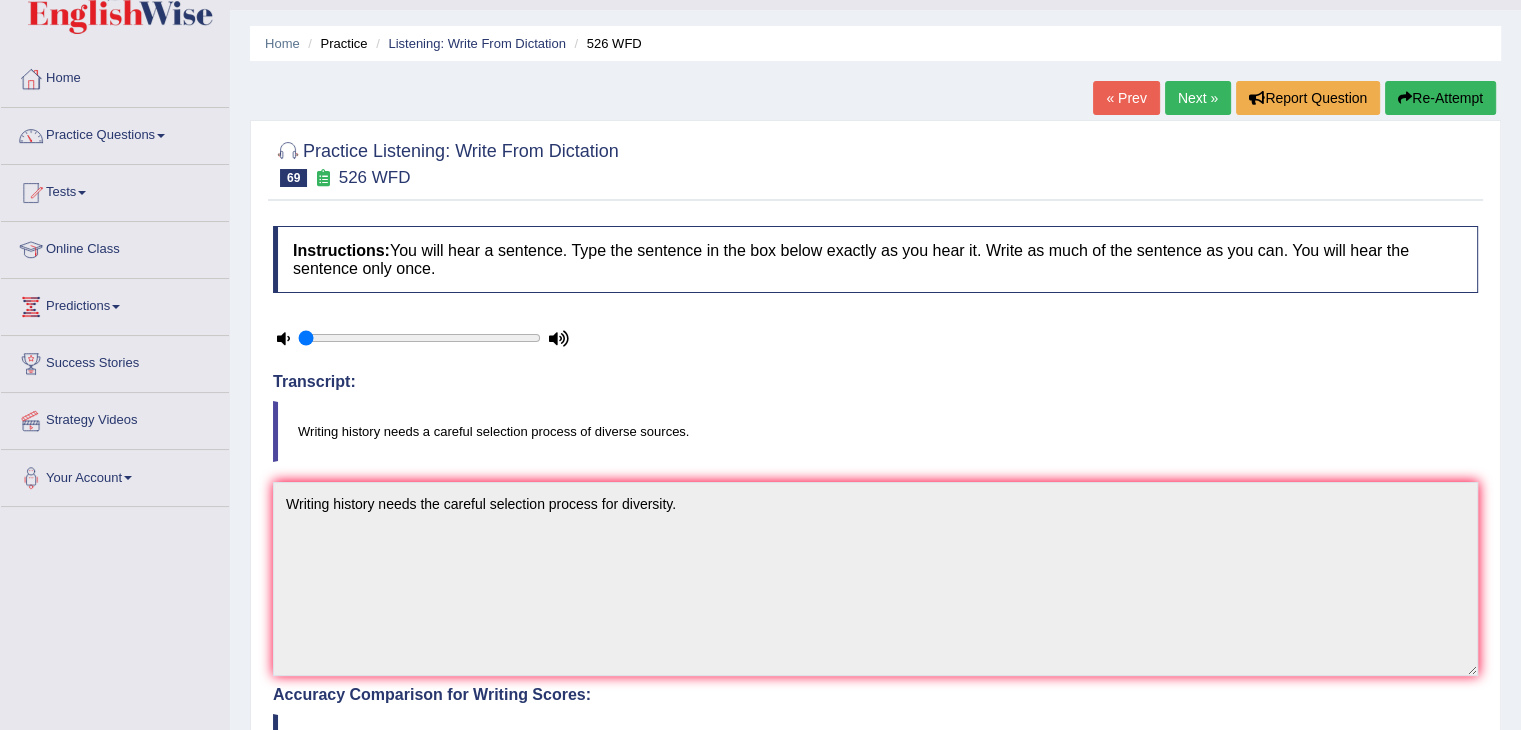 scroll, scrollTop: 47, scrollLeft: 0, axis: vertical 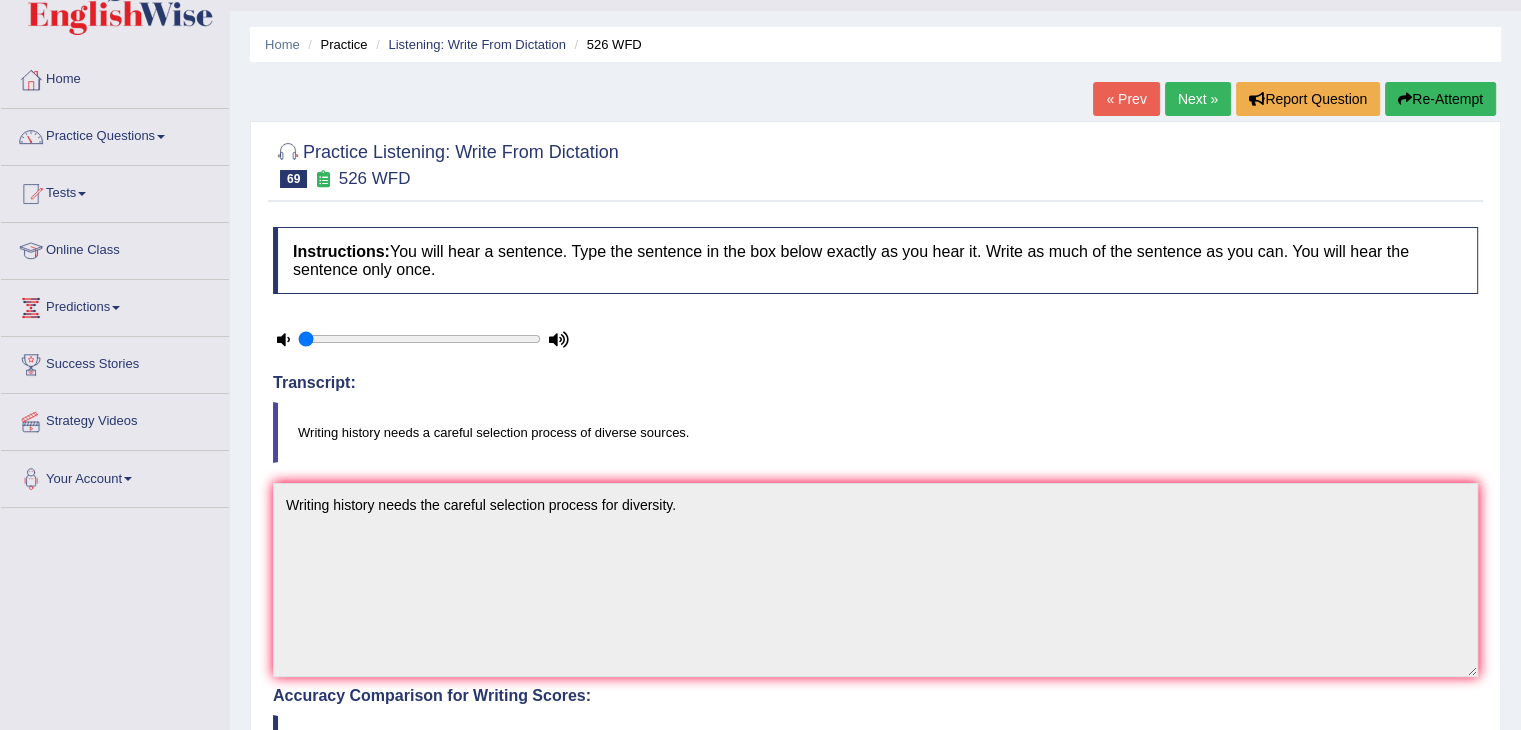 click on "Next »" at bounding box center [1198, 99] 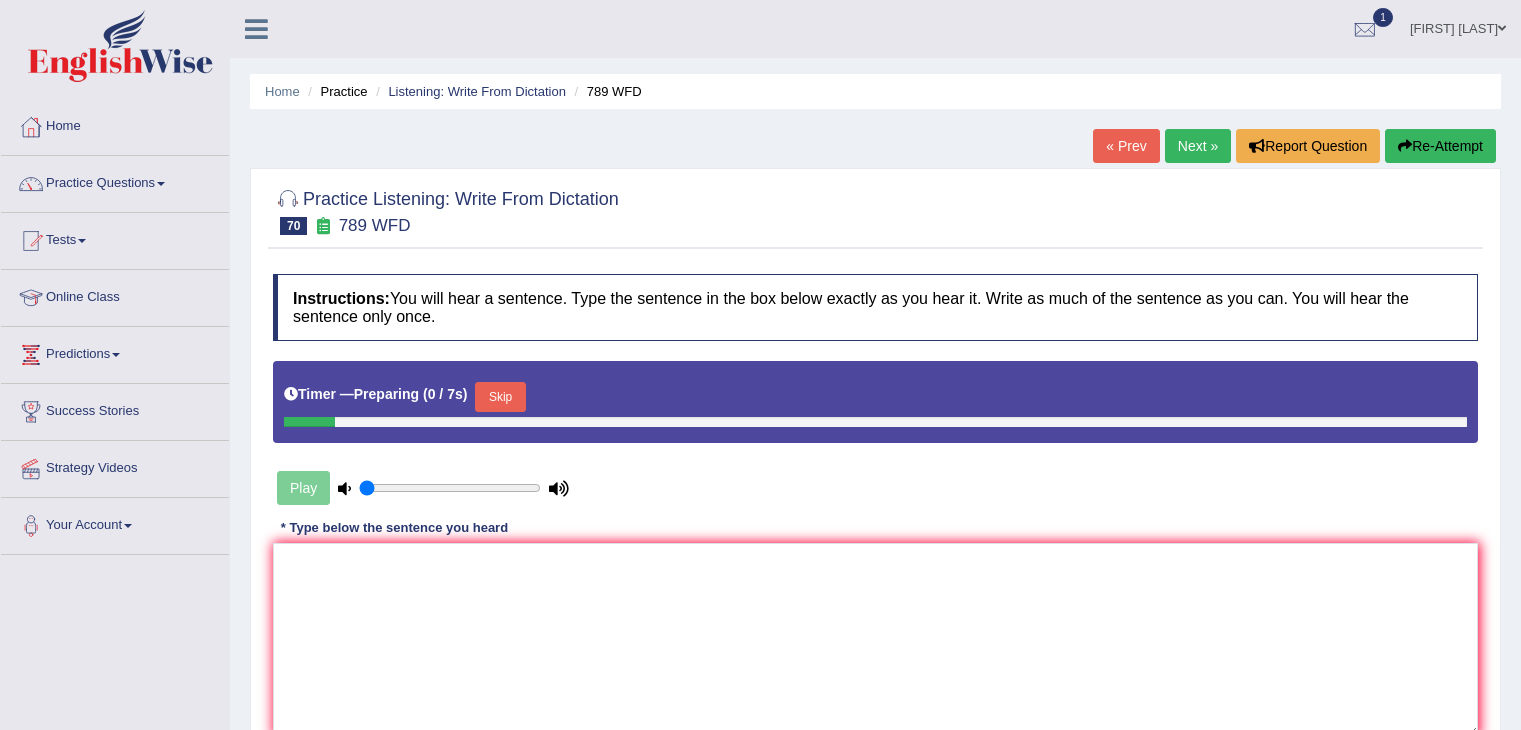 scroll, scrollTop: 0, scrollLeft: 0, axis: both 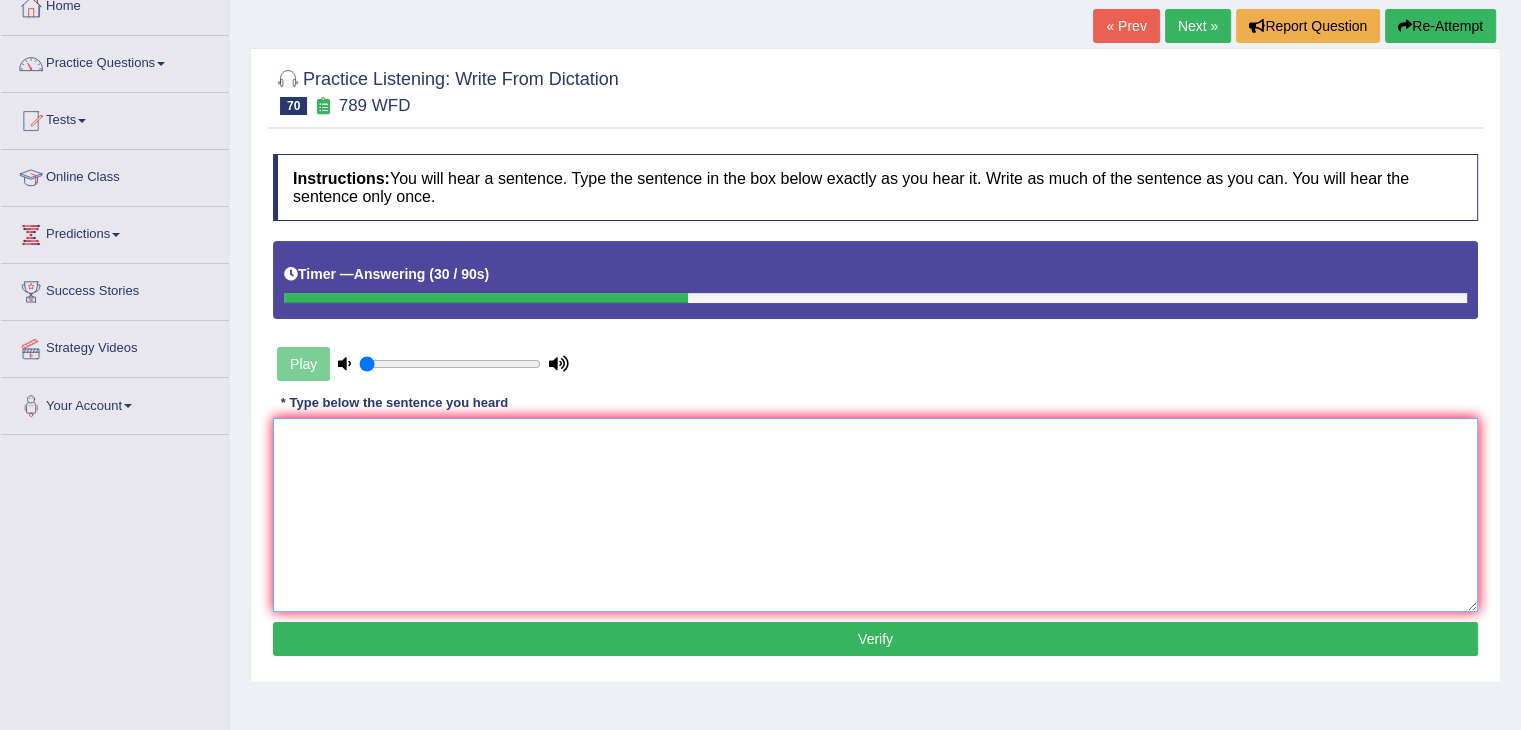 click at bounding box center [875, 515] 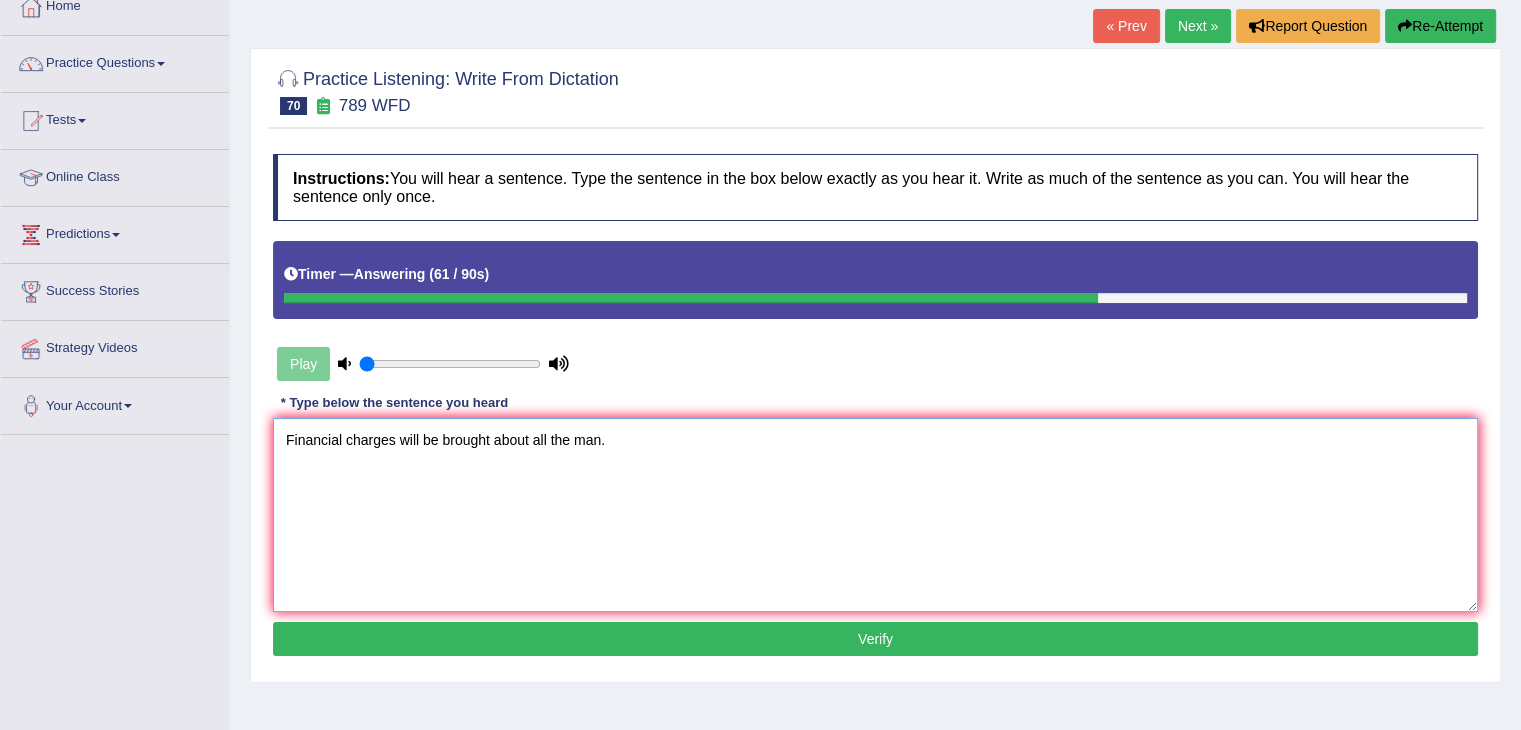 type on "Financial charges will be brought about all the man." 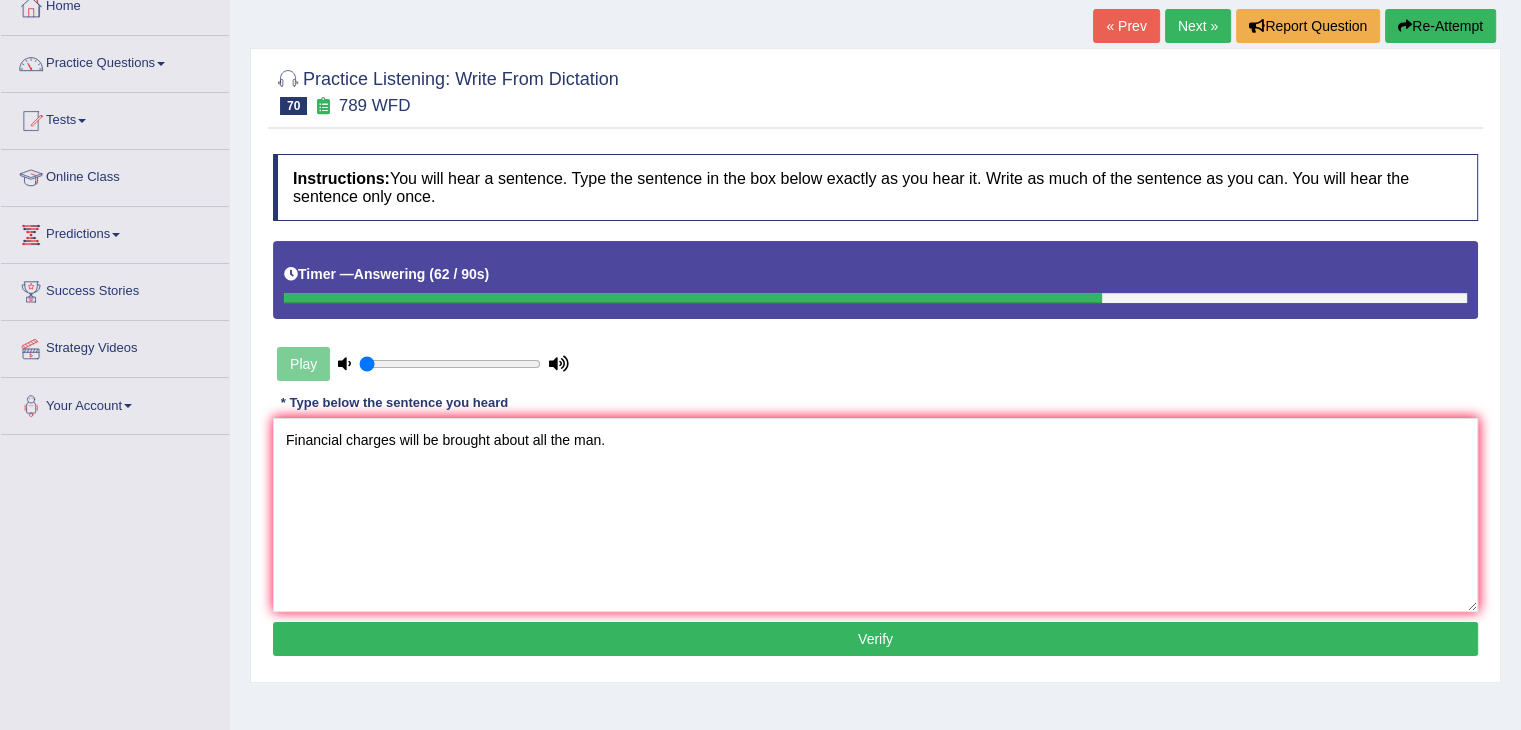 click on "Verify" at bounding box center [875, 639] 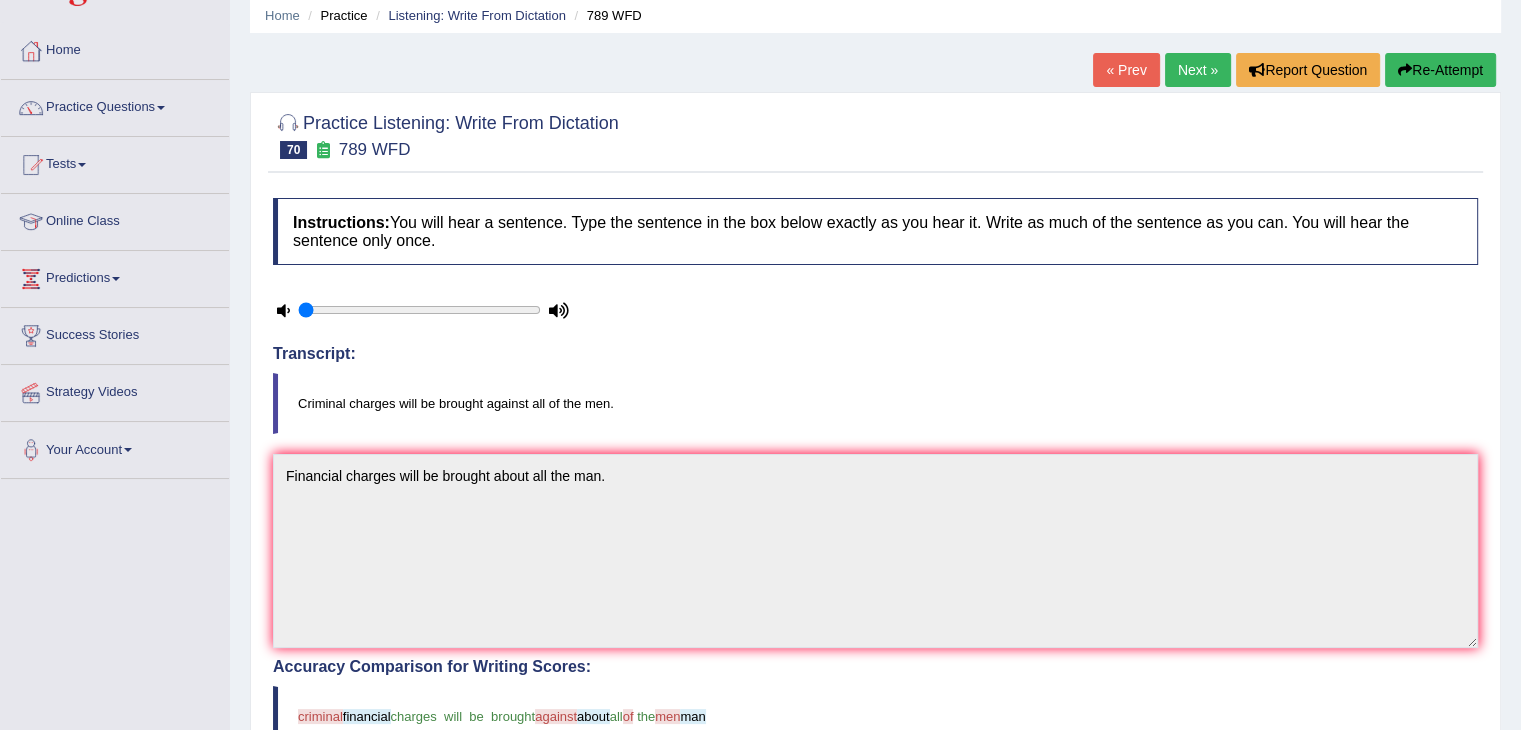 scroll, scrollTop: 72, scrollLeft: 0, axis: vertical 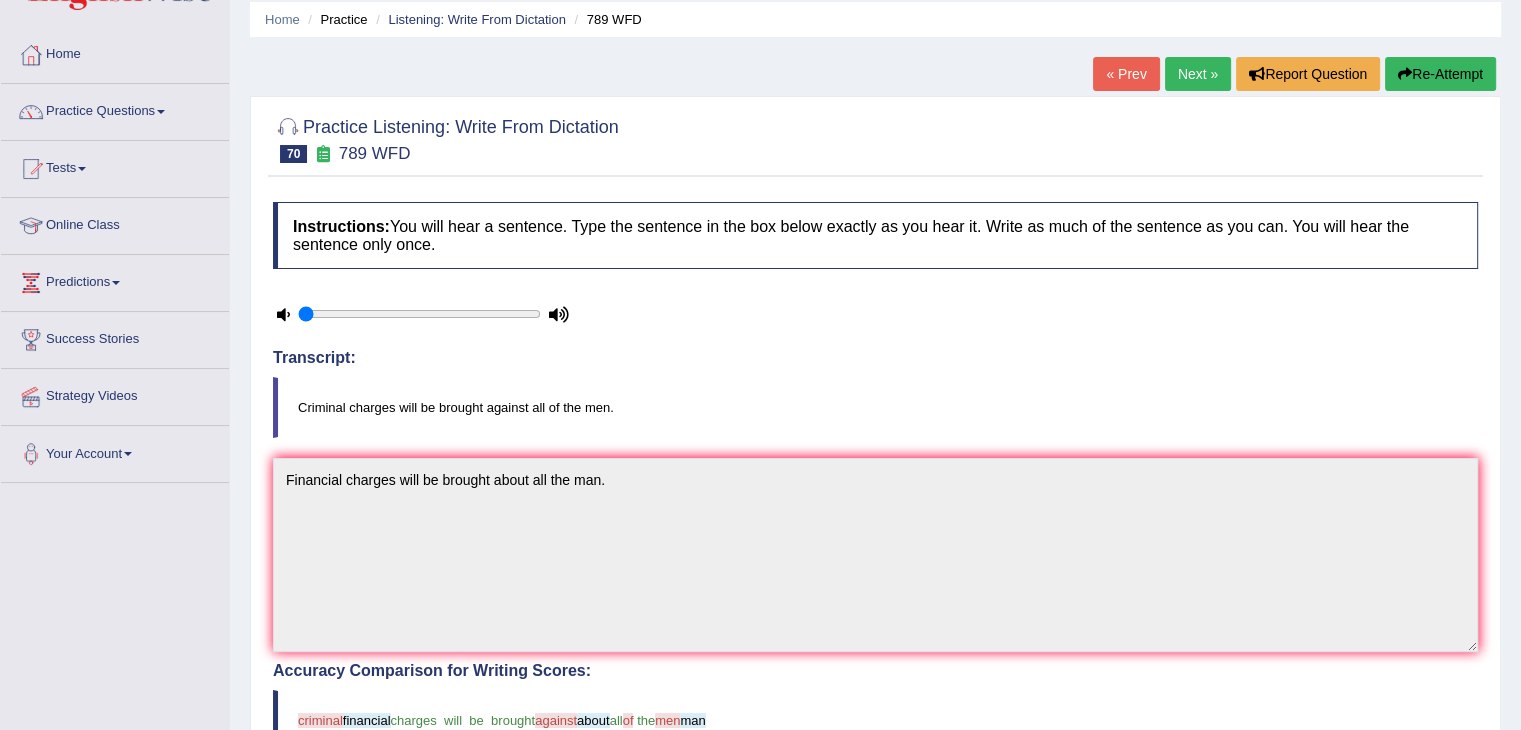 click on "Next »" at bounding box center (1198, 74) 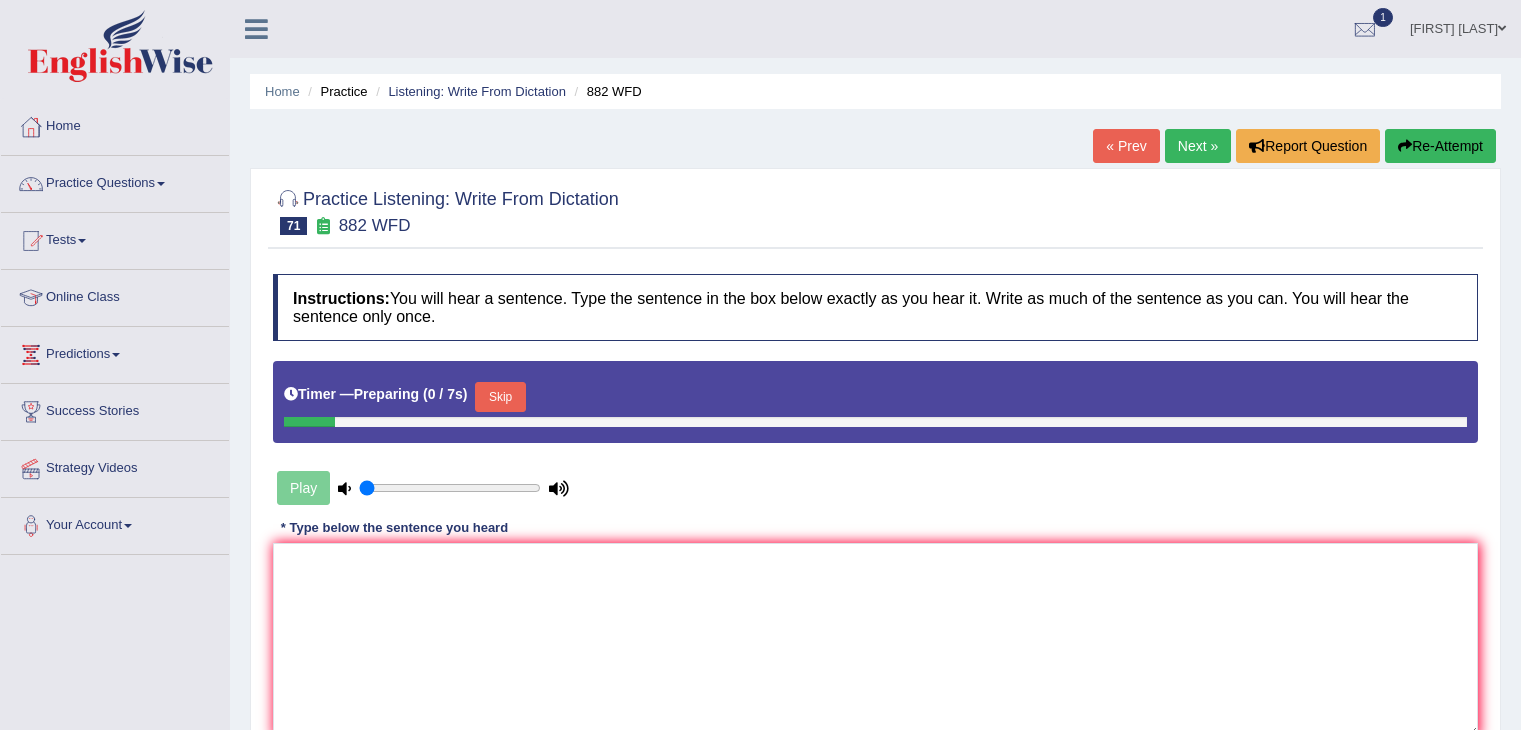 scroll, scrollTop: 0, scrollLeft: 0, axis: both 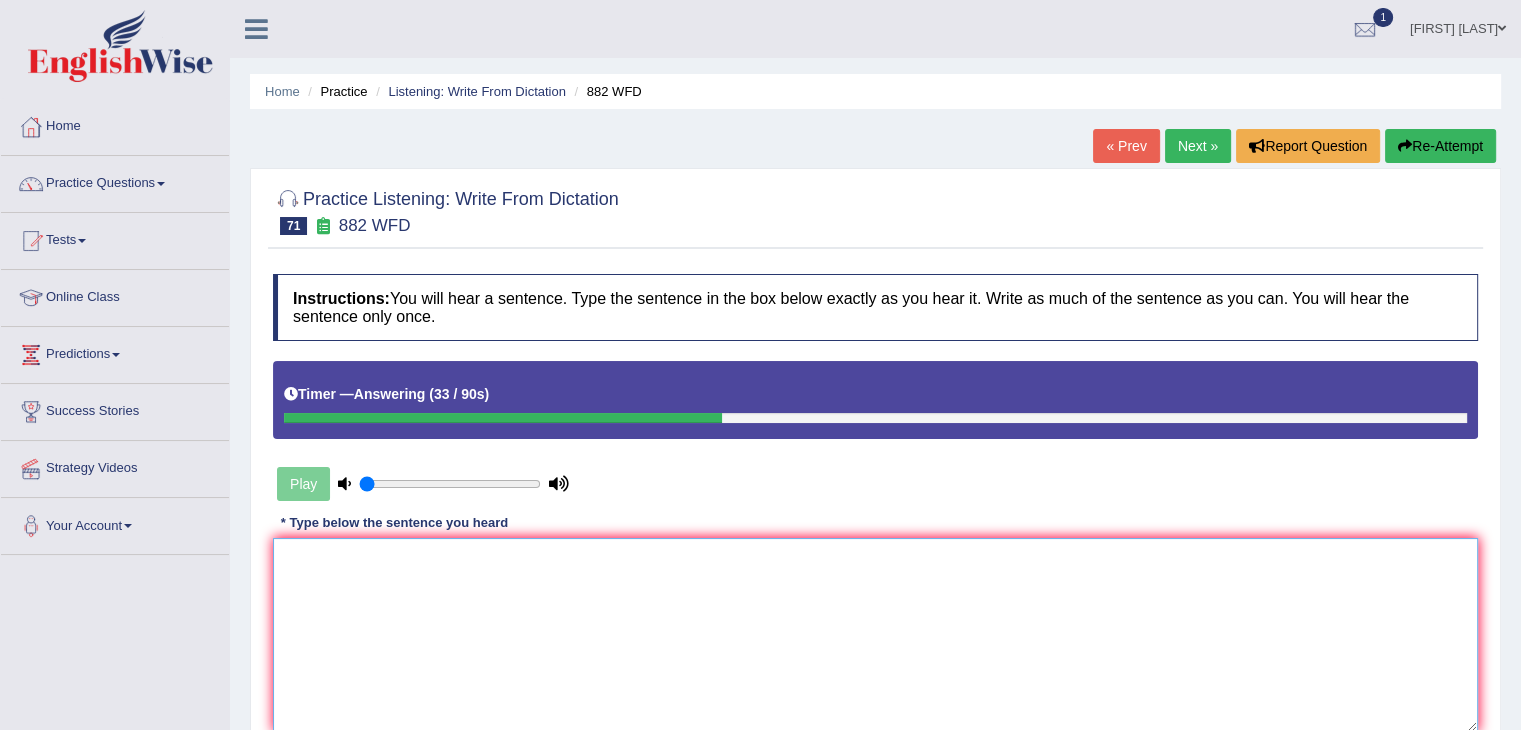 click at bounding box center (875, 635) 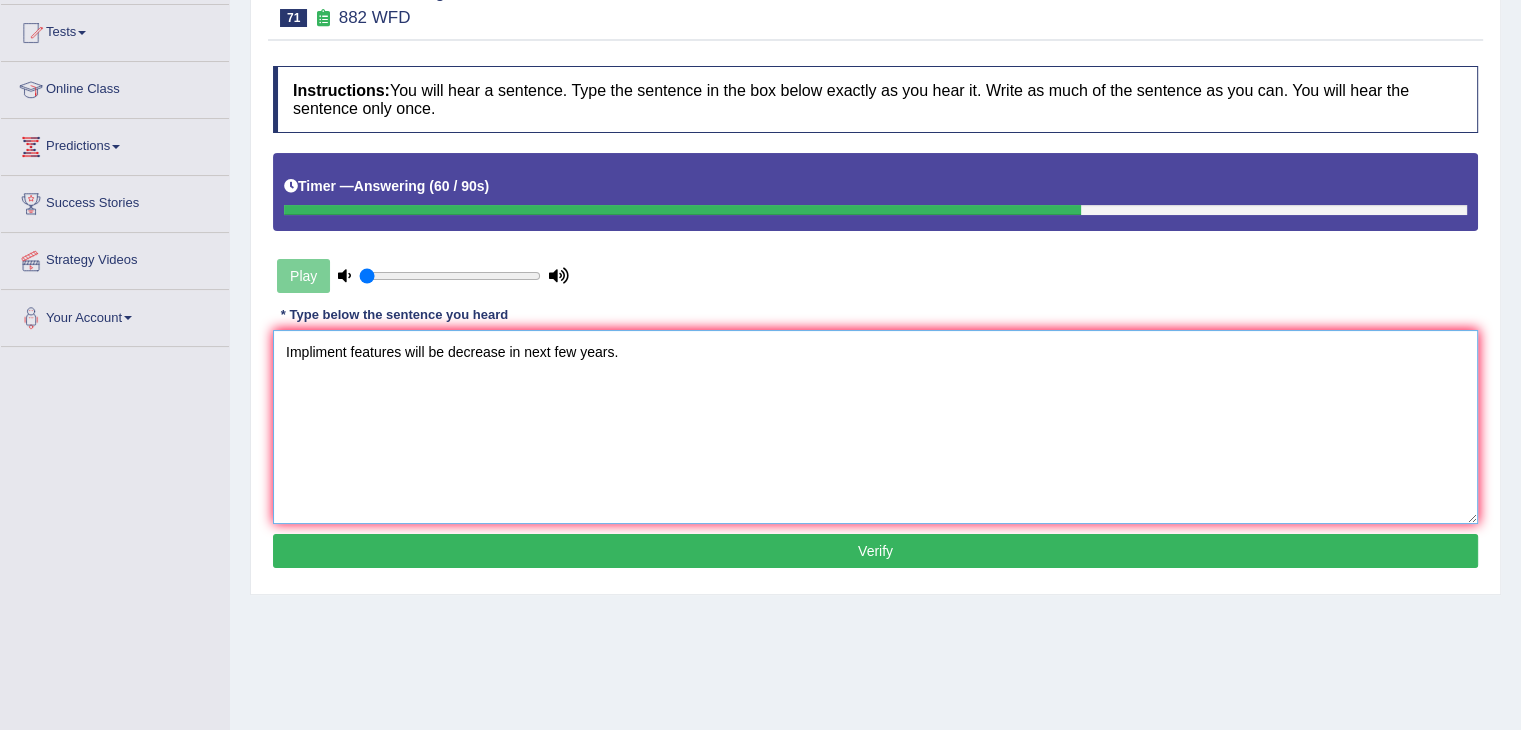 scroll, scrollTop: 212, scrollLeft: 0, axis: vertical 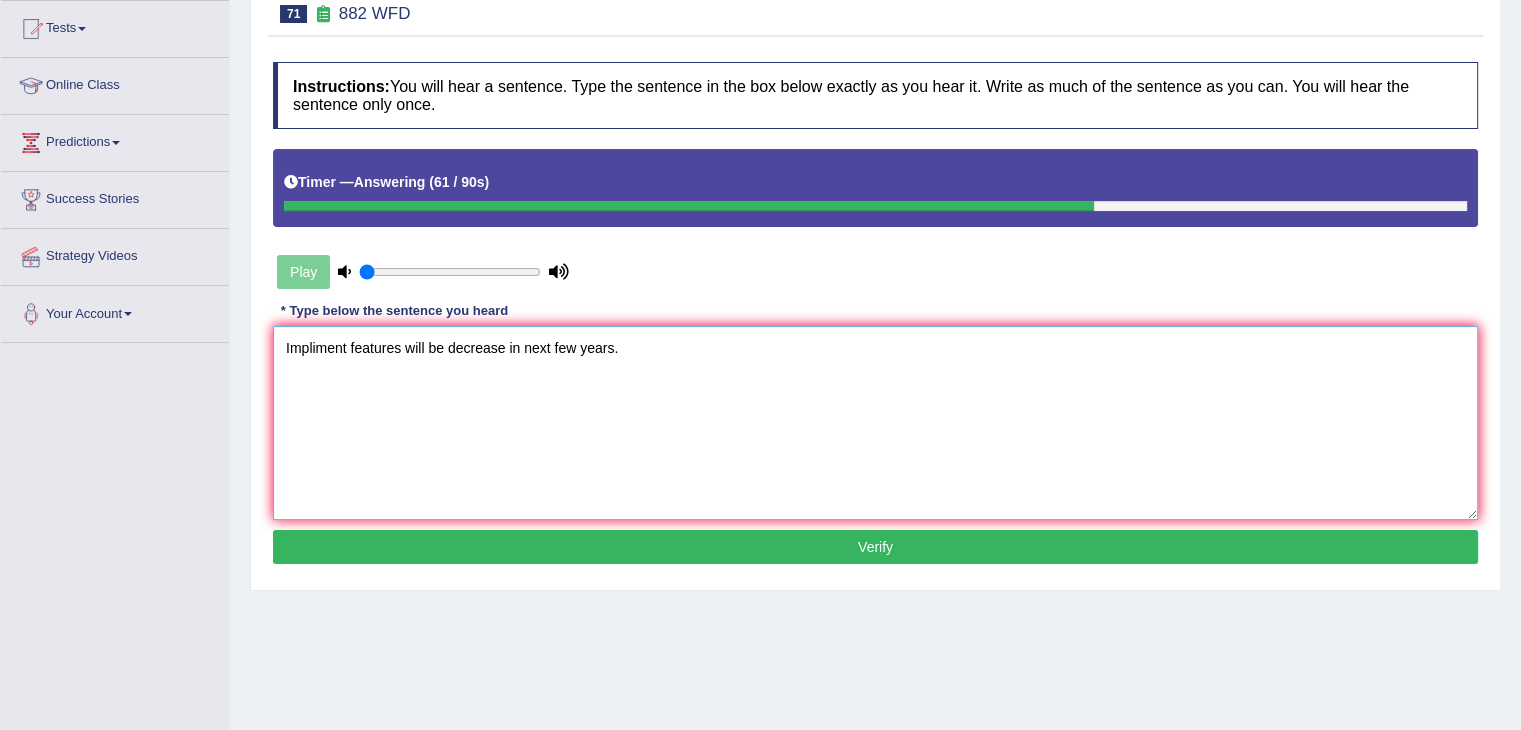type on "Impliment features will be decrease in next few years." 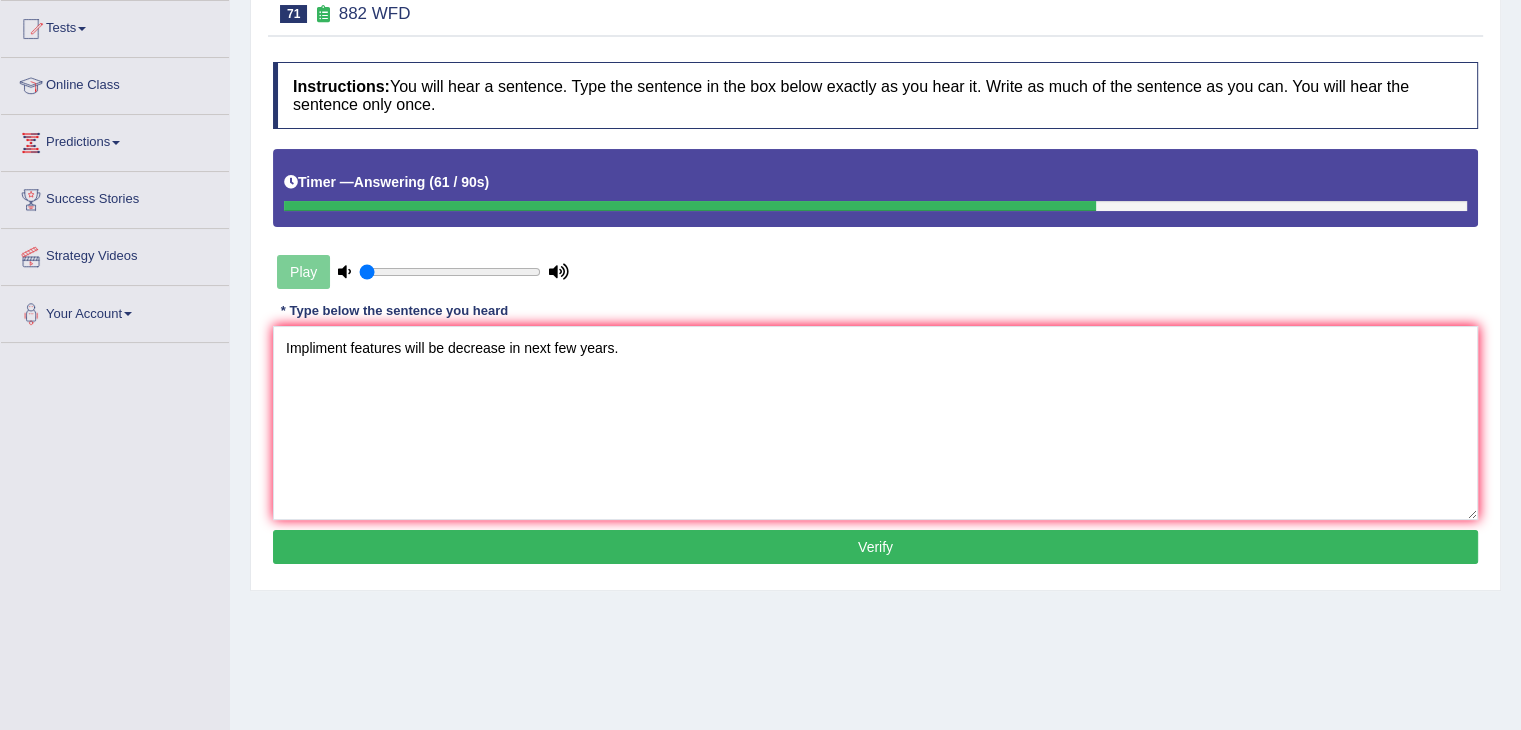 click on "Verify" at bounding box center [875, 547] 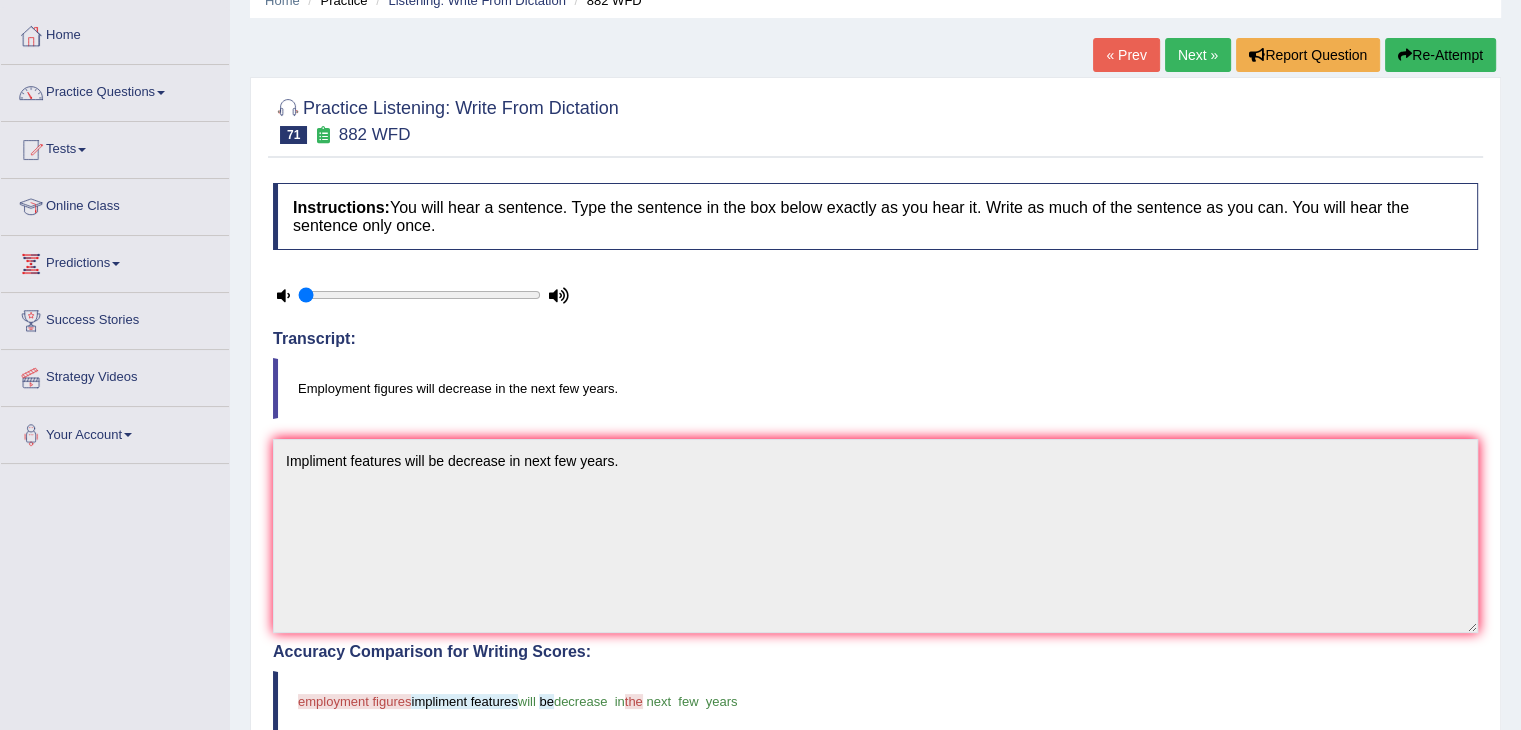 scroll, scrollTop: 80, scrollLeft: 0, axis: vertical 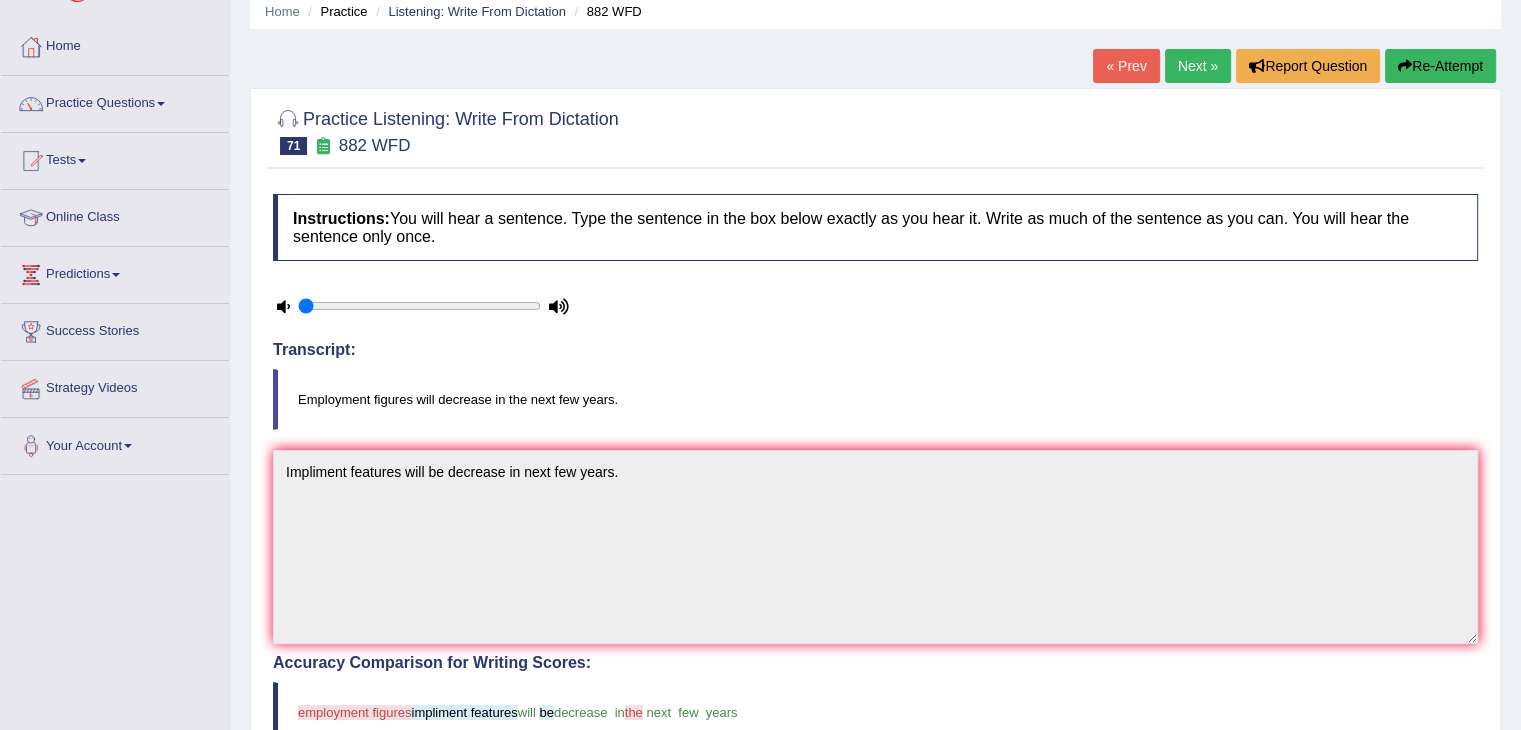 click on "Next »" at bounding box center [1198, 66] 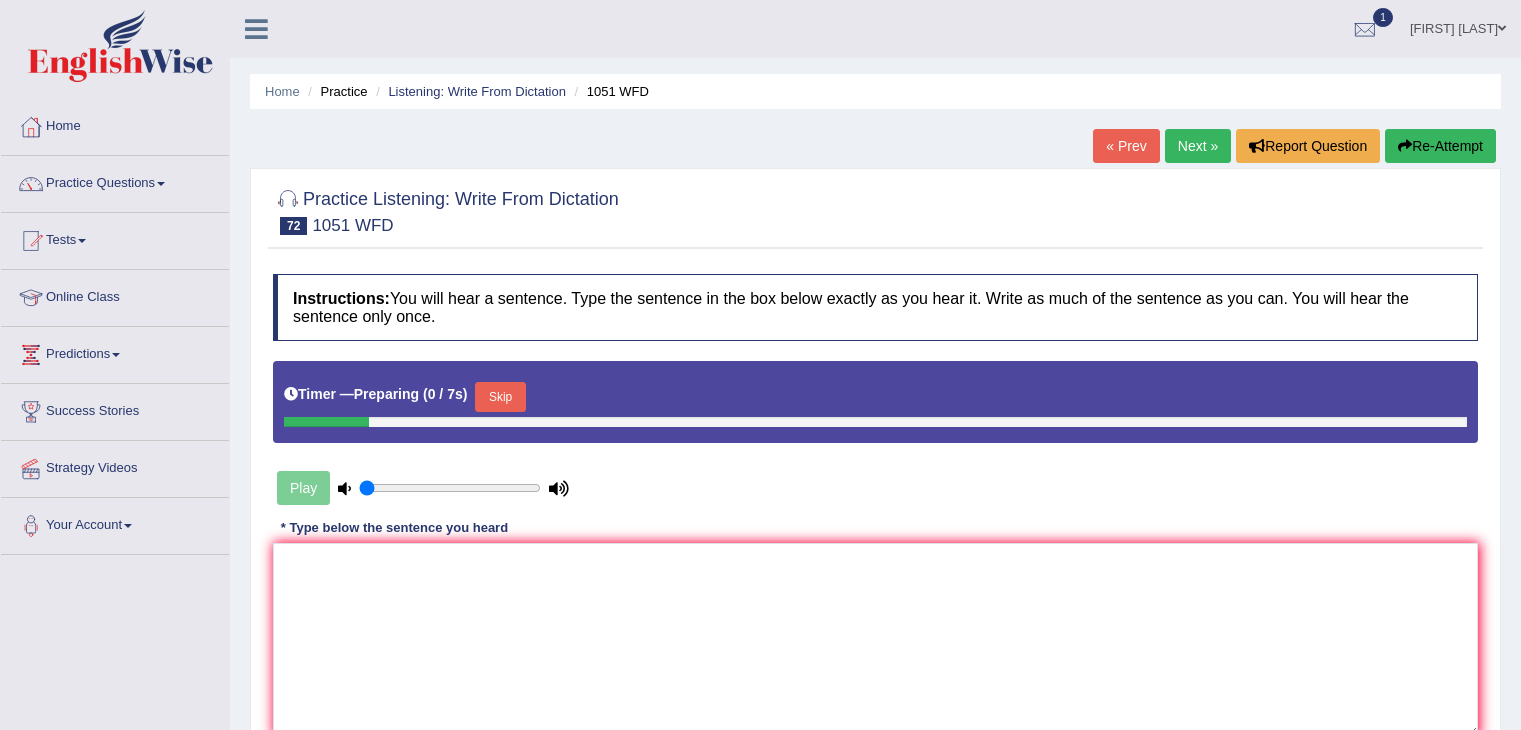 scroll, scrollTop: 0, scrollLeft: 0, axis: both 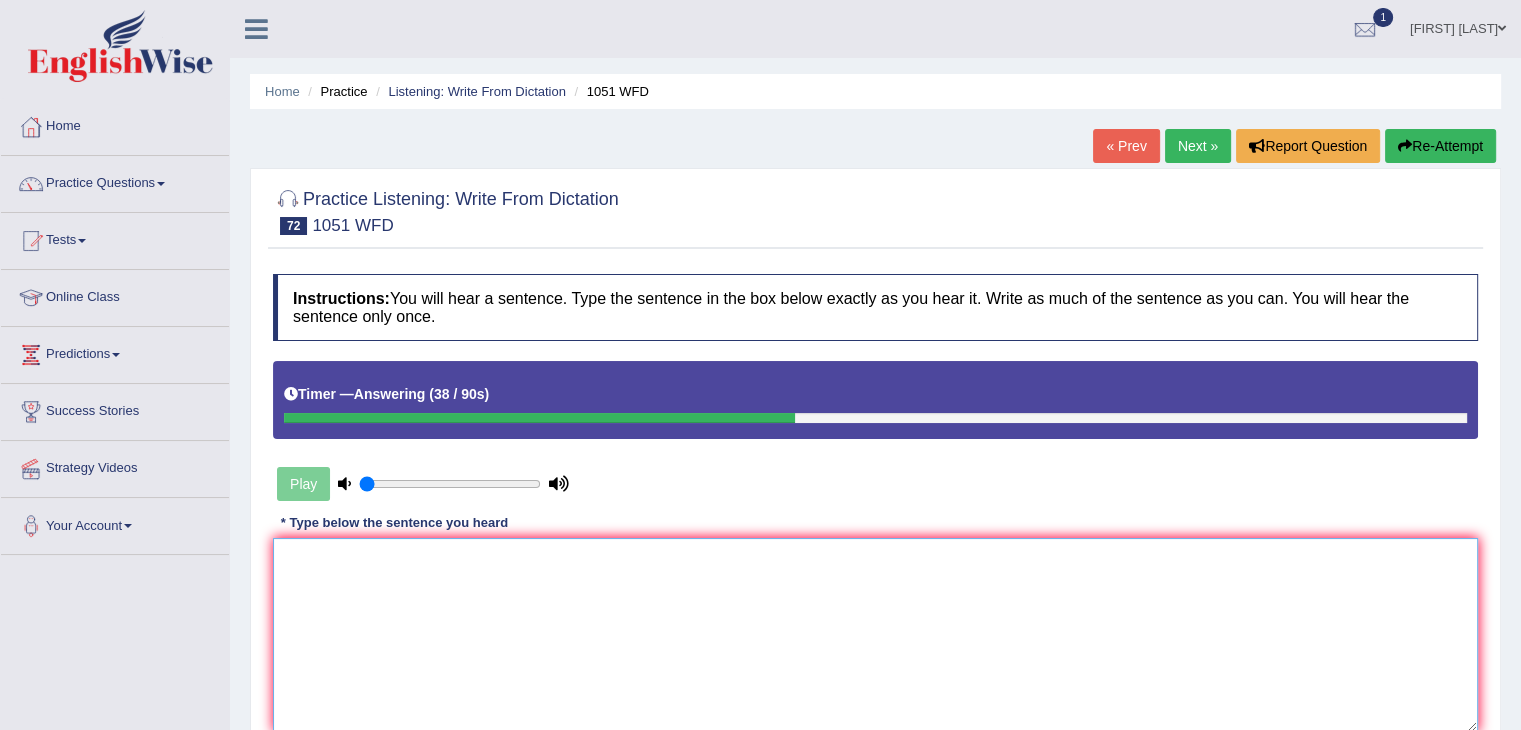 click at bounding box center [875, 635] 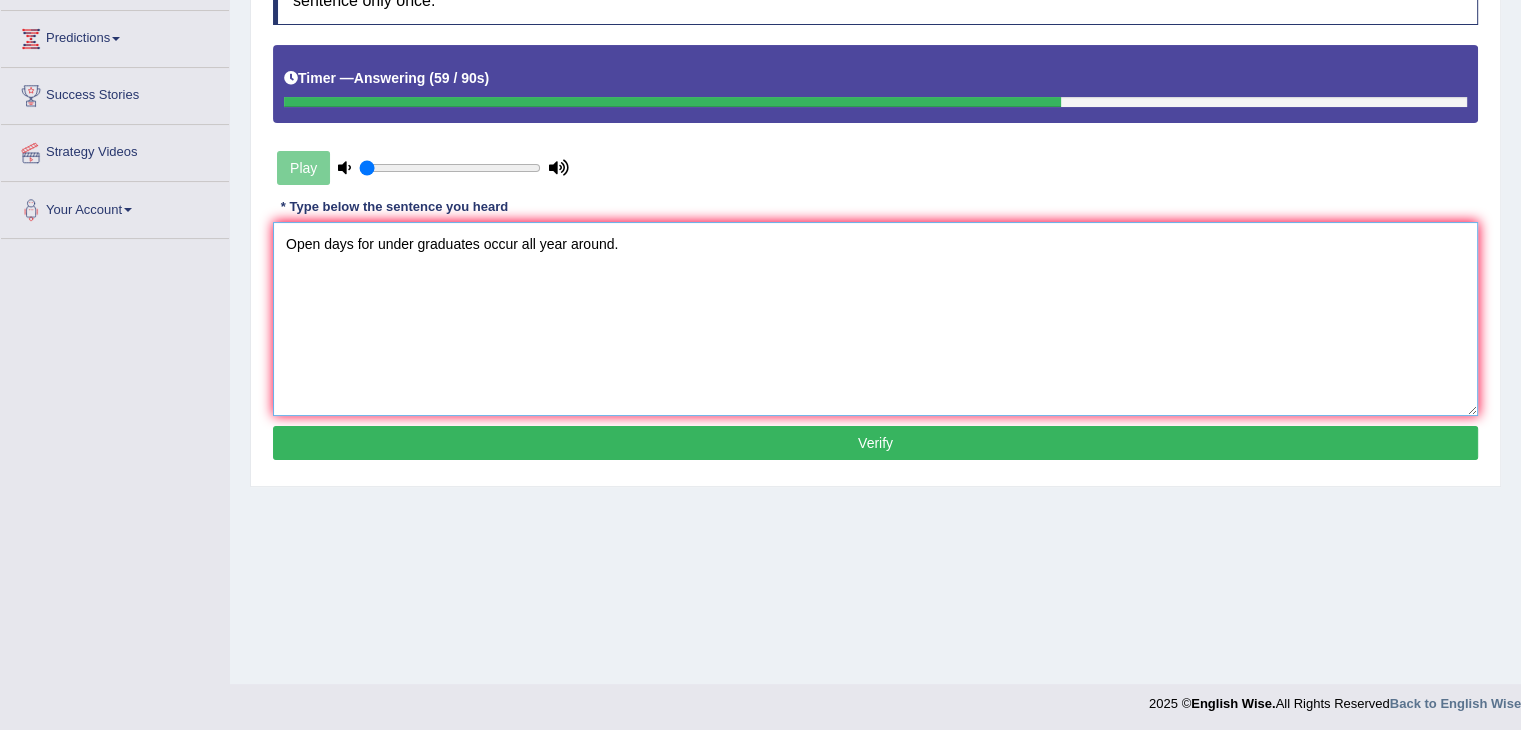 scroll, scrollTop: 320, scrollLeft: 0, axis: vertical 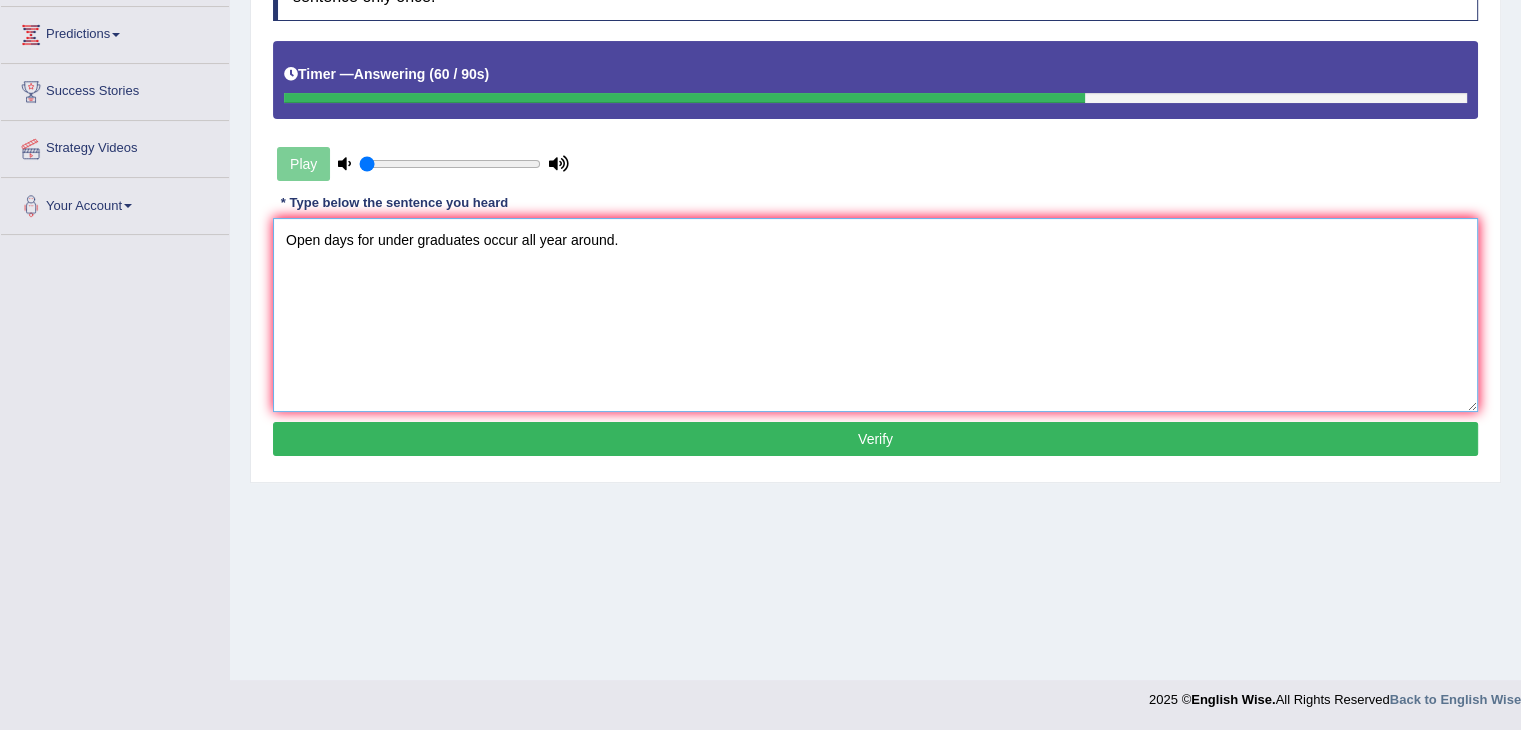 type on "Open days for under graduates occur all year around." 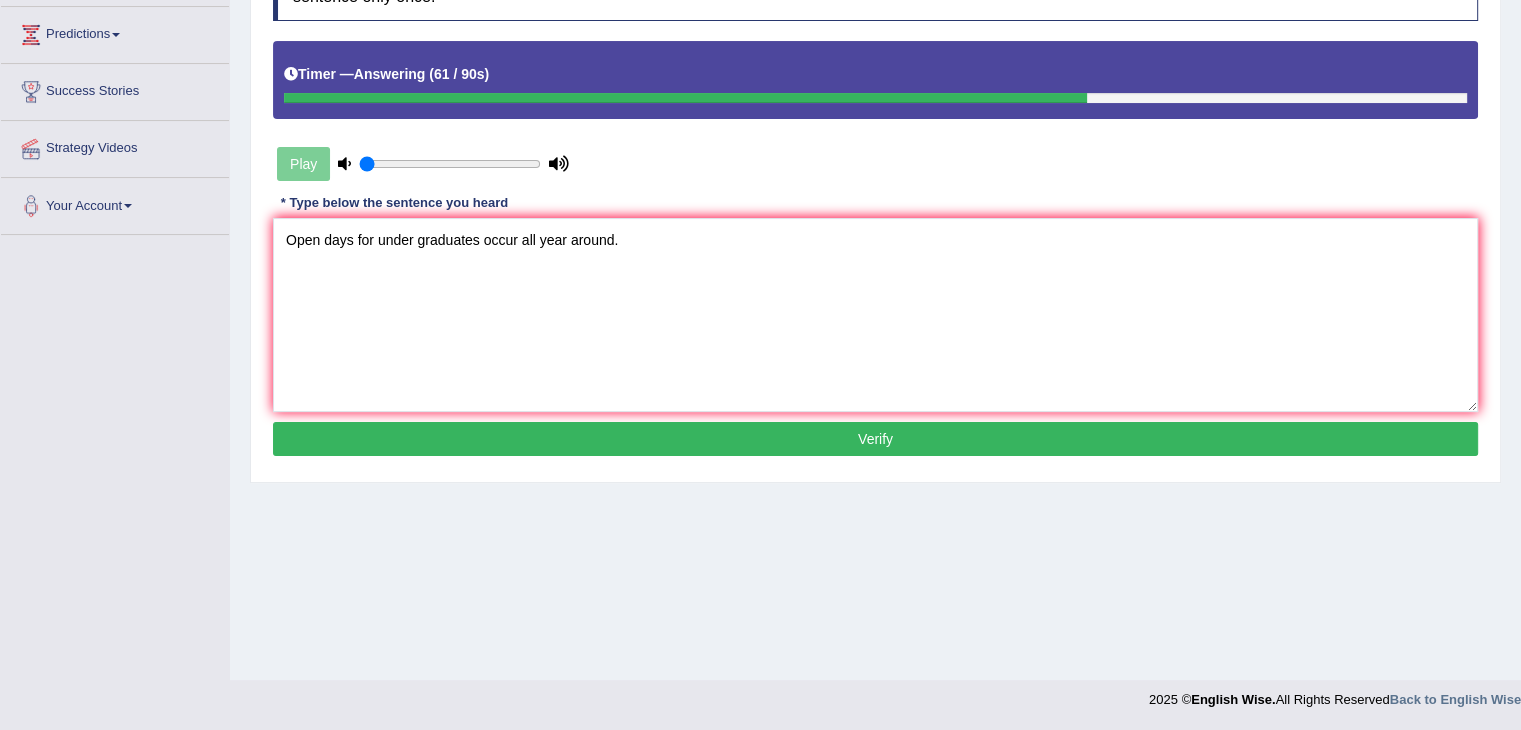 click on "Verify" at bounding box center (875, 439) 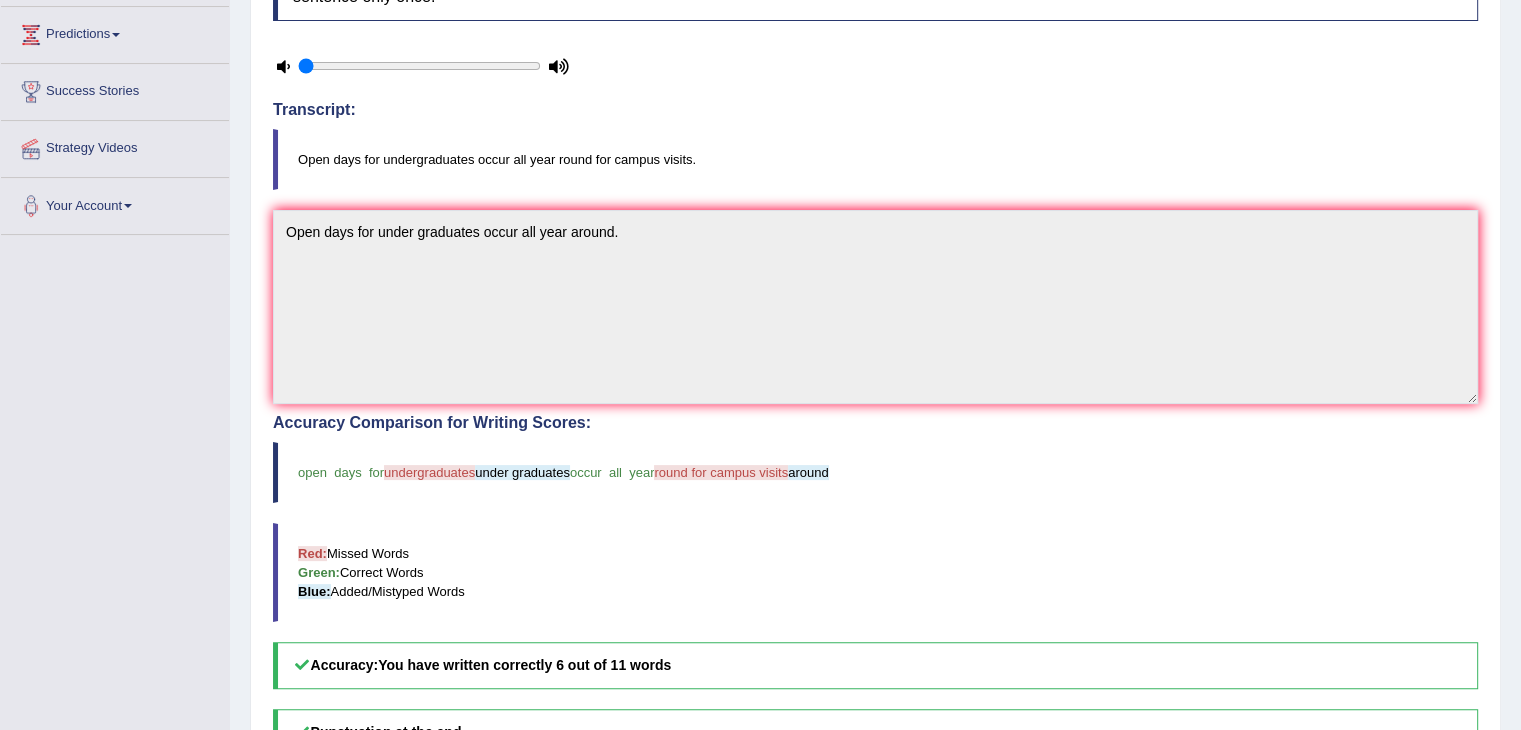 scroll, scrollTop: 51, scrollLeft: 0, axis: vertical 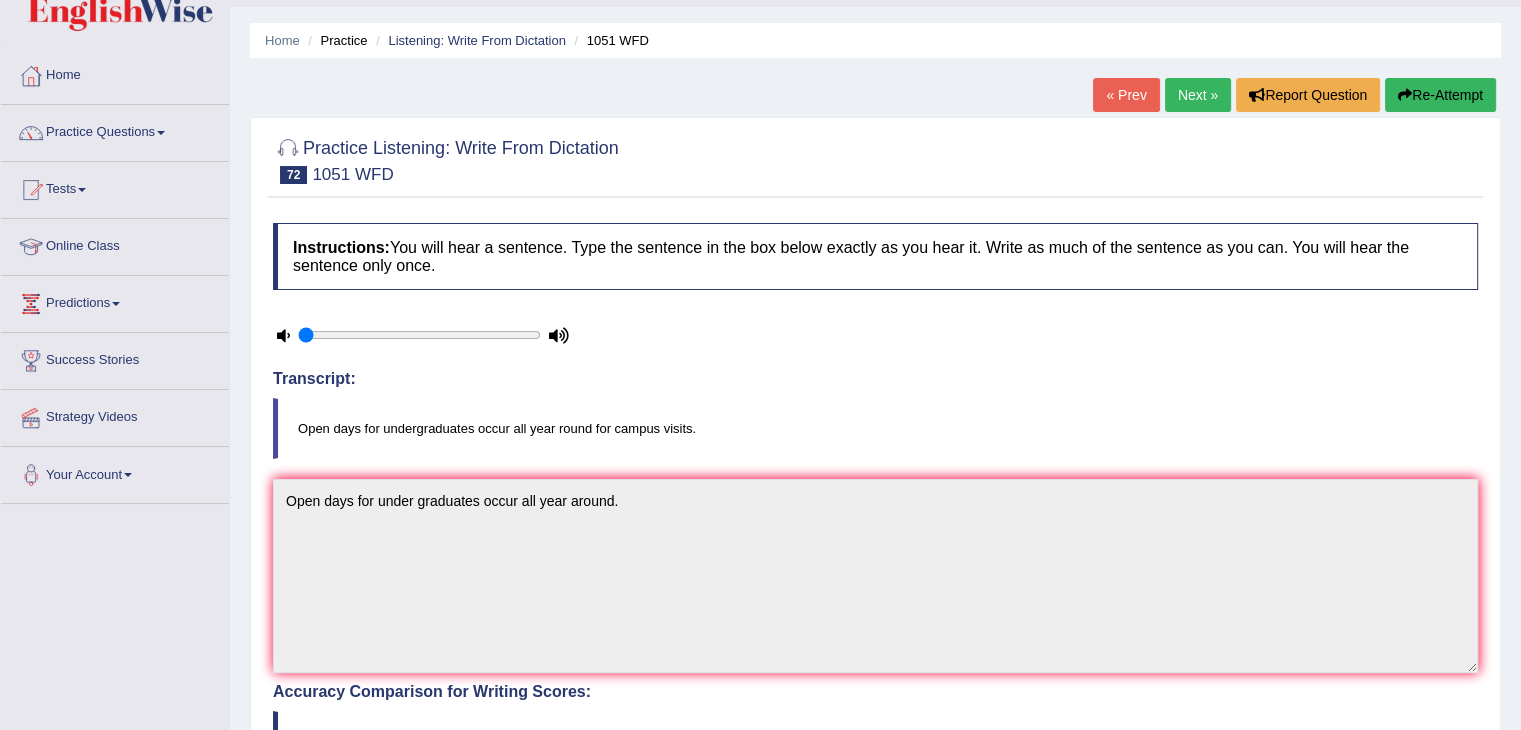 click on "Next »" at bounding box center [1198, 95] 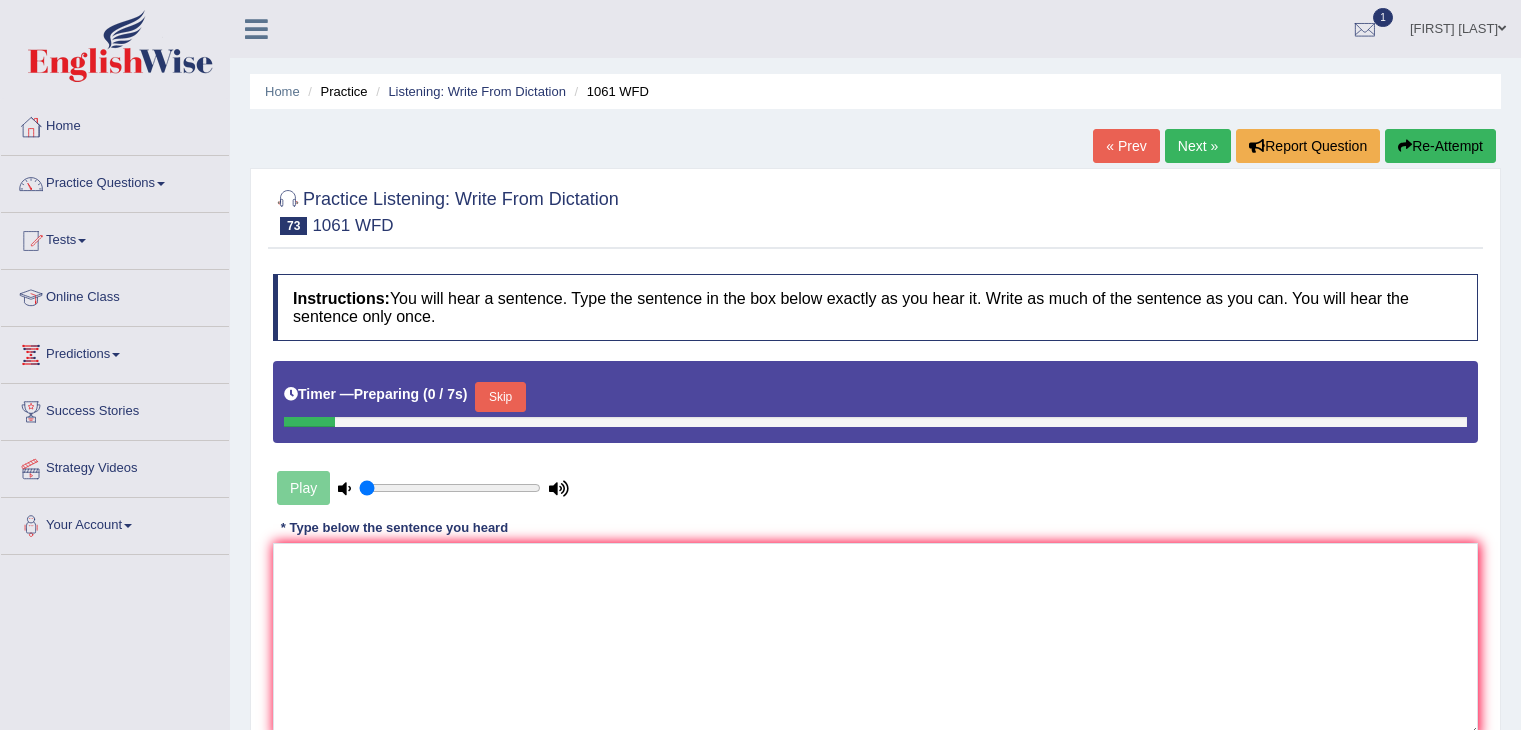 scroll, scrollTop: 0, scrollLeft: 0, axis: both 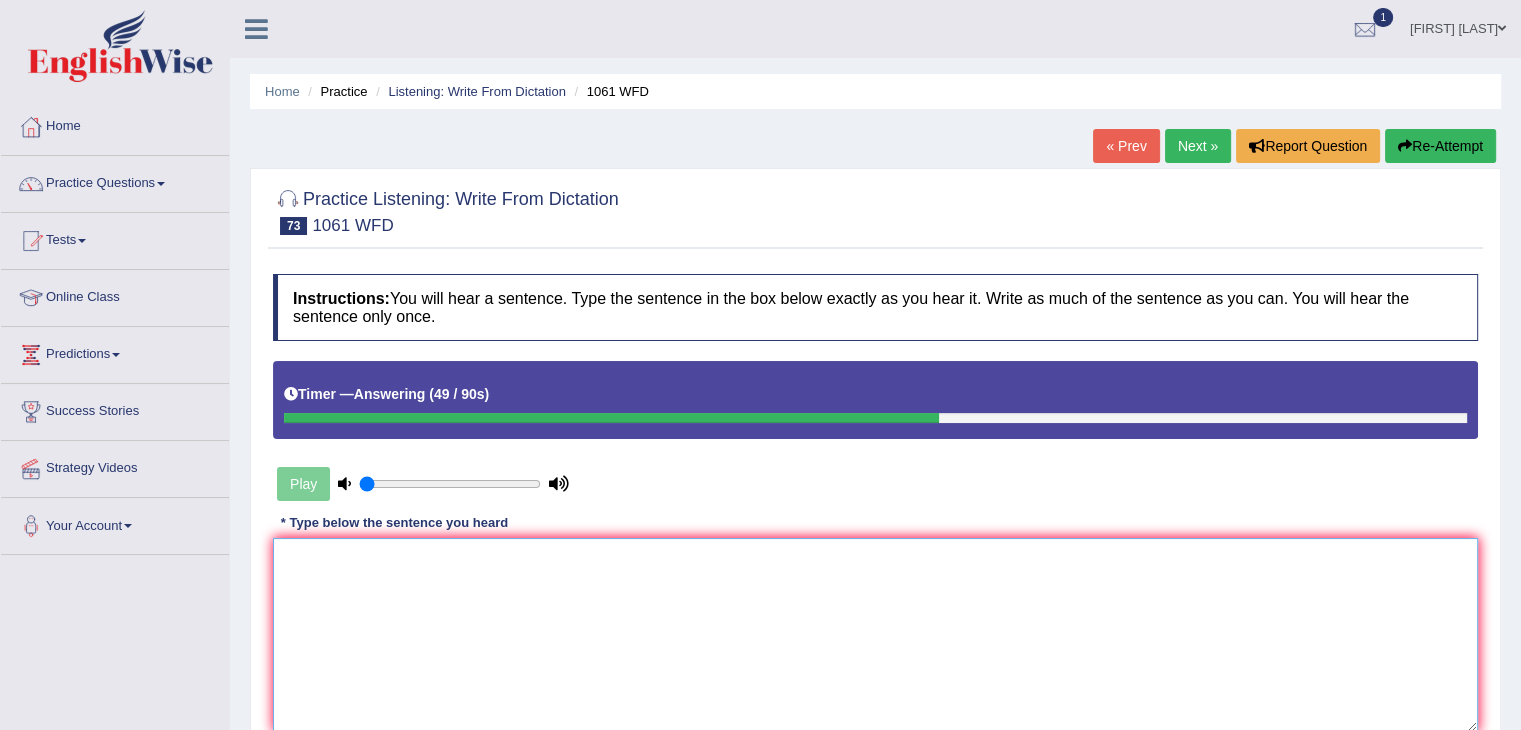 click at bounding box center [875, 635] 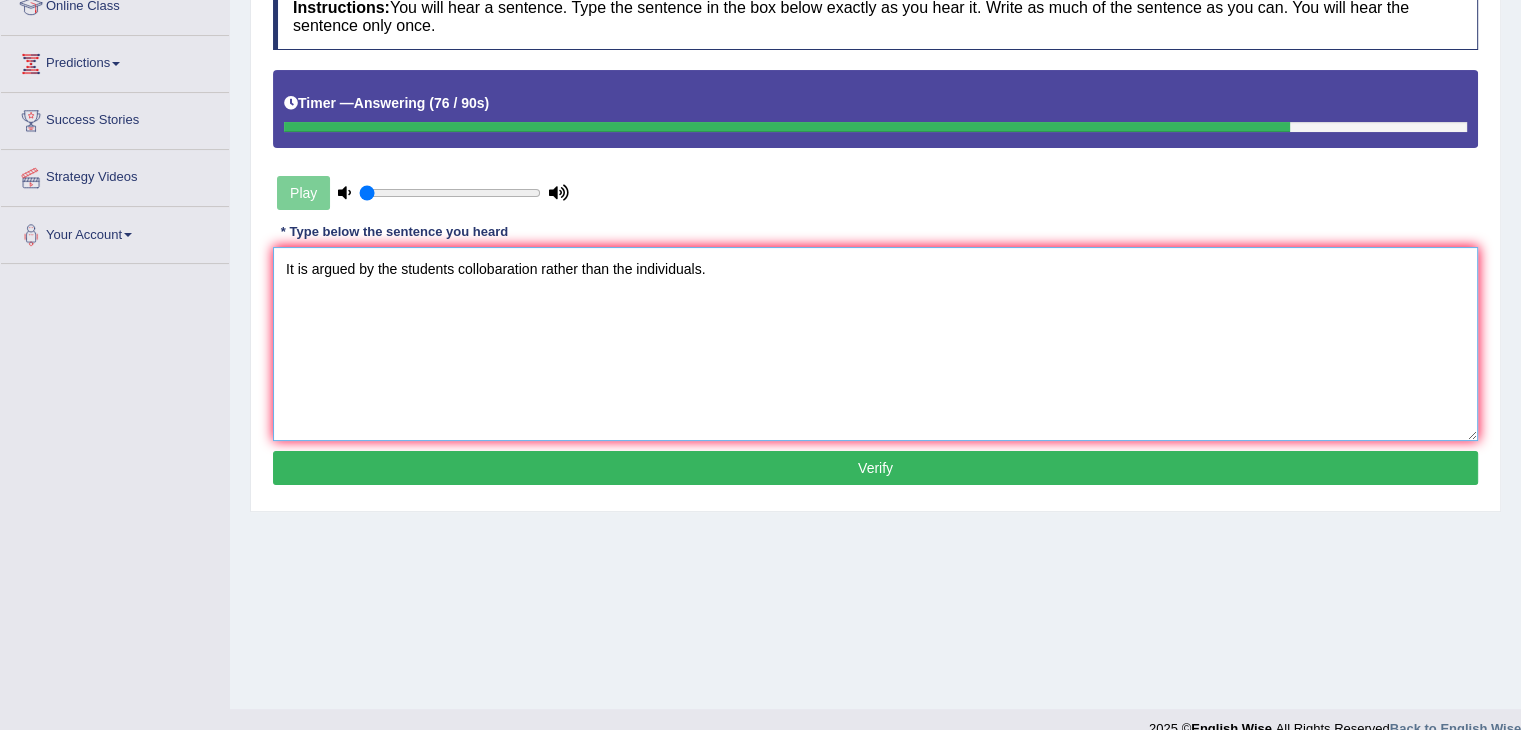 scroll, scrollTop: 320, scrollLeft: 0, axis: vertical 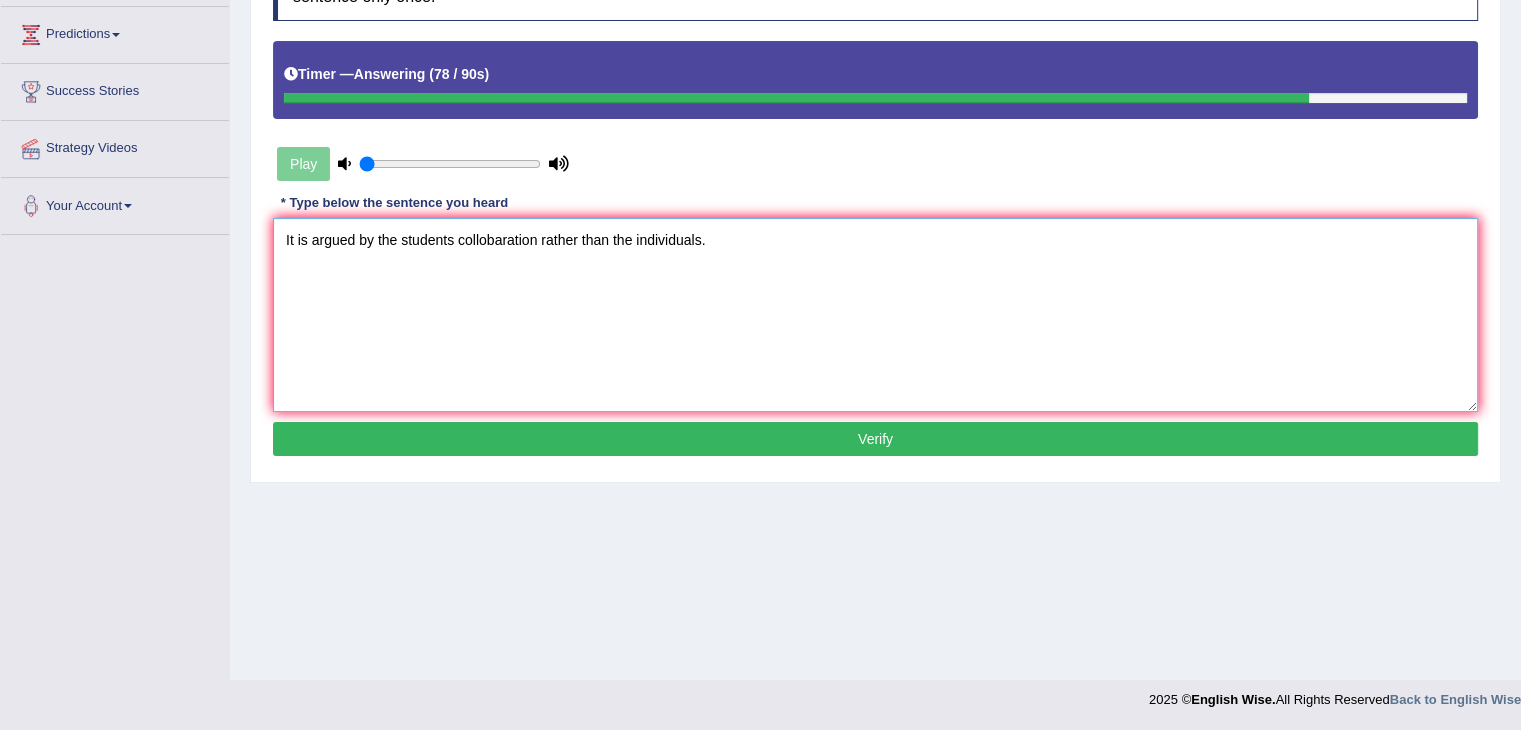 type on "It is argued by the students collobaration rather than the individuals." 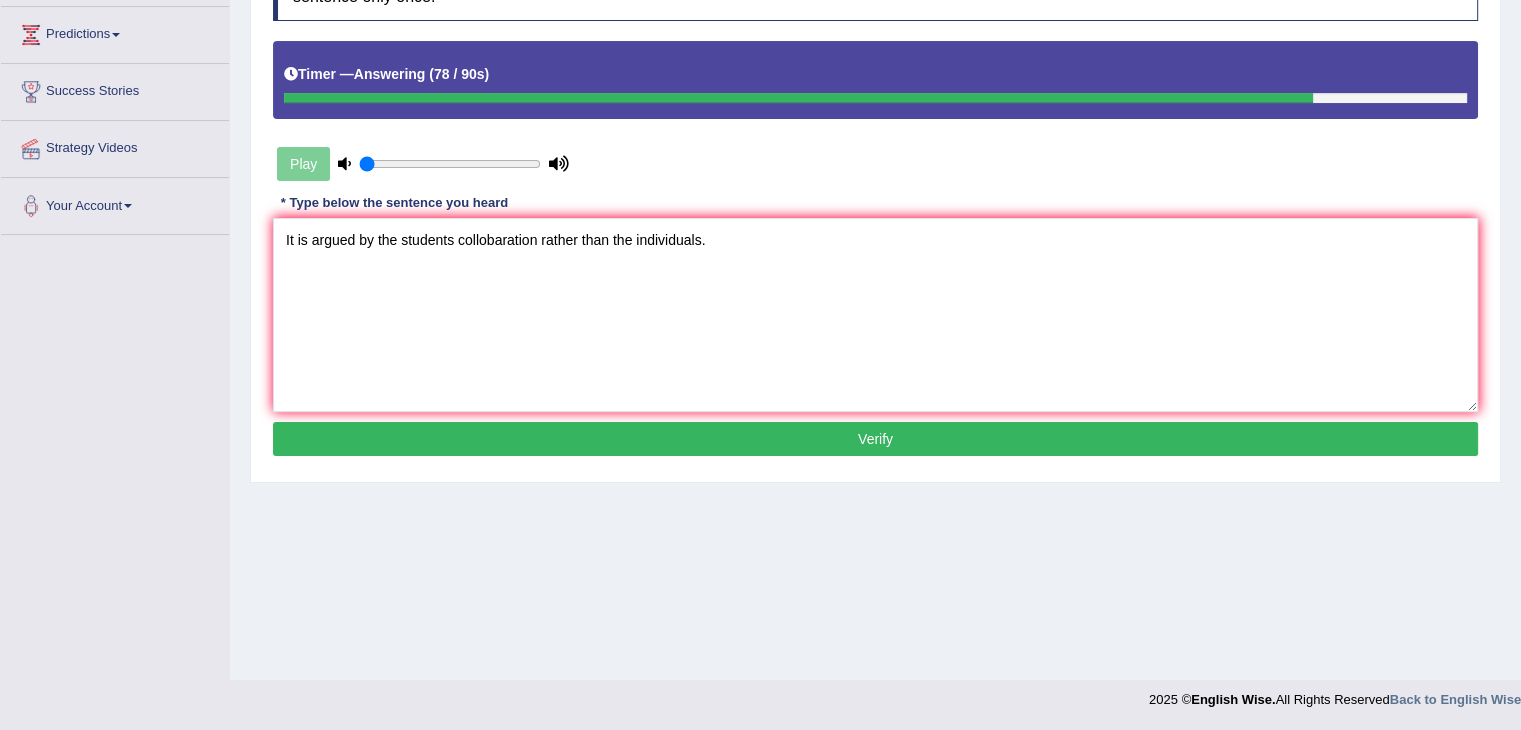 click on "Verify" at bounding box center (875, 439) 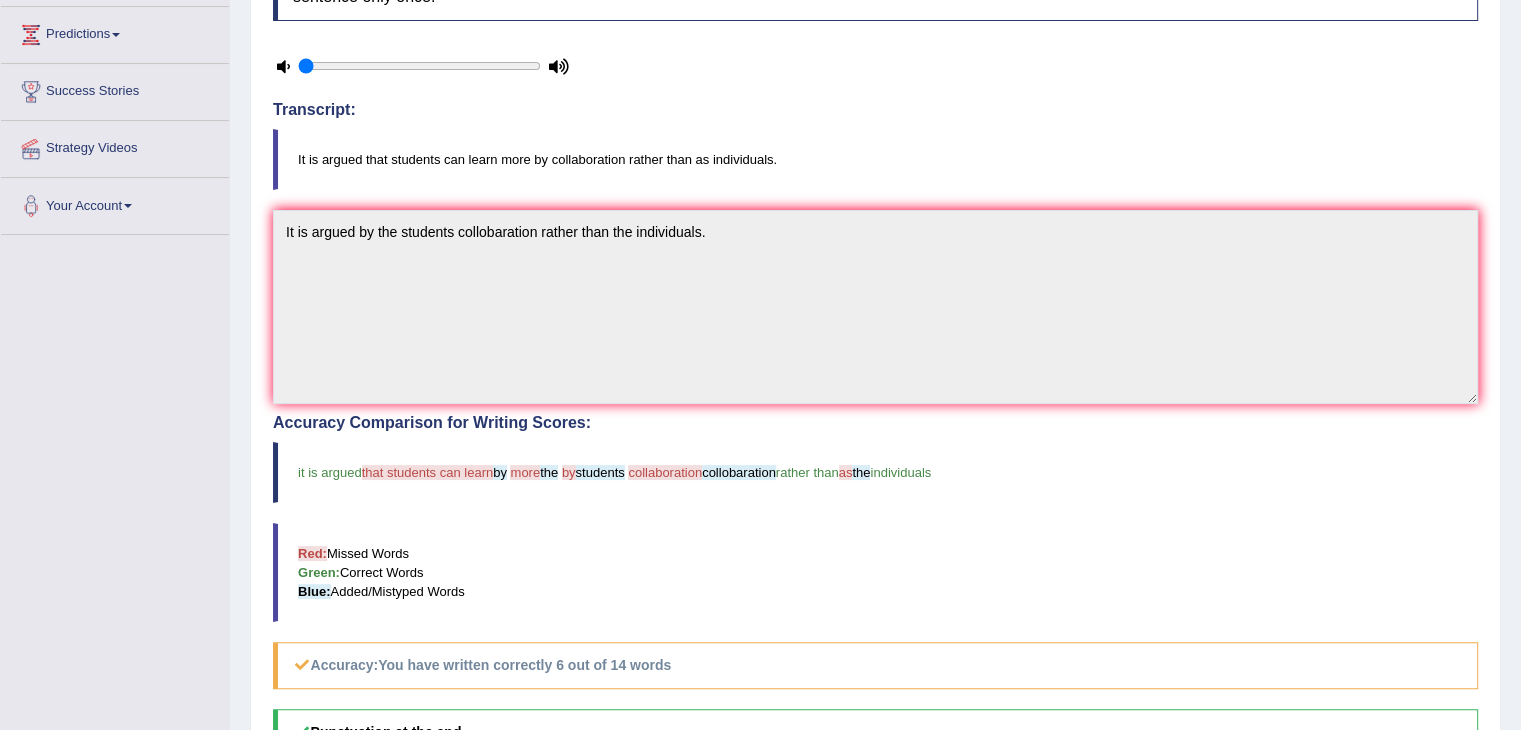 scroll, scrollTop: 0, scrollLeft: 0, axis: both 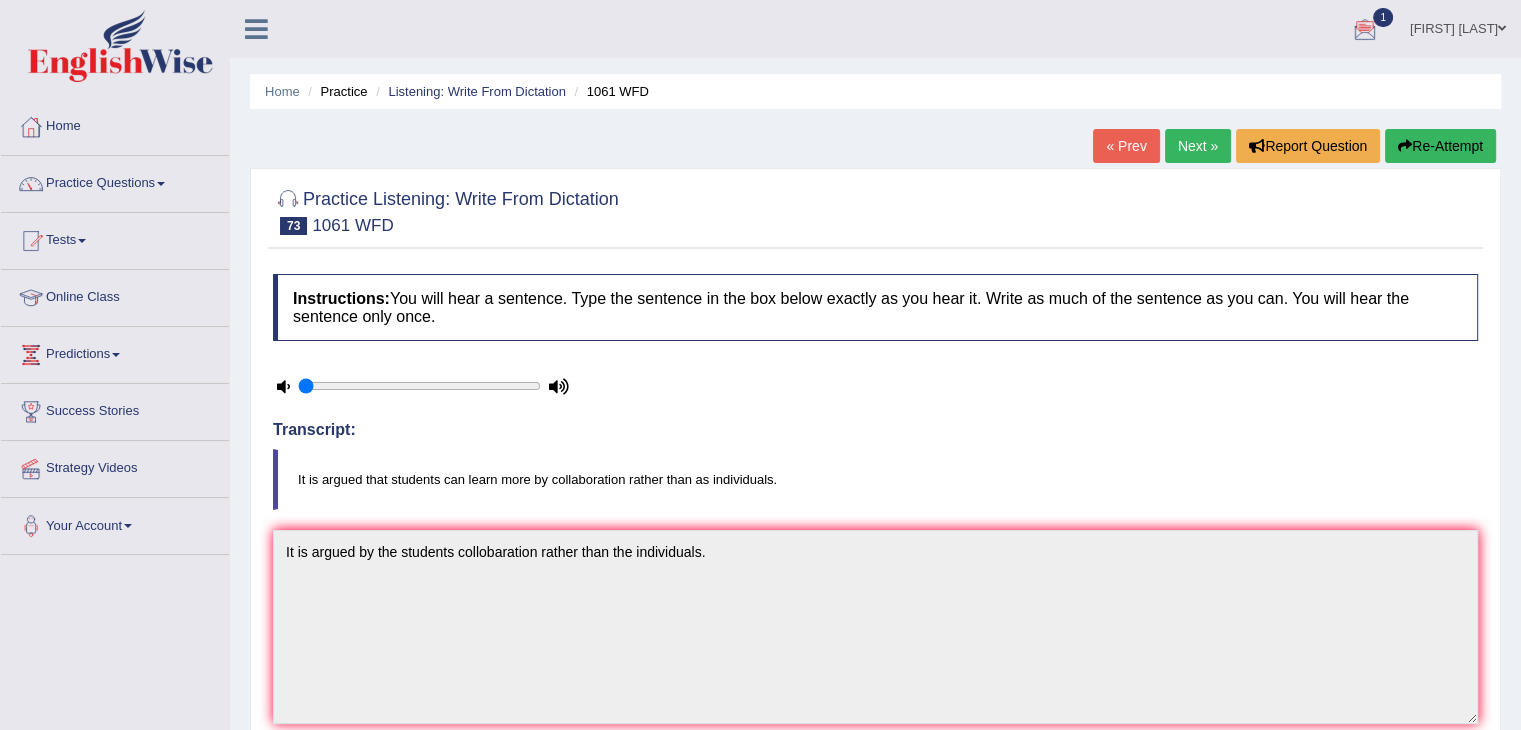 click on "Next »" at bounding box center [1198, 146] 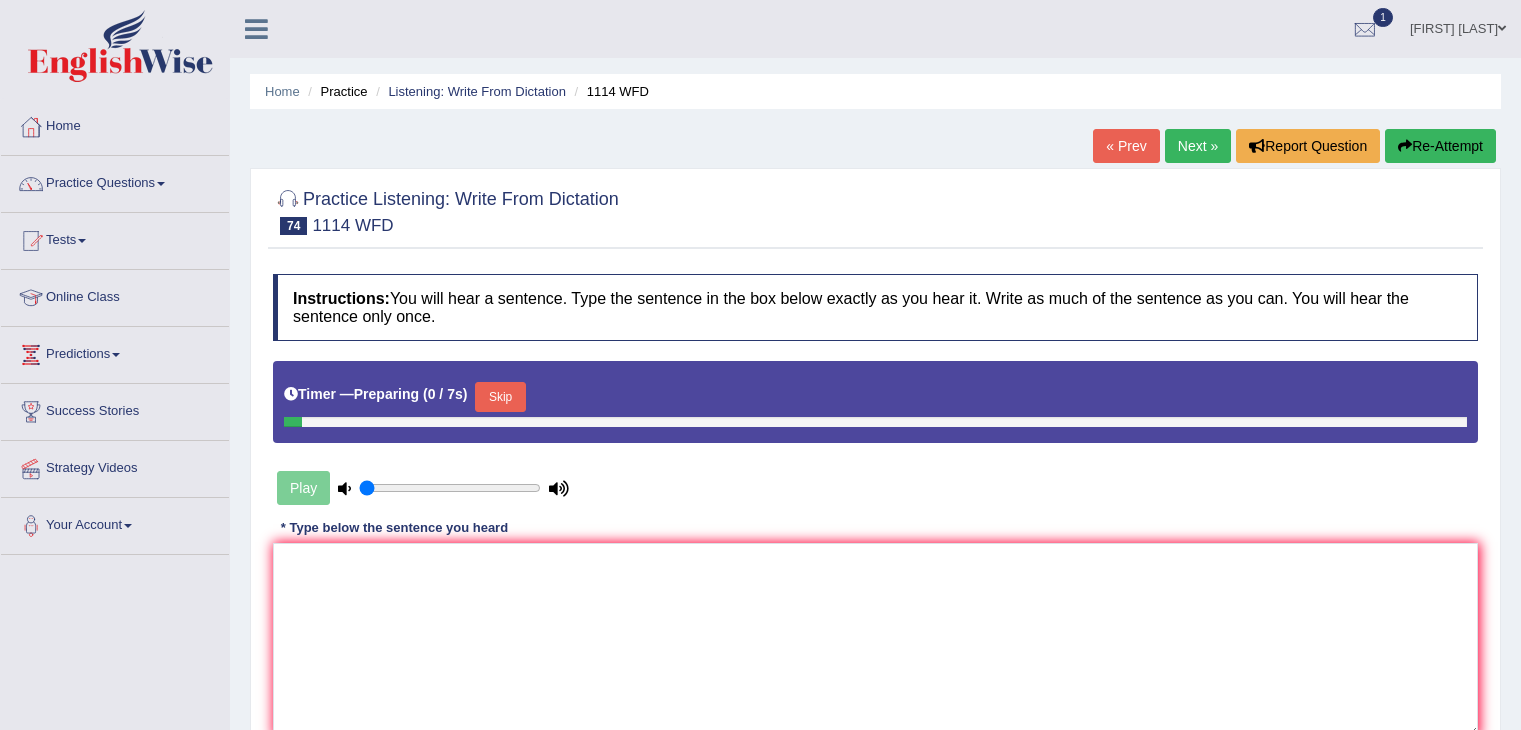 scroll, scrollTop: 0, scrollLeft: 0, axis: both 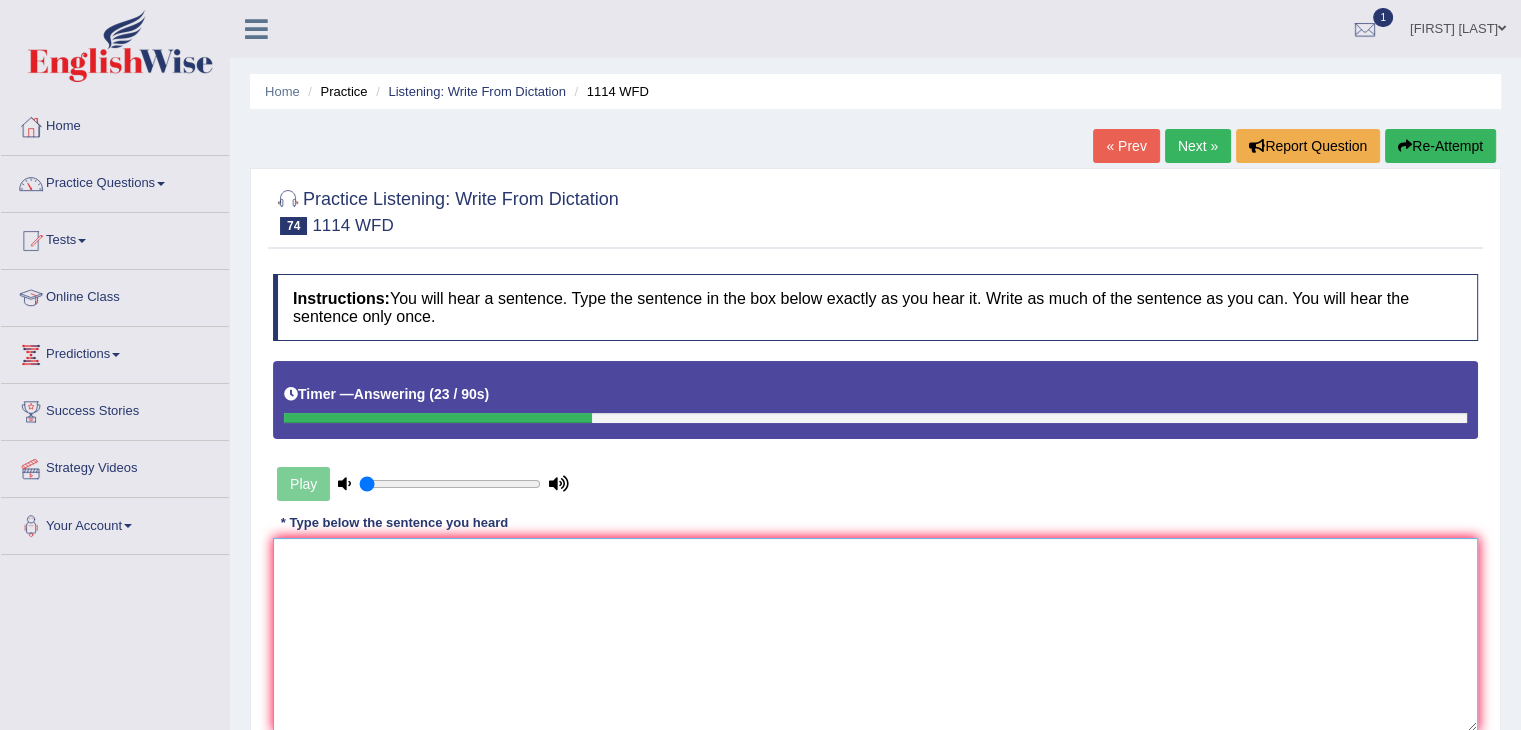 click at bounding box center (875, 635) 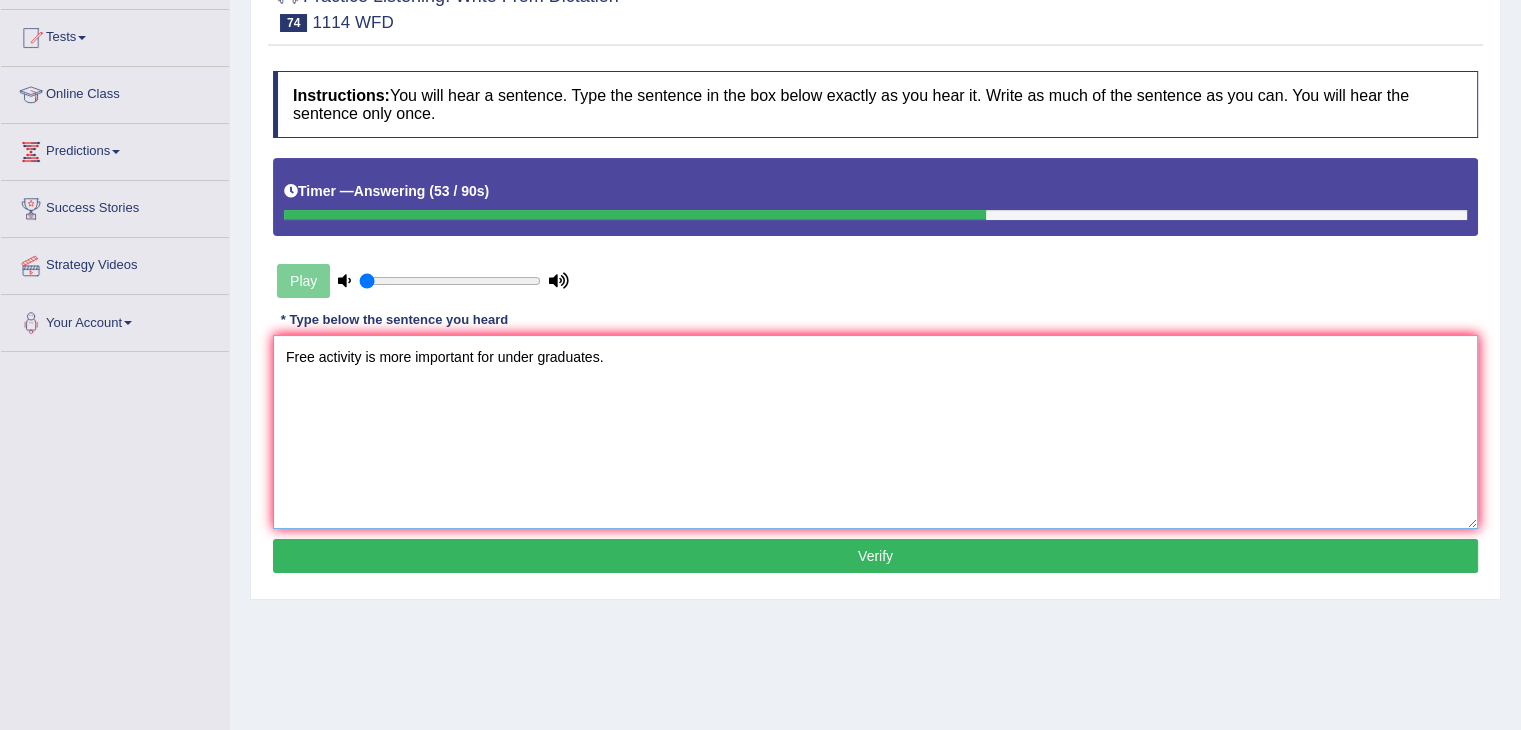 scroll, scrollTop: 204, scrollLeft: 0, axis: vertical 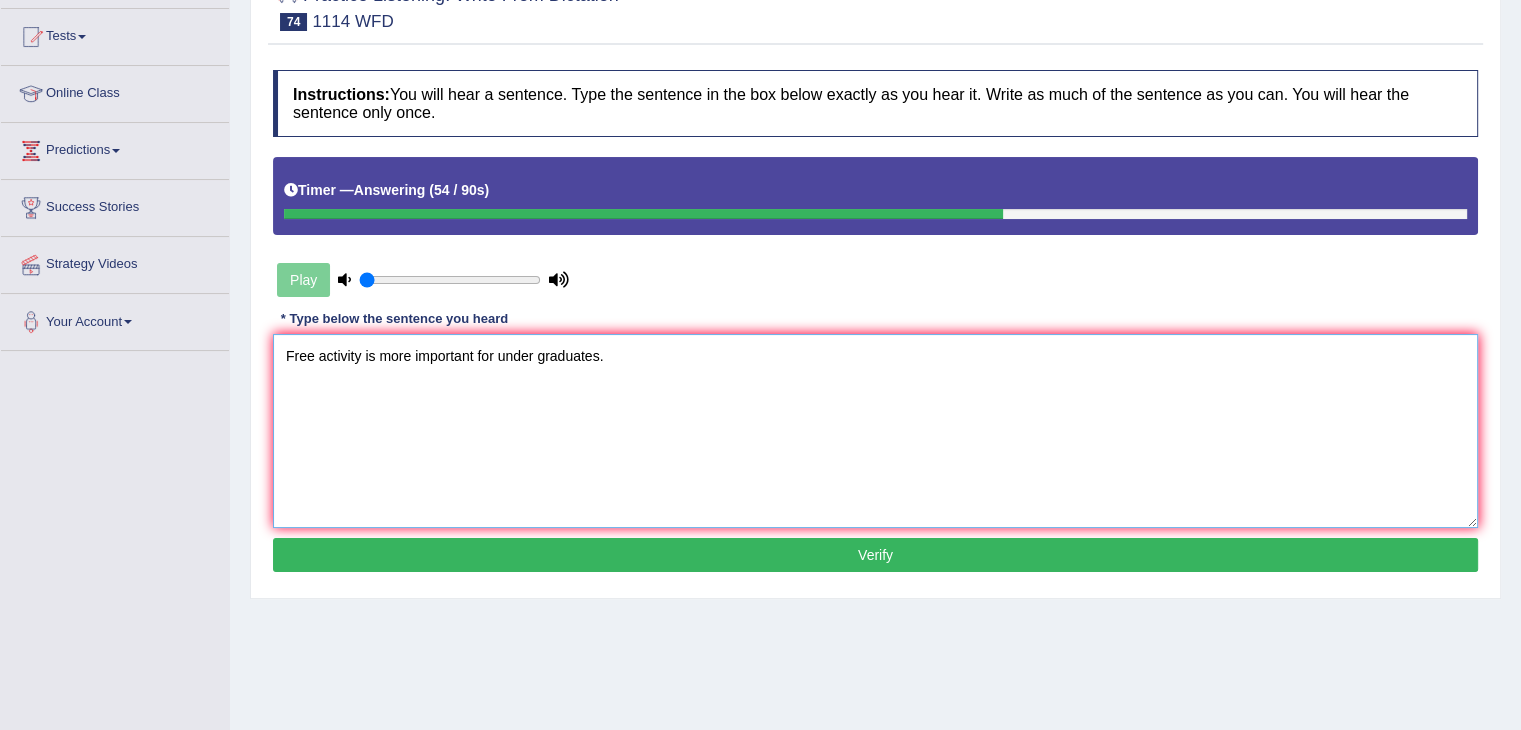 type on "Free activity is more important for under graduates." 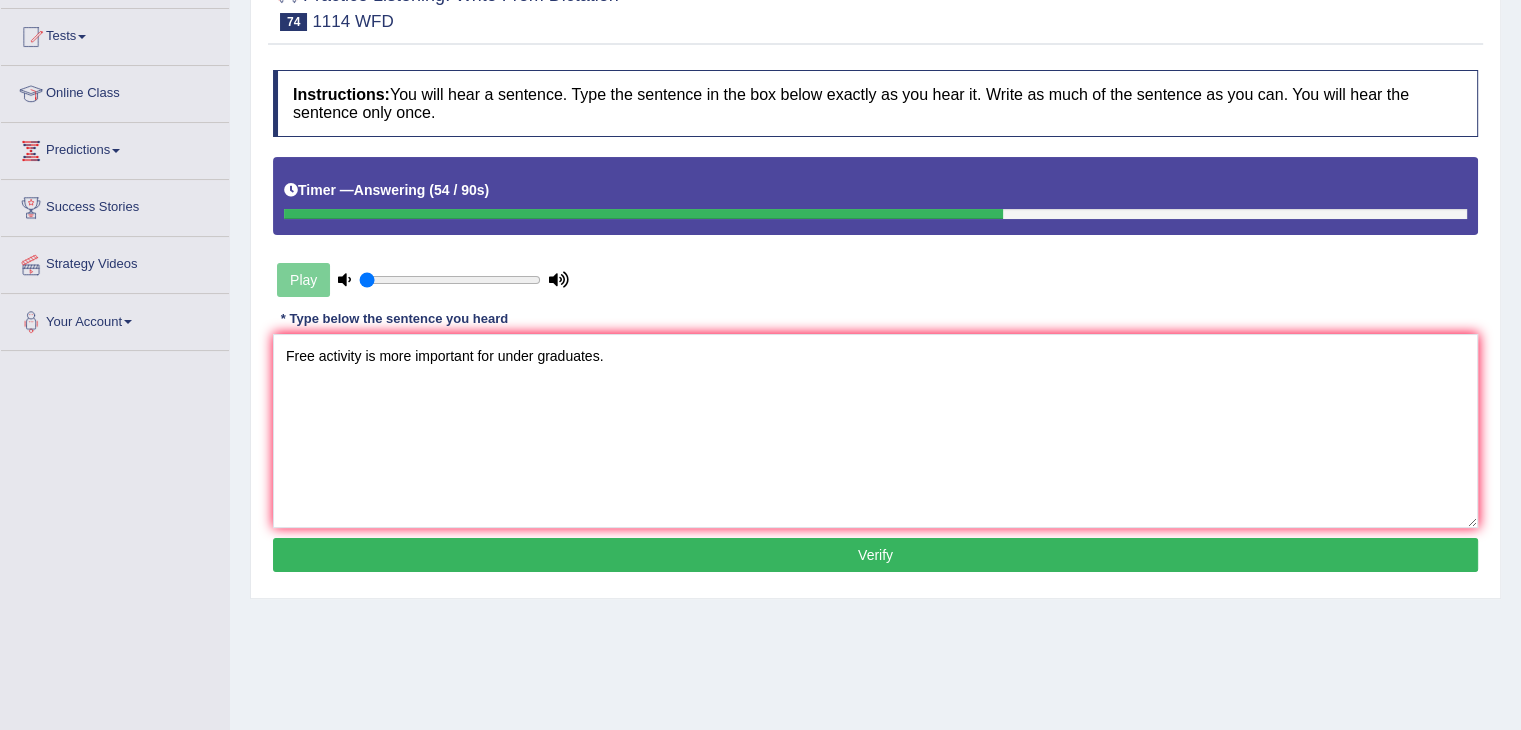 click on "Verify" at bounding box center (875, 555) 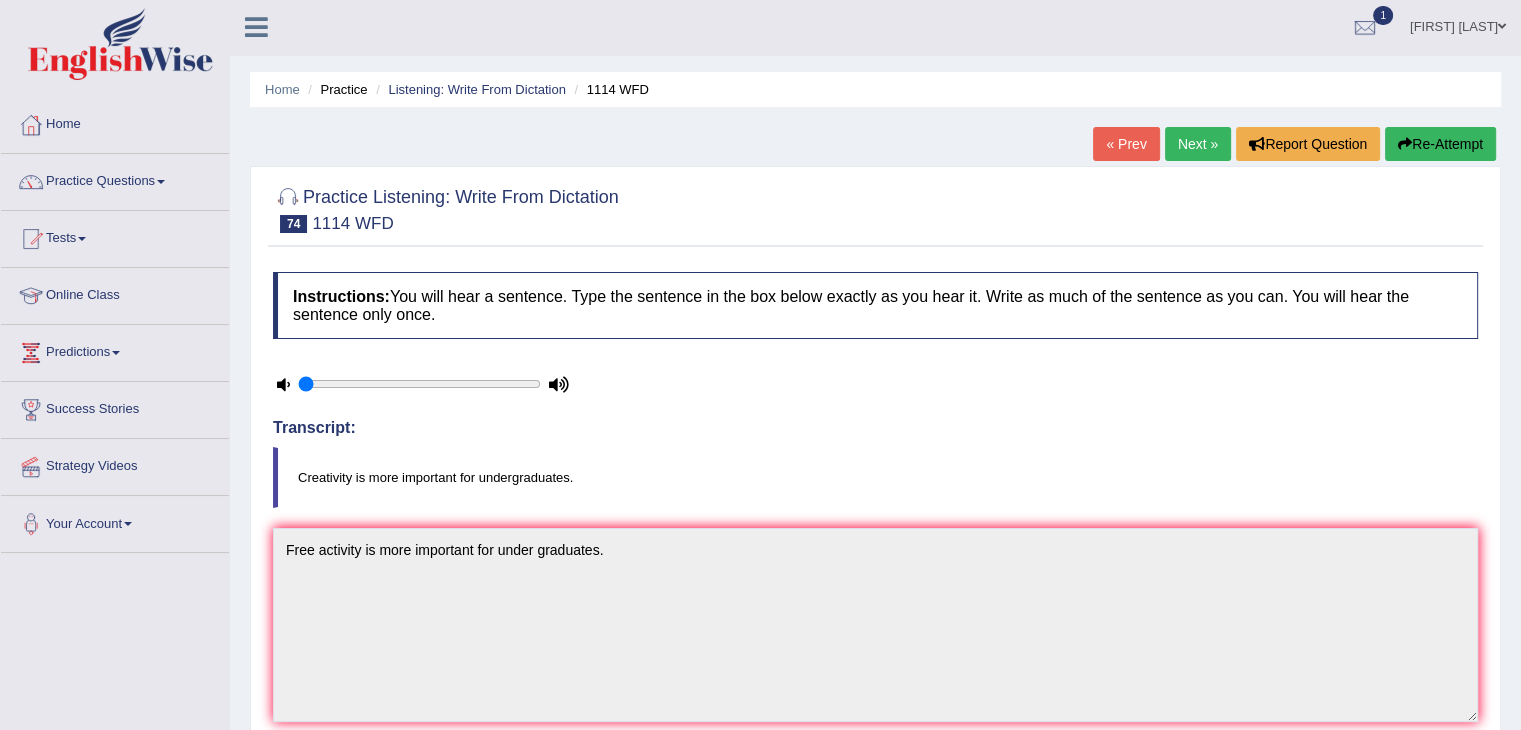 scroll, scrollTop: 0, scrollLeft: 0, axis: both 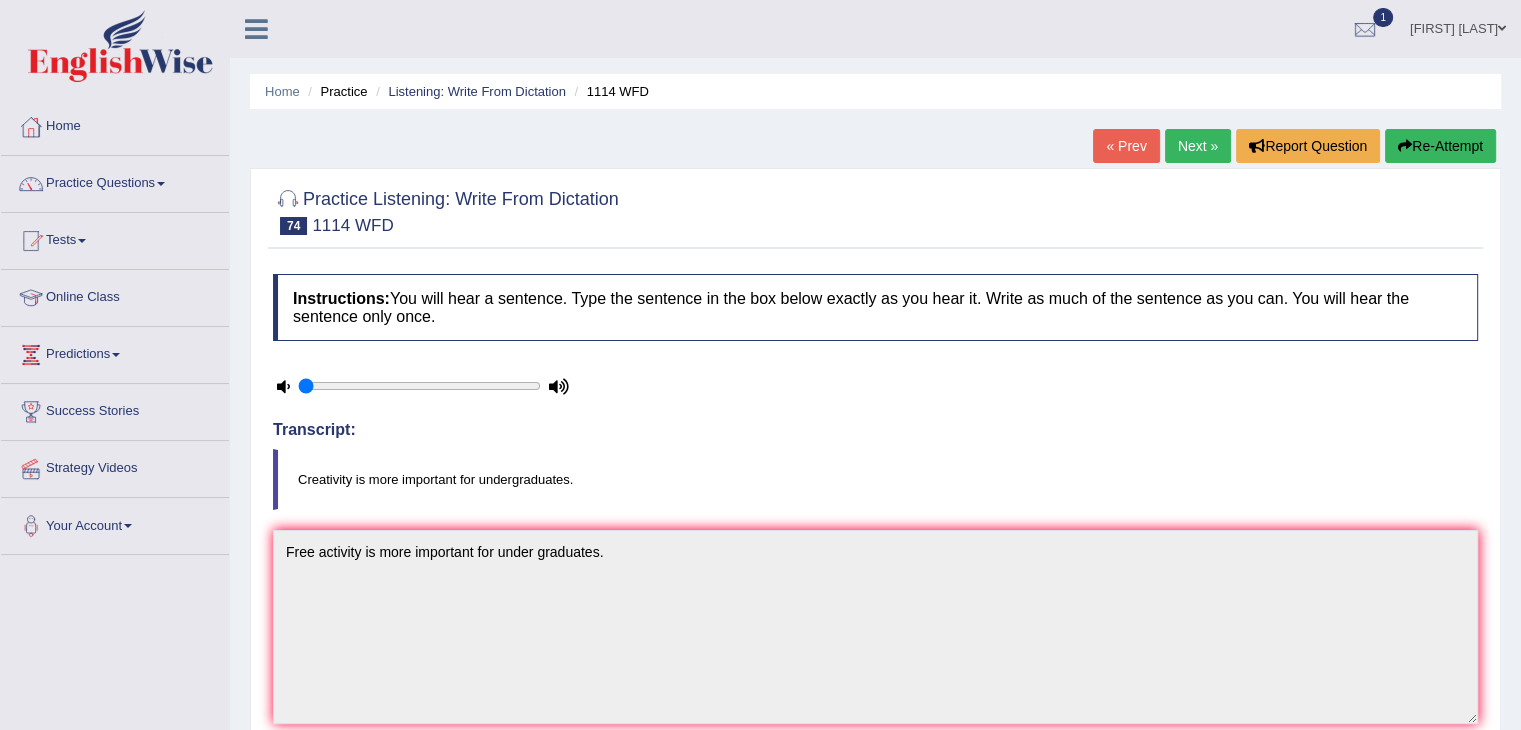 click on "Next »" at bounding box center [1198, 146] 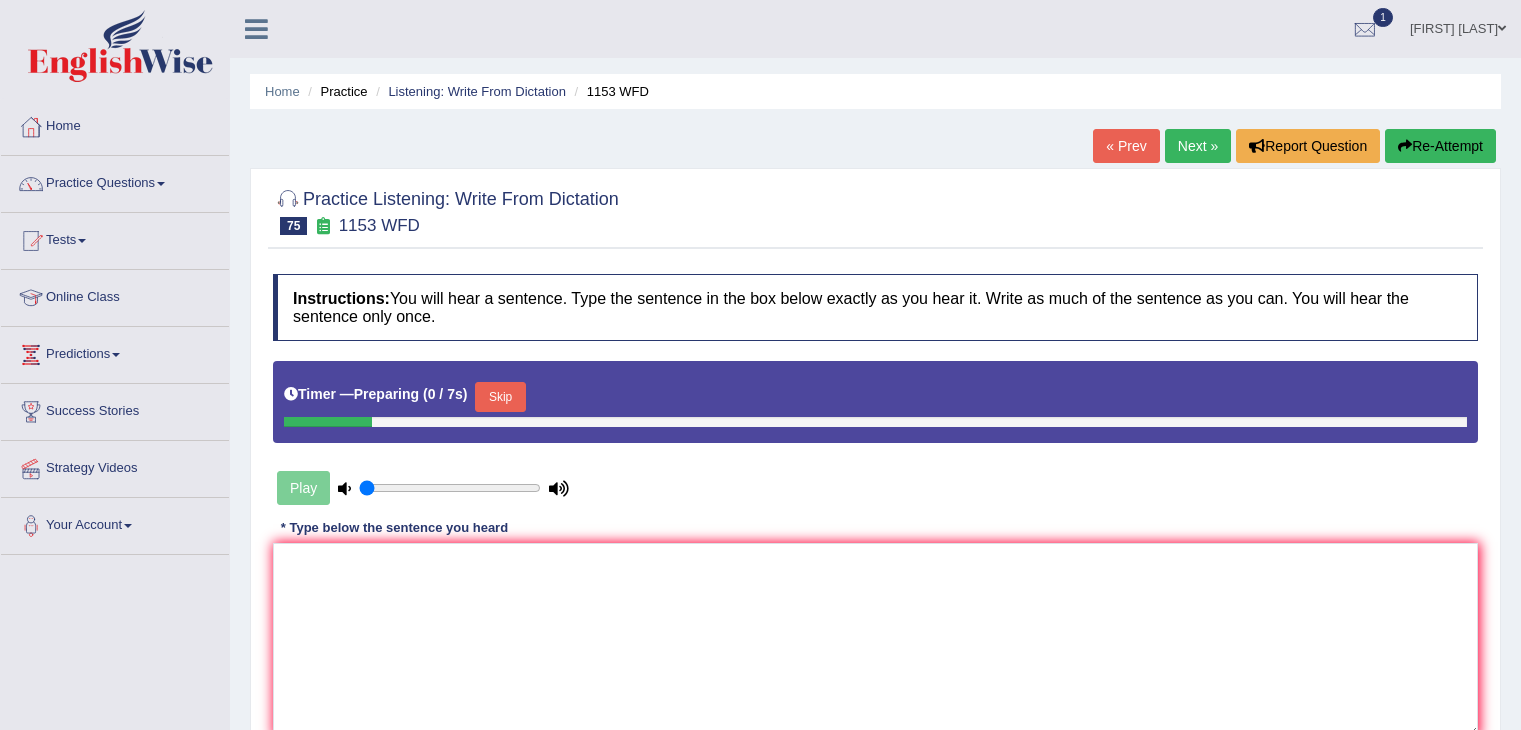 scroll, scrollTop: 0, scrollLeft: 0, axis: both 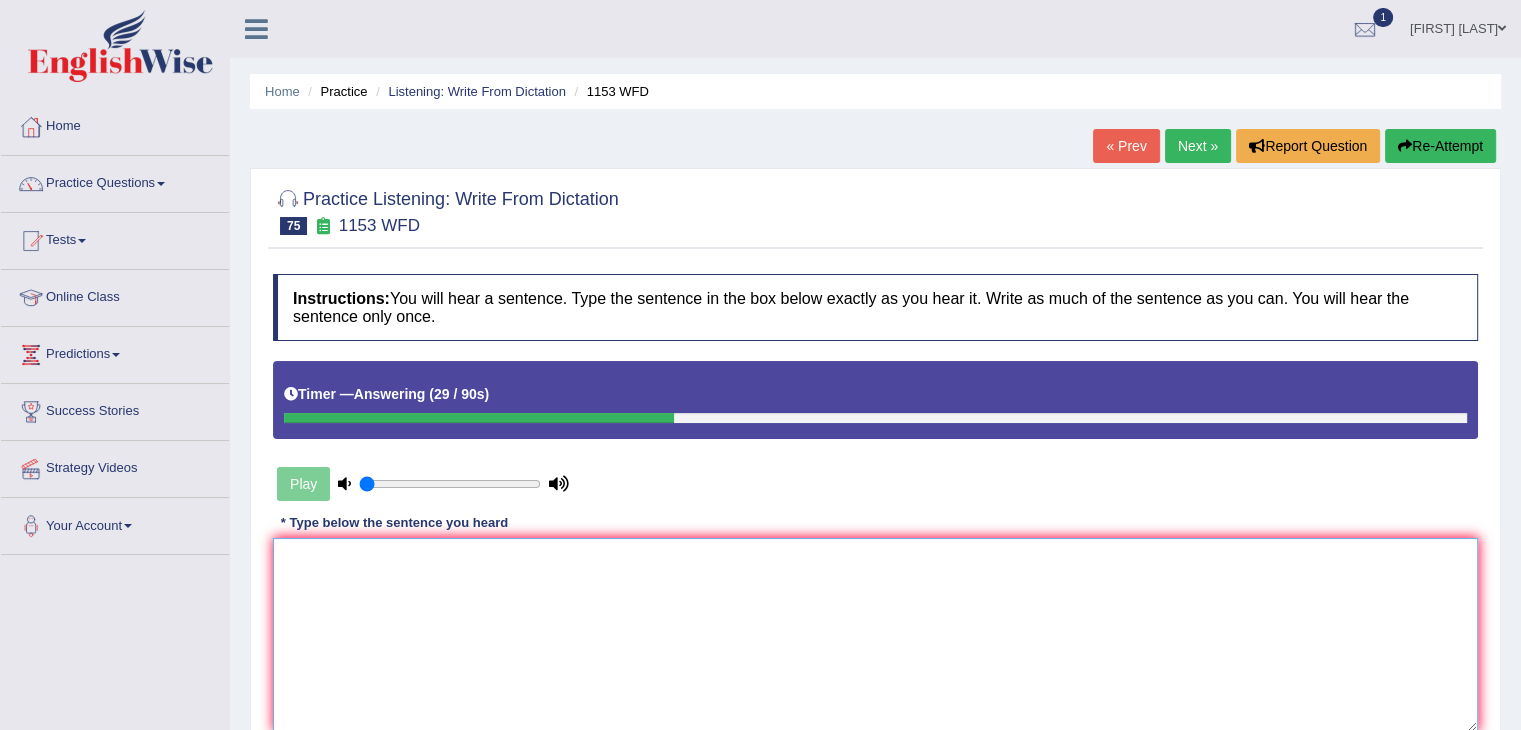 click at bounding box center (875, 635) 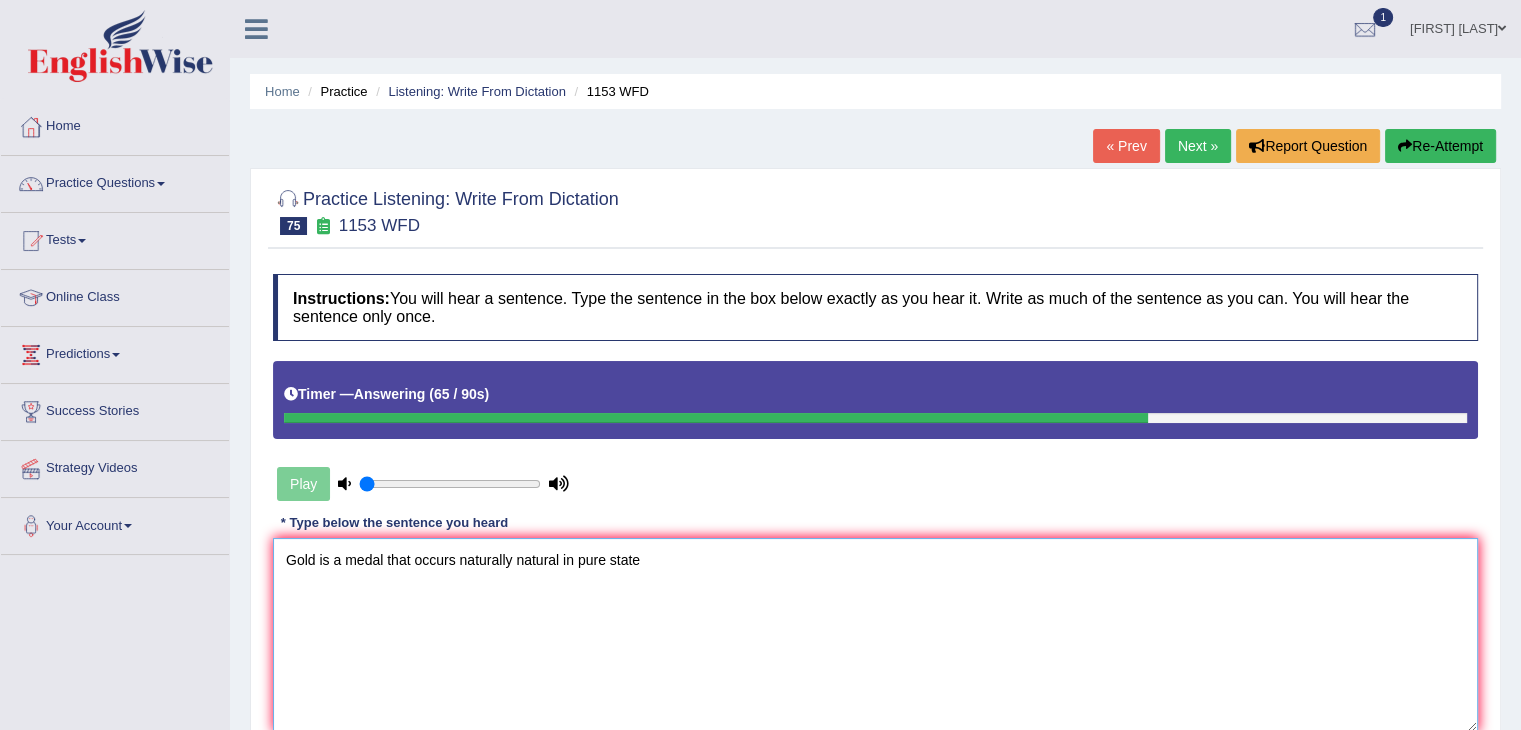 click on "Gold is a medal that occurs naturally natural in pure state" at bounding box center [875, 635] 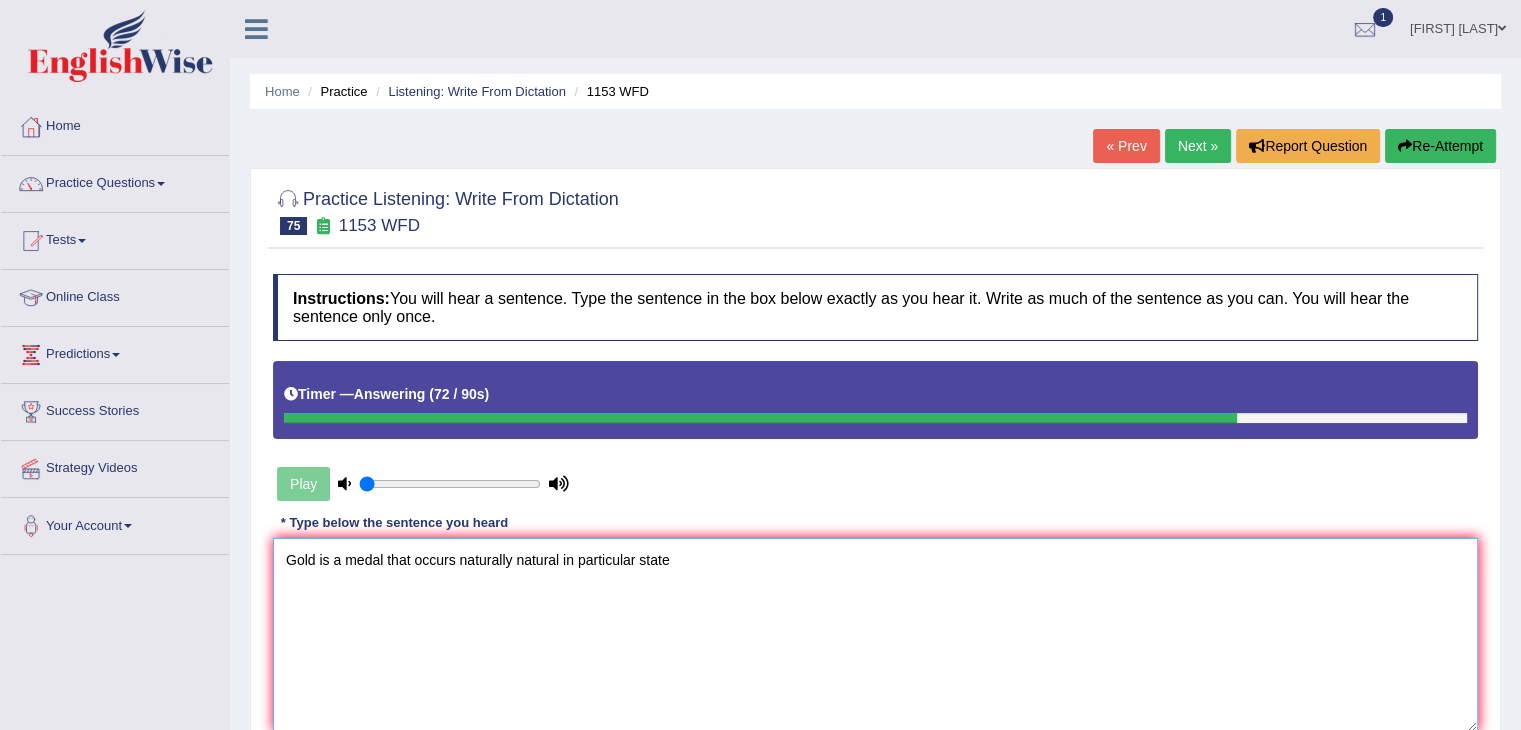click on "Gold is a medal that occurs naturally natural in particular state" at bounding box center [875, 635] 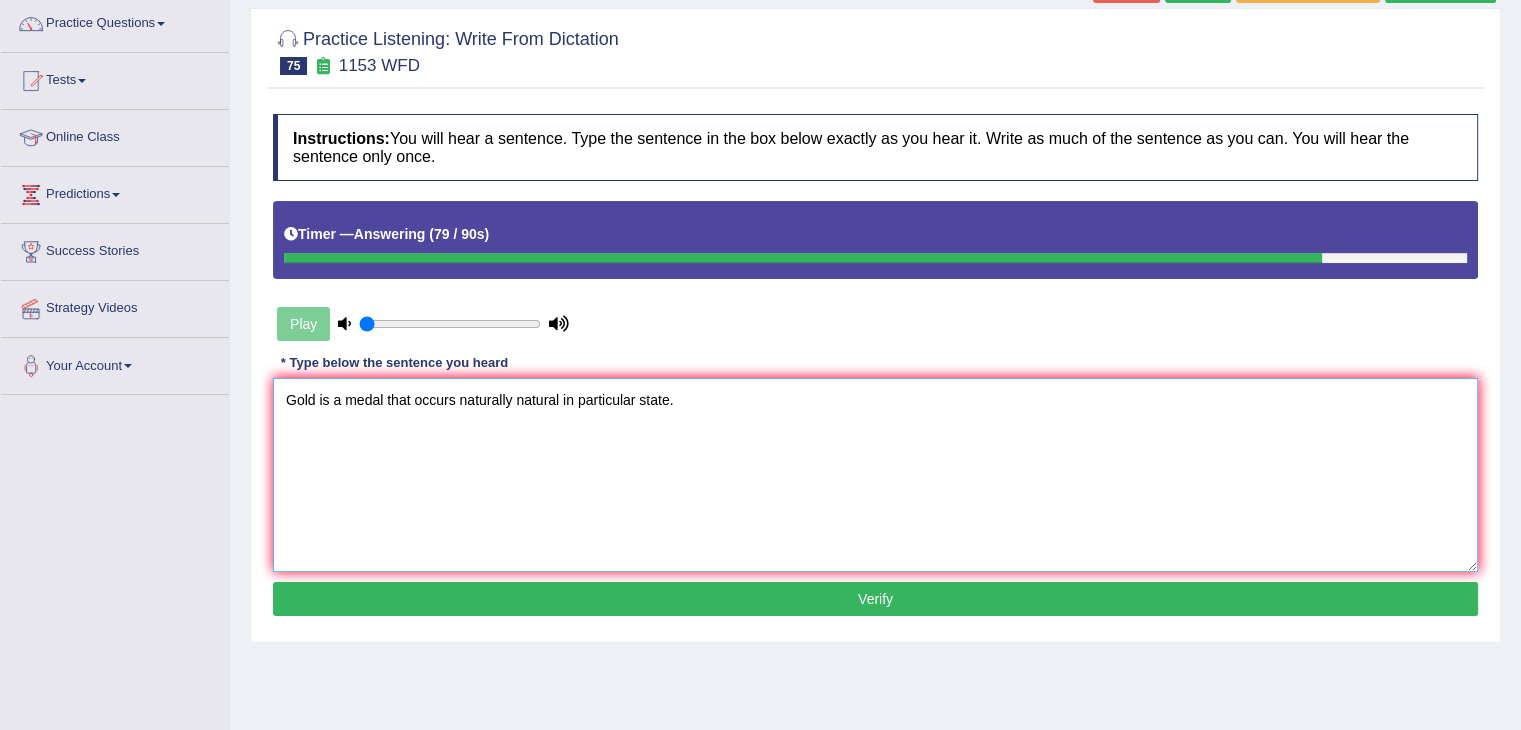 scroll, scrollTop: 168, scrollLeft: 0, axis: vertical 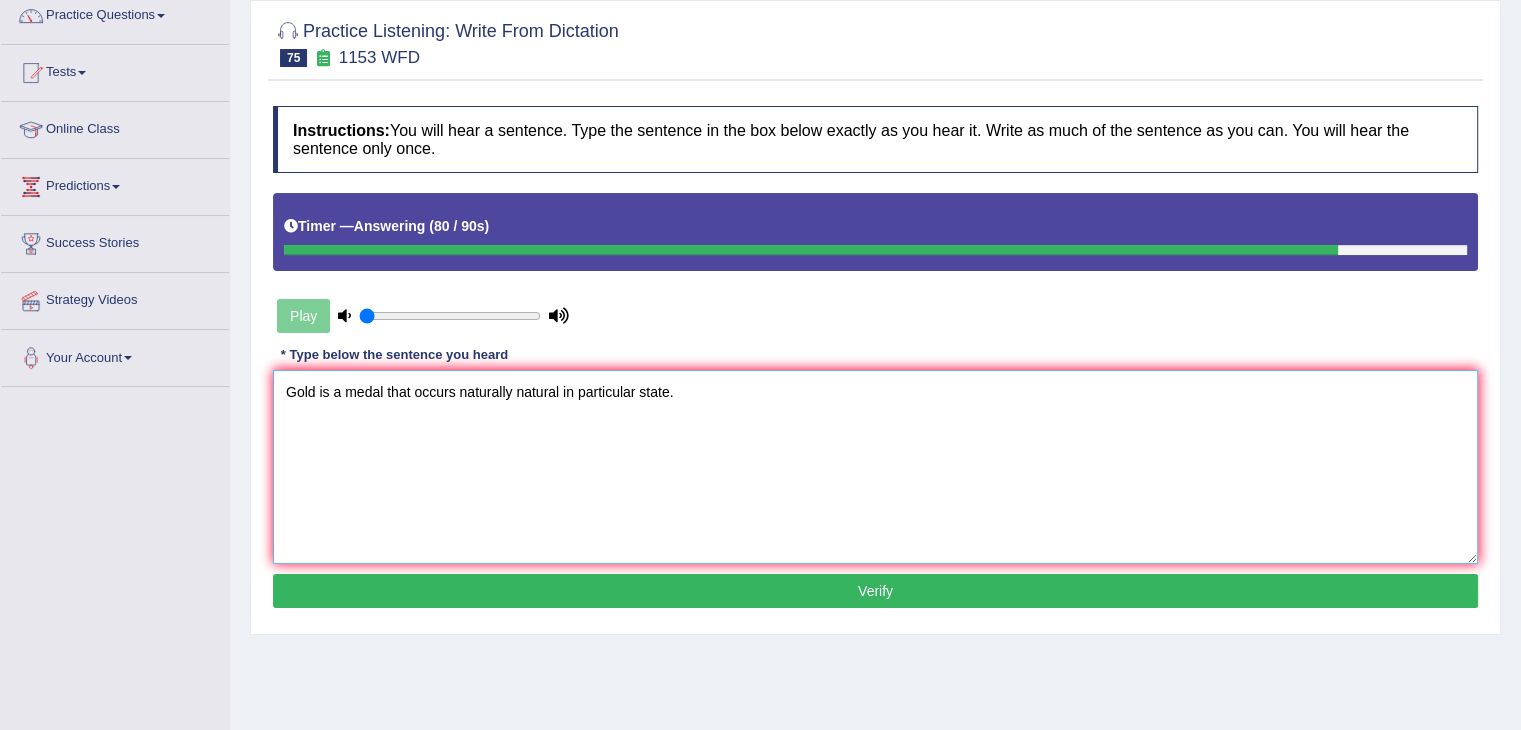 type on "Gold is a medal that occurs naturally natural in particular state." 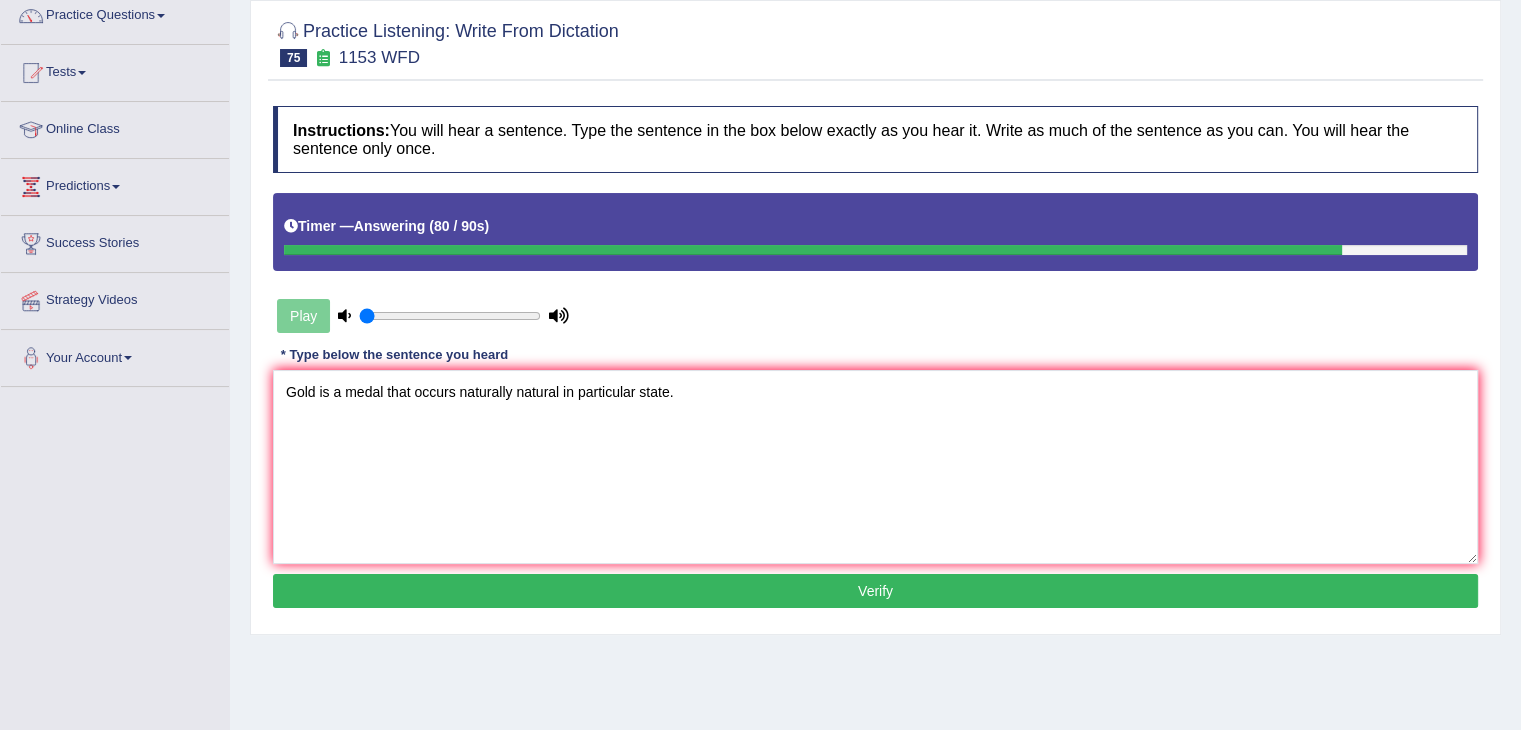 click on "Verify" at bounding box center (875, 591) 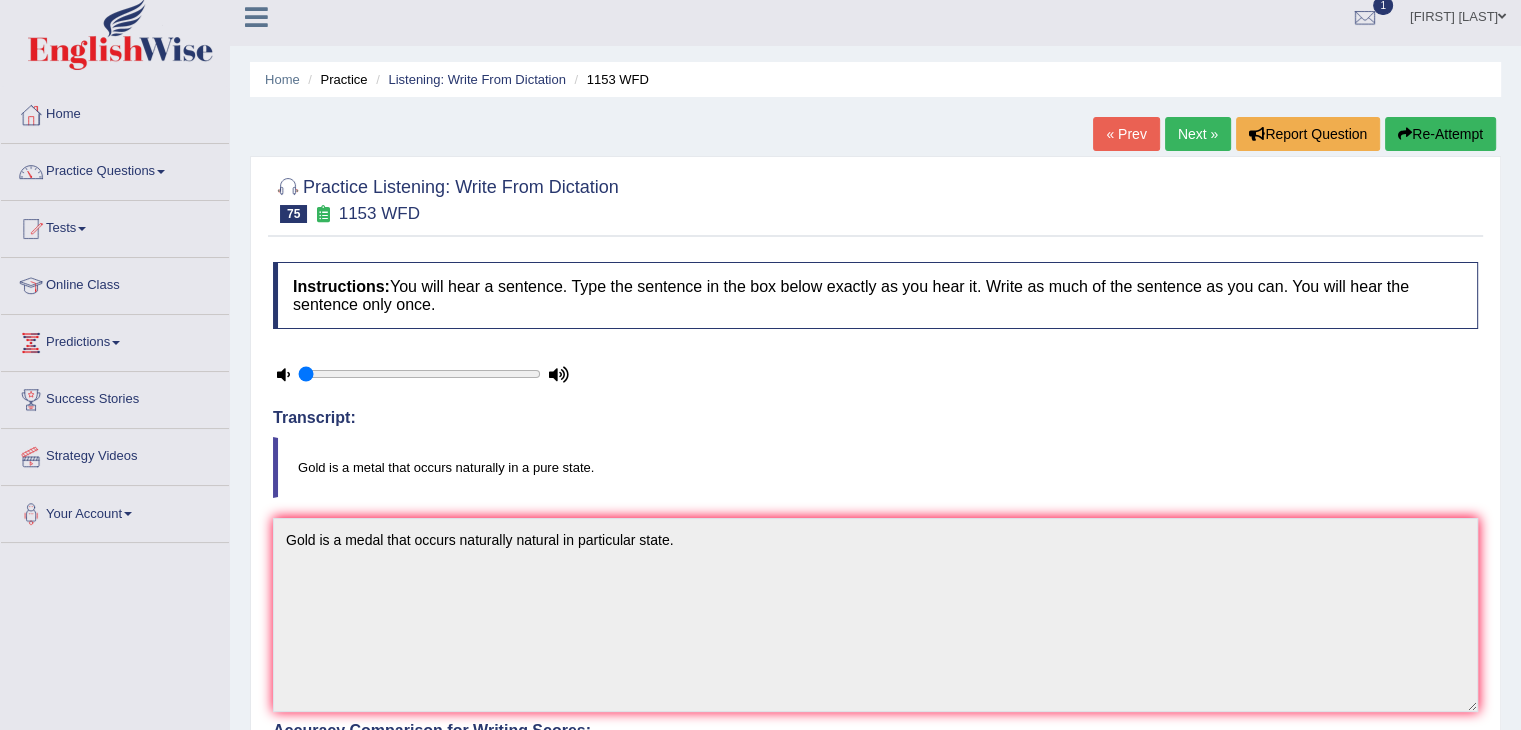 scroll, scrollTop: 0, scrollLeft: 0, axis: both 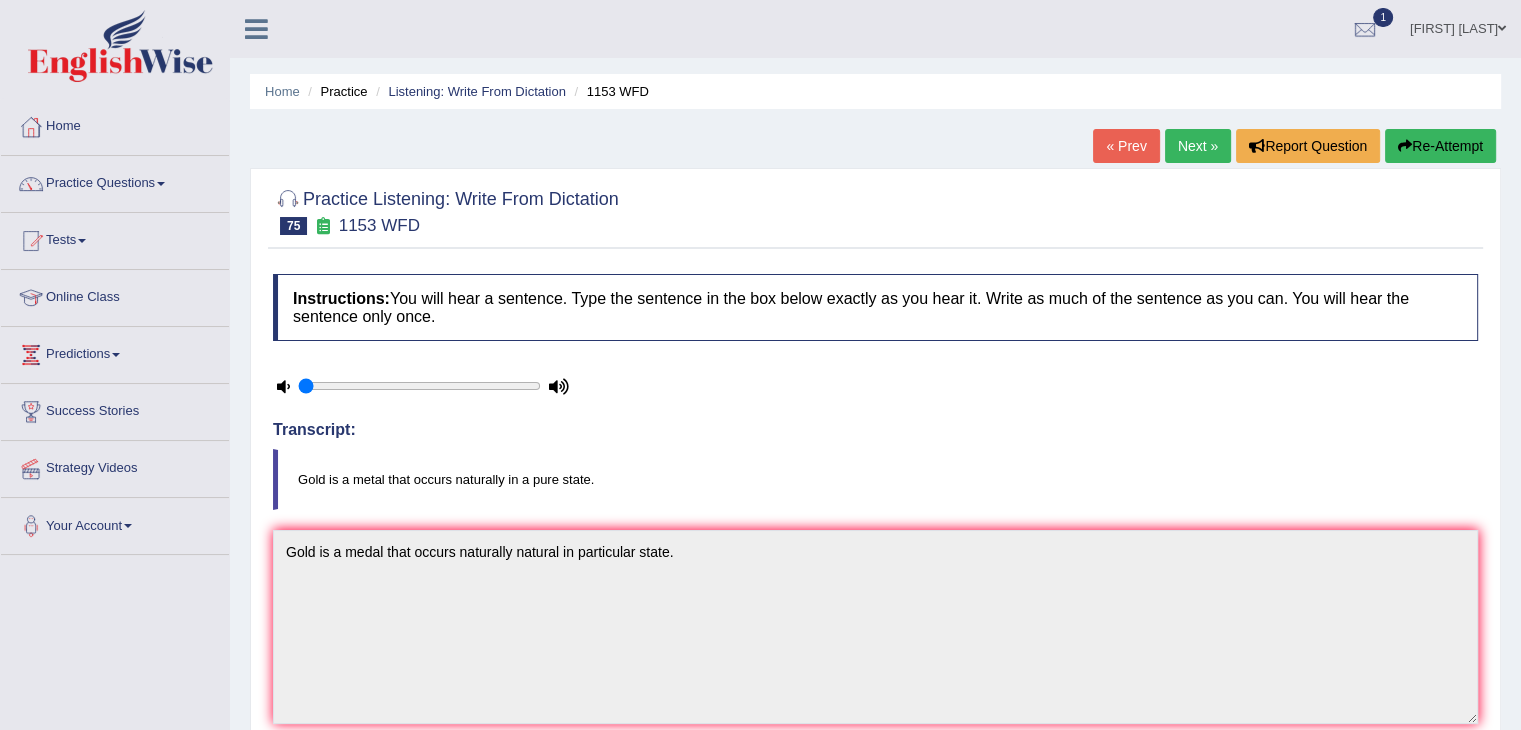 click on "Next »" at bounding box center (1198, 146) 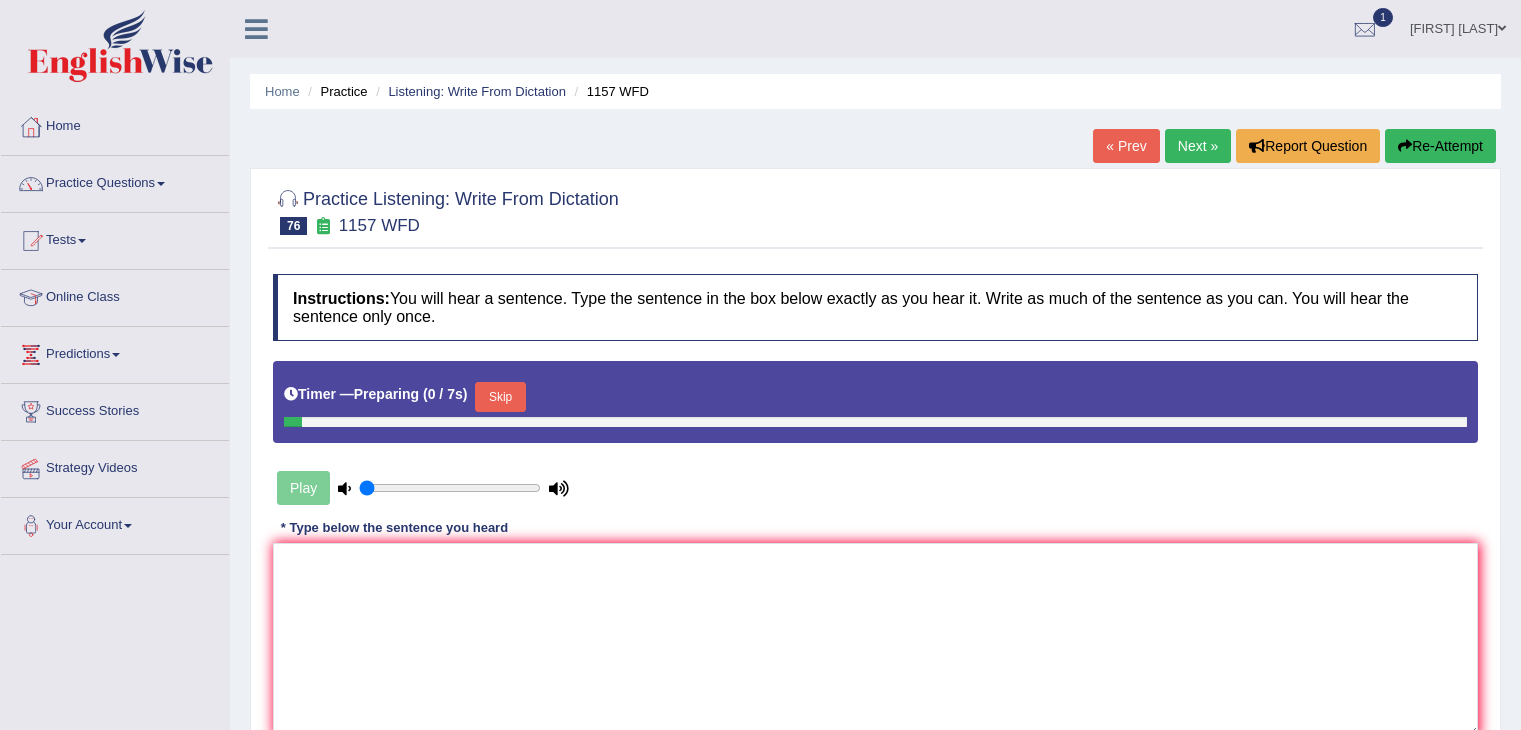 scroll, scrollTop: 0, scrollLeft: 0, axis: both 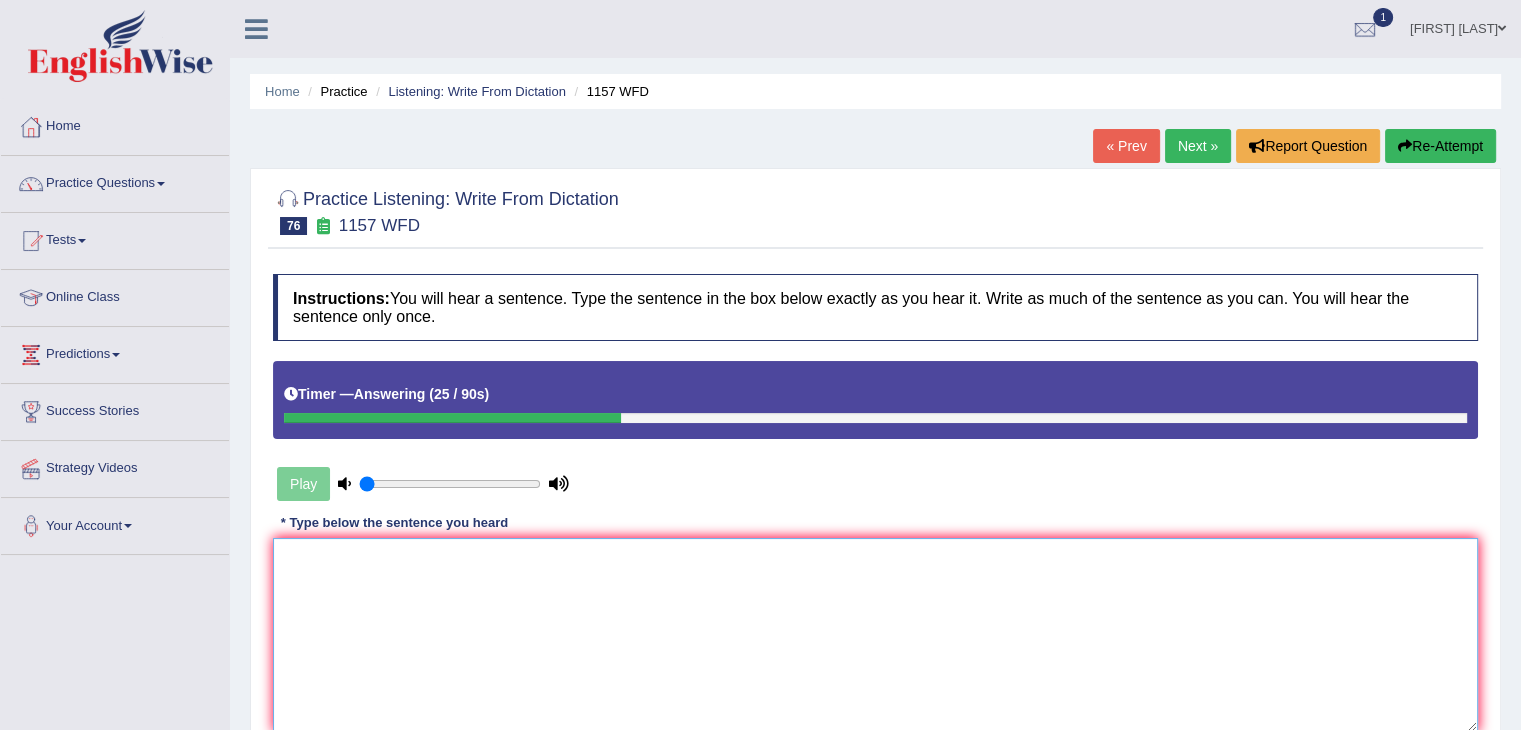 click at bounding box center (875, 635) 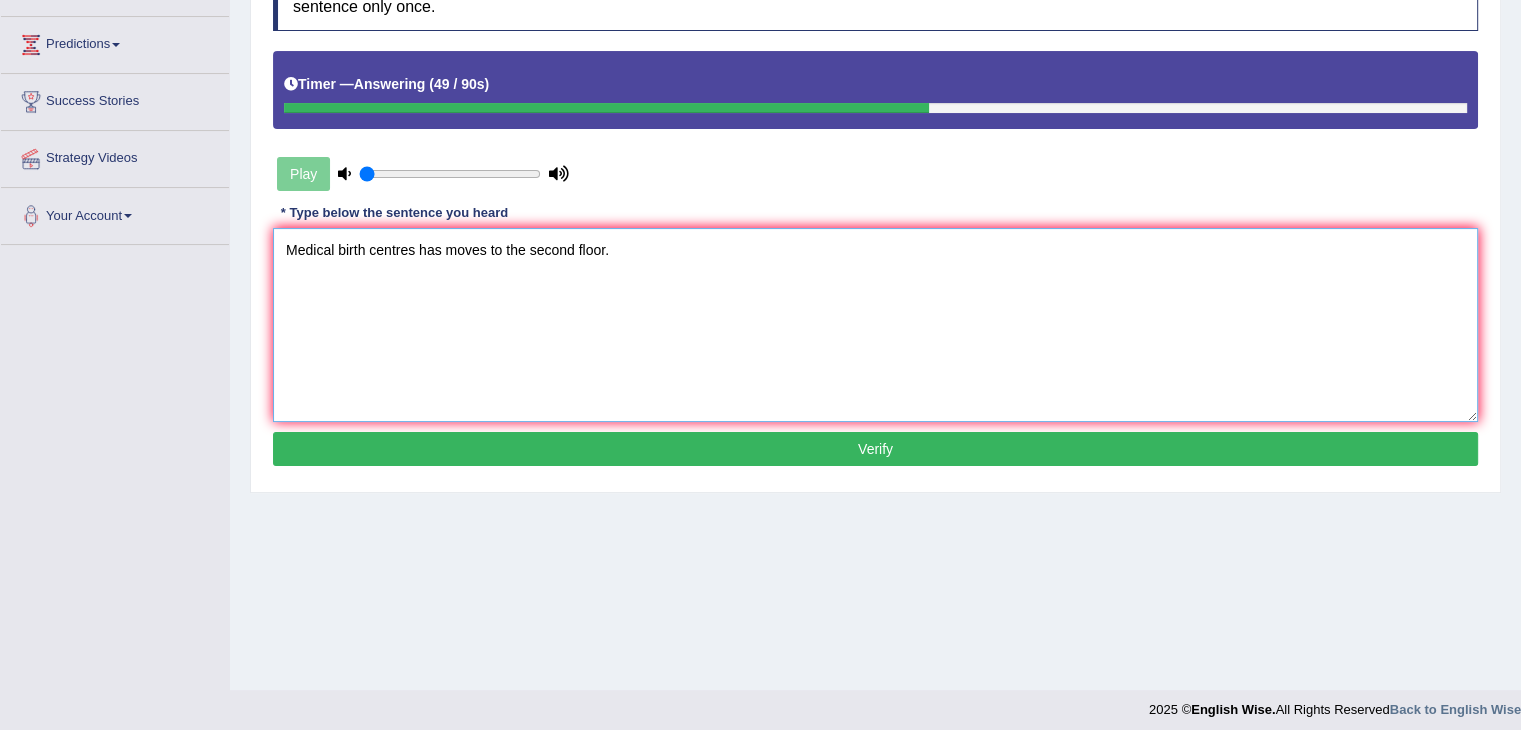 scroll, scrollTop: 308, scrollLeft: 0, axis: vertical 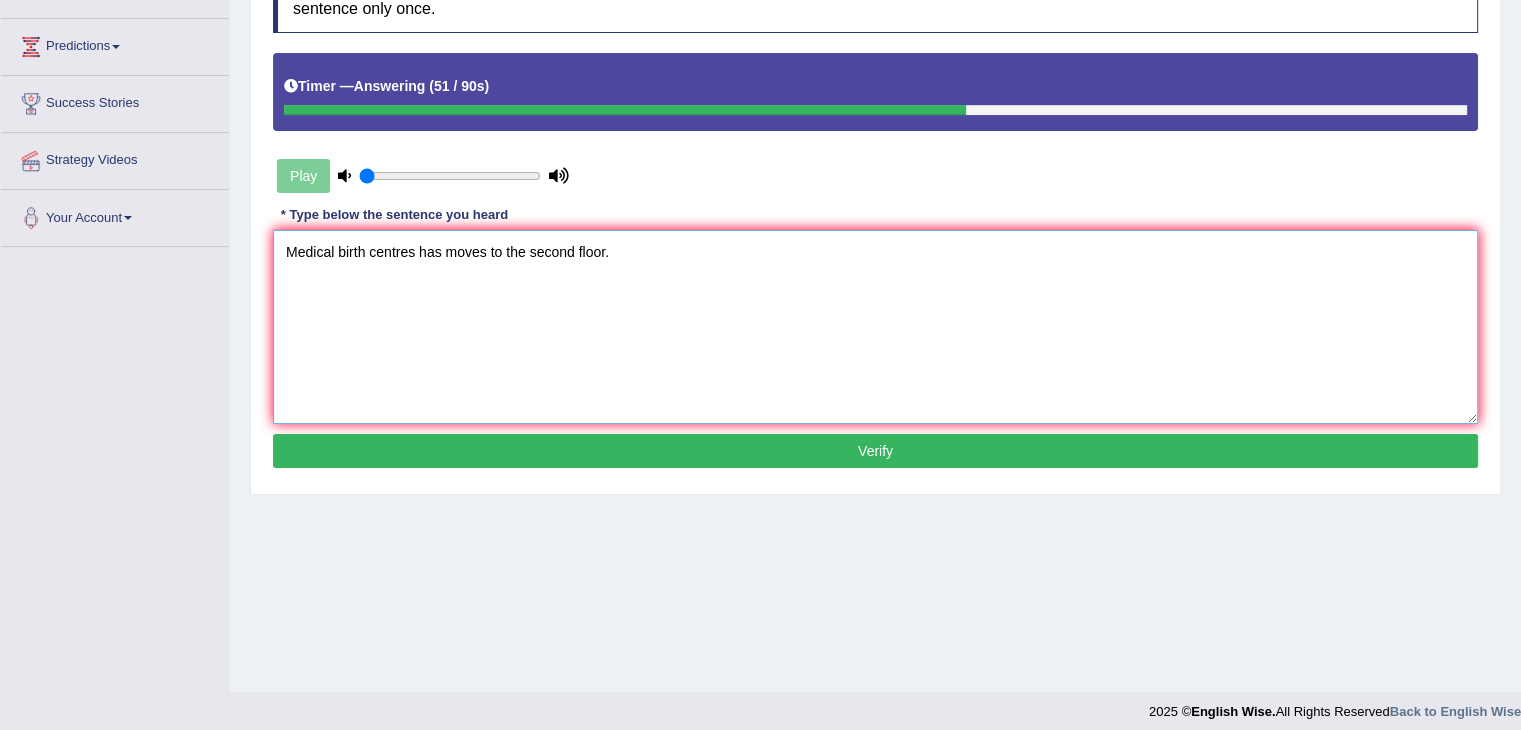 type on "Medical birth centres has moves to the second floor." 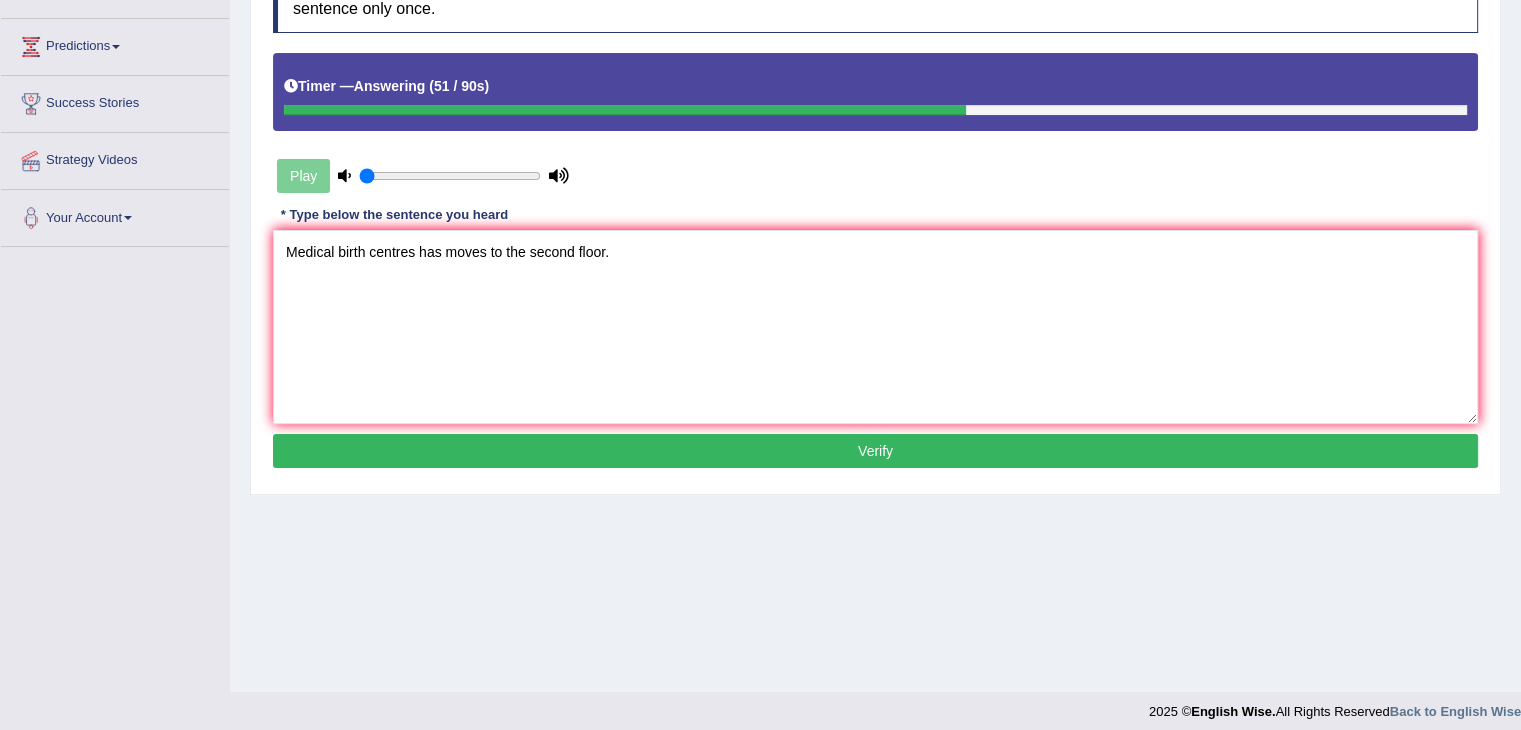 click on "Verify" at bounding box center [875, 451] 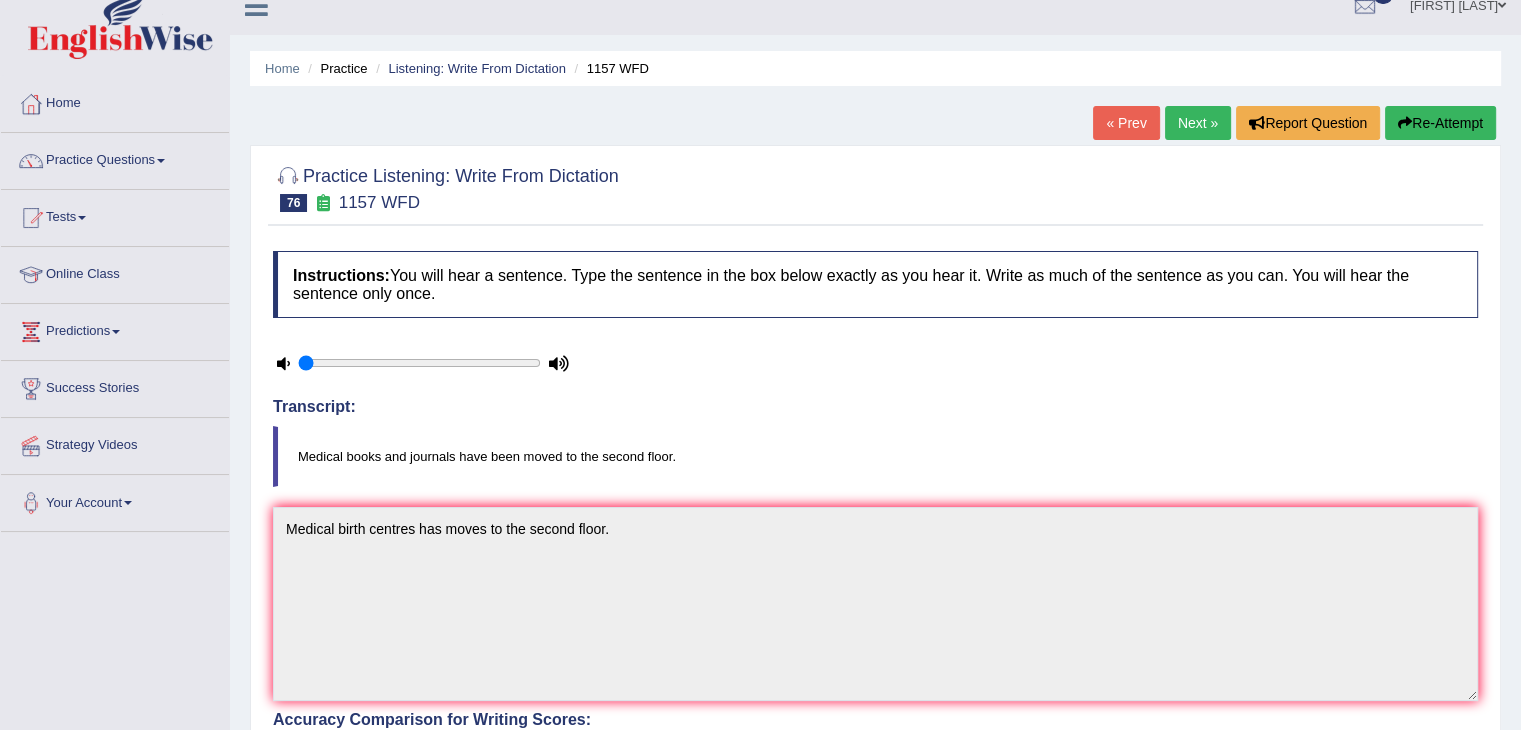 scroll, scrollTop: 19, scrollLeft: 0, axis: vertical 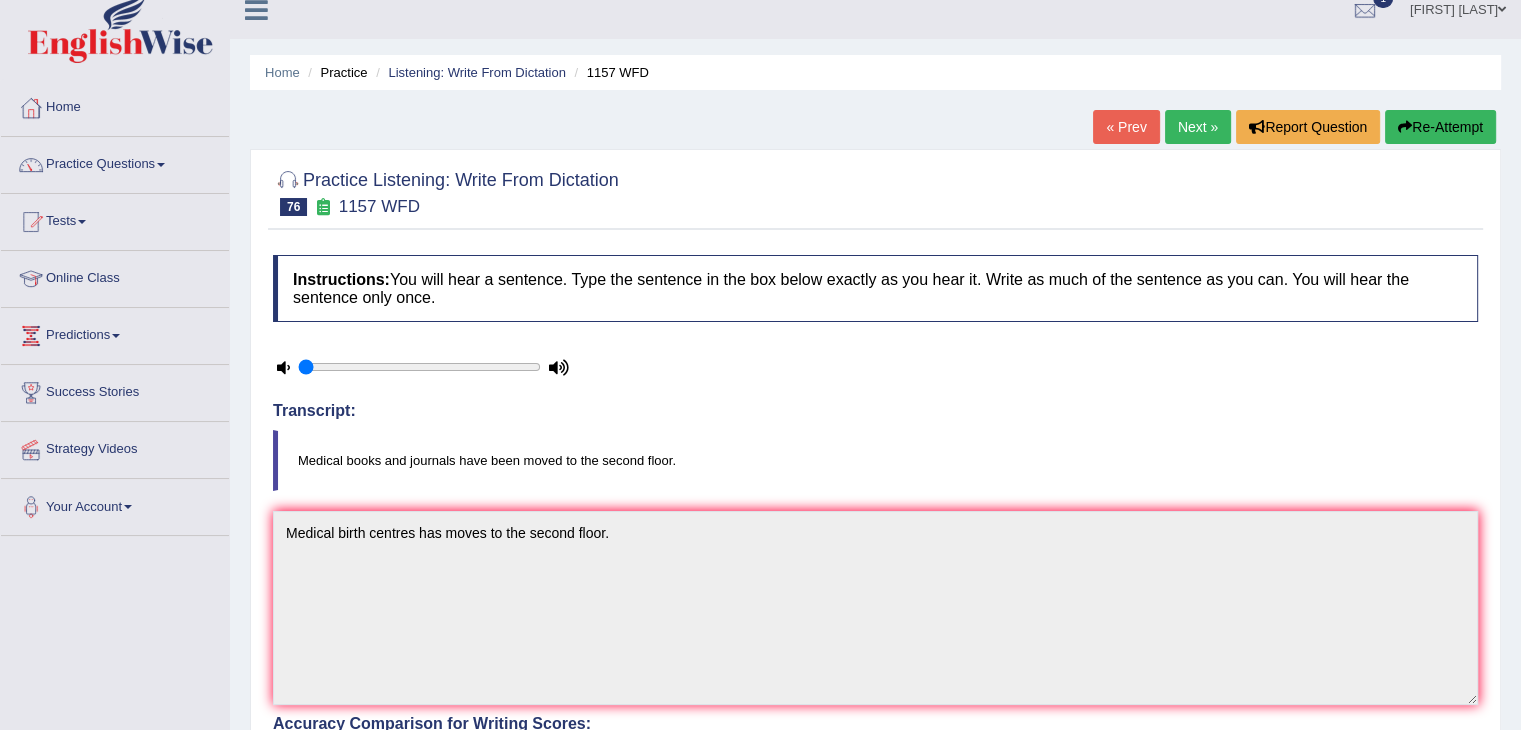 click on "Next »" at bounding box center (1198, 127) 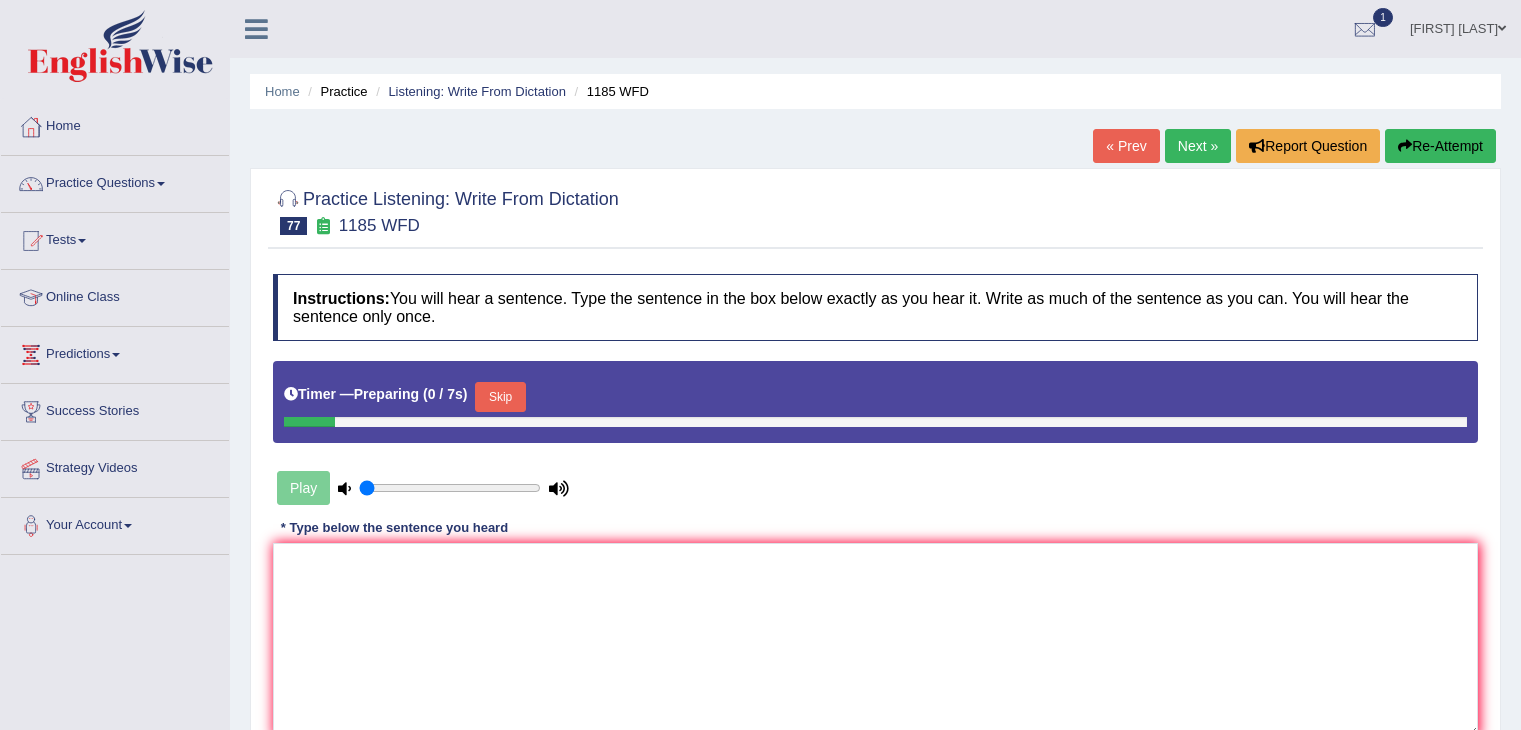 scroll, scrollTop: 0, scrollLeft: 0, axis: both 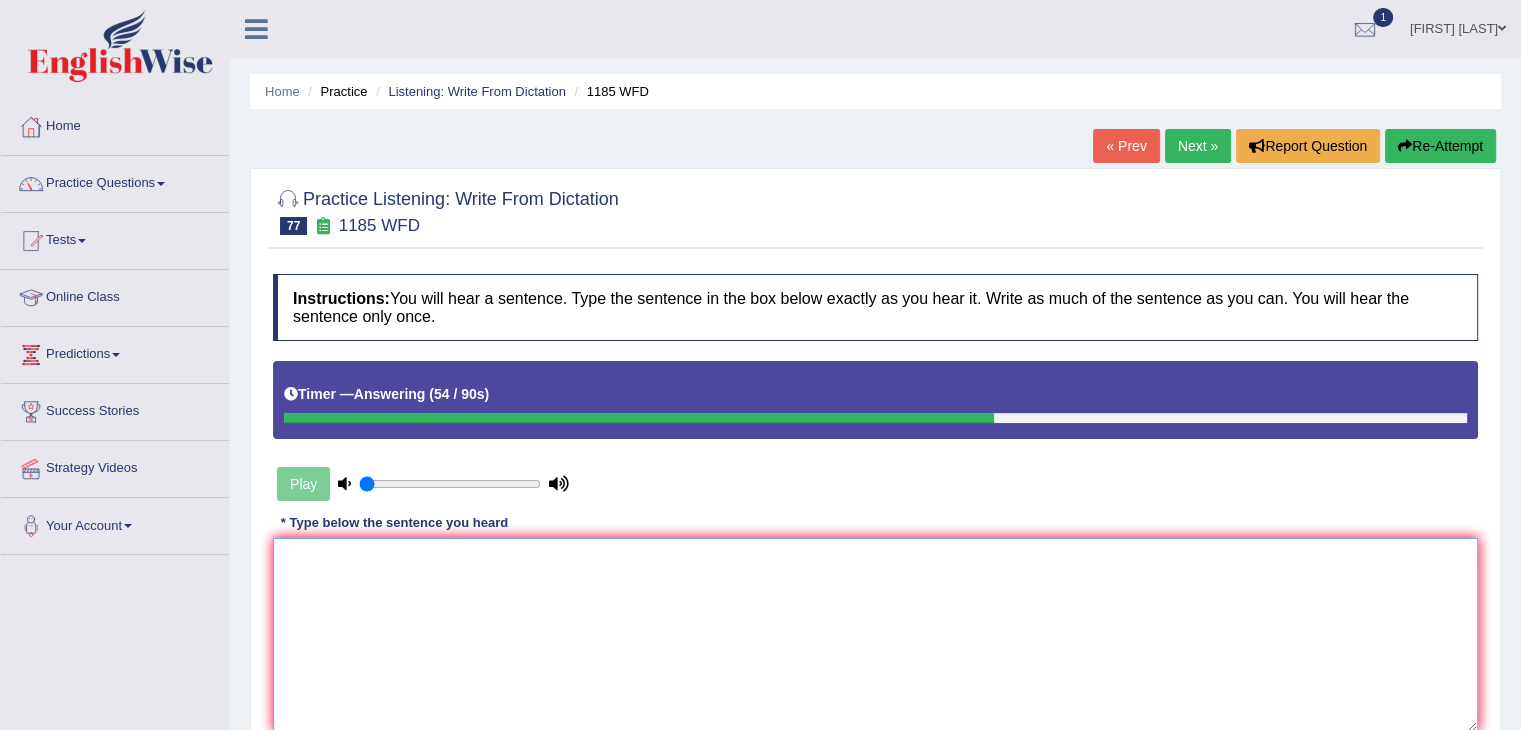 click at bounding box center (875, 635) 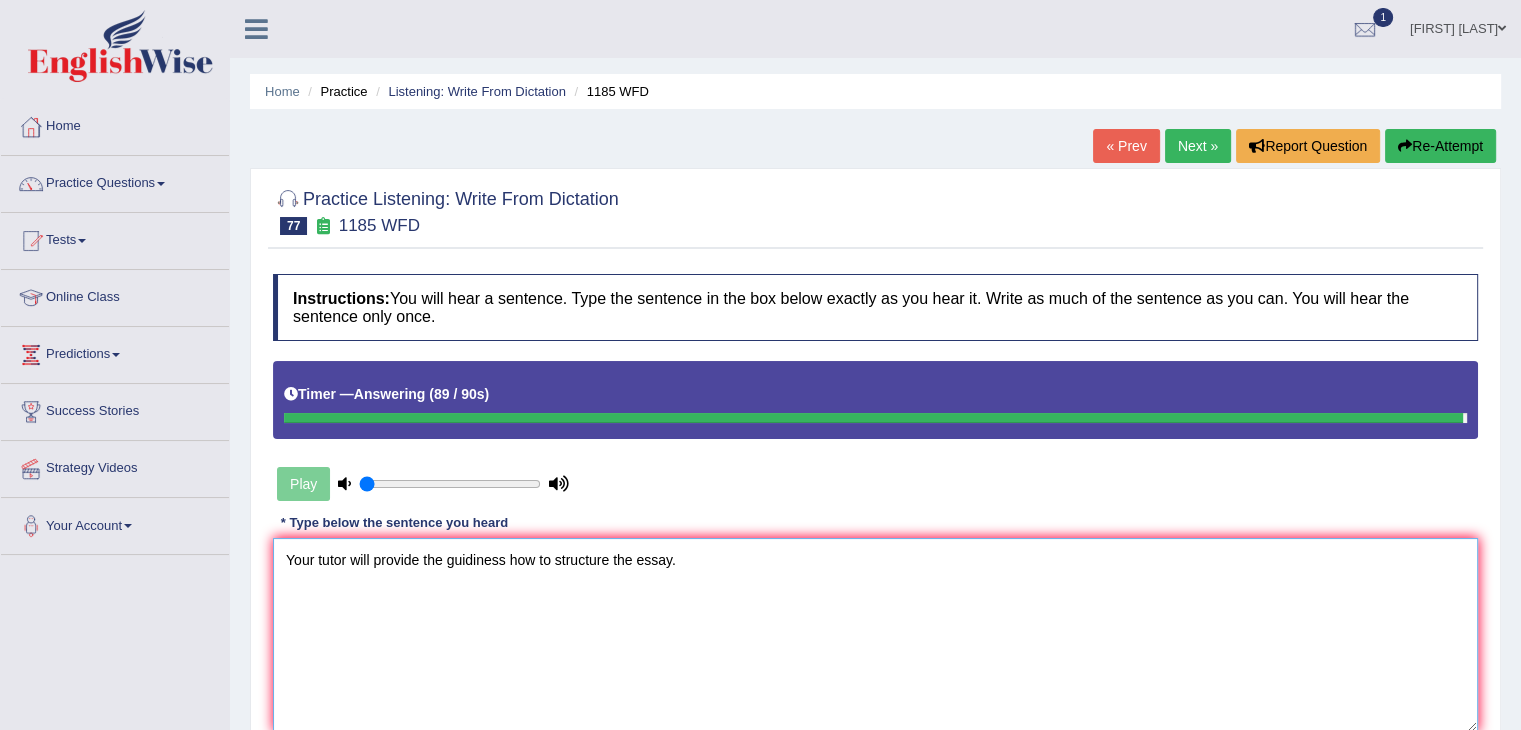 type on "Your tutor will provide the guidiness how to structure the essay." 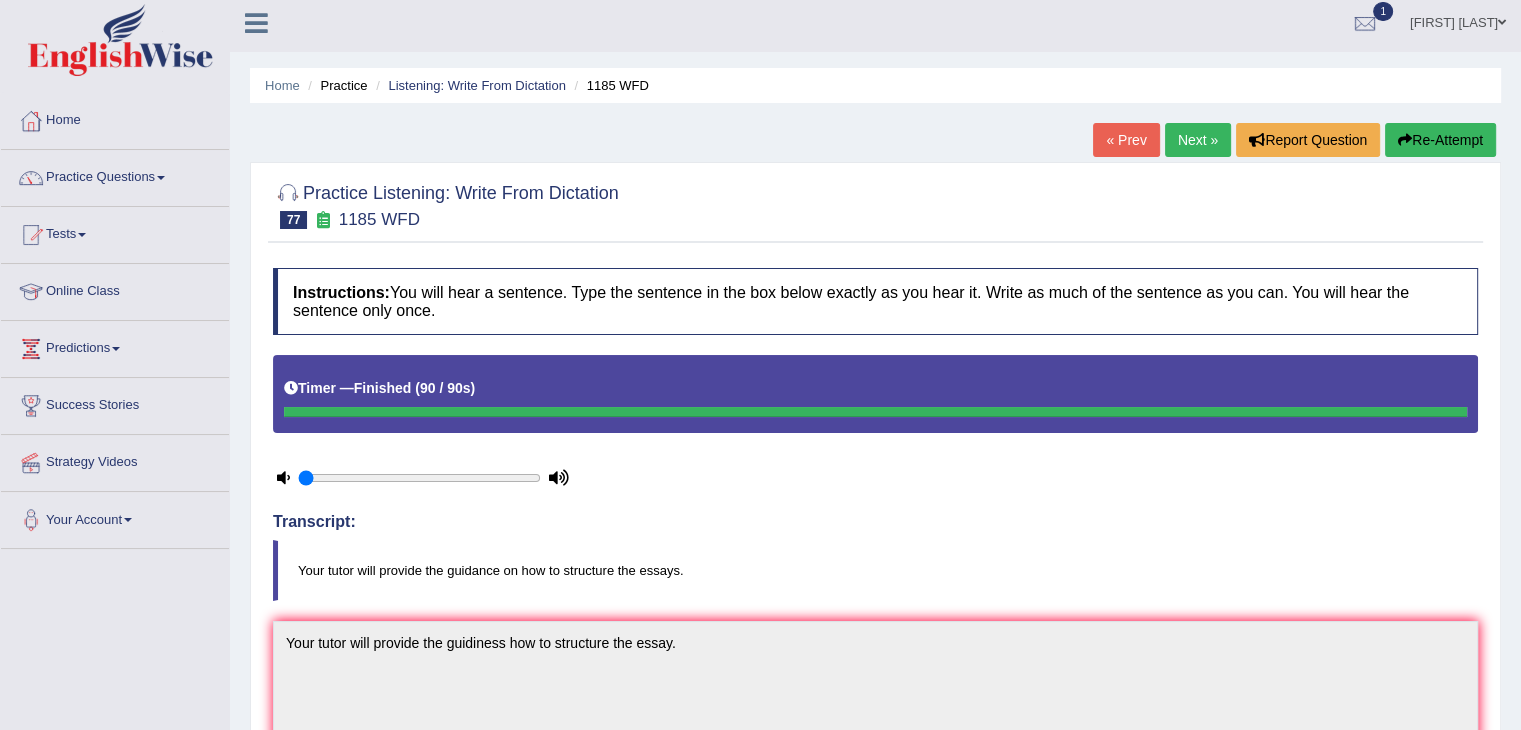 scroll, scrollTop: 7, scrollLeft: 0, axis: vertical 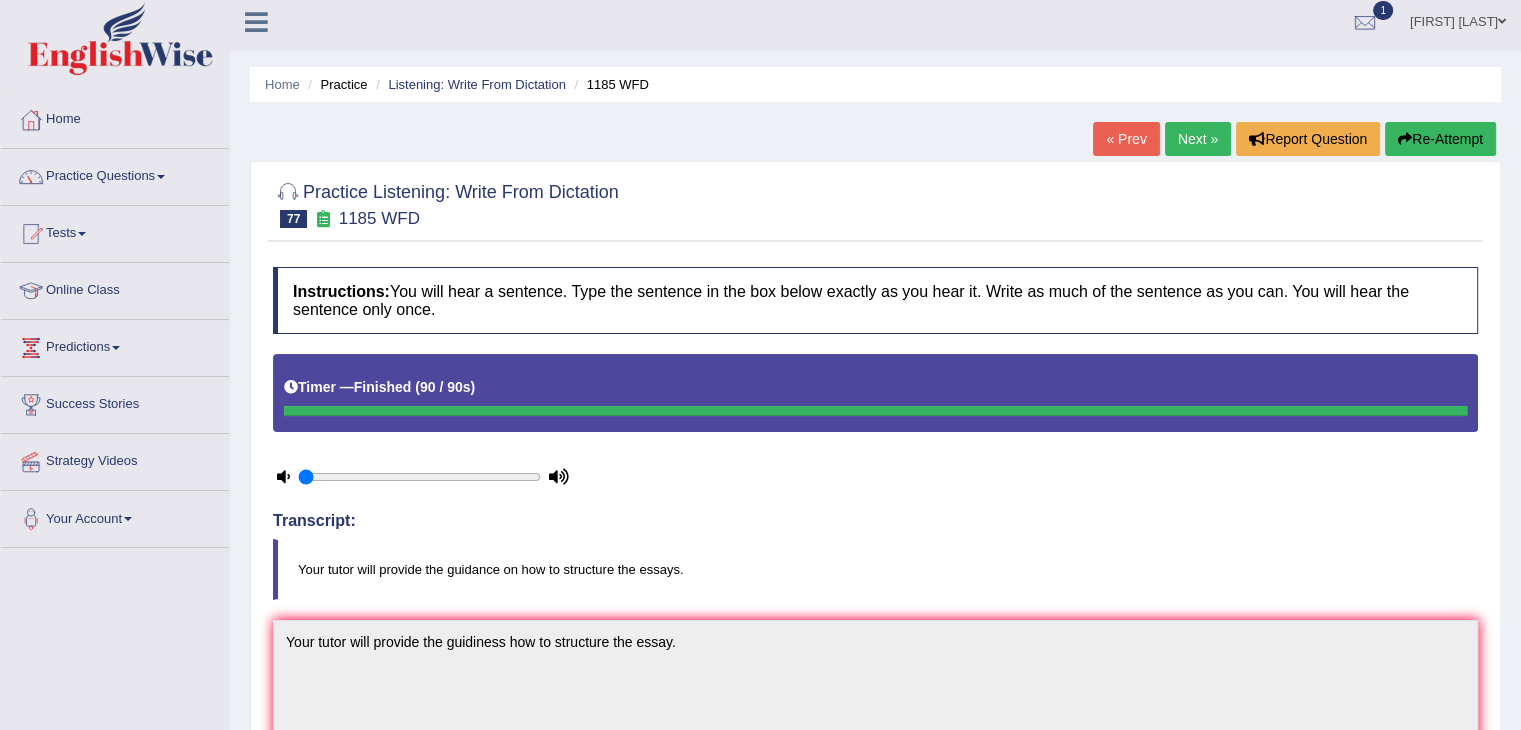 click on "Next »" at bounding box center [1198, 139] 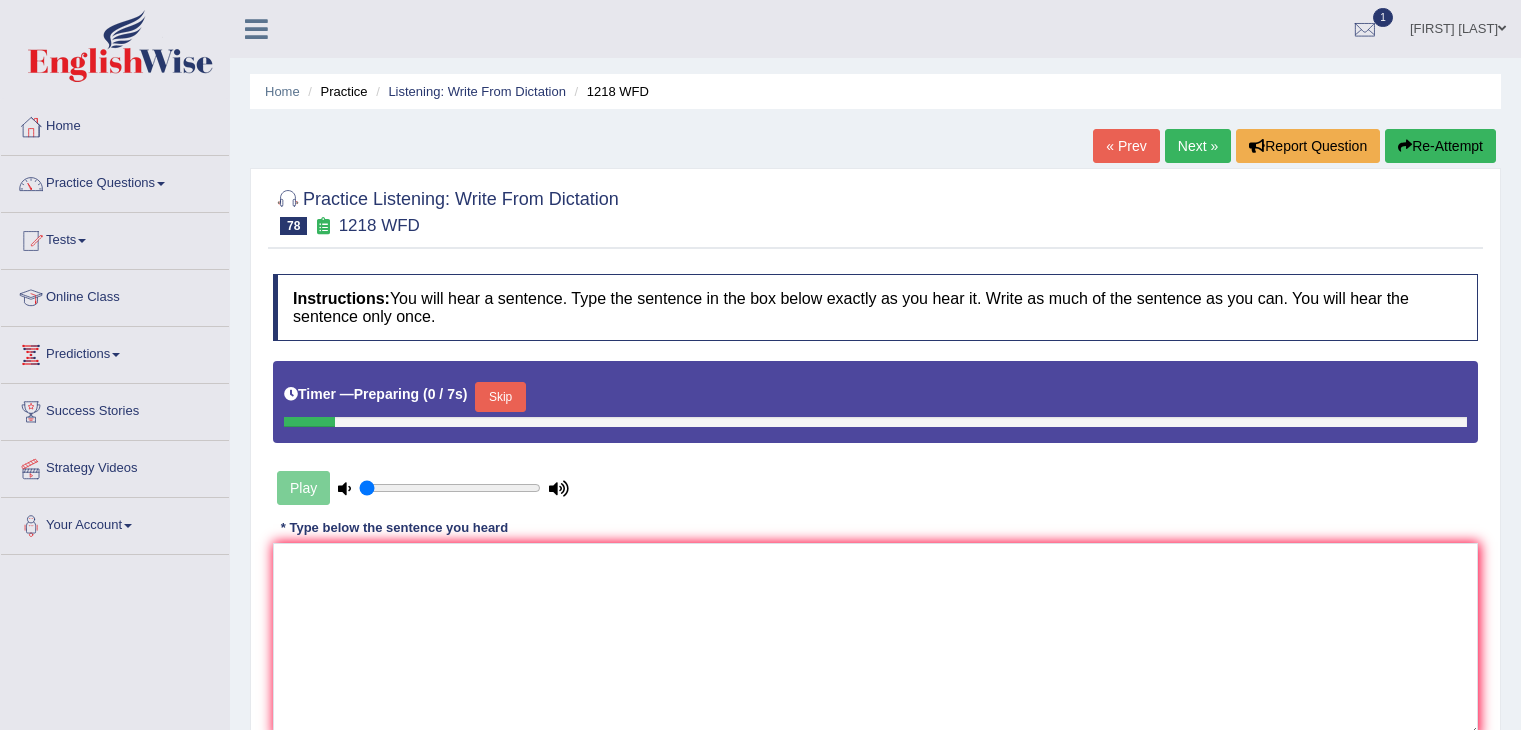 scroll, scrollTop: 0, scrollLeft: 0, axis: both 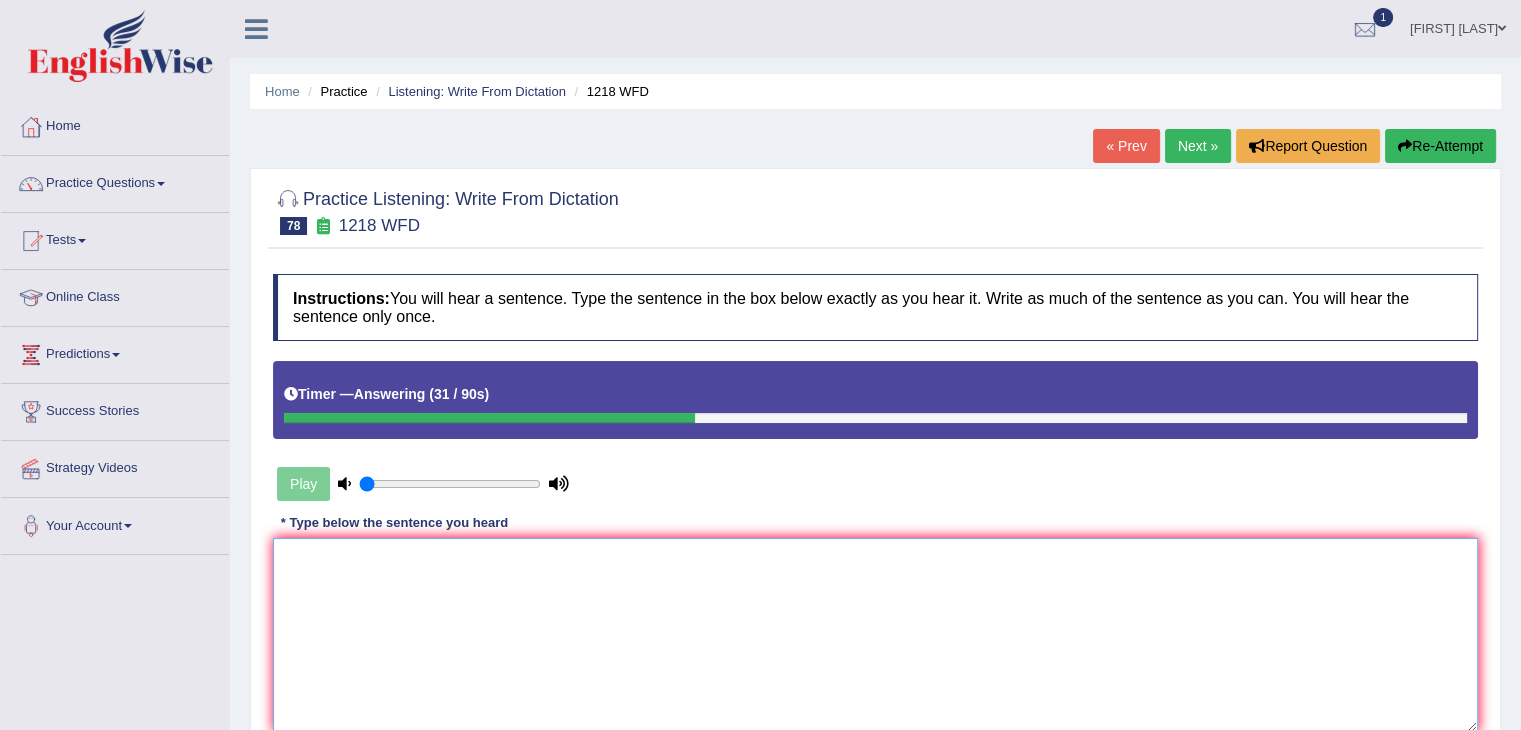 click at bounding box center [875, 635] 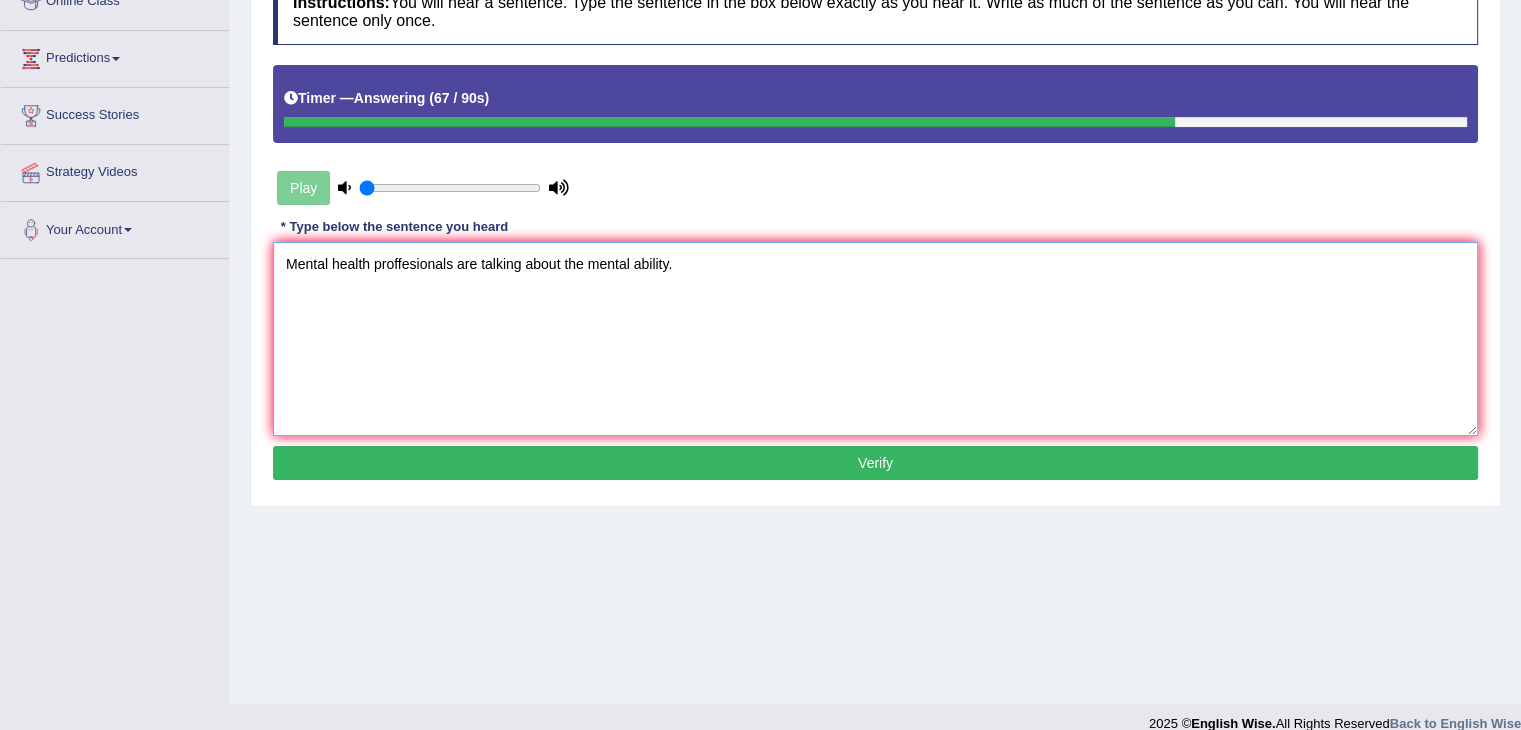 scroll, scrollTop: 320, scrollLeft: 0, axis: vertical 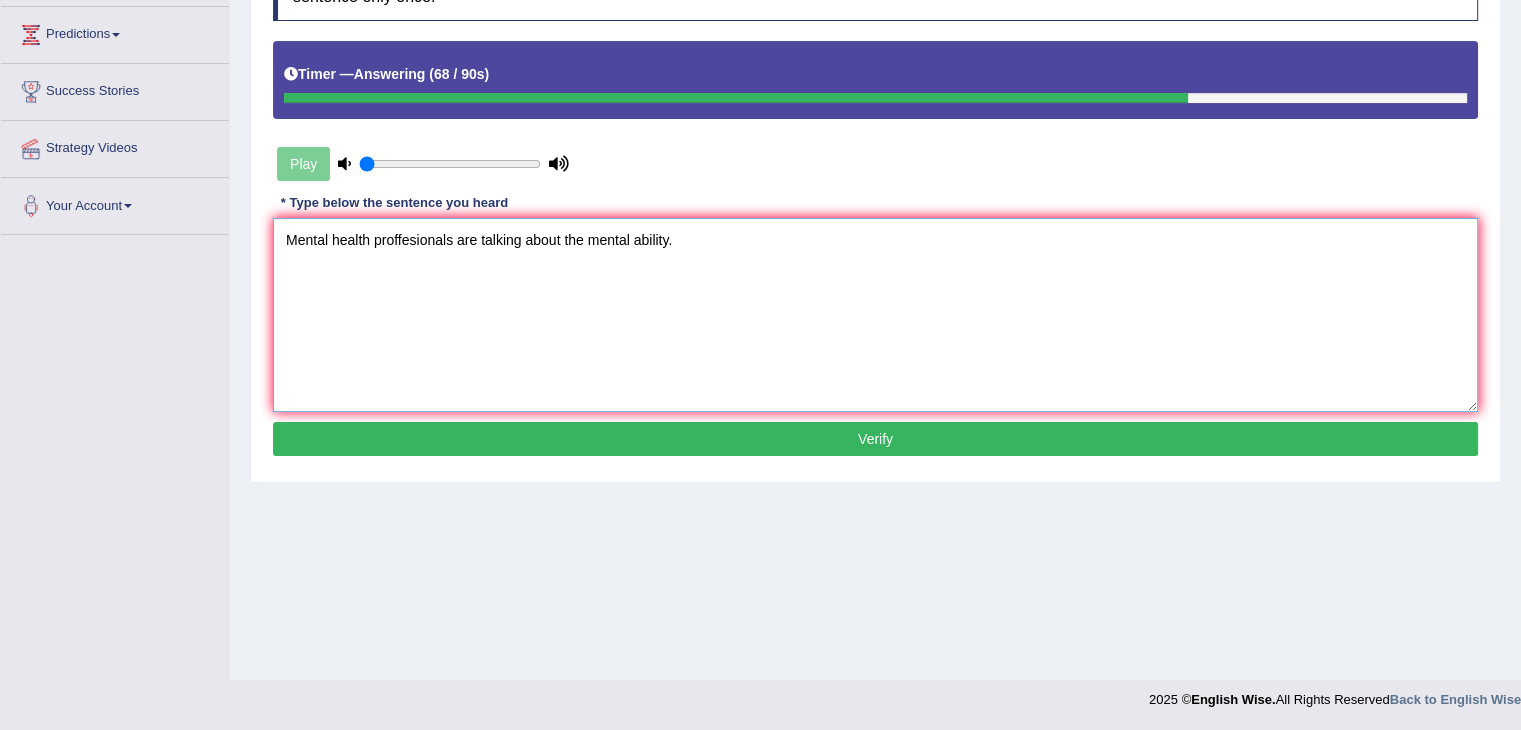 type on "Mental health proffesionals are talking about the mental ability." 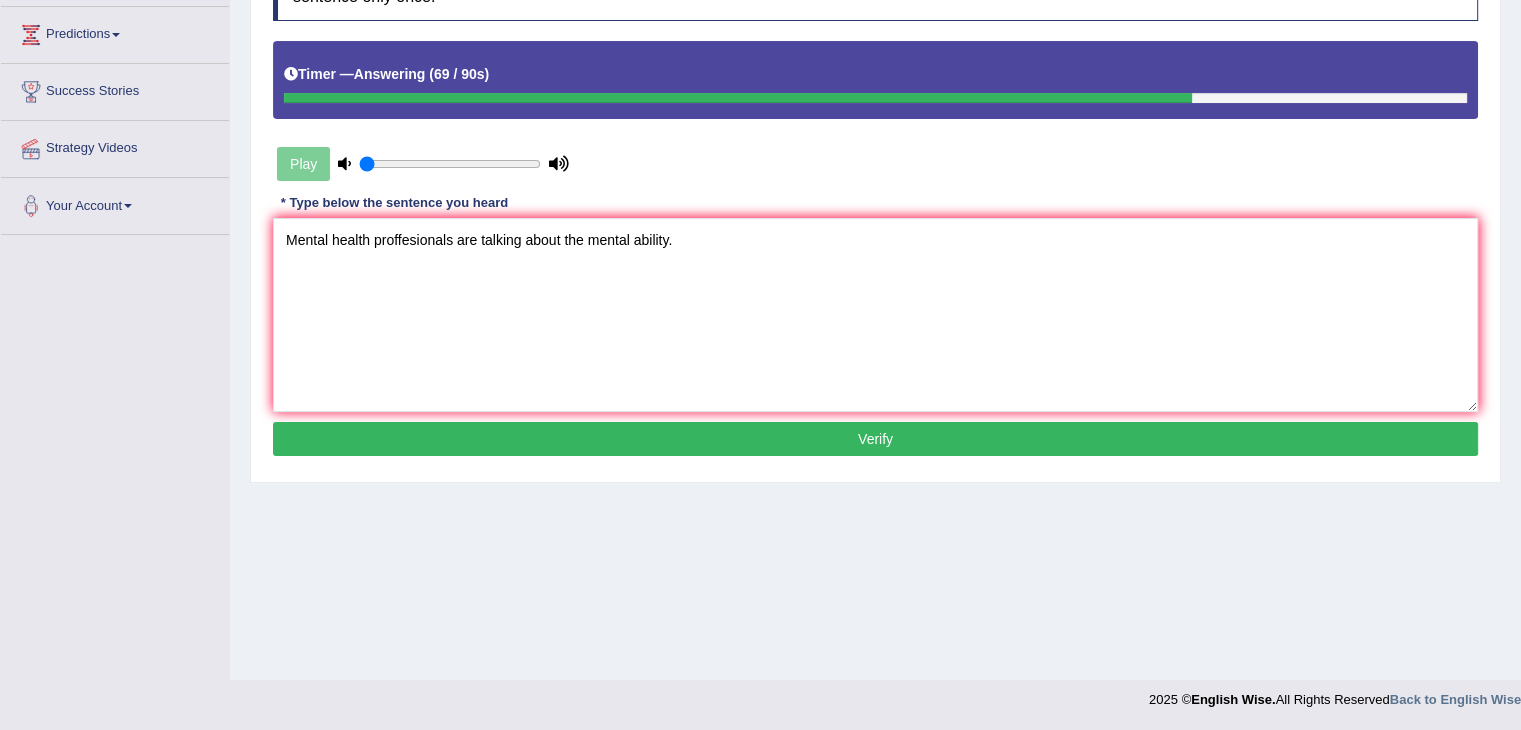 click on "Verify" at bounding box center (875, 439) 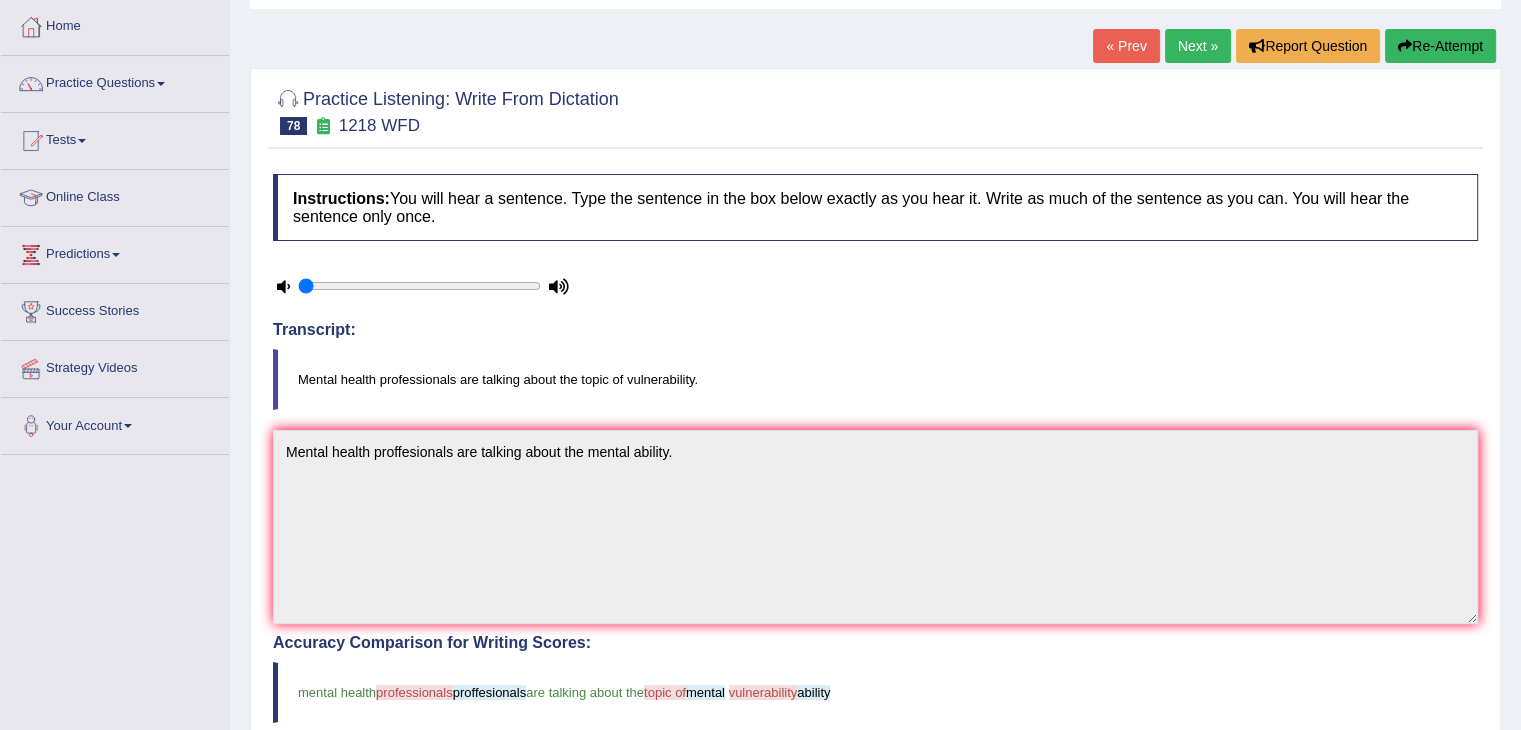 scroll, scrollTop: 0, scrollLeft: 0, axis: both 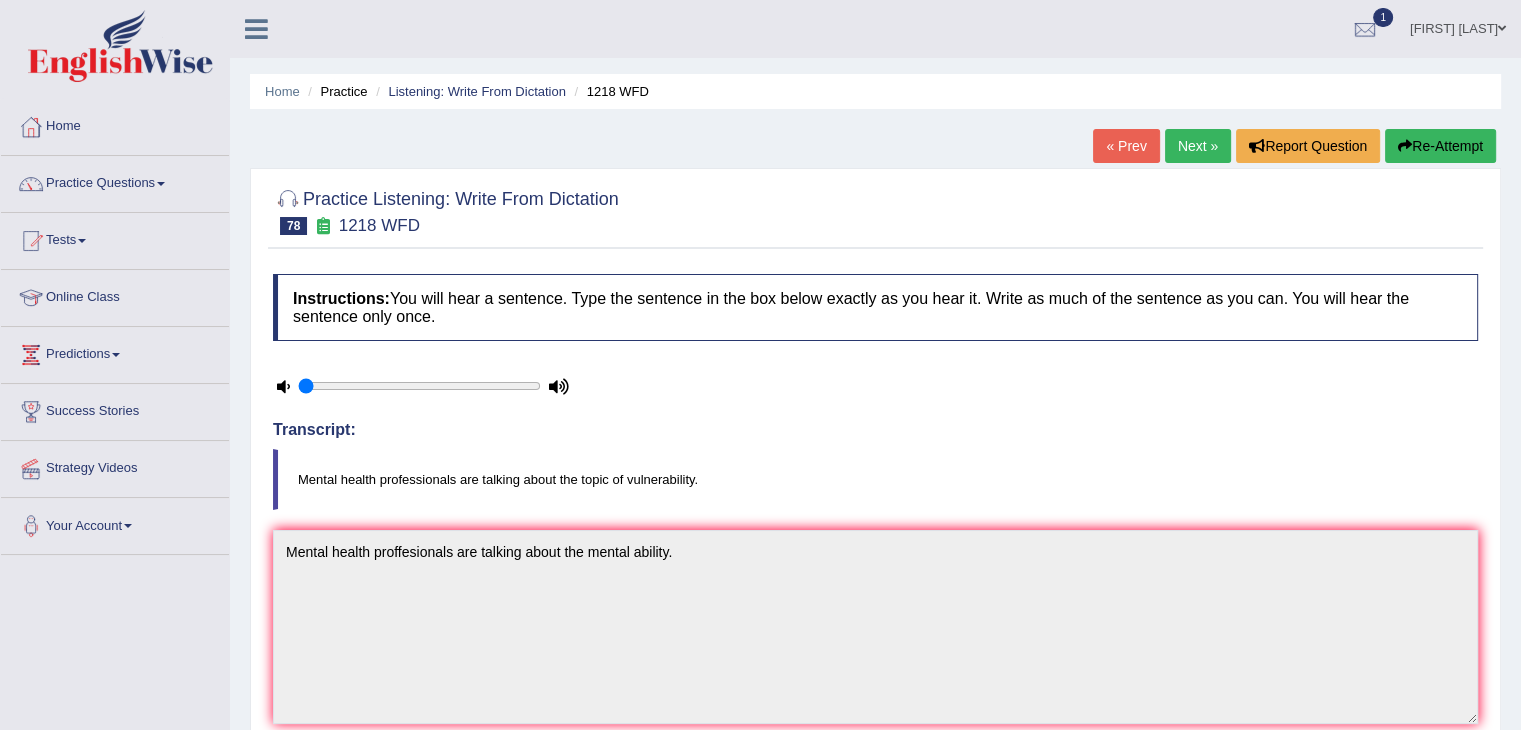 click on "Next »" at bounding box center [1198, 146] 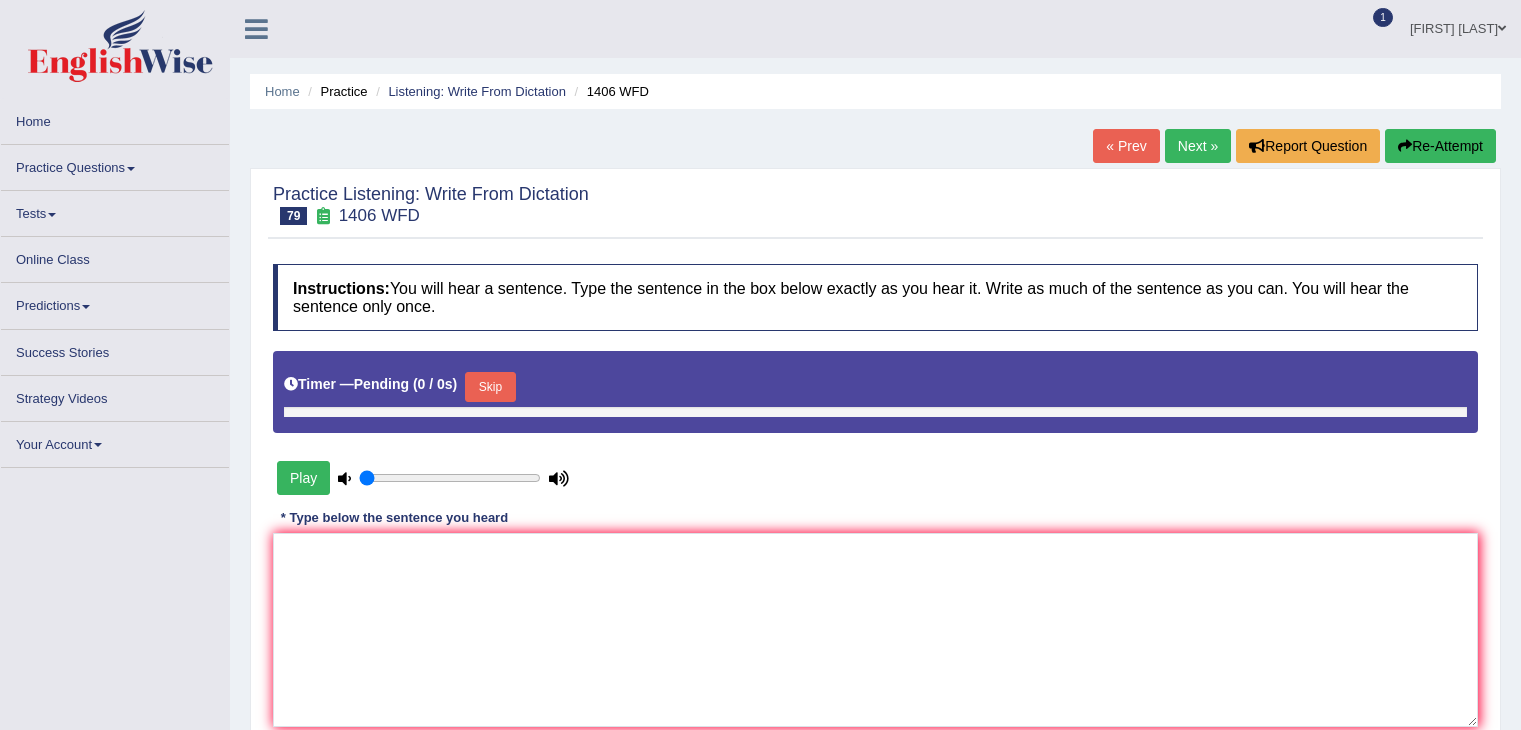 scroll, scrollTop: 0, scrollLeft: 0, axis: both 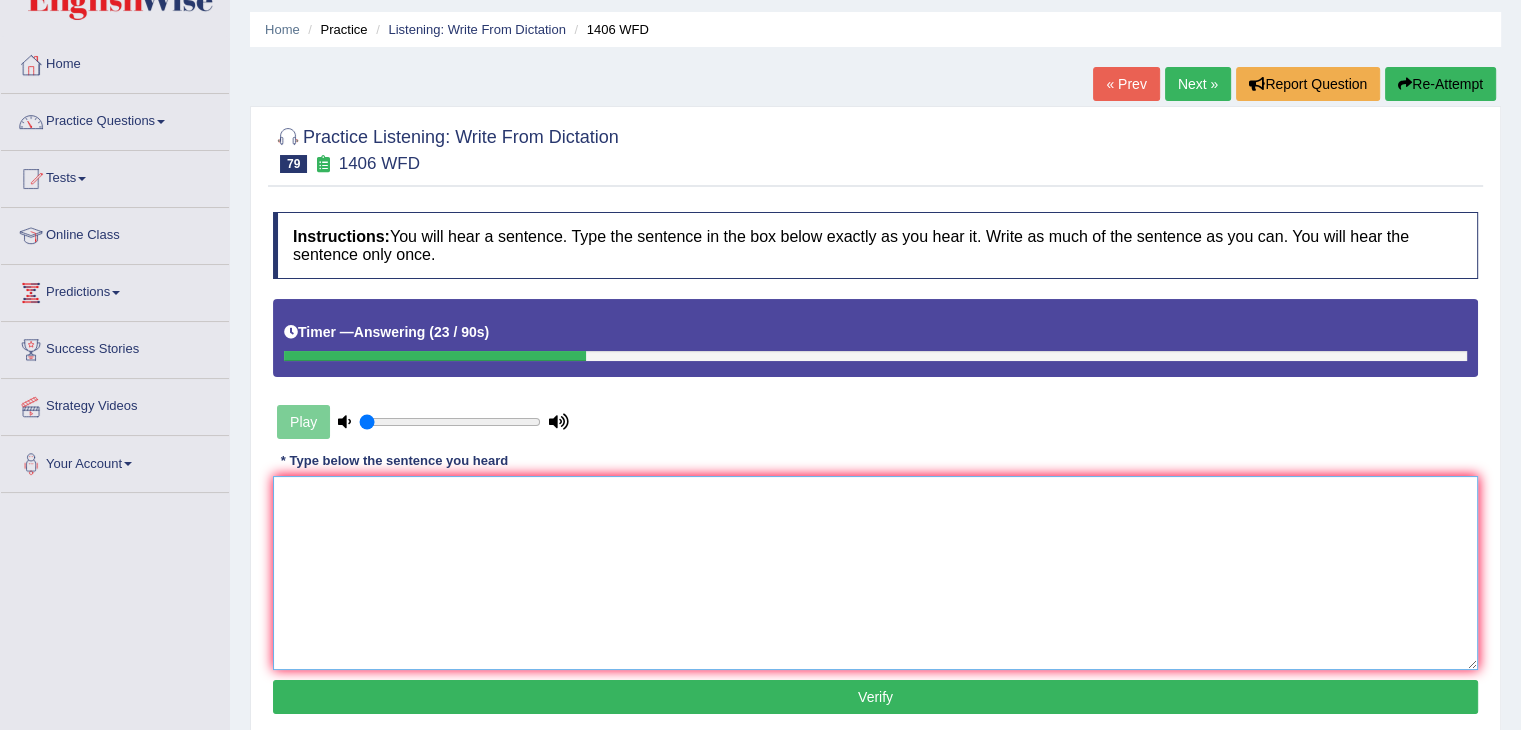 click at bounding box center (875, 573) 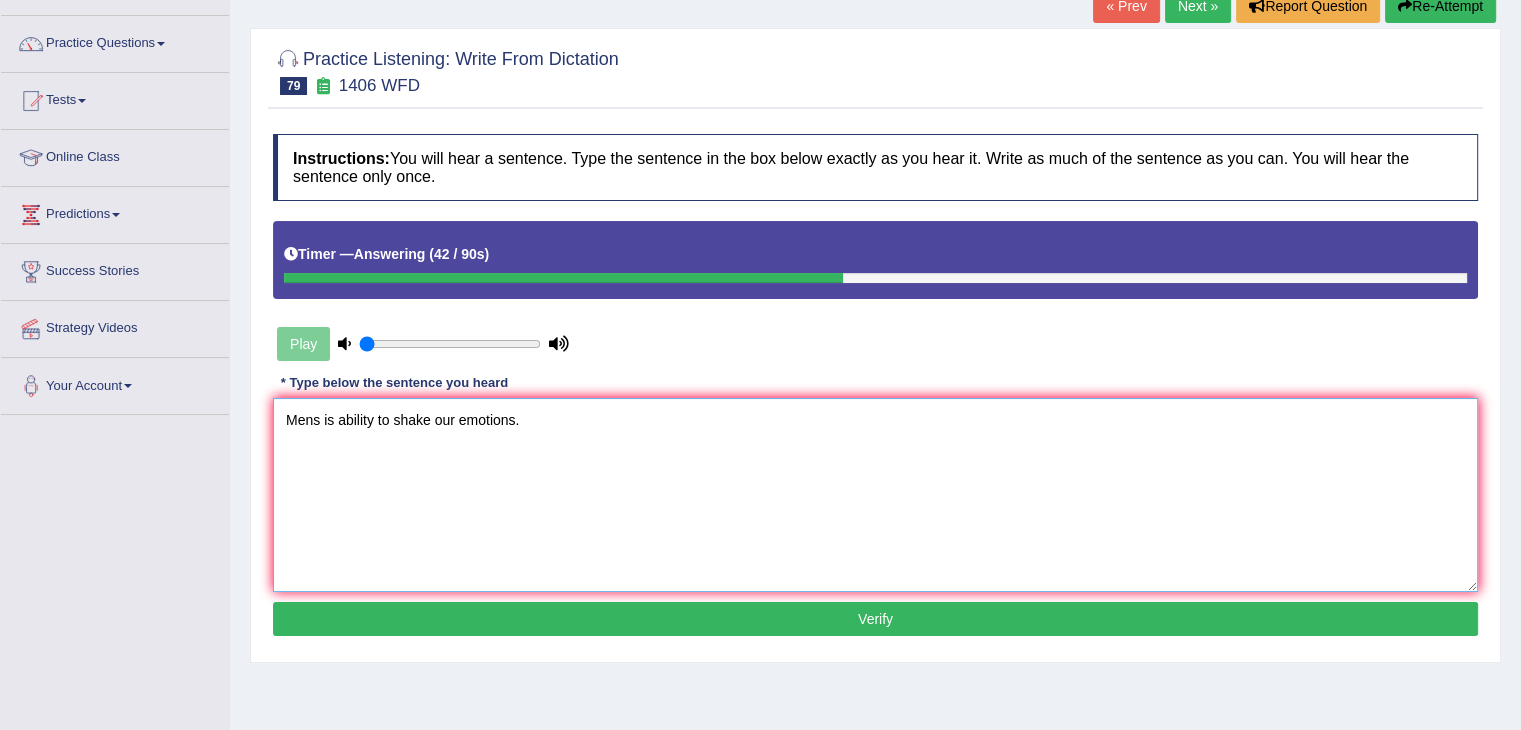 scroll, scrollTop: 143, scrollLeft: 0, axis: vertical 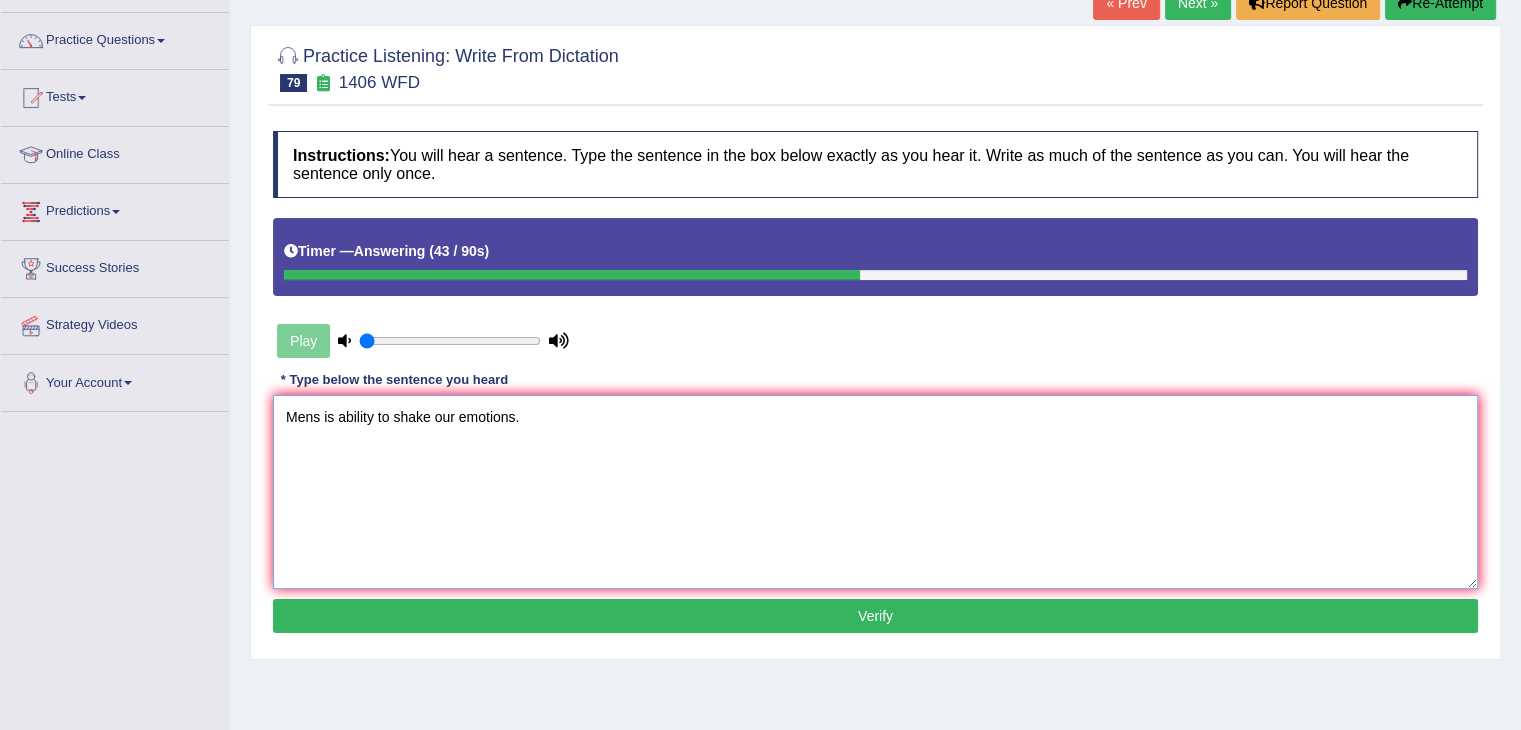 type on "Mens is ability to shake our emotions." 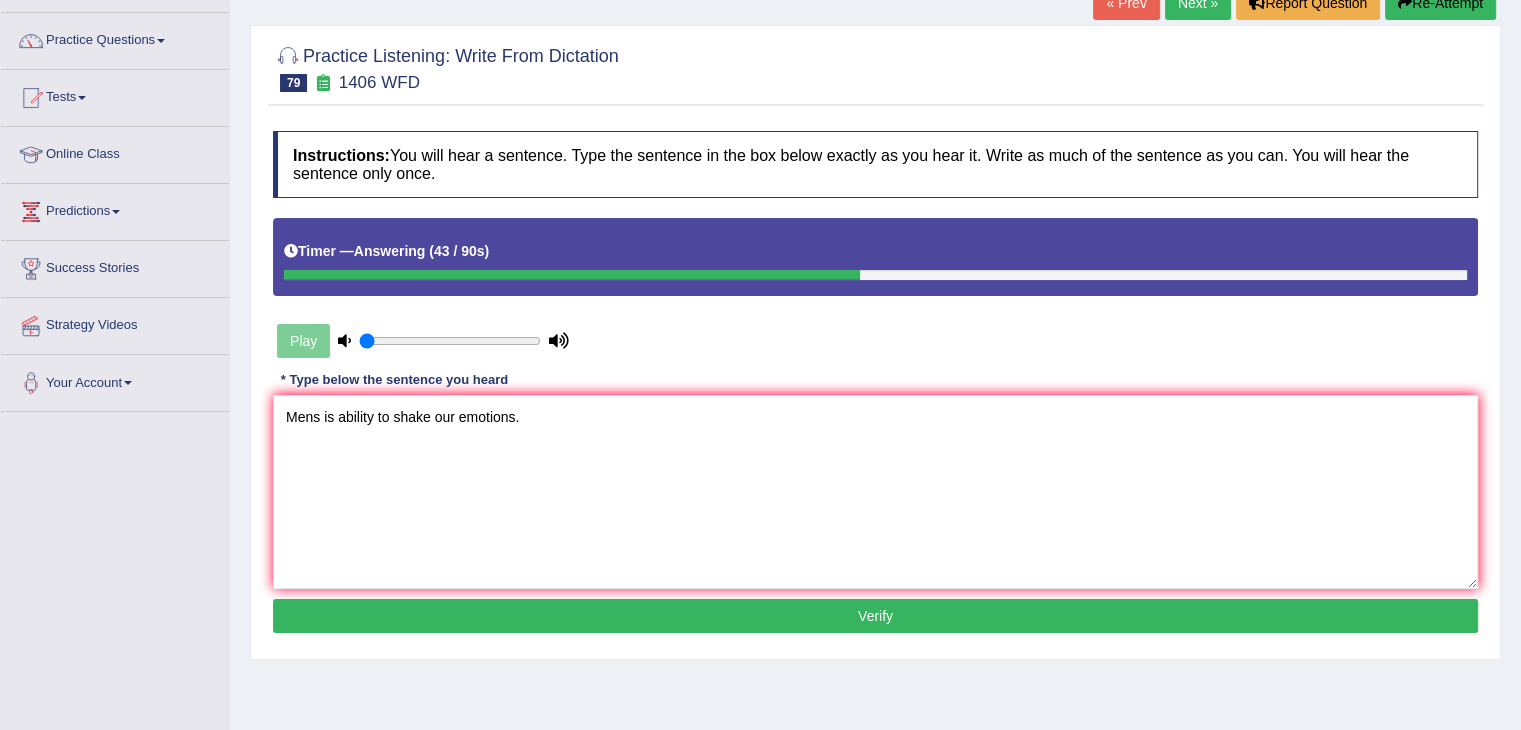click on "Verify" at bounding box center (875, 616) 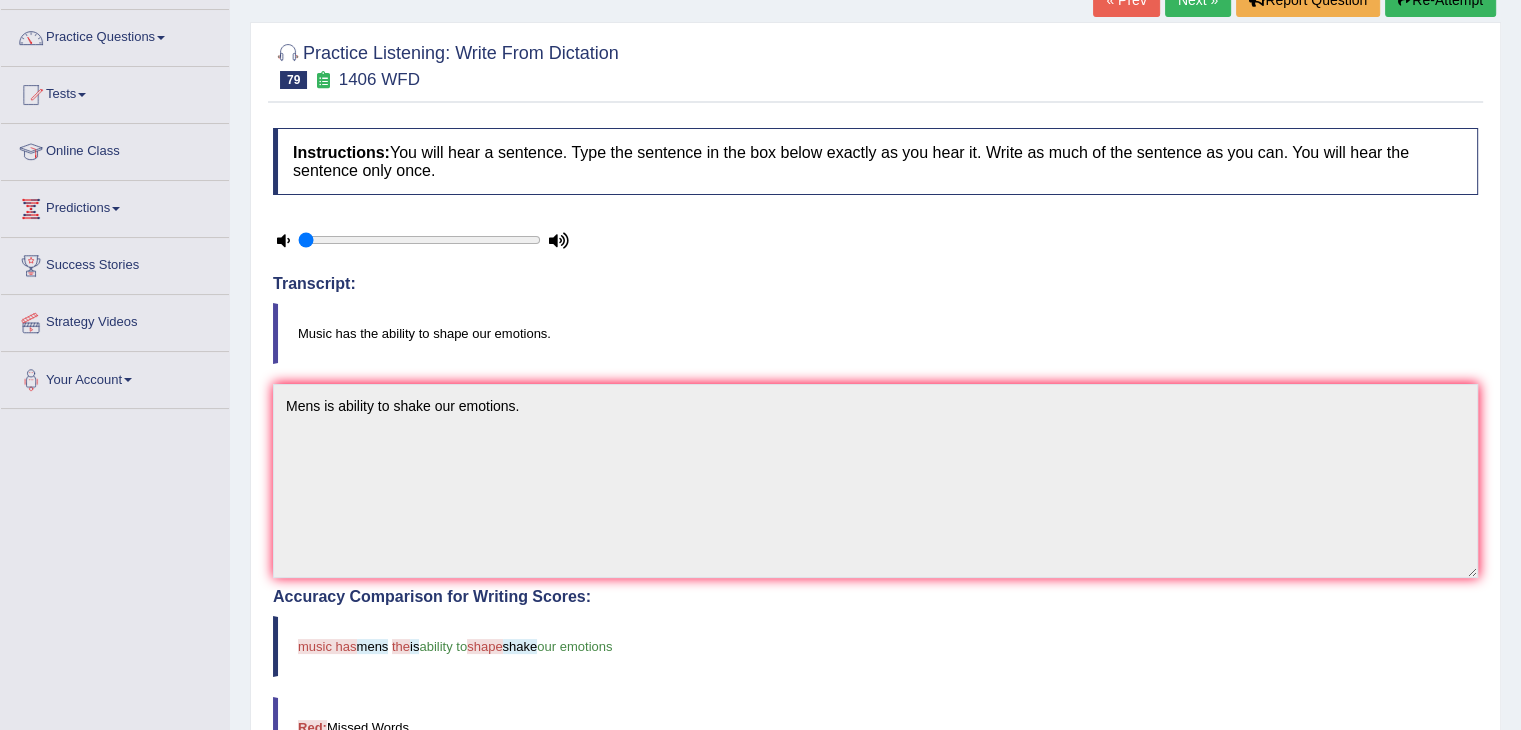 scroll, scrollTop: 132, scrollLeft: 0, axis: vertical 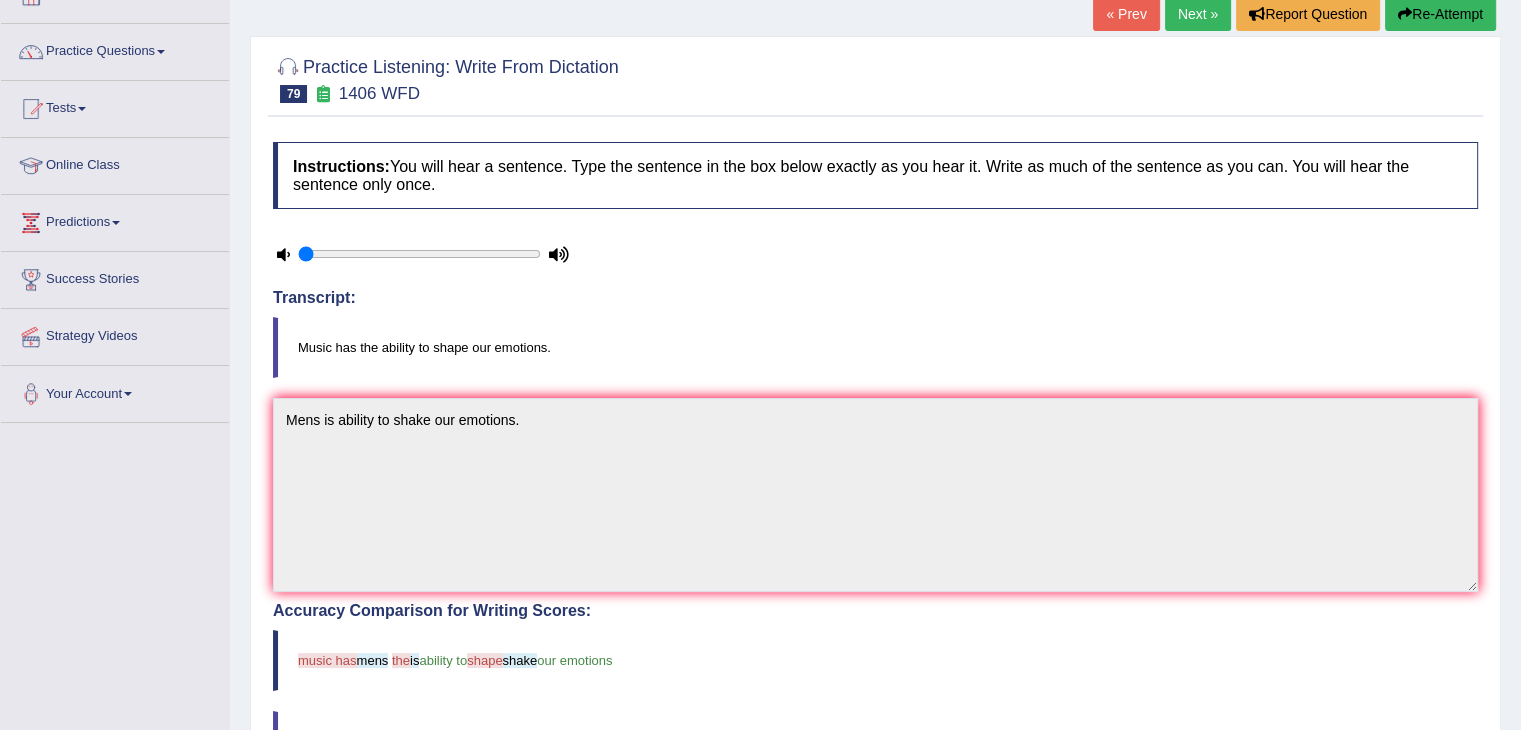 click on "Re-Attempt" at bounding box center [1440, 14] 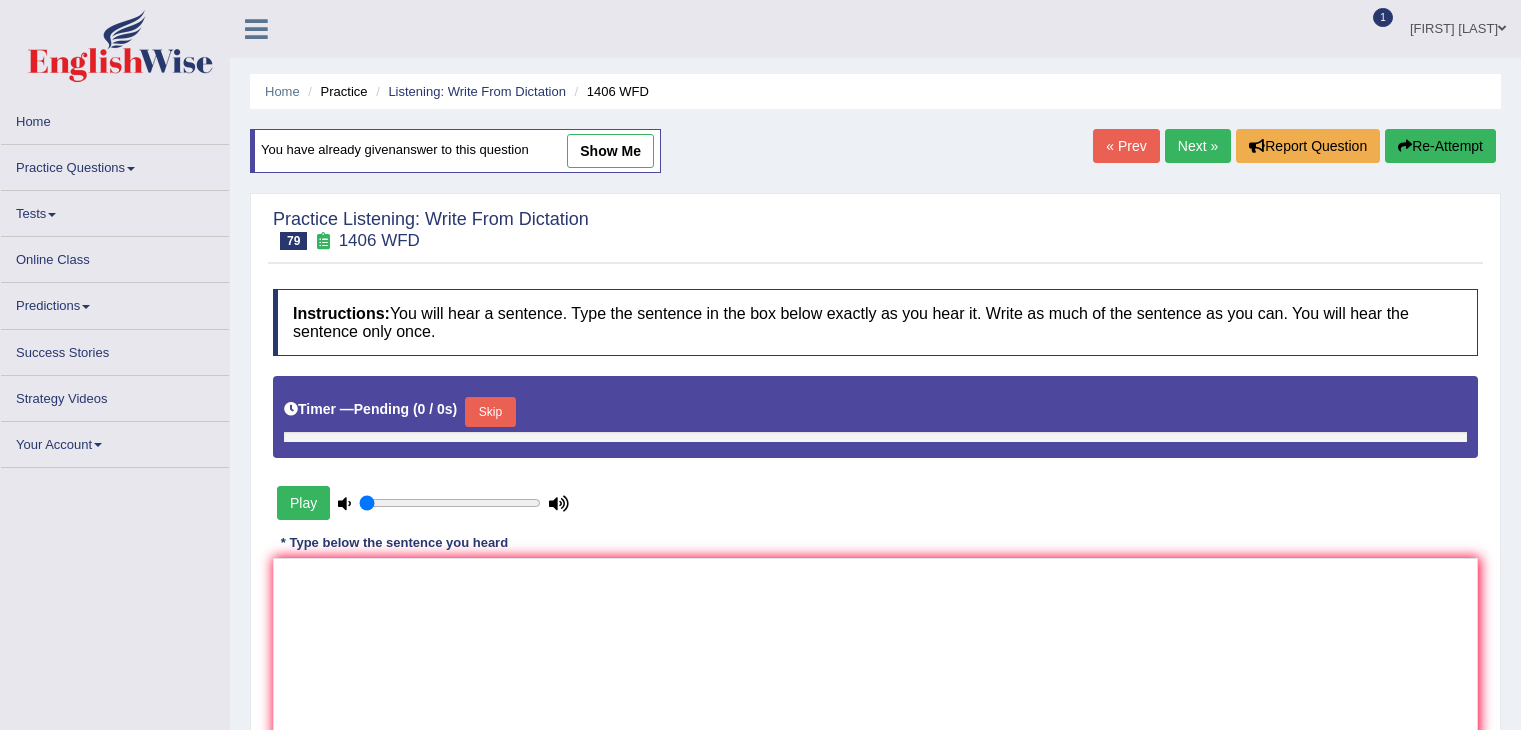 scroll, scrollTop: 132, scrollLeft: 0, axis: vertical 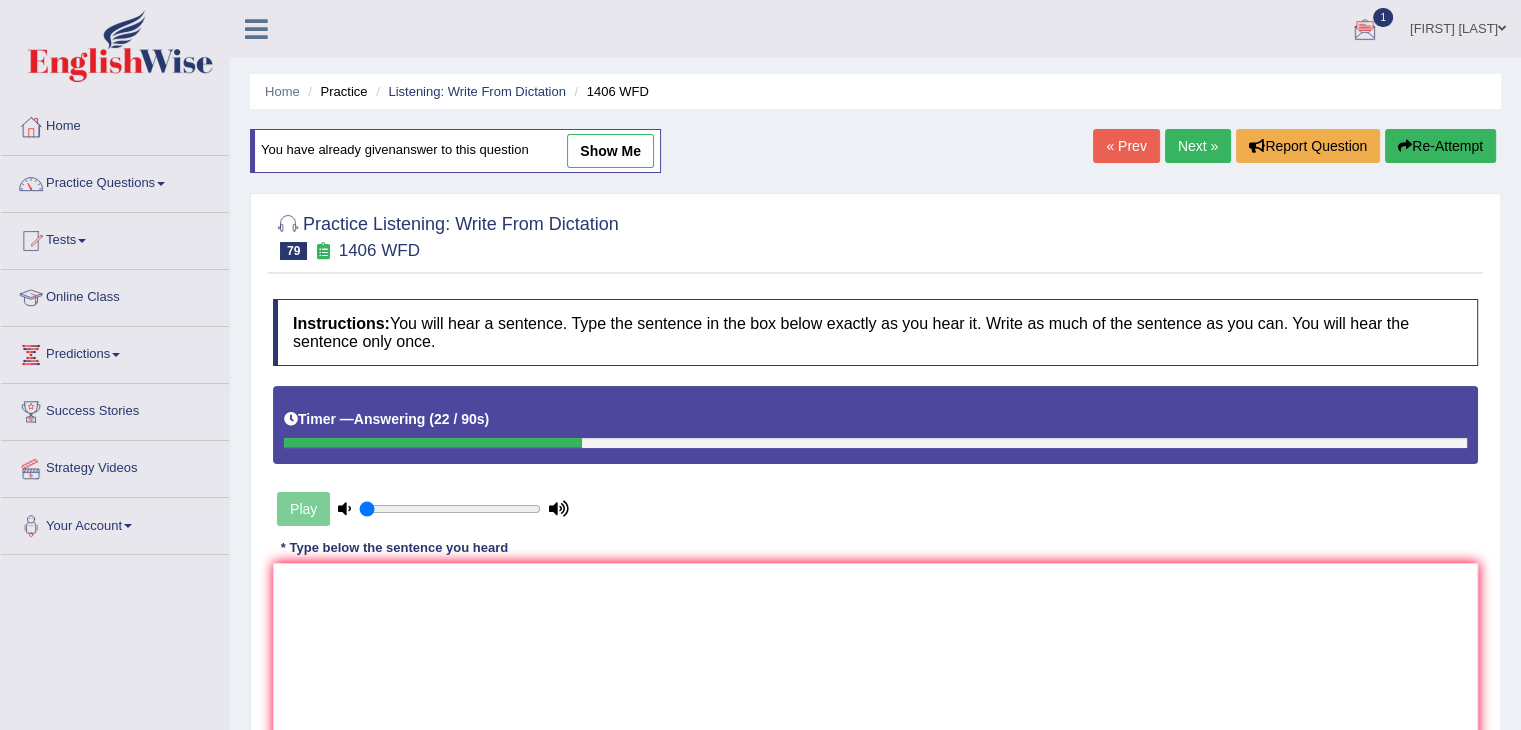 click on "Next »" at bounding box center [1198, 146] 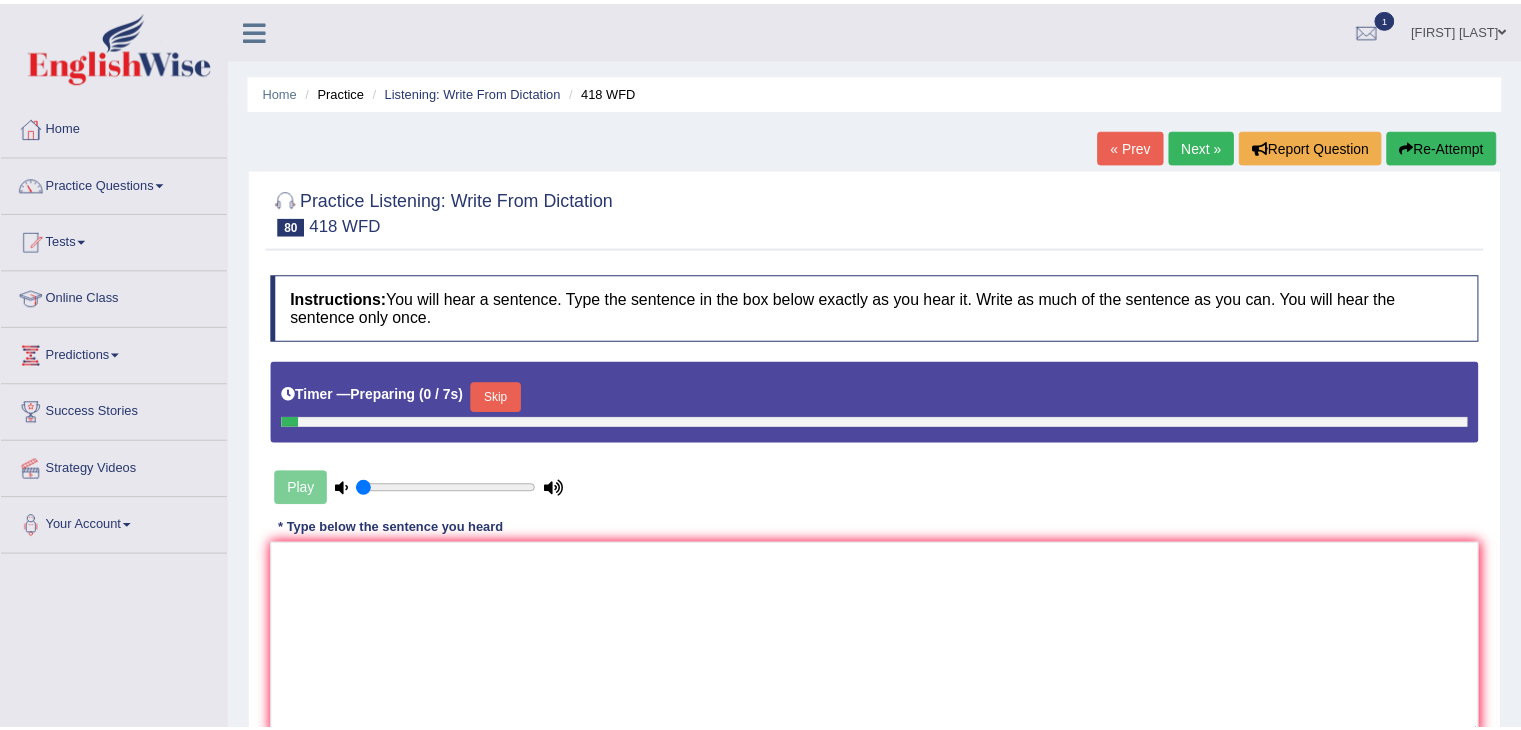 scroll, scrollTop: 0, scrollLeft: 0, axis: both 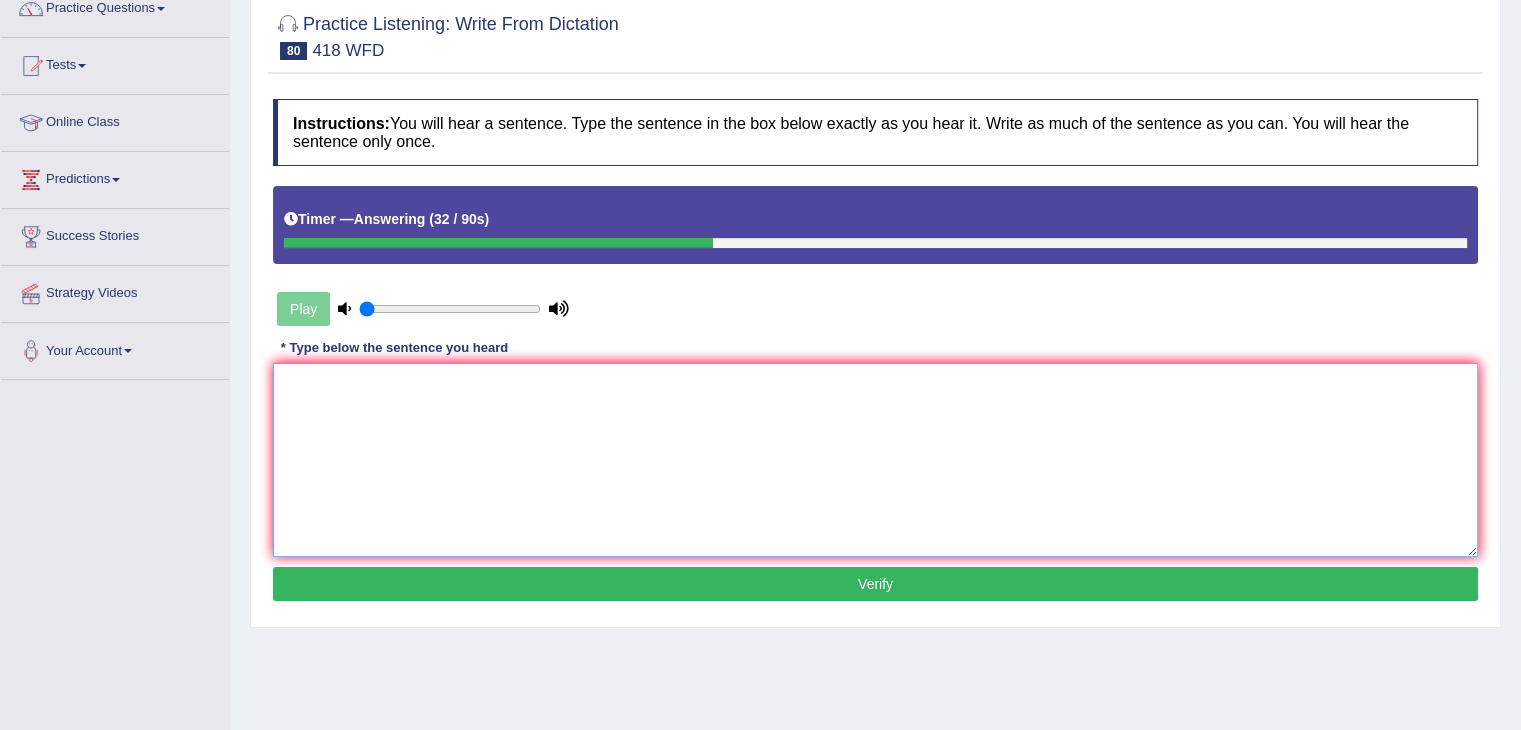 click at bounding box center [875, 460] 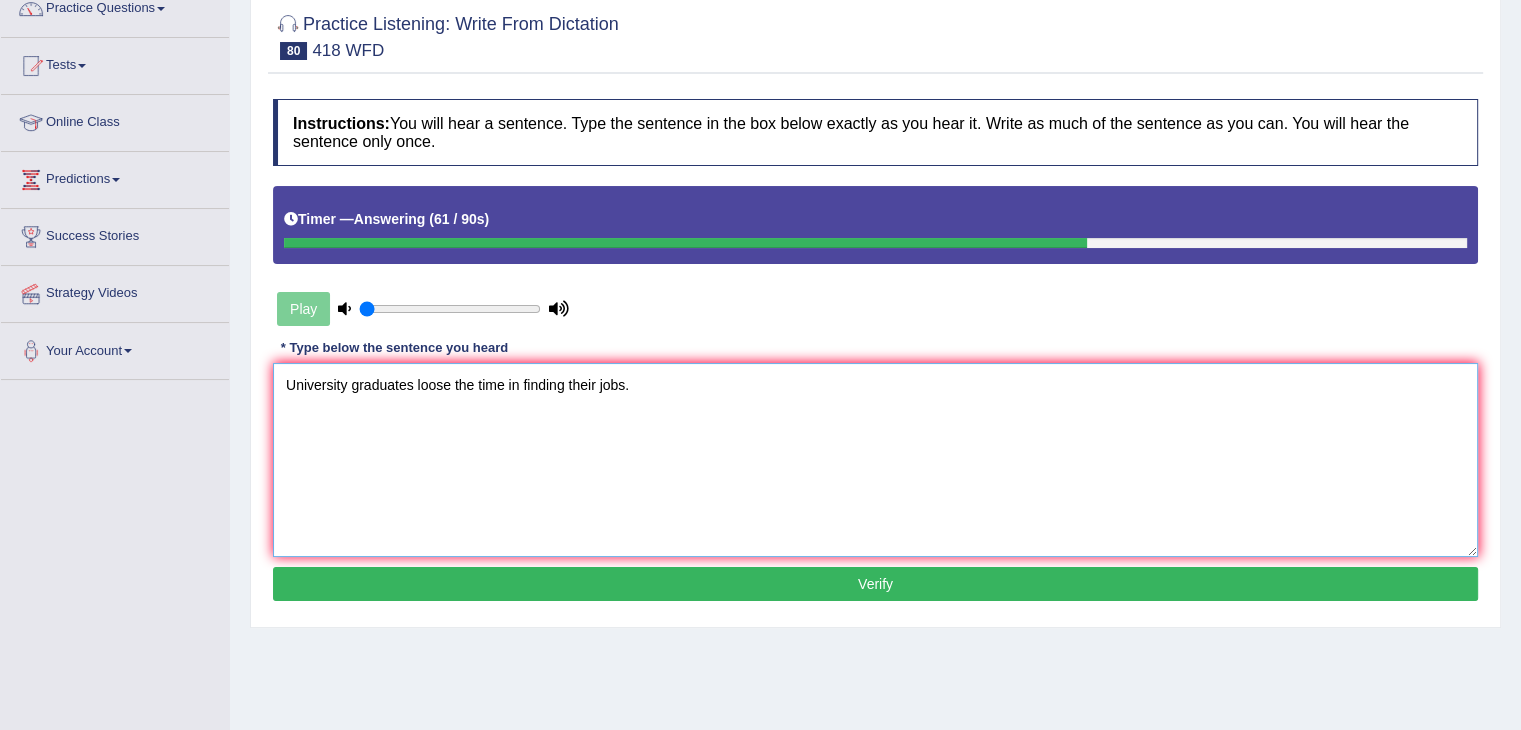 type on "University graduates loose the time in finding their jobs." 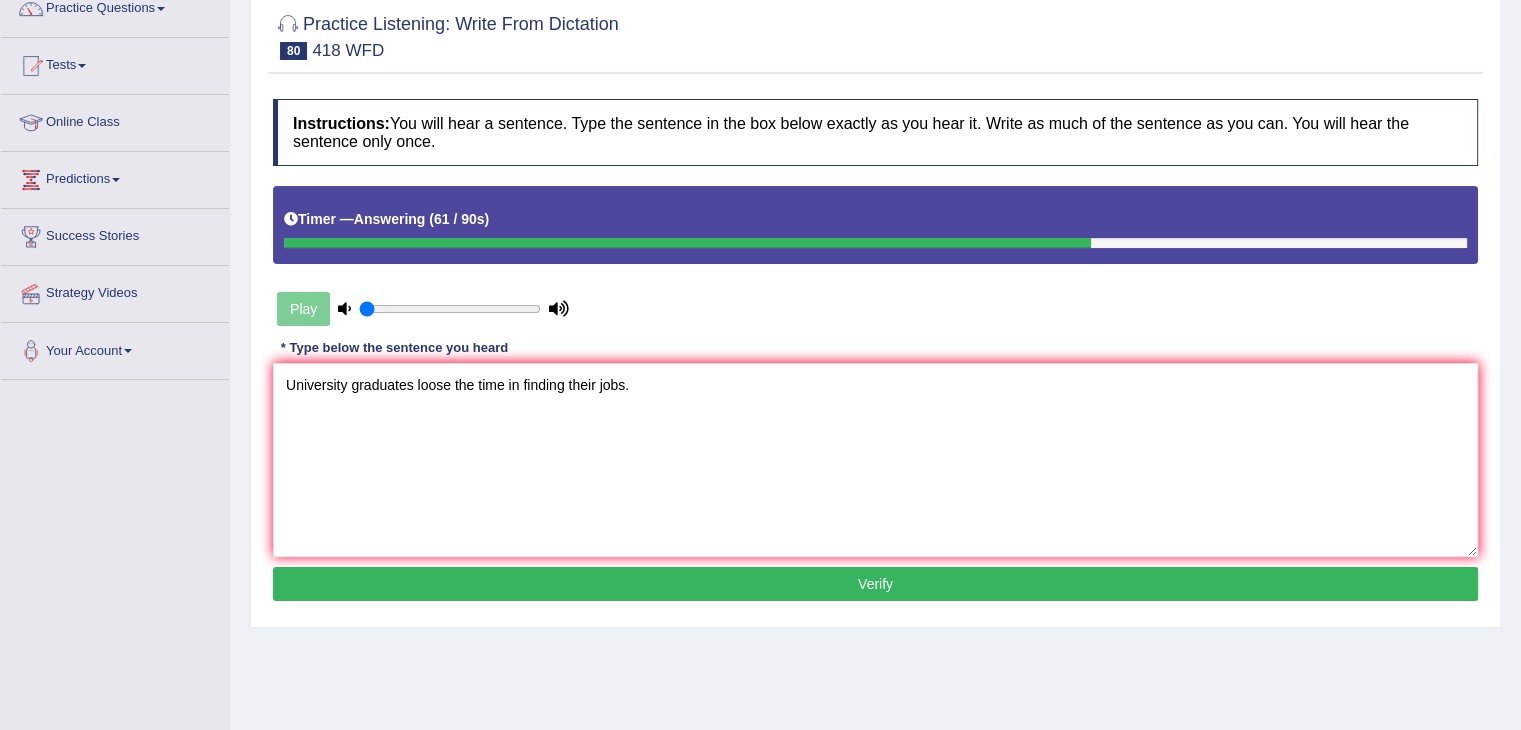 click on "Verify" at bounding box center [875, 584] 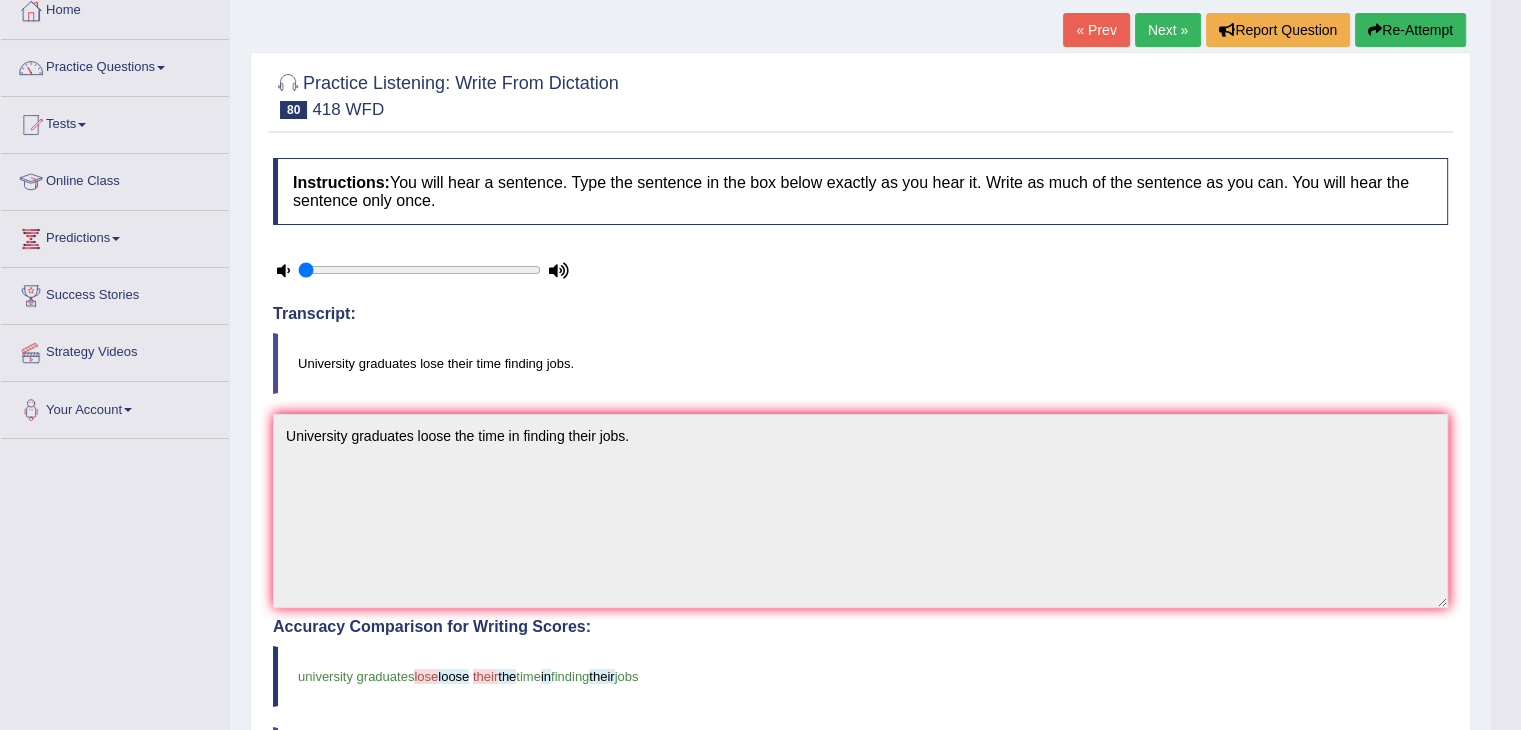 scroll, scrollTop: 114, scrollLeft: 0, axis: vertical 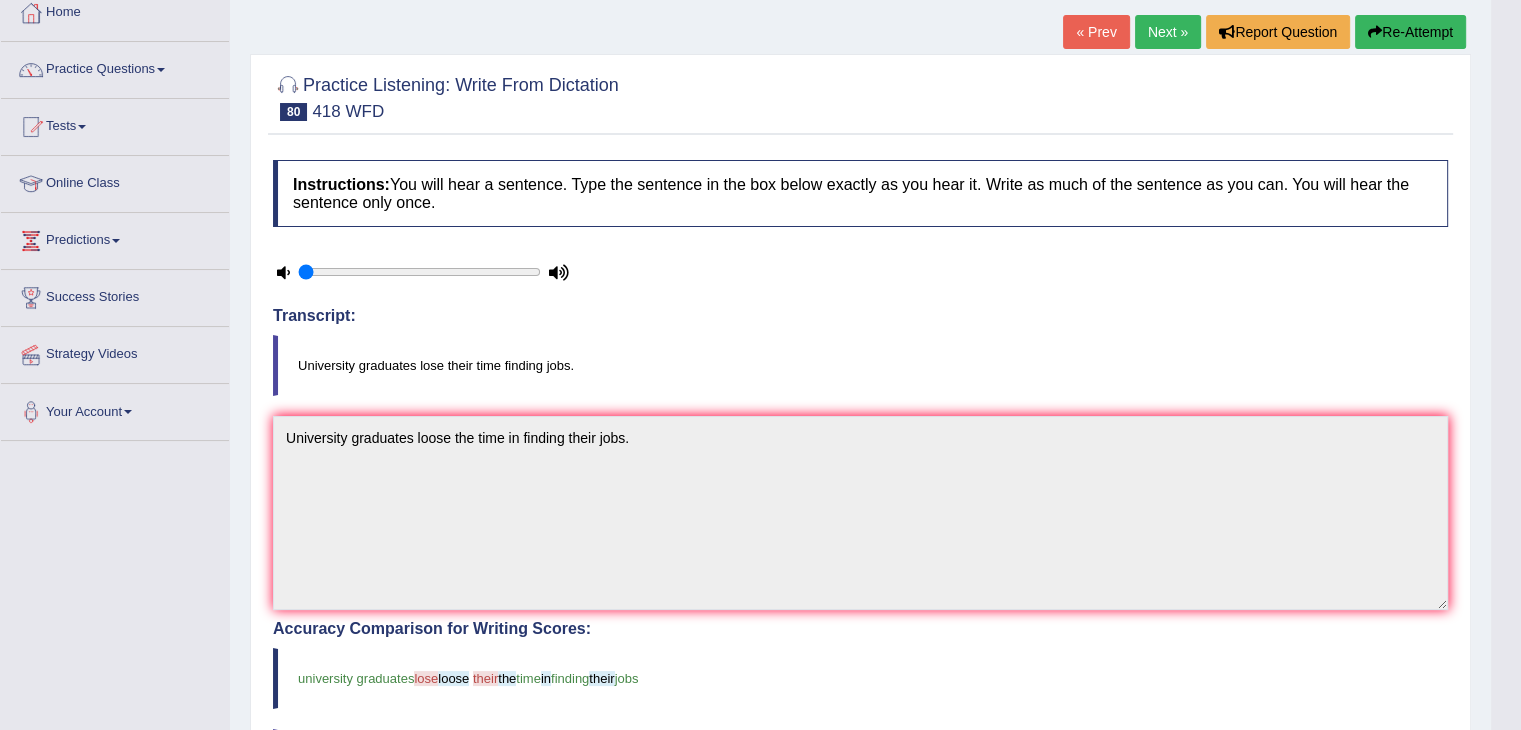 click on "Next »" at bounding box center [1168, 32] 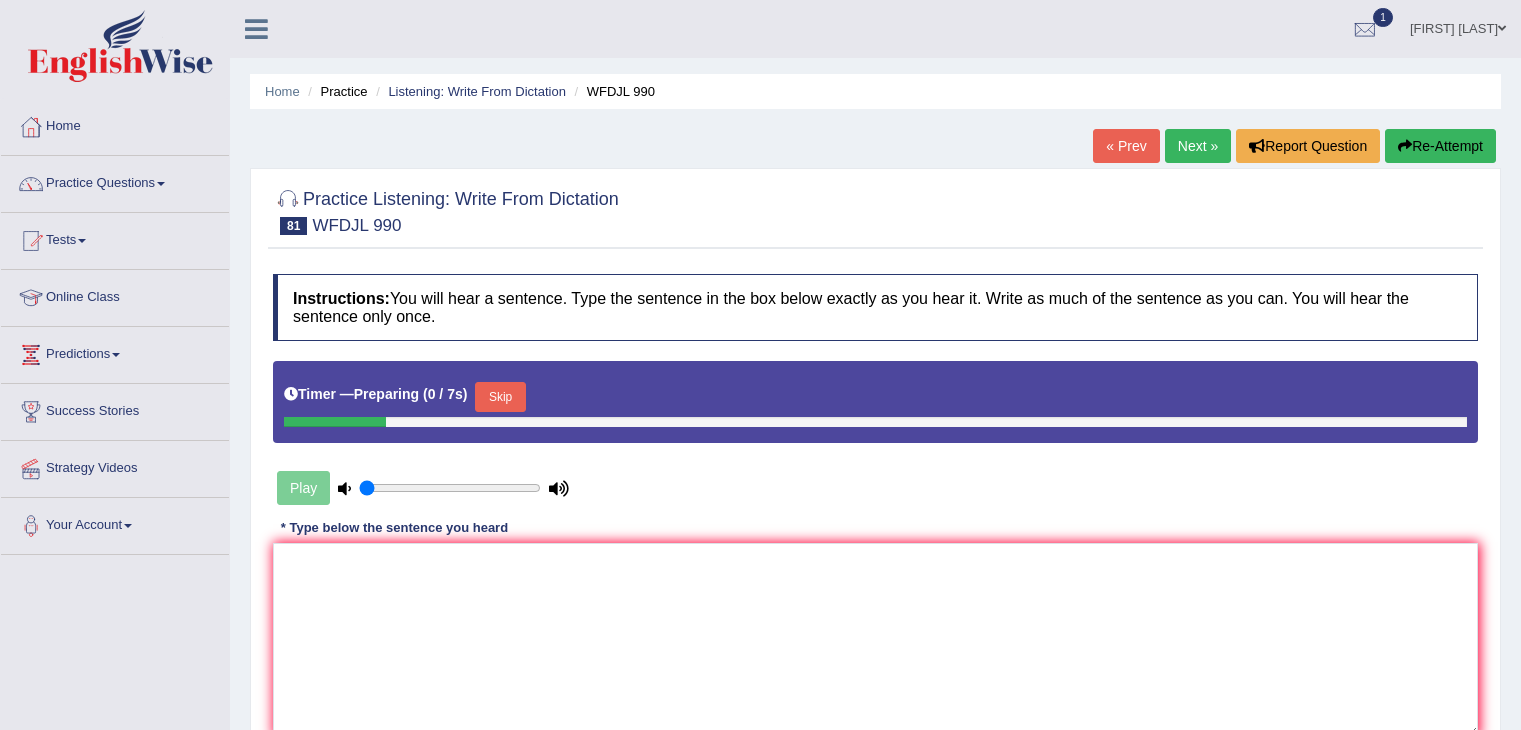 scroll, scrollTop: 0, scrollLeft: 0, axis: both 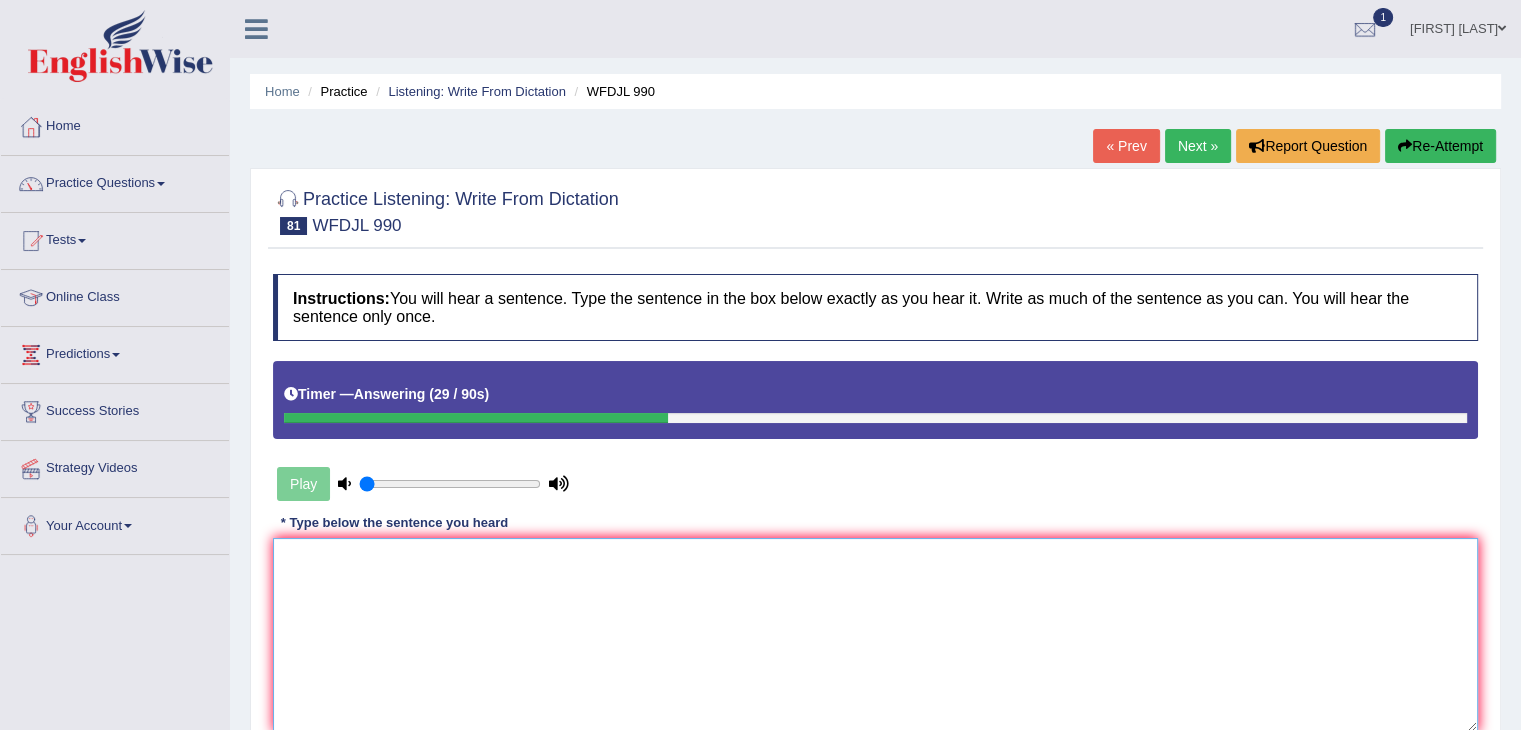 click at bounding box center (875, 635) 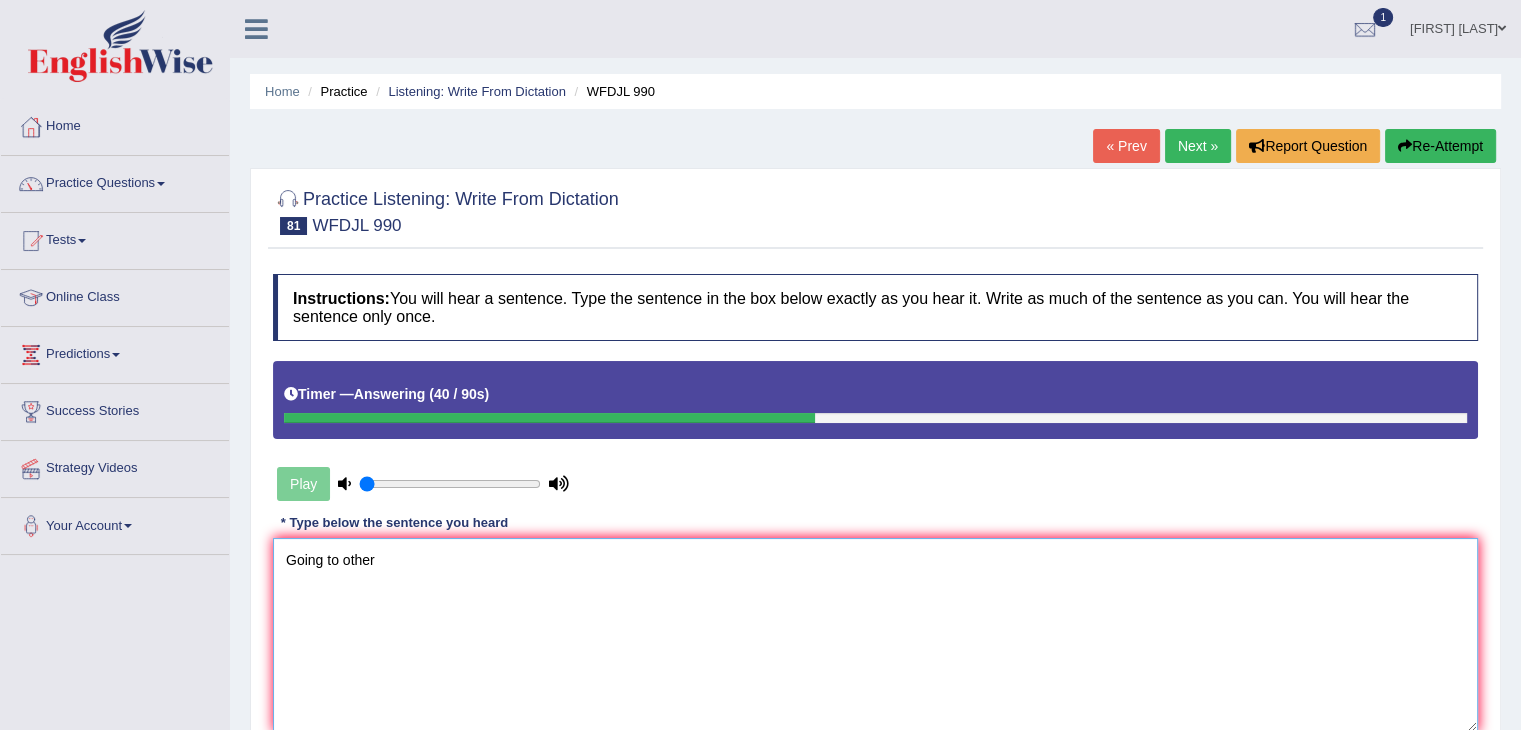 click on "Going to other" at bounding box center (875, 635) 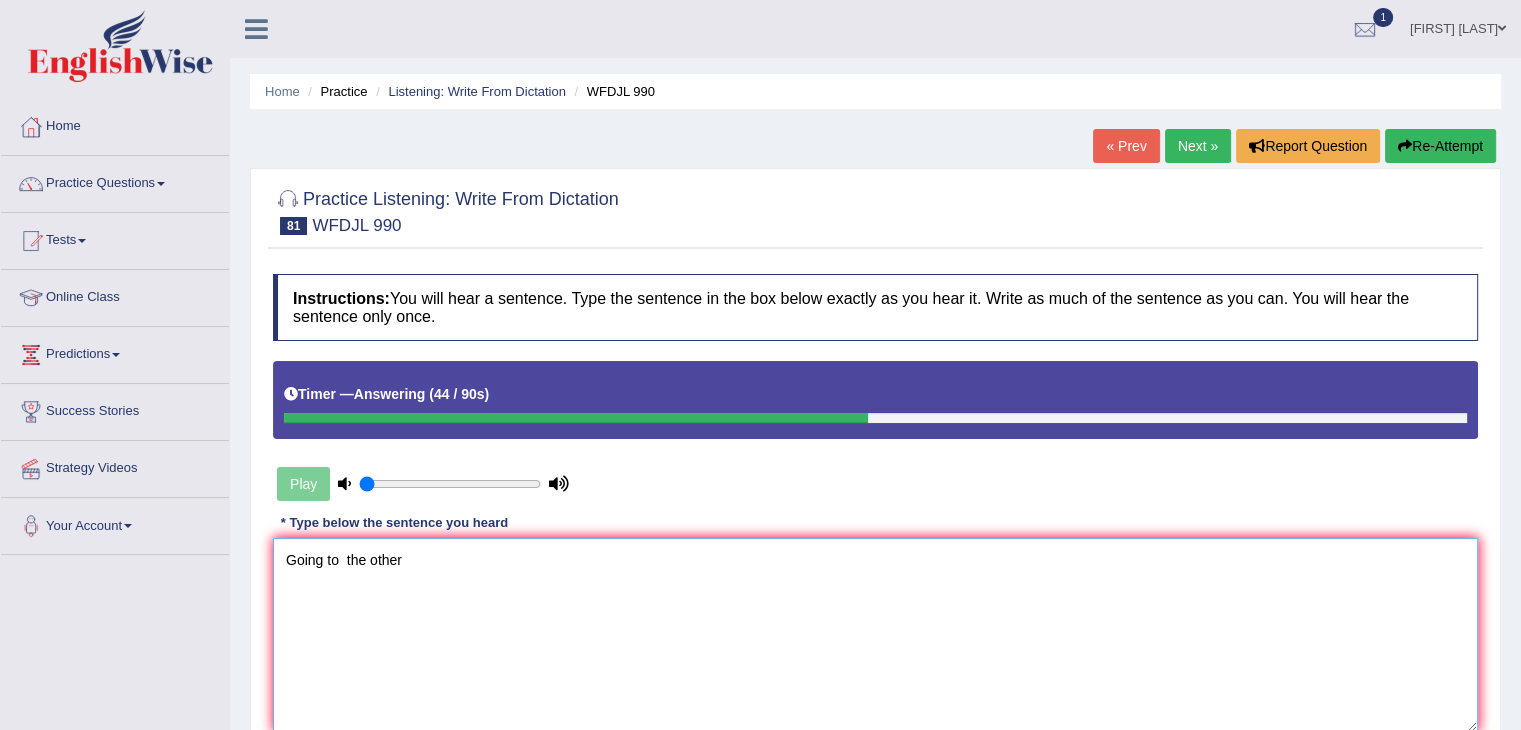 click on "Going to  the other" at bounding box center (875, 635) 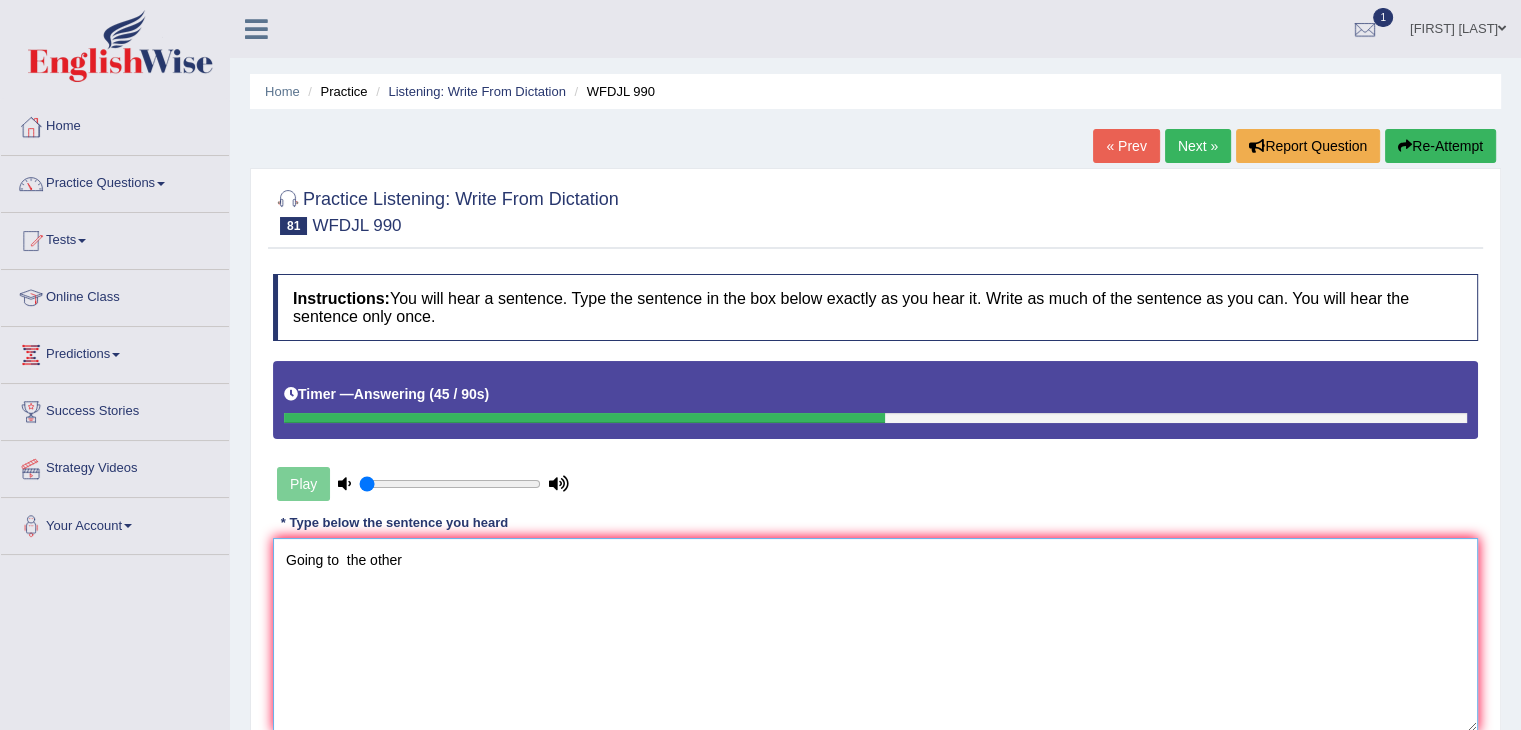 click on "Going to  the other" at bounding box center [875, 635] 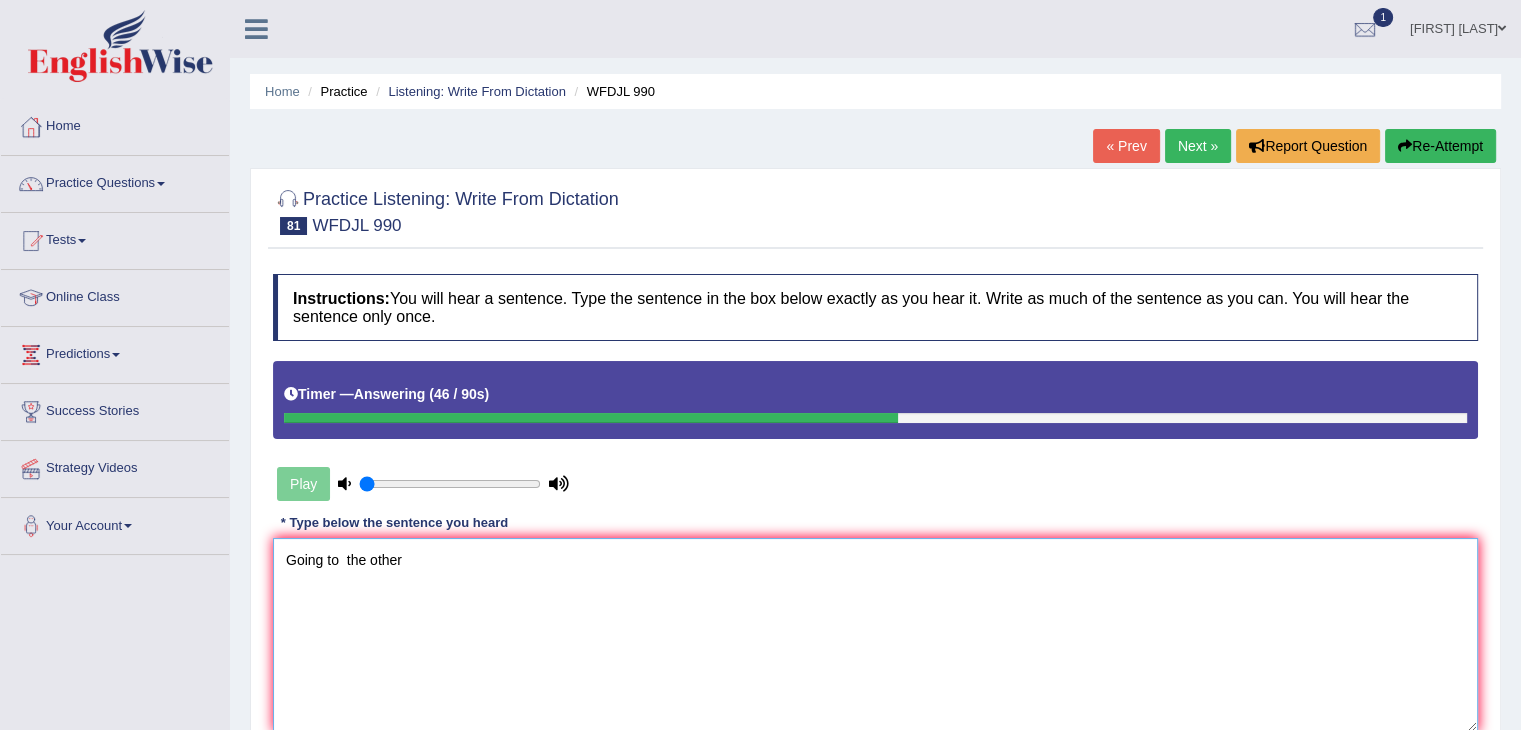 click on "Going to  the other" at bounding box center [875, 635] 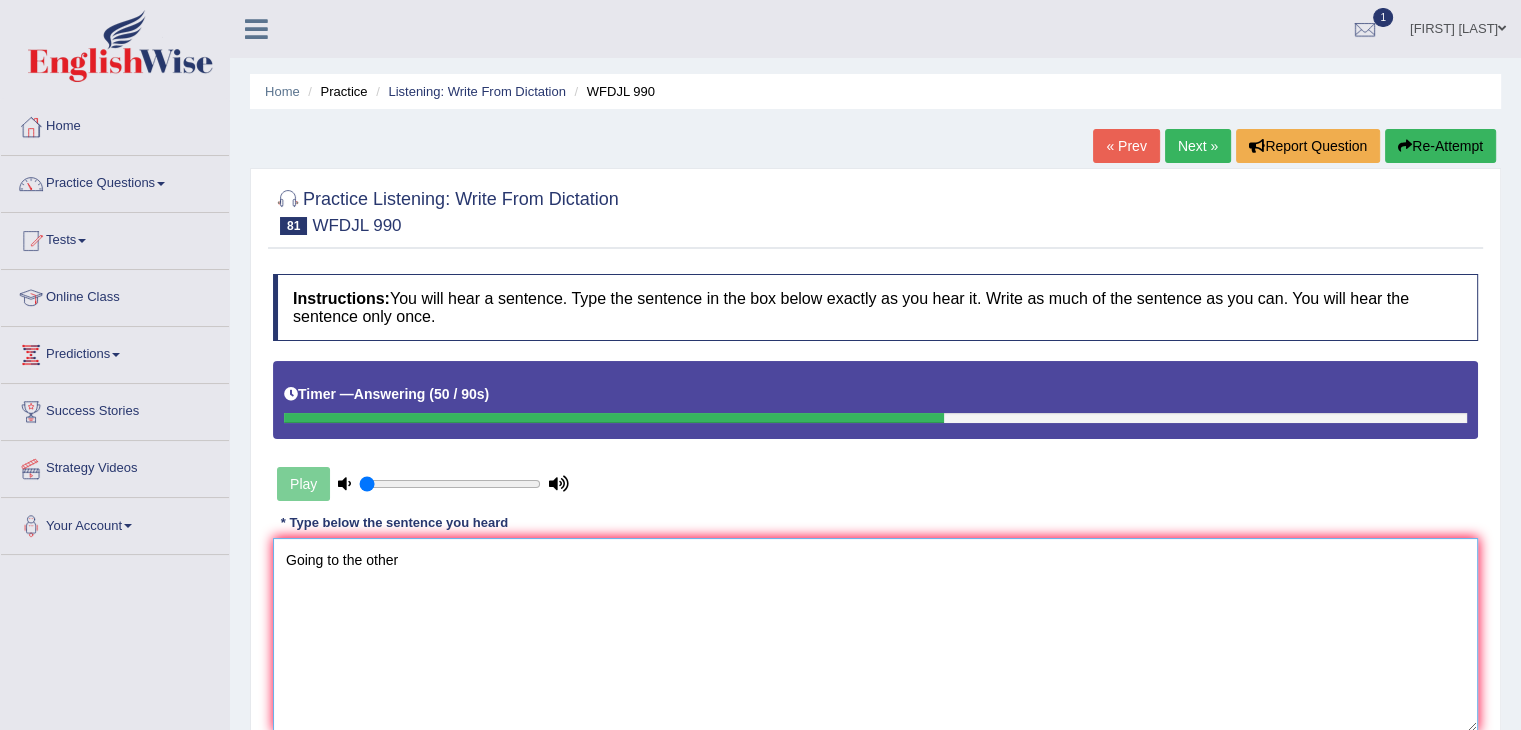 click on "Going to the other" at bounding box center [875, 635] 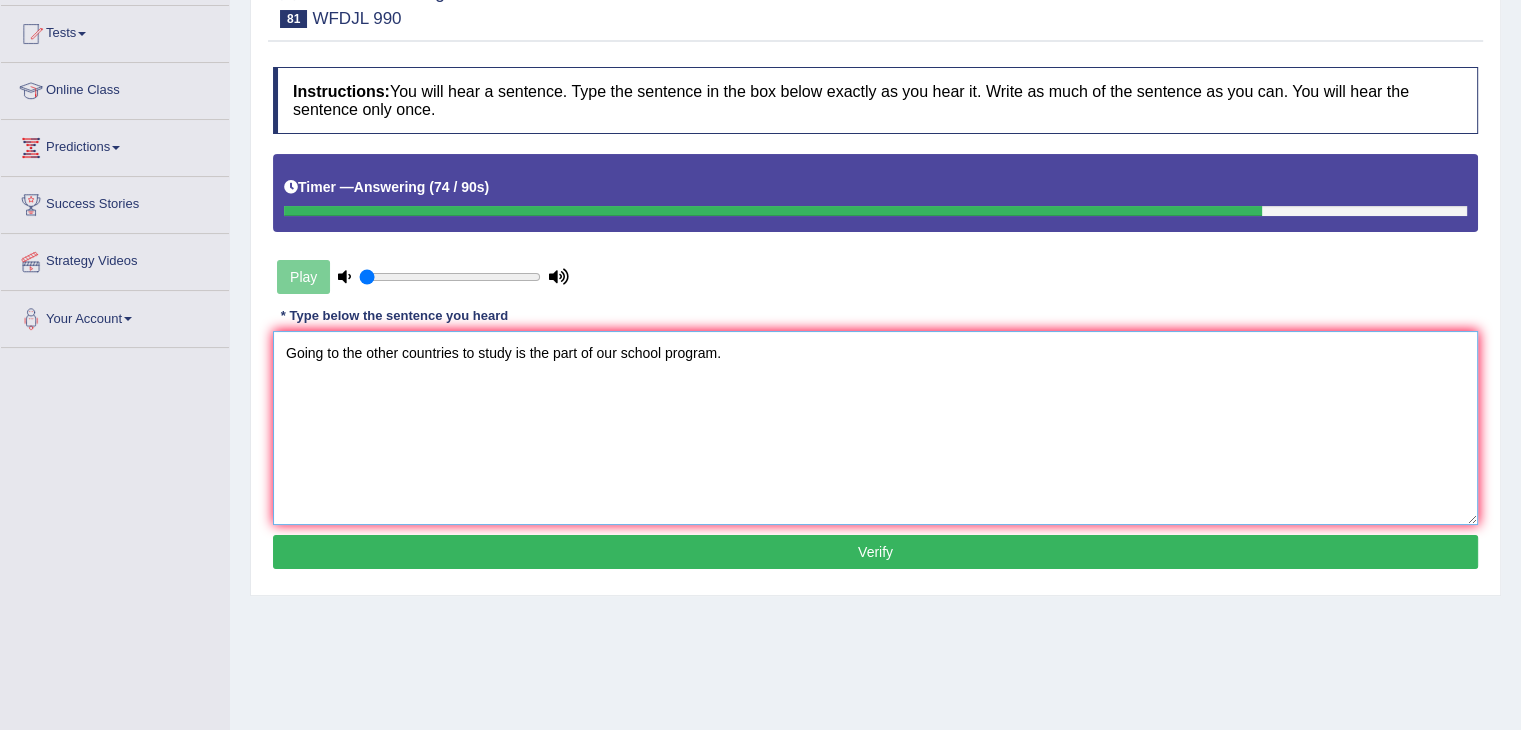 scroll, scrollTop: 208, scrollLeft: 0, axis: vertical 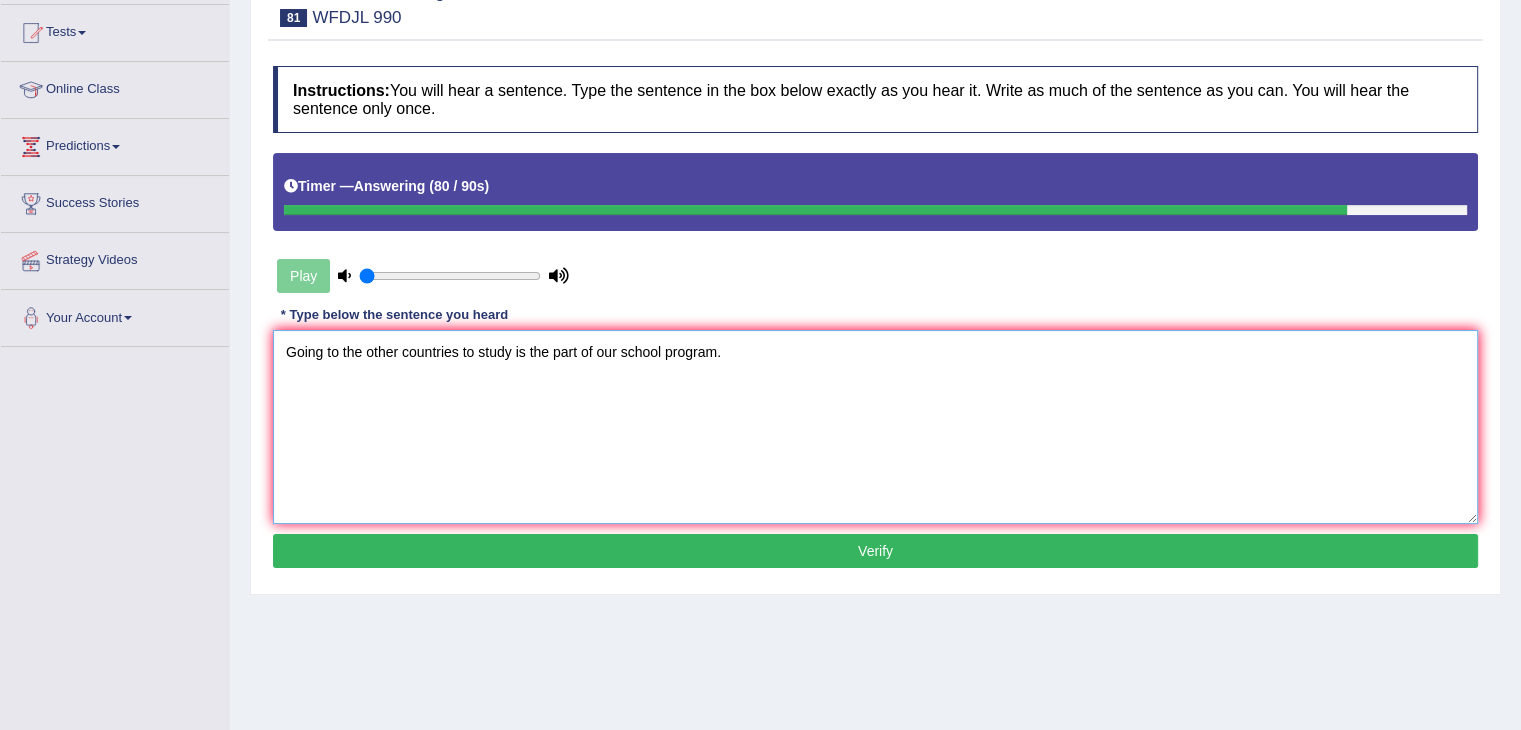 type on "Going to the other countries to study is the part of our school program." 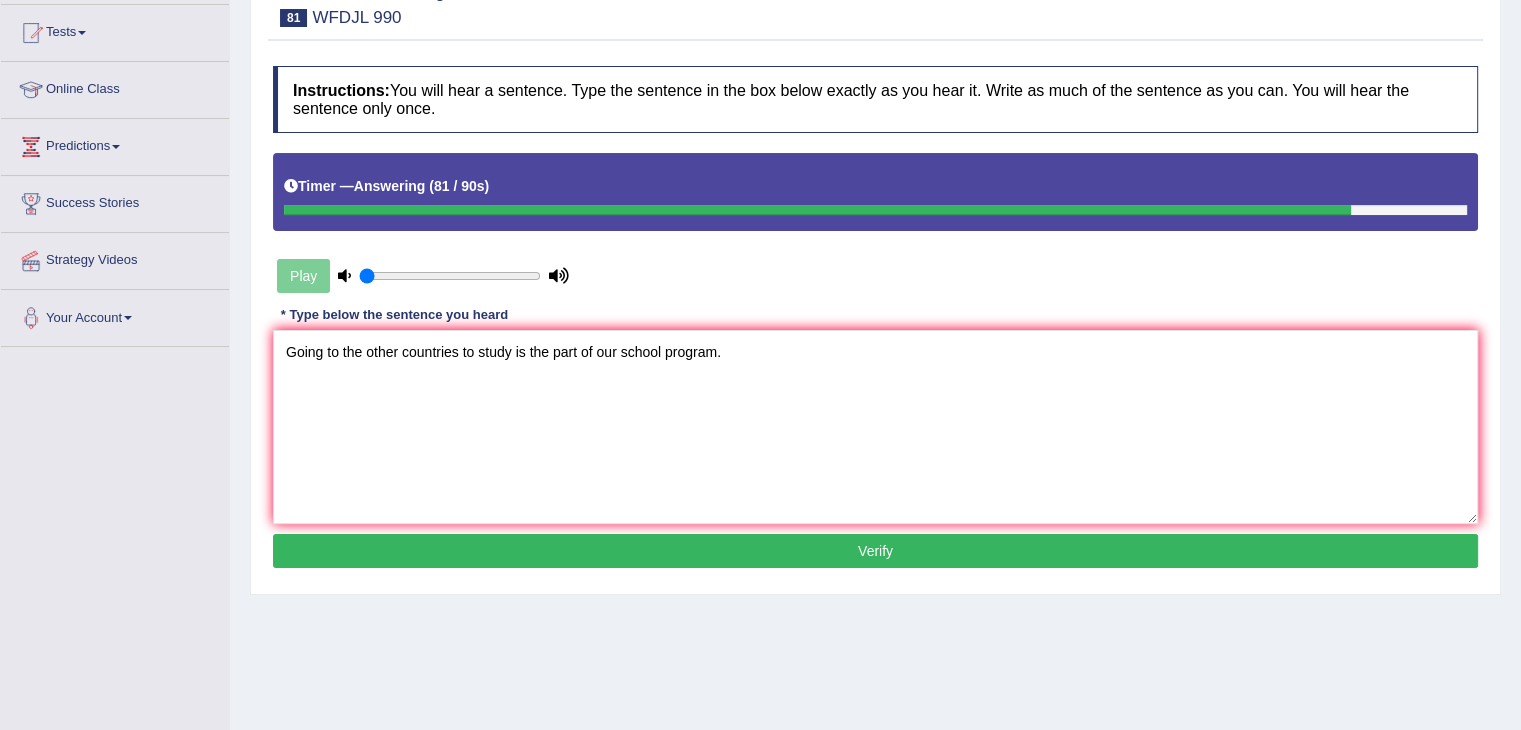 click on "Verify" at bounding box center (875, 551) 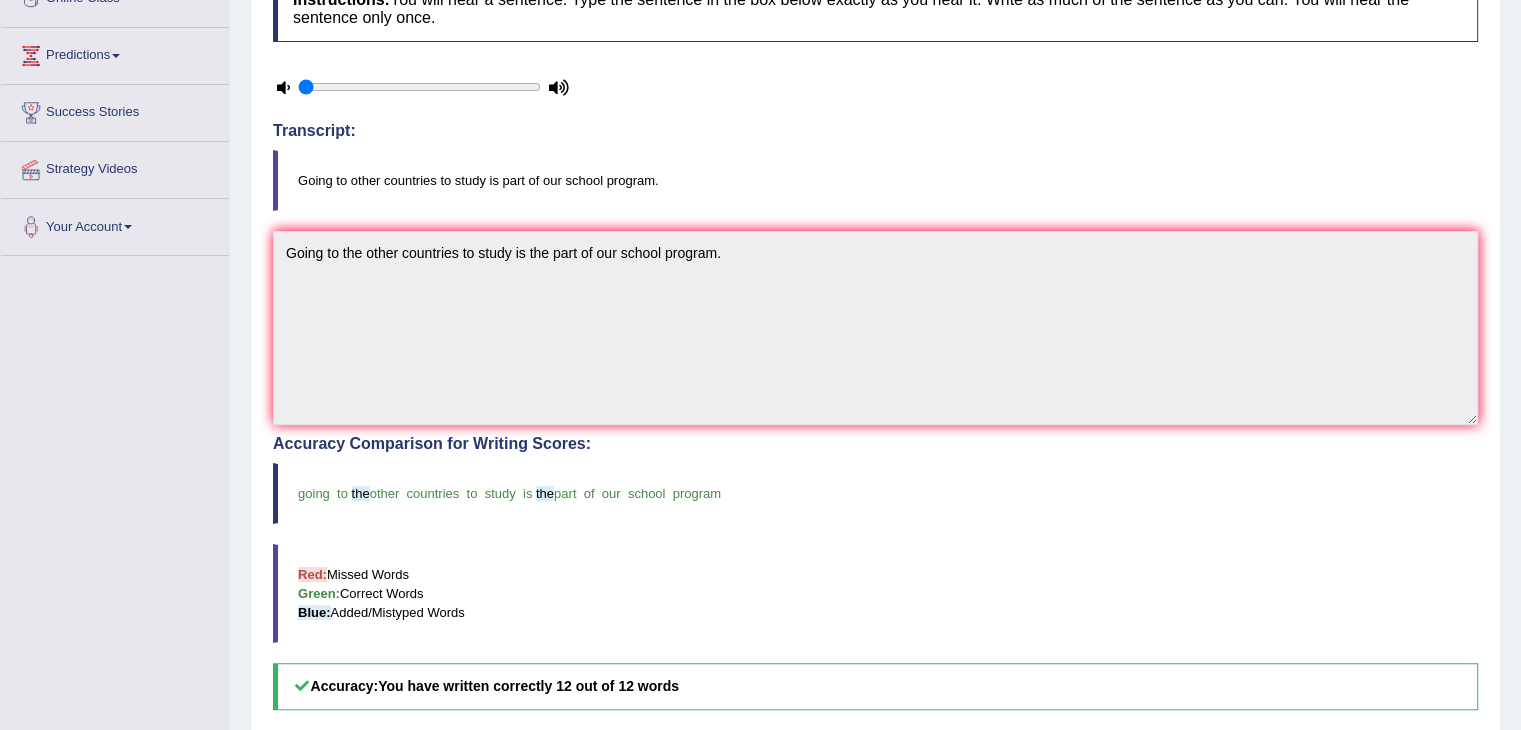 scroll, scrollTop: 98, scrollLeft: 0, axis: vertical 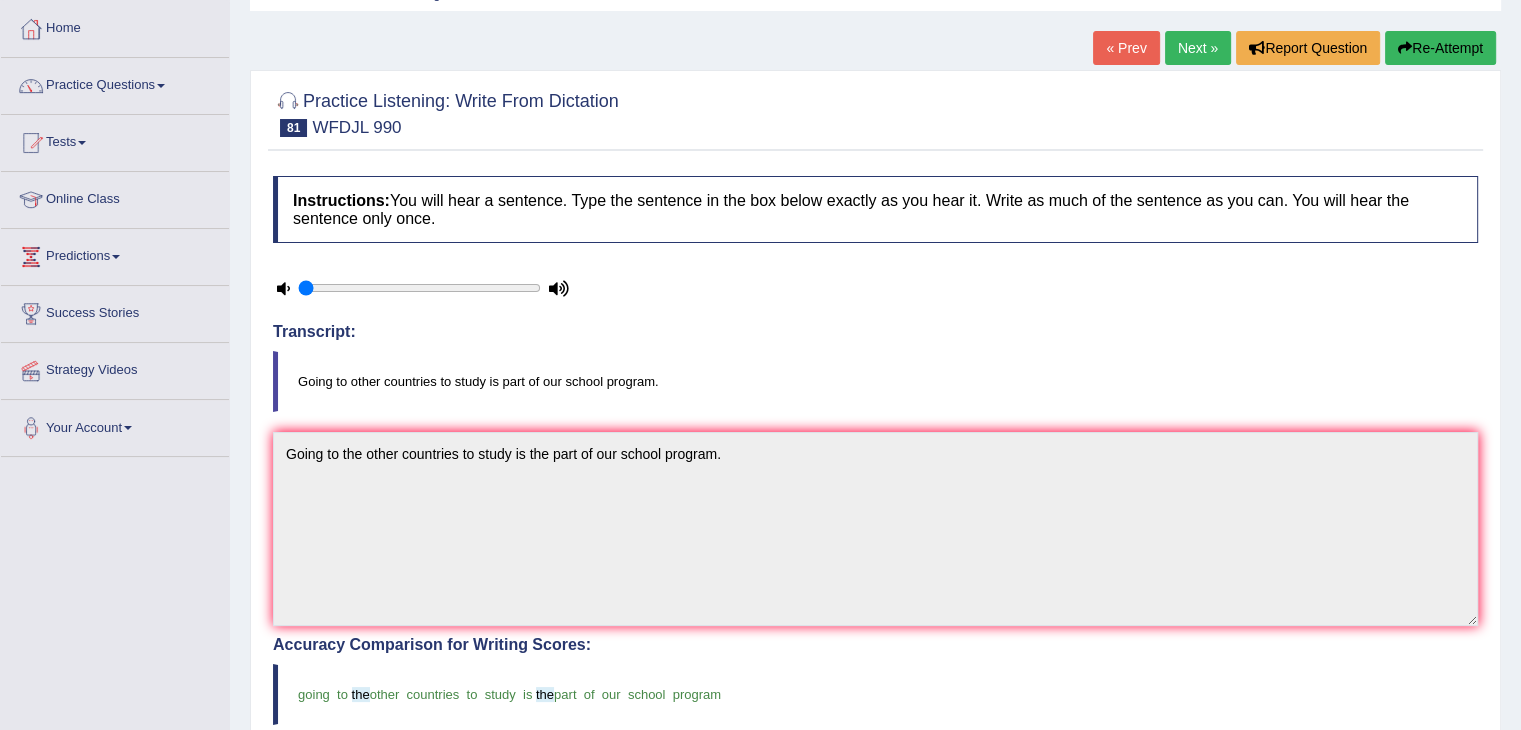 click on "Next »" at bounding box center (1198, 48) 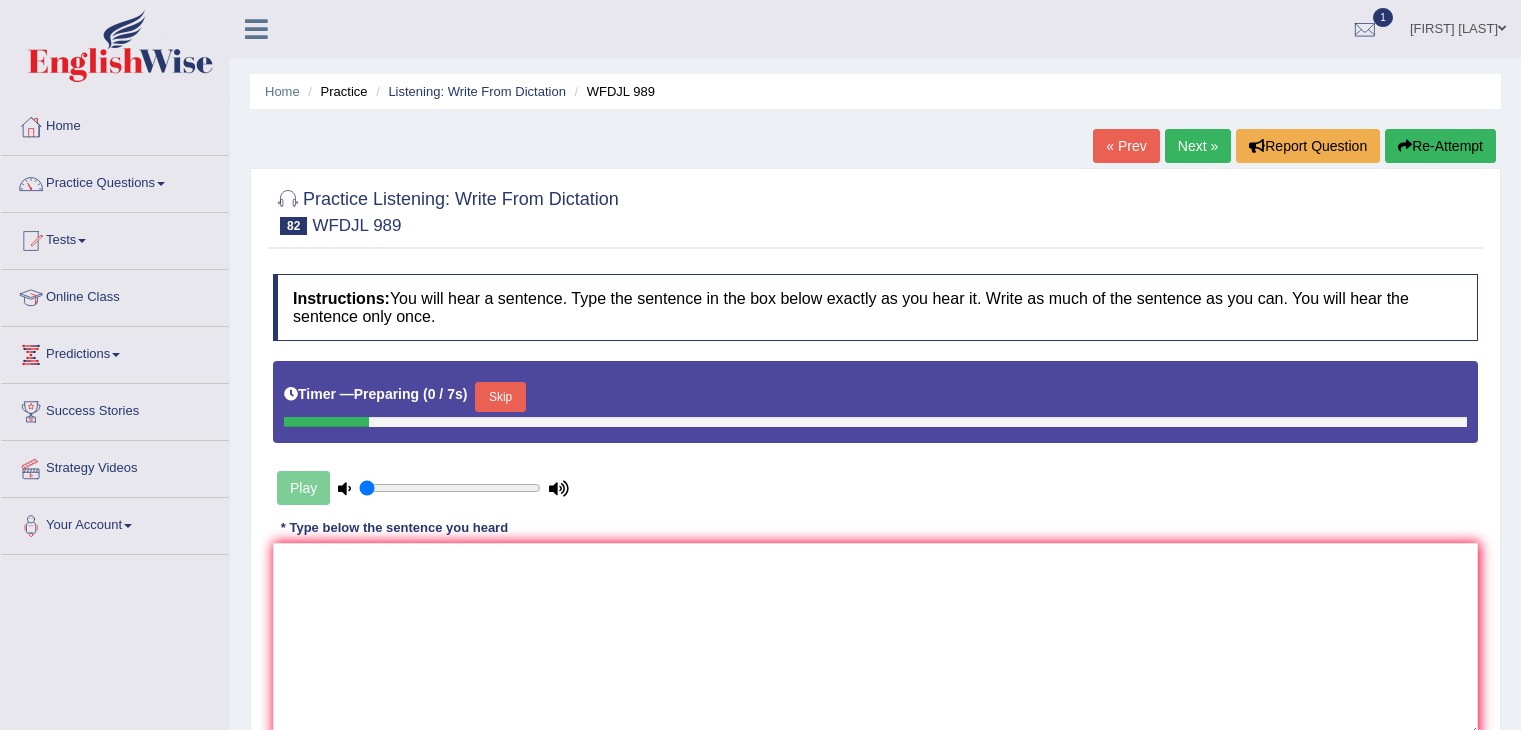 scroll, scrollTop: 0, scrollLeft: 0, axis: both 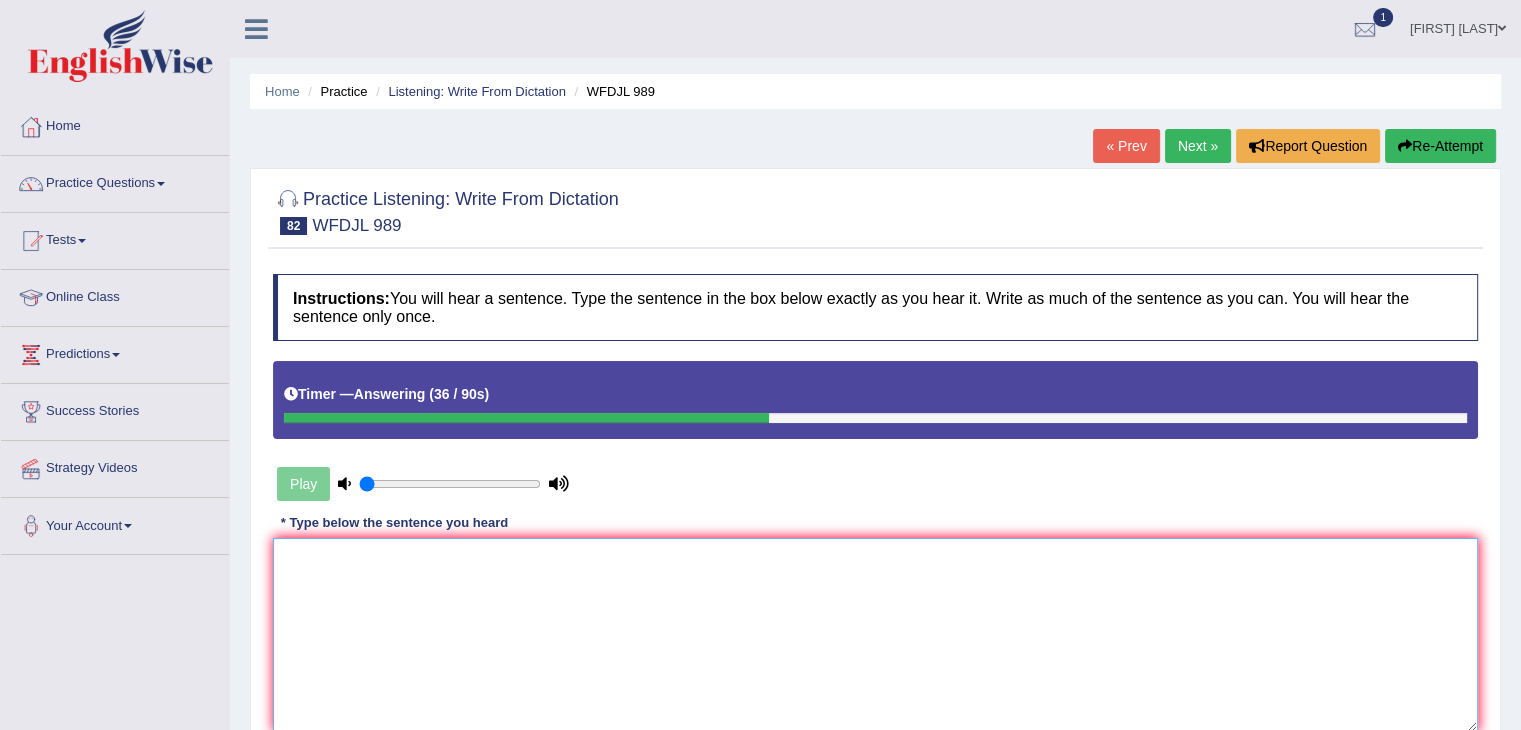 click at bounding box center [875, 635] 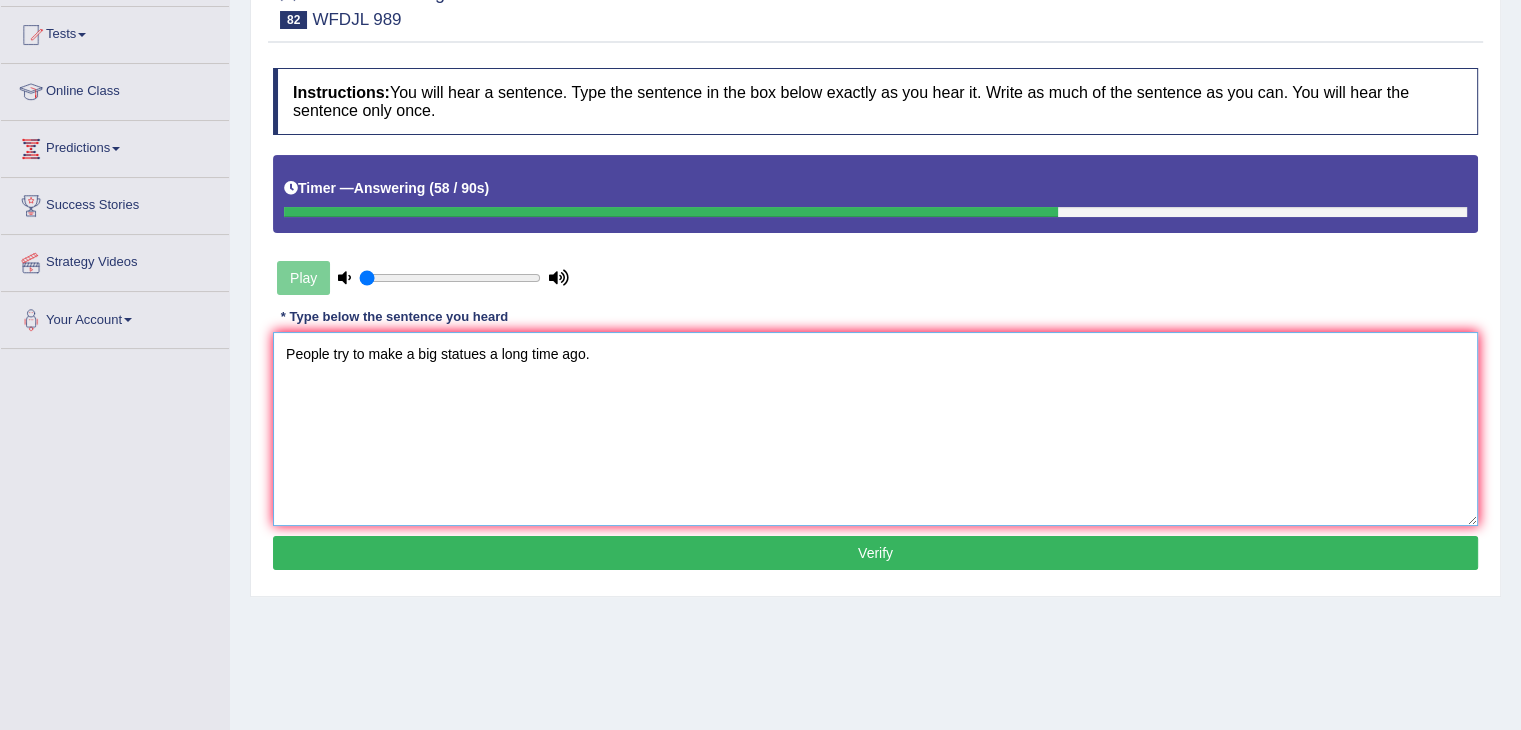 scroll, scrollTop: 208, scrollLeft: 0, axis: vertical 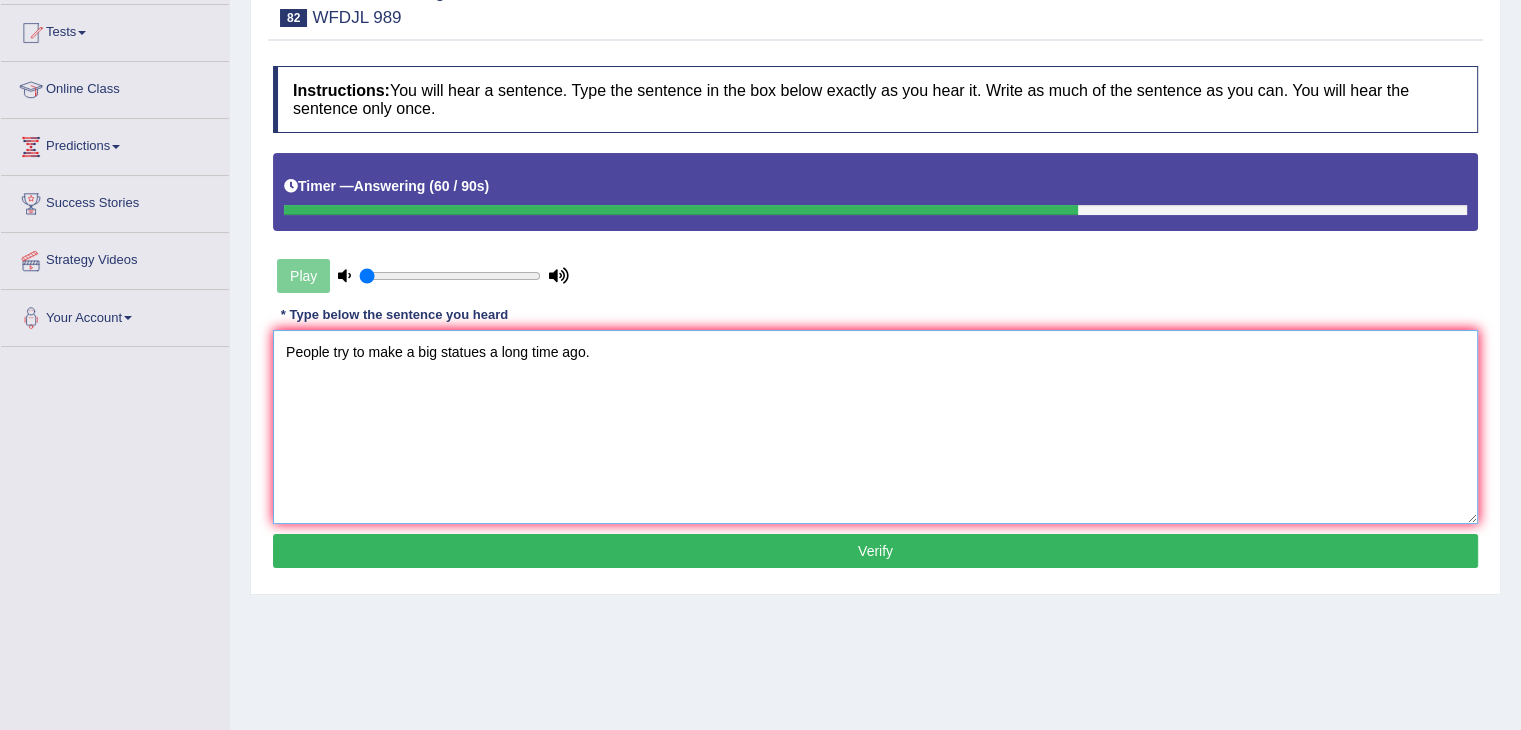 type on "People try to make a big statues a long time ago." 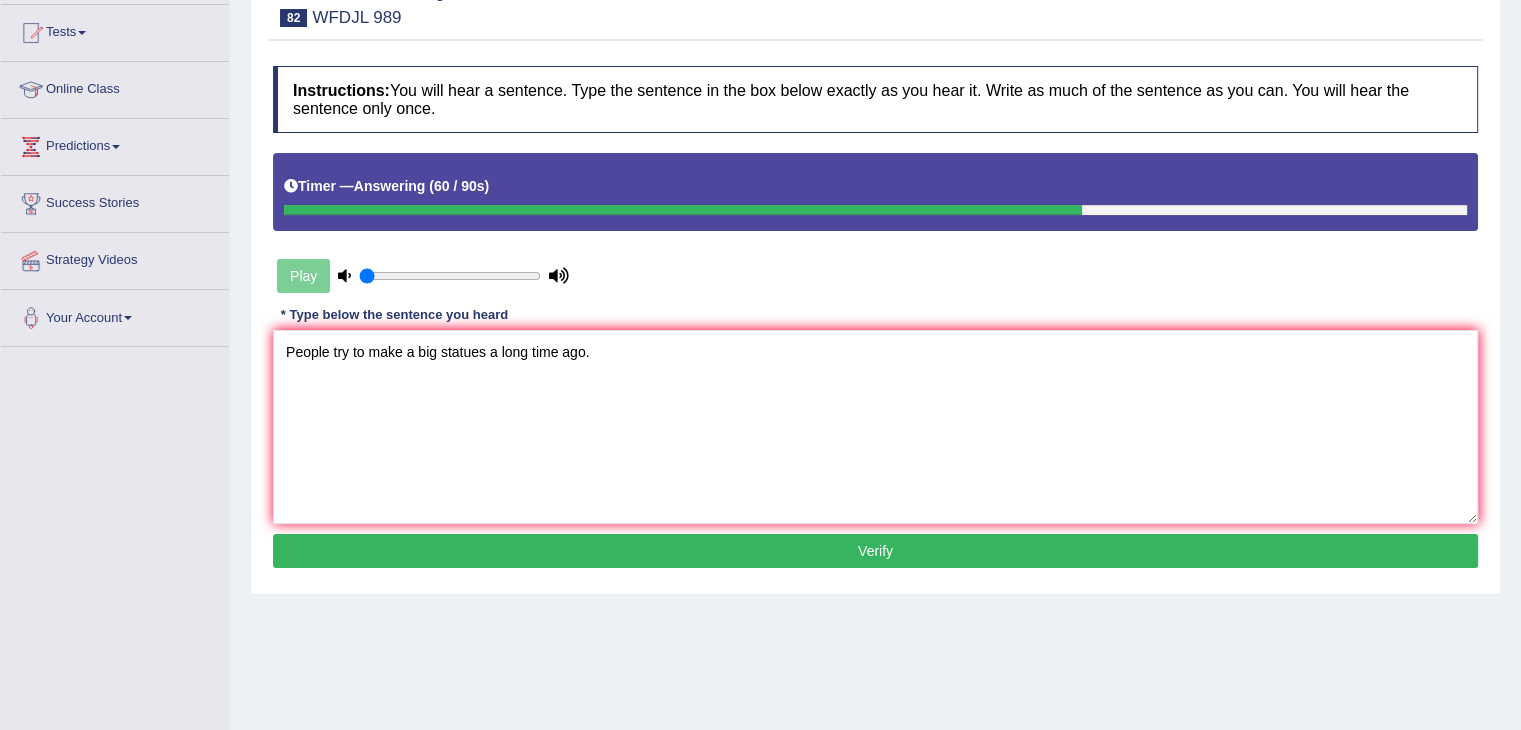 click on "Verify" at bounding box center (875, 551) 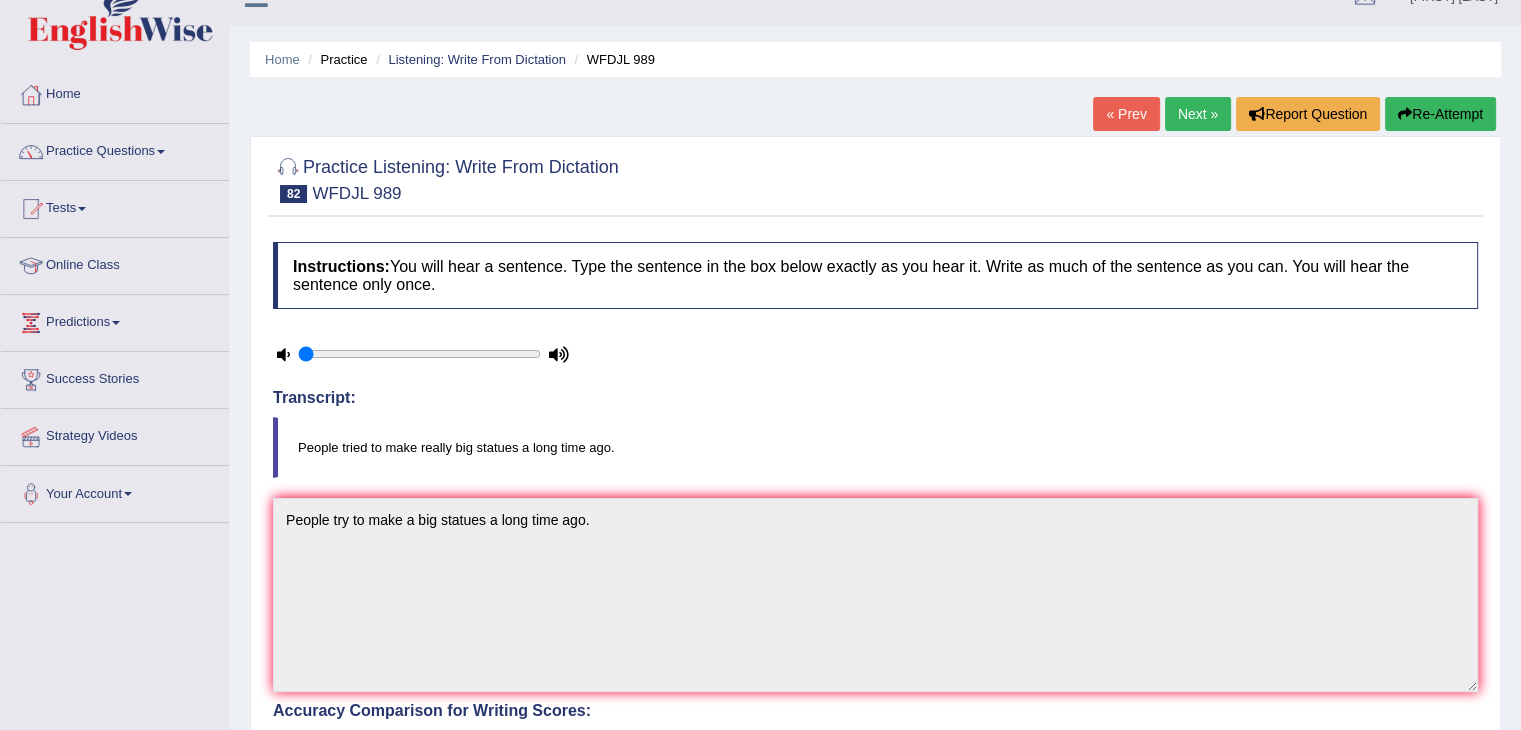 scroll, scrollTop: 27, scrollLeft: 0, axis: vertical 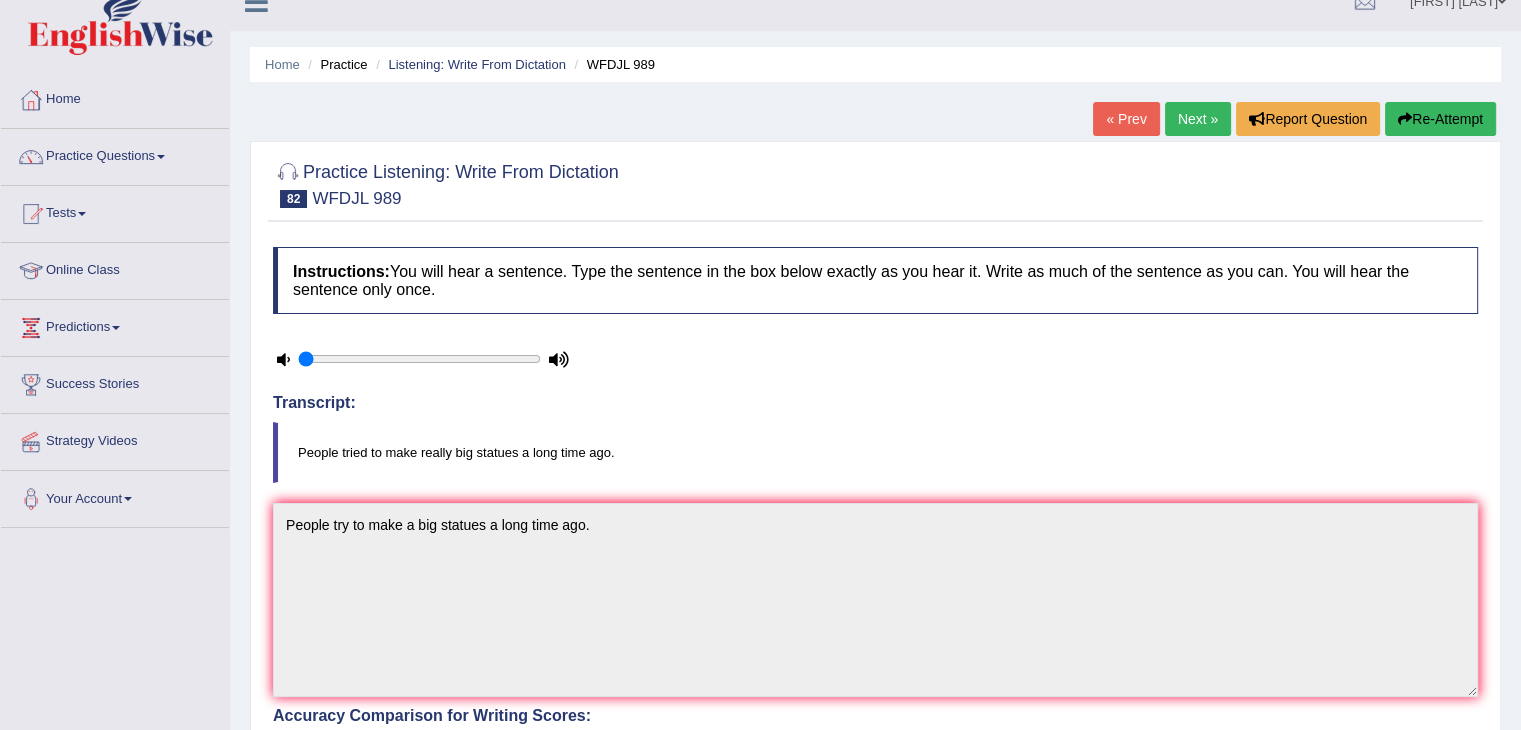 click on "Next »" at bounding box center [1198, 119] 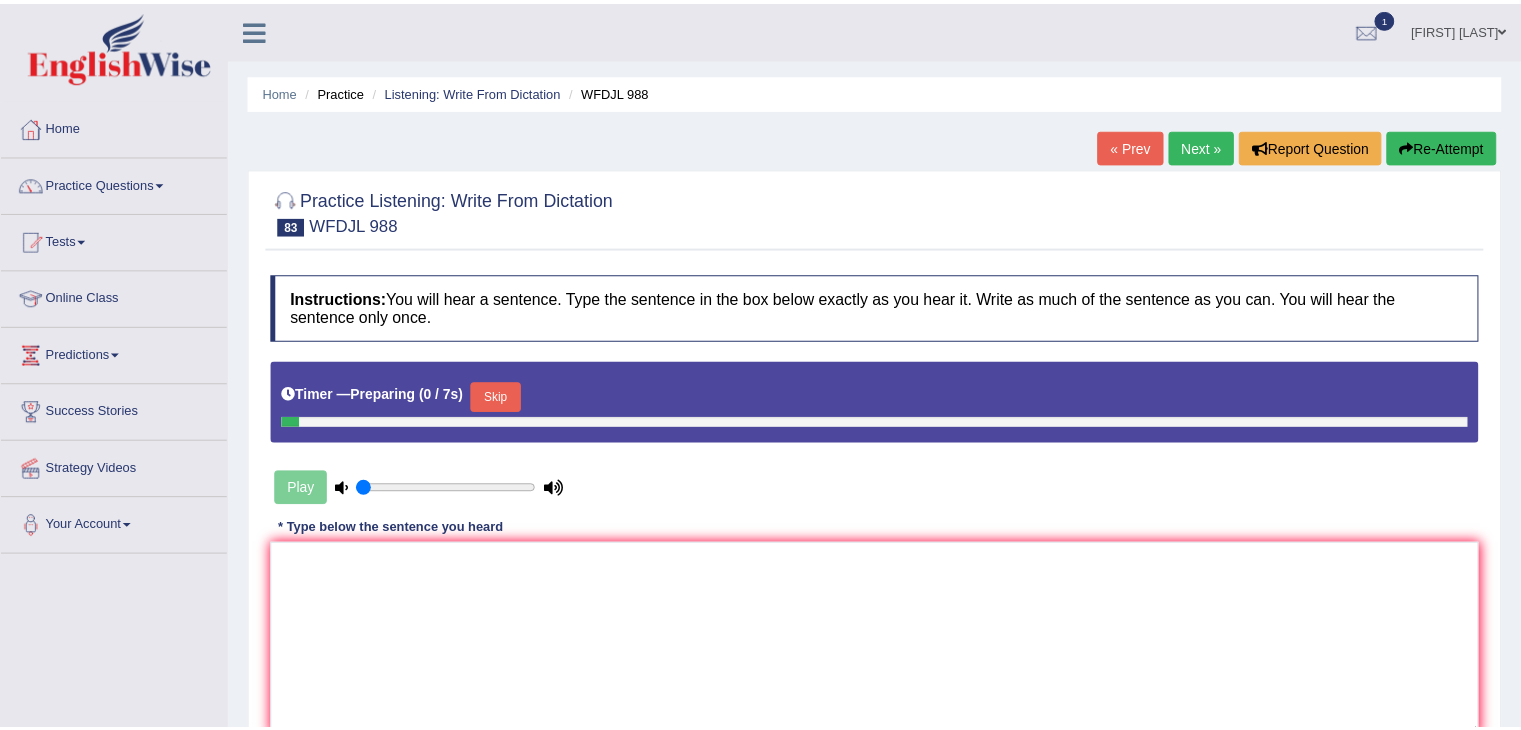 scroll, scrollTop: 0, scrollLeft: 0, axis: both 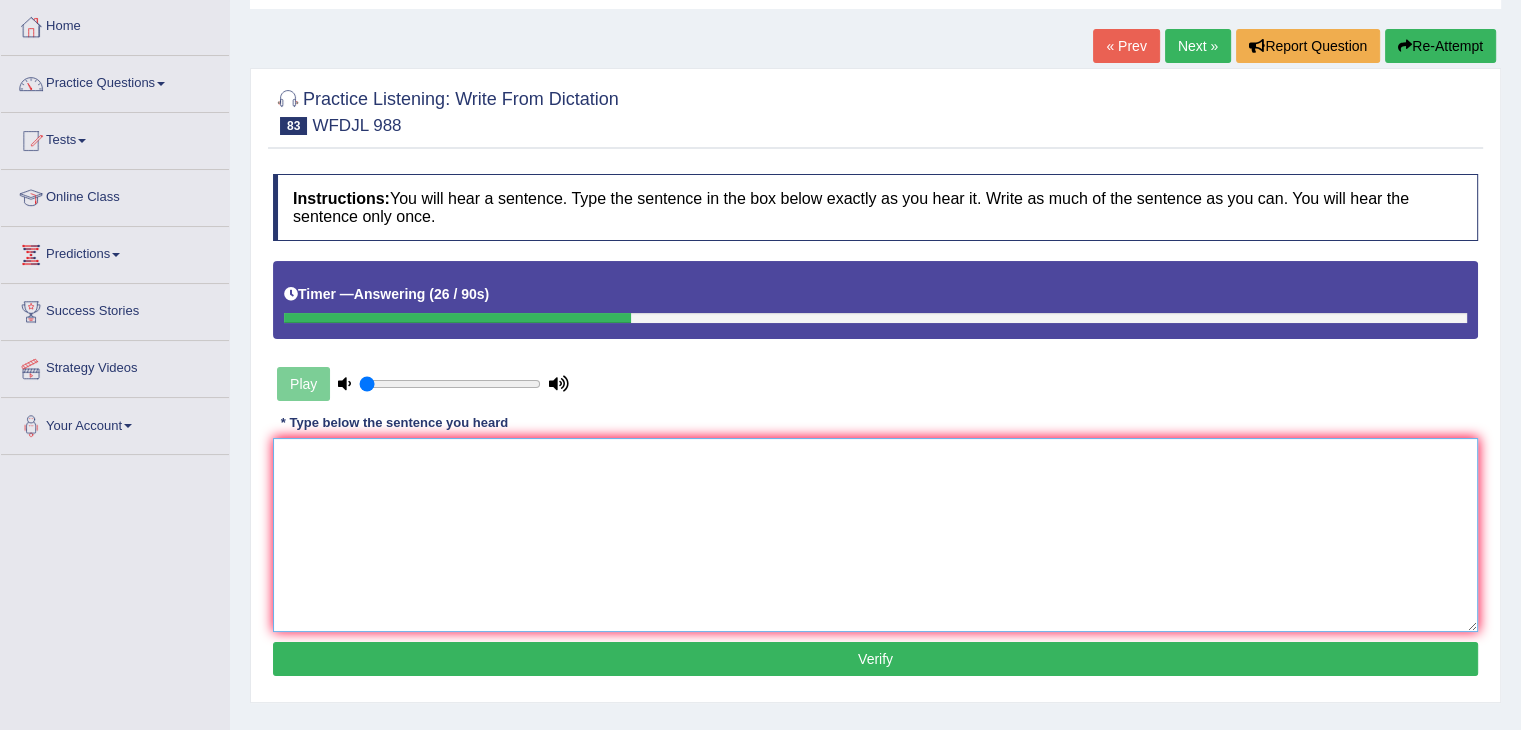 click at bounding box center [875, 535] 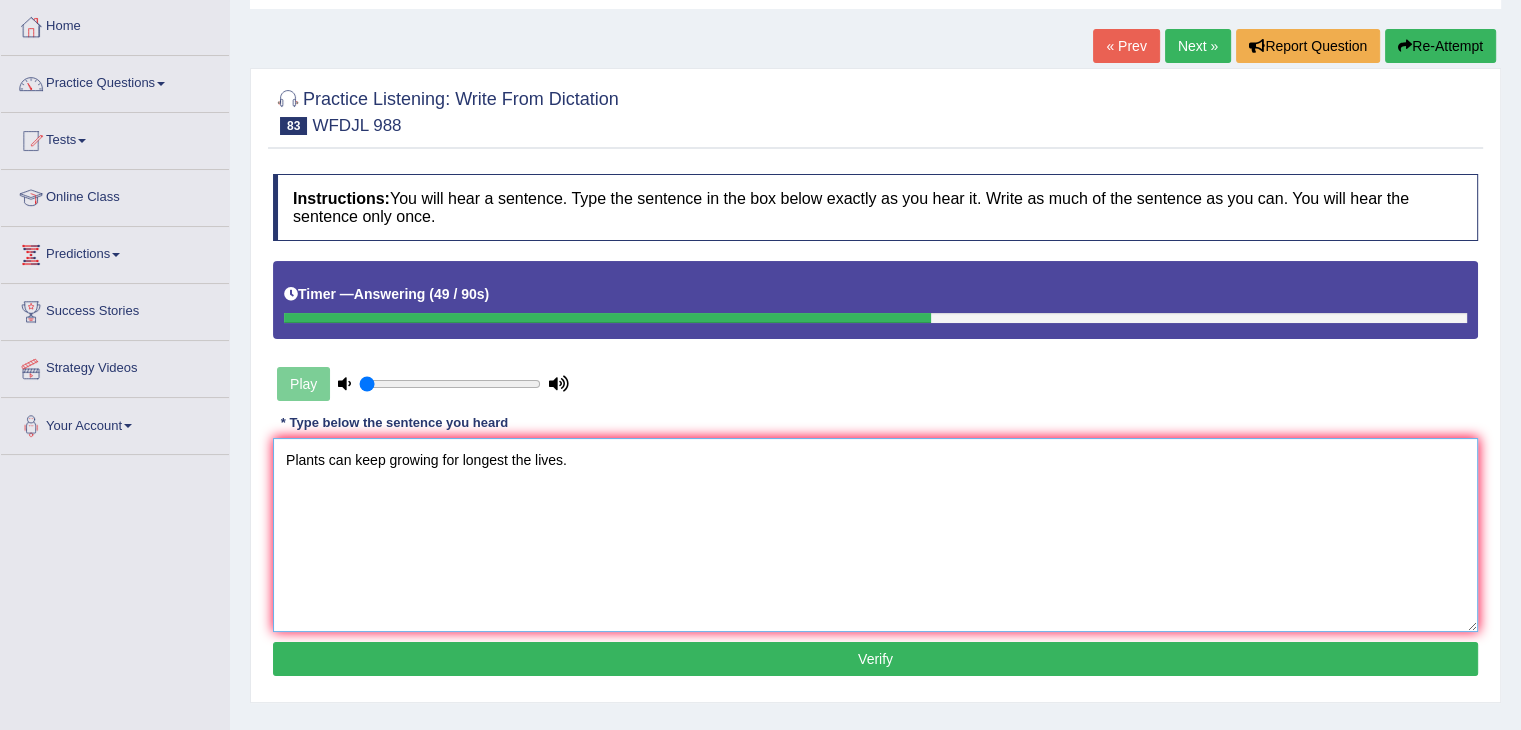 type on "Plants can keep growing for longest the lives." 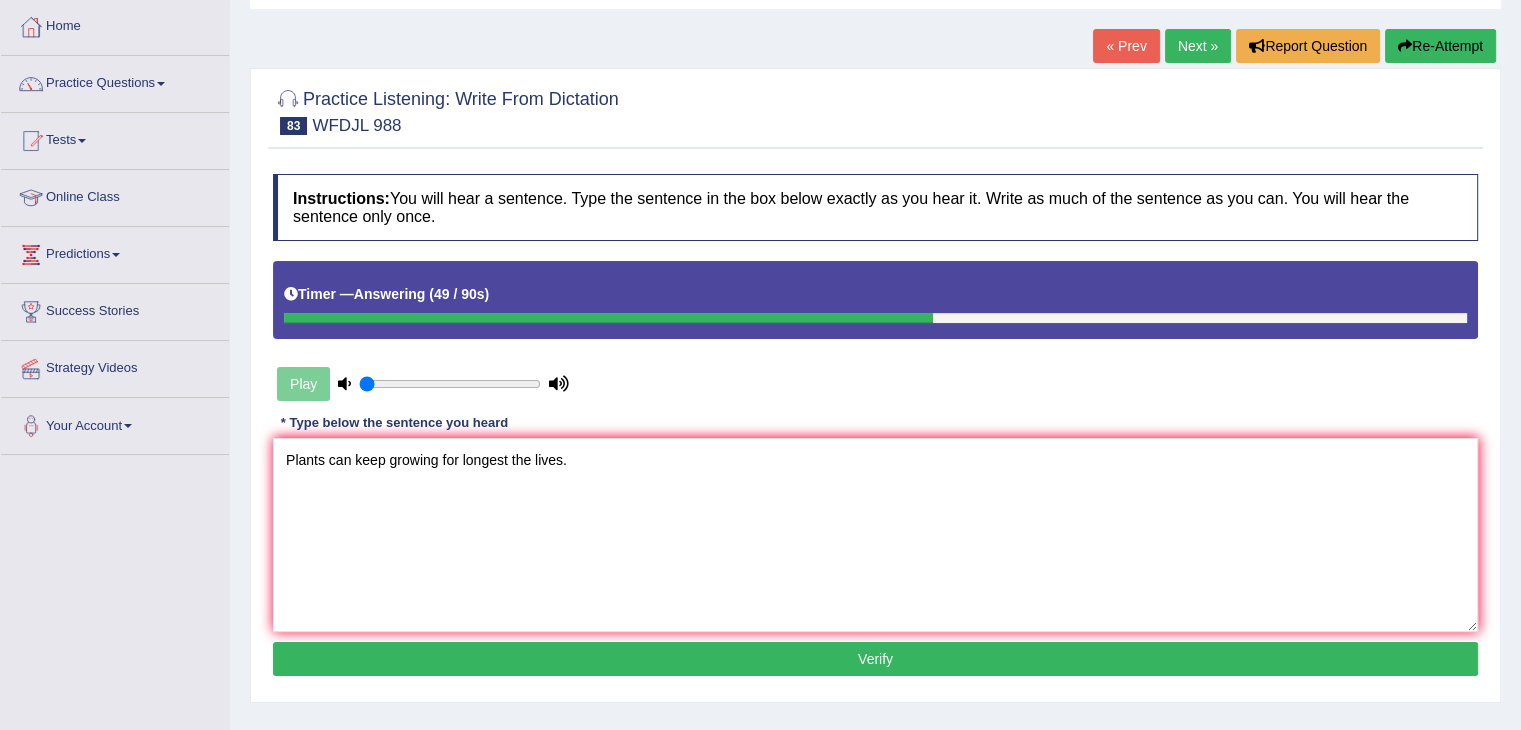click on "Verify" at bounding box center (875, 659) 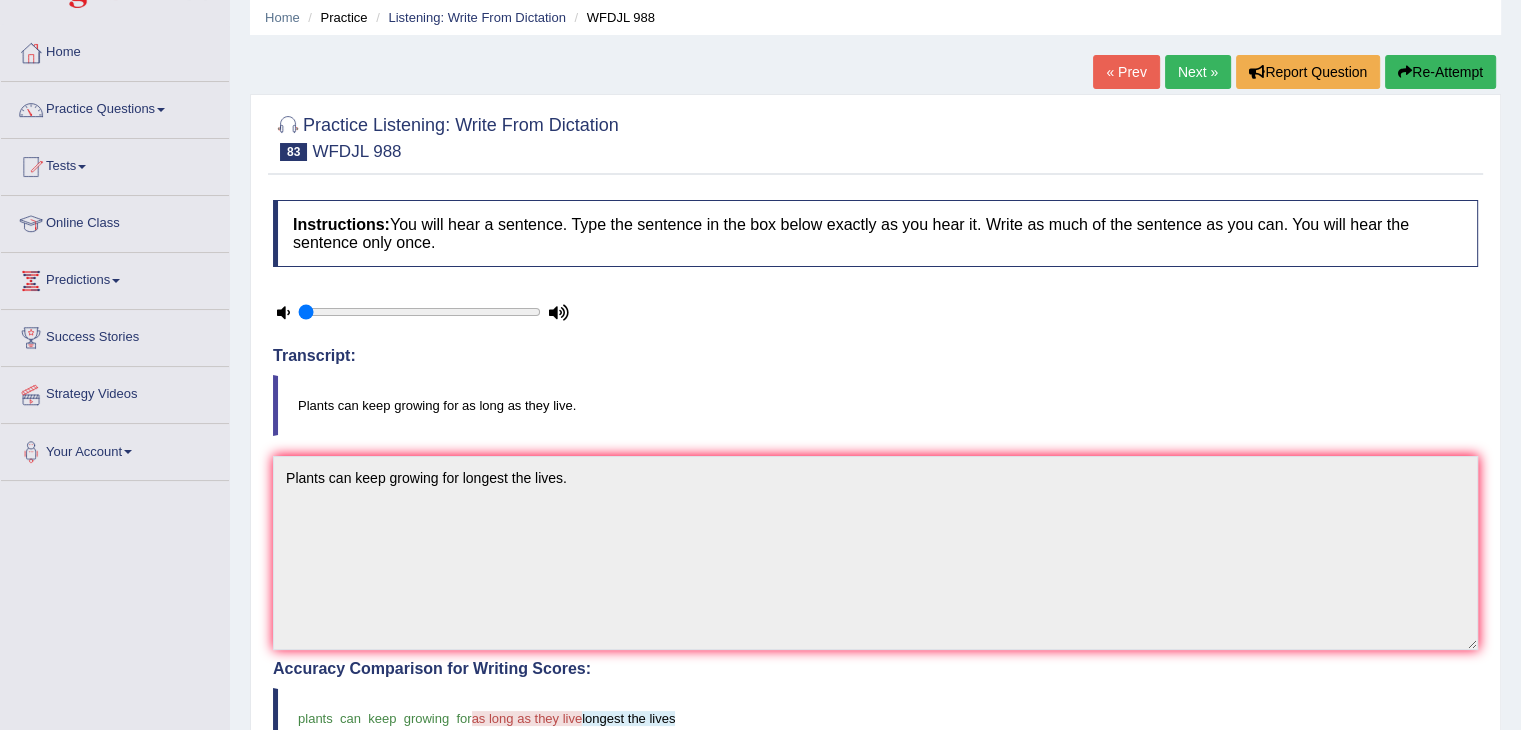 scroll, scrollTop: 68, scrollLeft: 0, axis: vertical 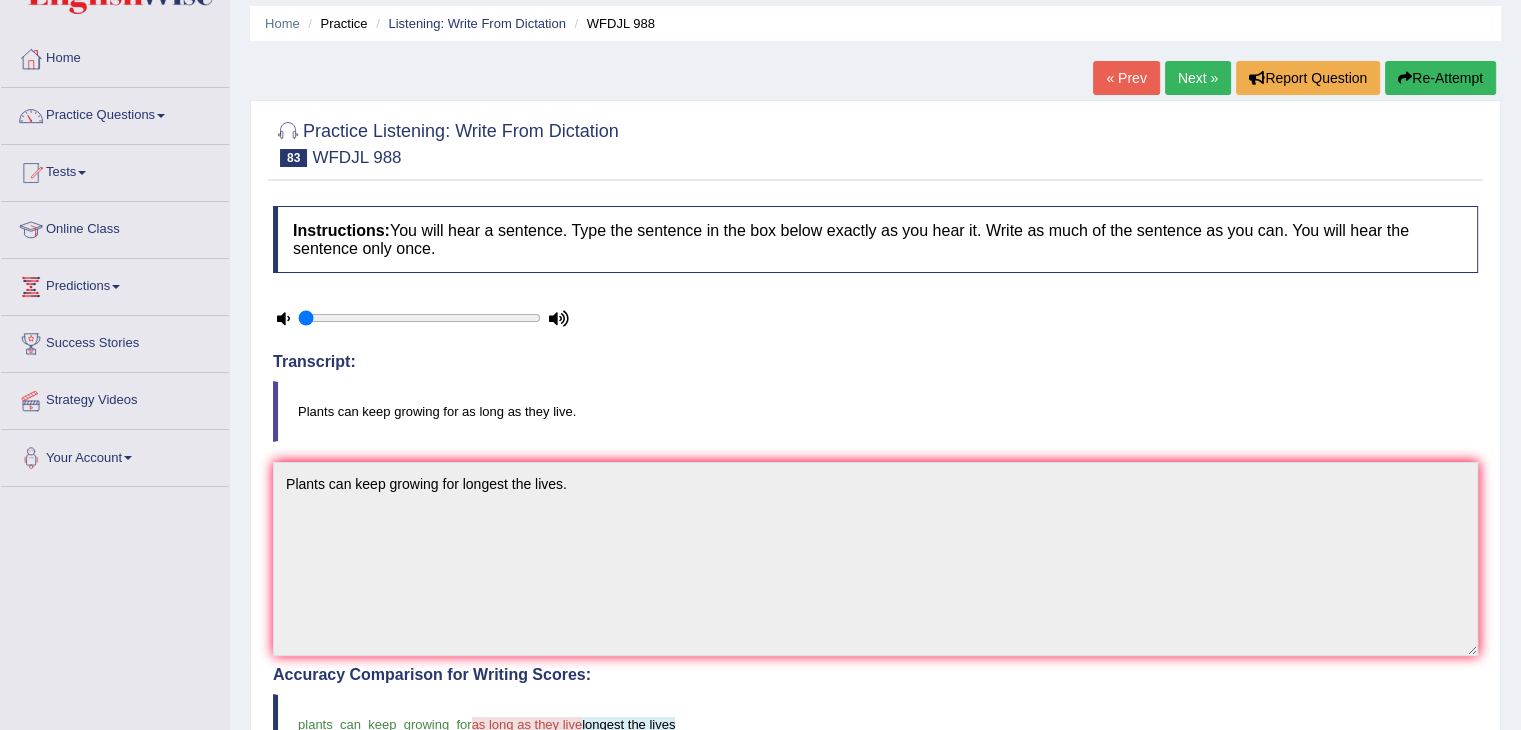 click on "Re-Attempt" at bounding box center [1440, 78] 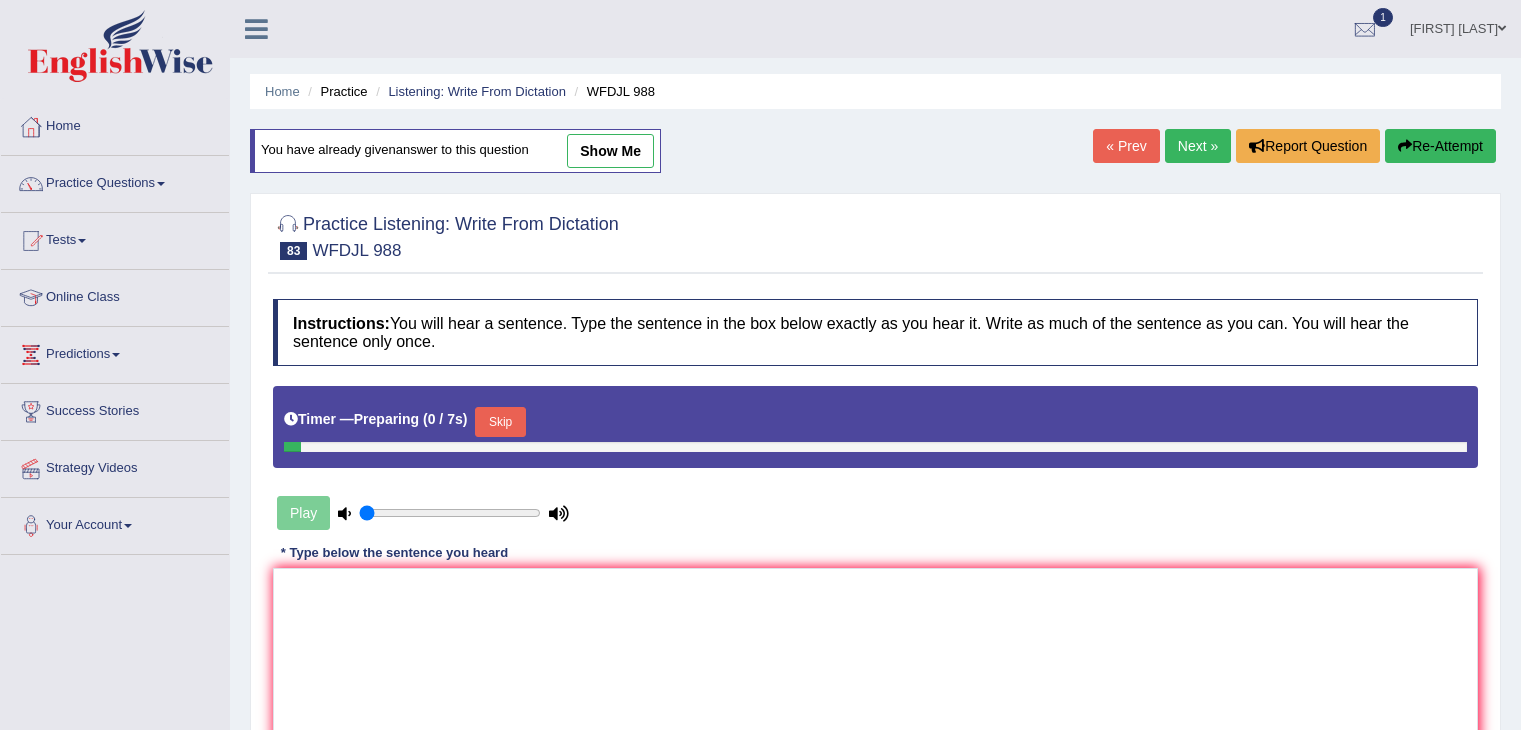 scroll, scrollTop: 68, scrollLeft: 0, axis: vertical 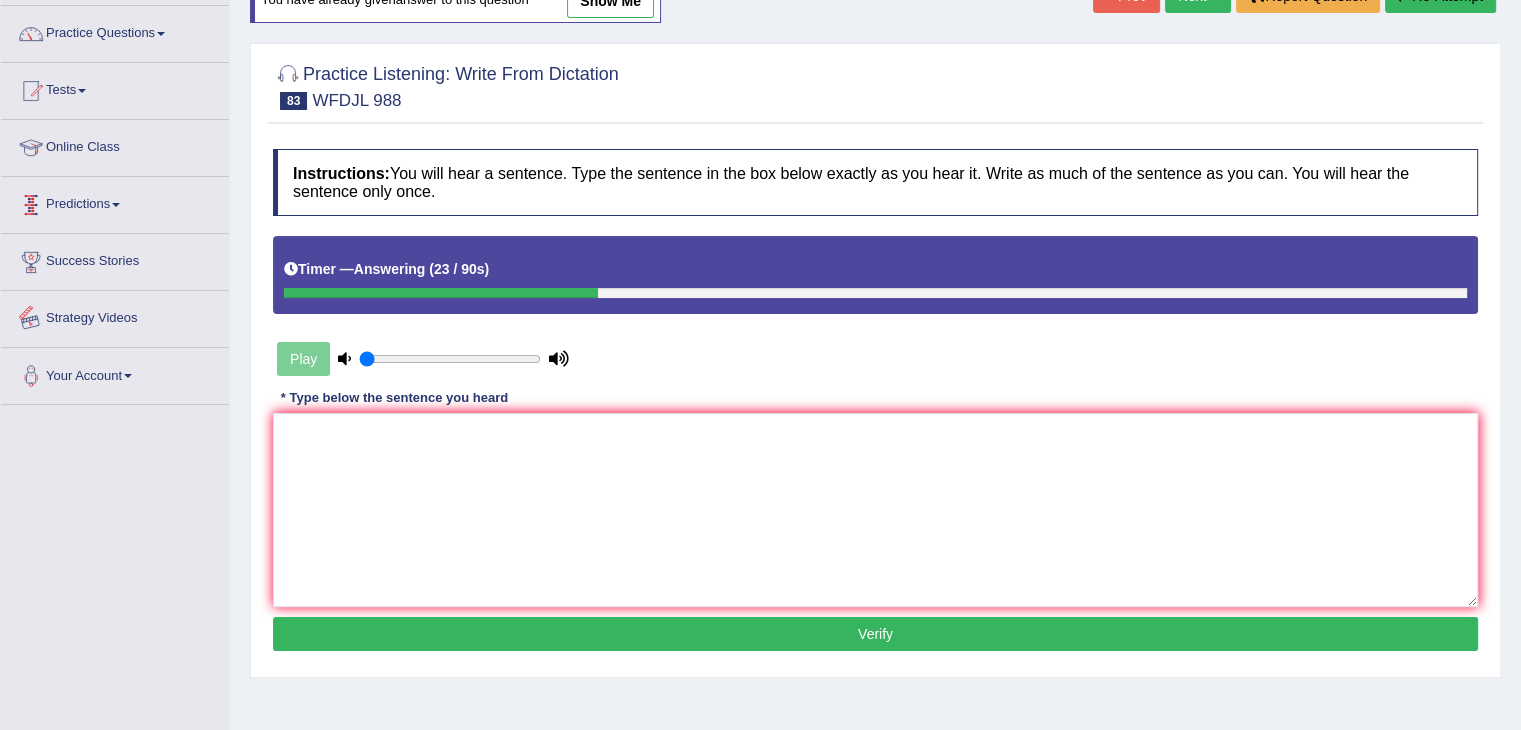 click on "Practice Listening: Write From Dictation
83
WFDJL 988
Instructions:  You will hear a sentence. Type the sentence in the box below exactly as you hear it. Write as much of the sentence as you can. You will hear the sentence only once.
Timer —  Answering   ( 23 / 90s ) Play Transcript: Plants can keep growing for as long as they live. * Type below the sentence you heard Accuracy Comparison for Writing Scores:
Red:  Missed Words
Green:  Correct Words
Blue:  Added/Mistyped Words
Accuracy:   Punctuation at the end  You wrote first capital letter A.I. Engine Result:  Processing... Verify" at bounding box center (875, 360) 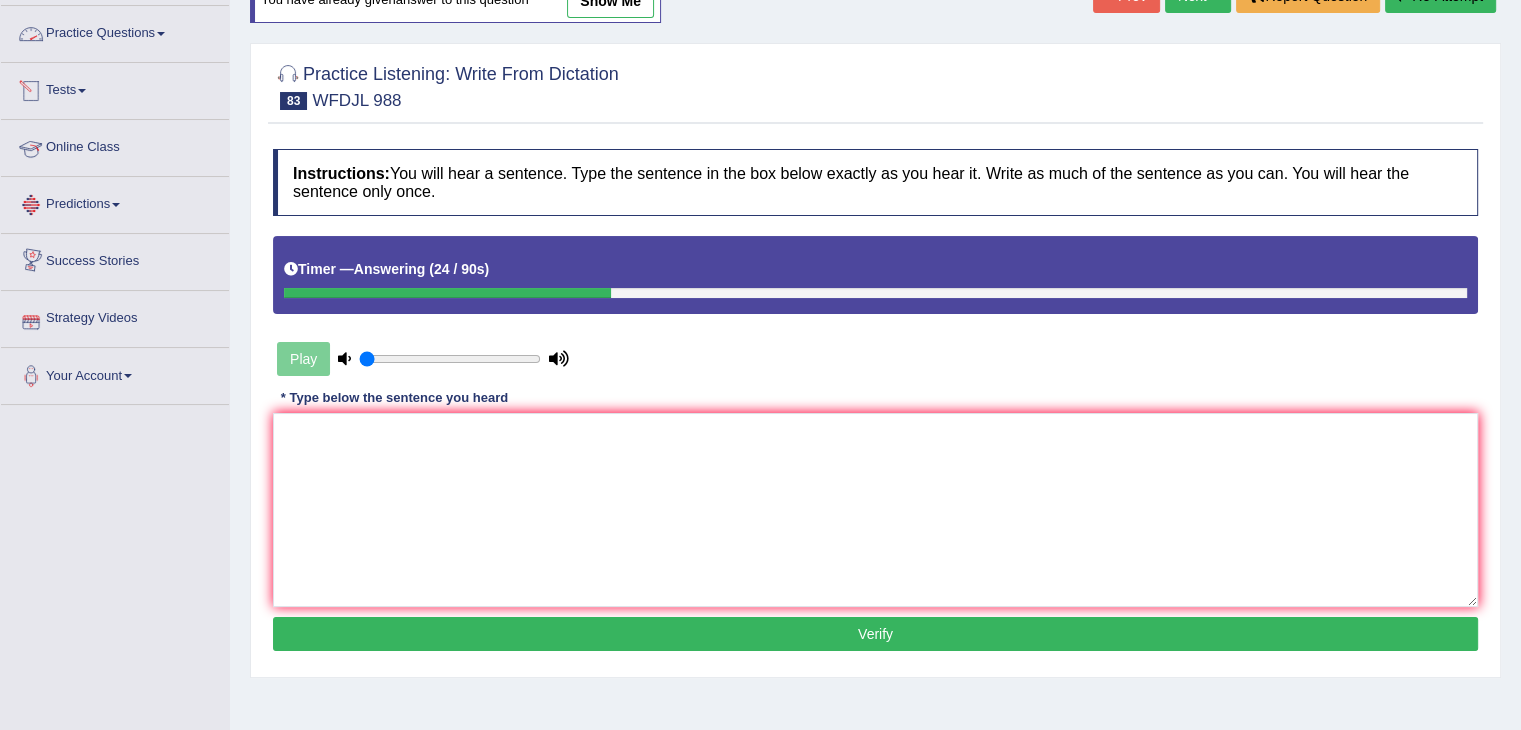 click on "Practice Questions" at bounding box center [115, 31] 